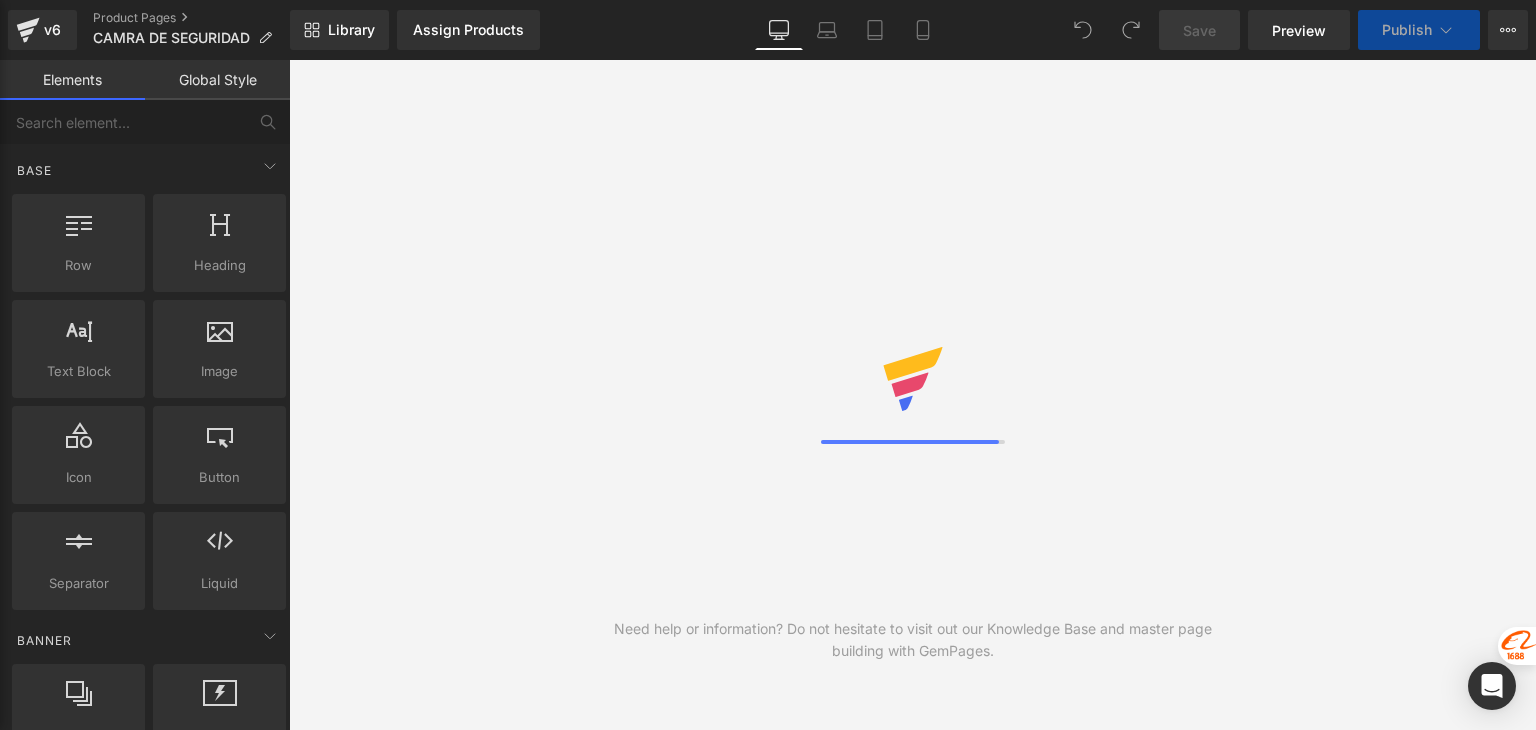 scroll, scrollTop: 0, scrollLeft: 0, axis: both 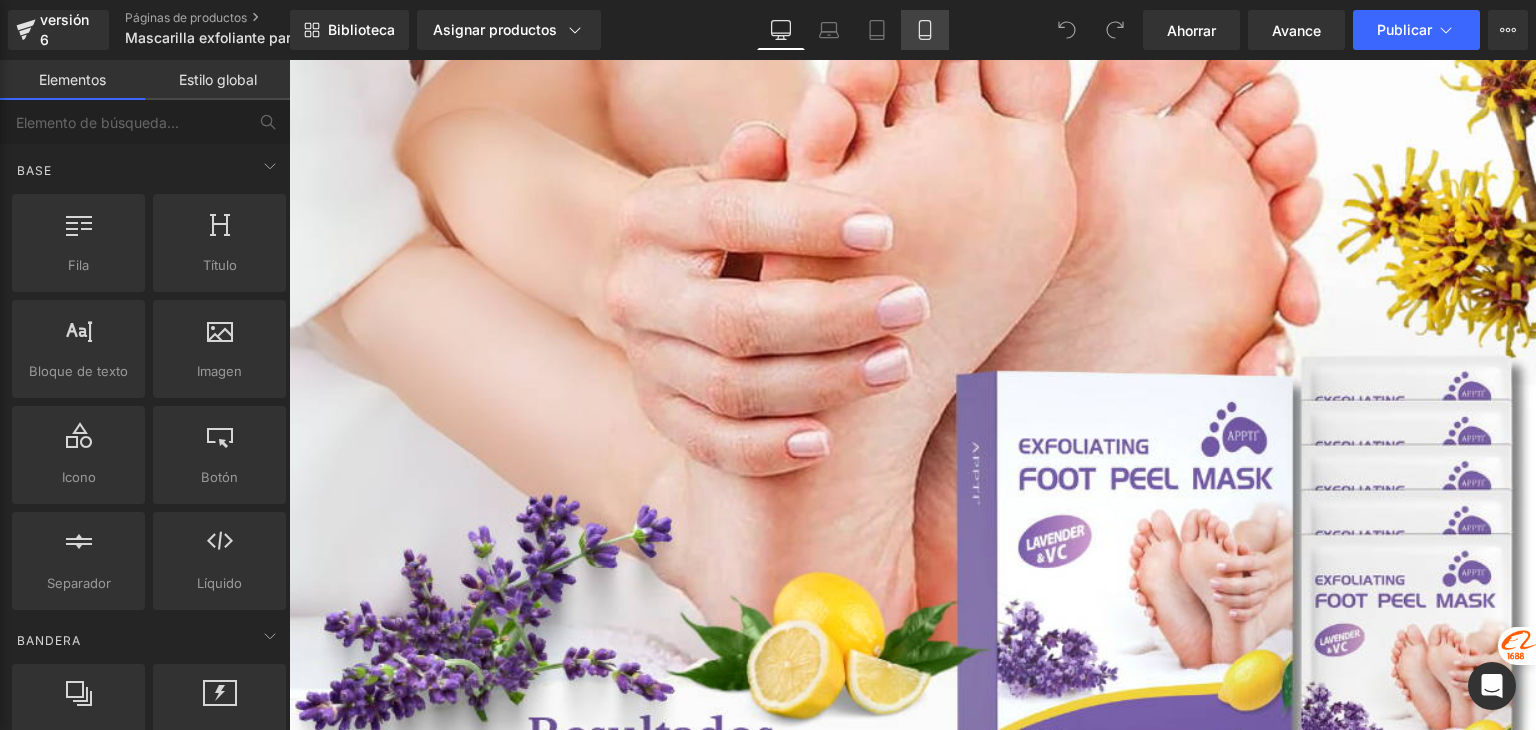 click 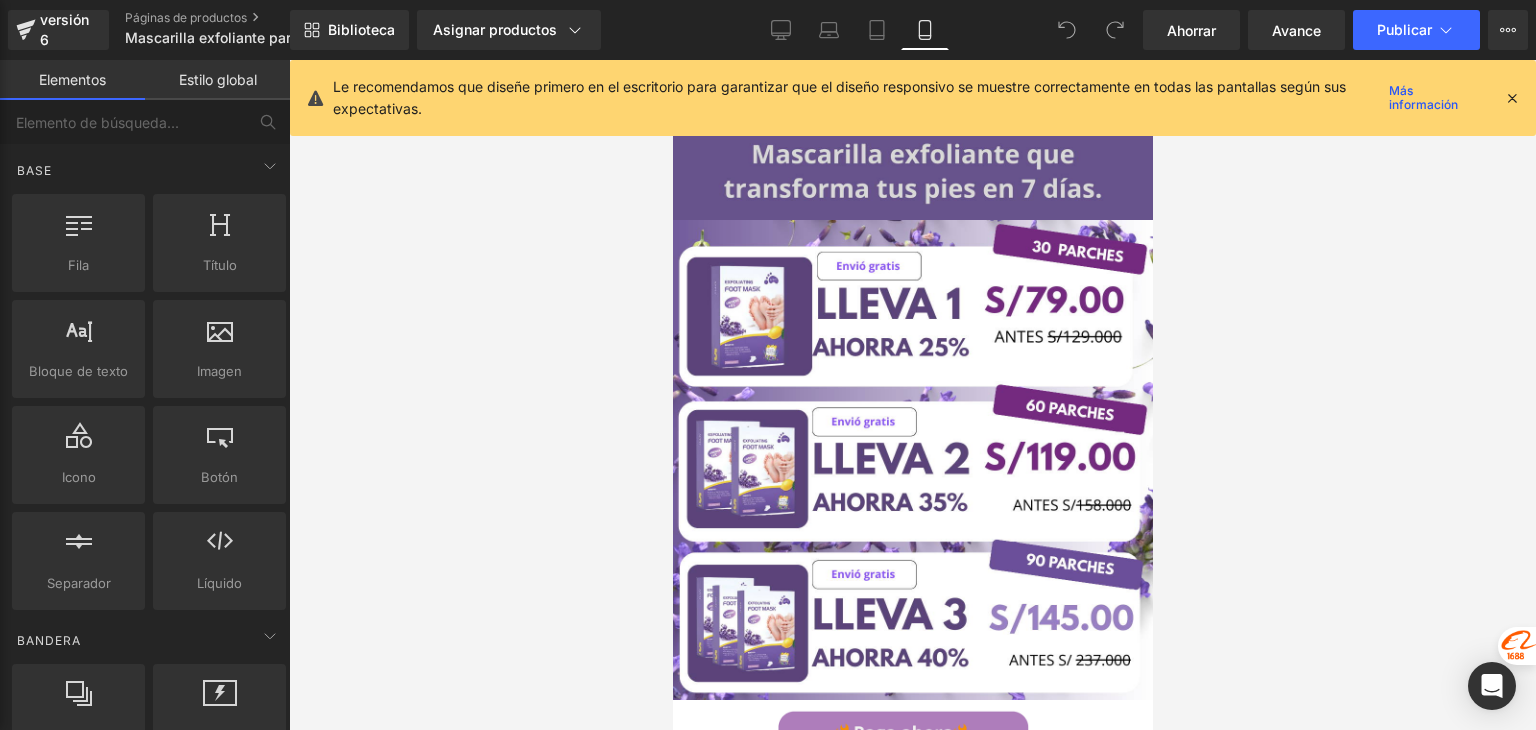 scroll, scrollTop: 500, scrollLeft: 0, axis: vertical 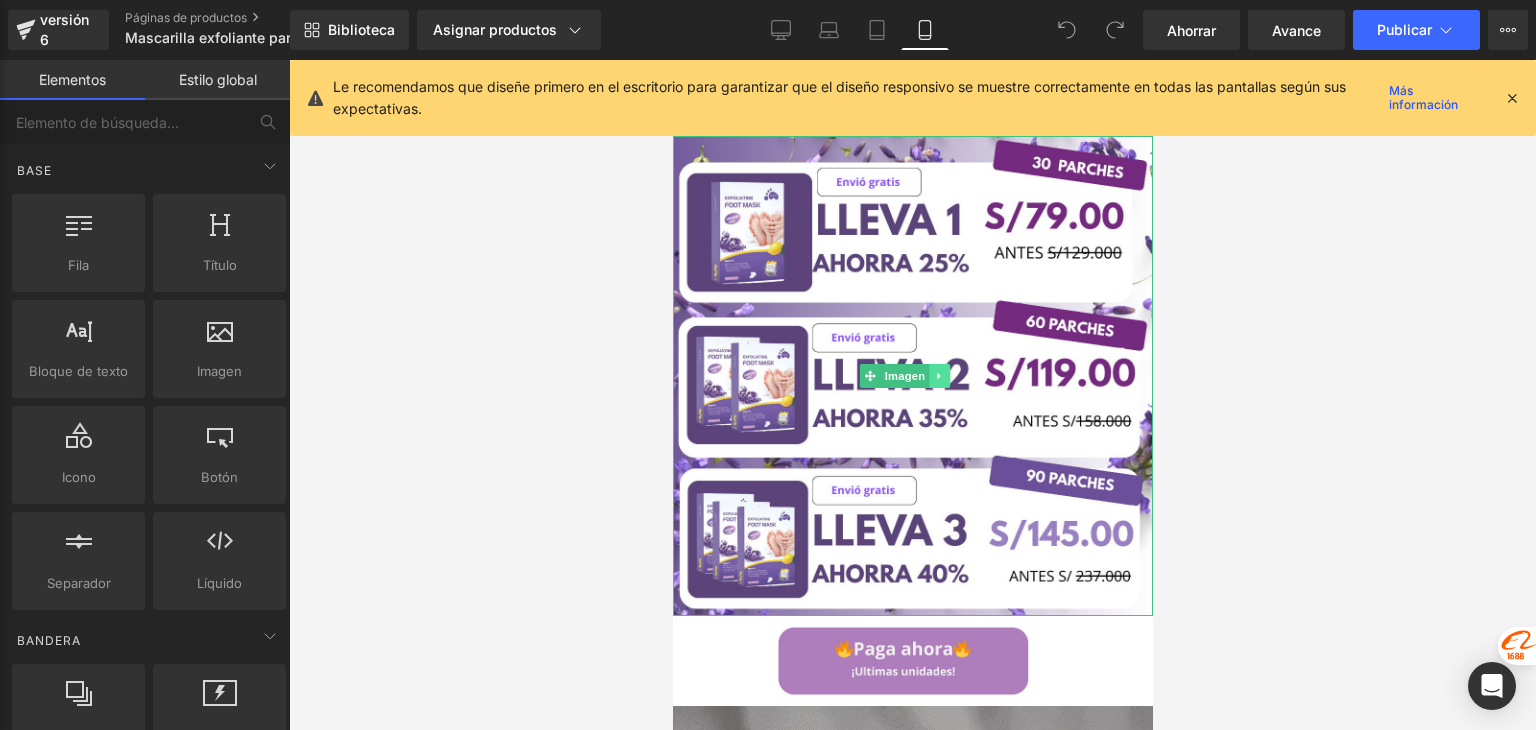 click at bounding box center (939, 376) 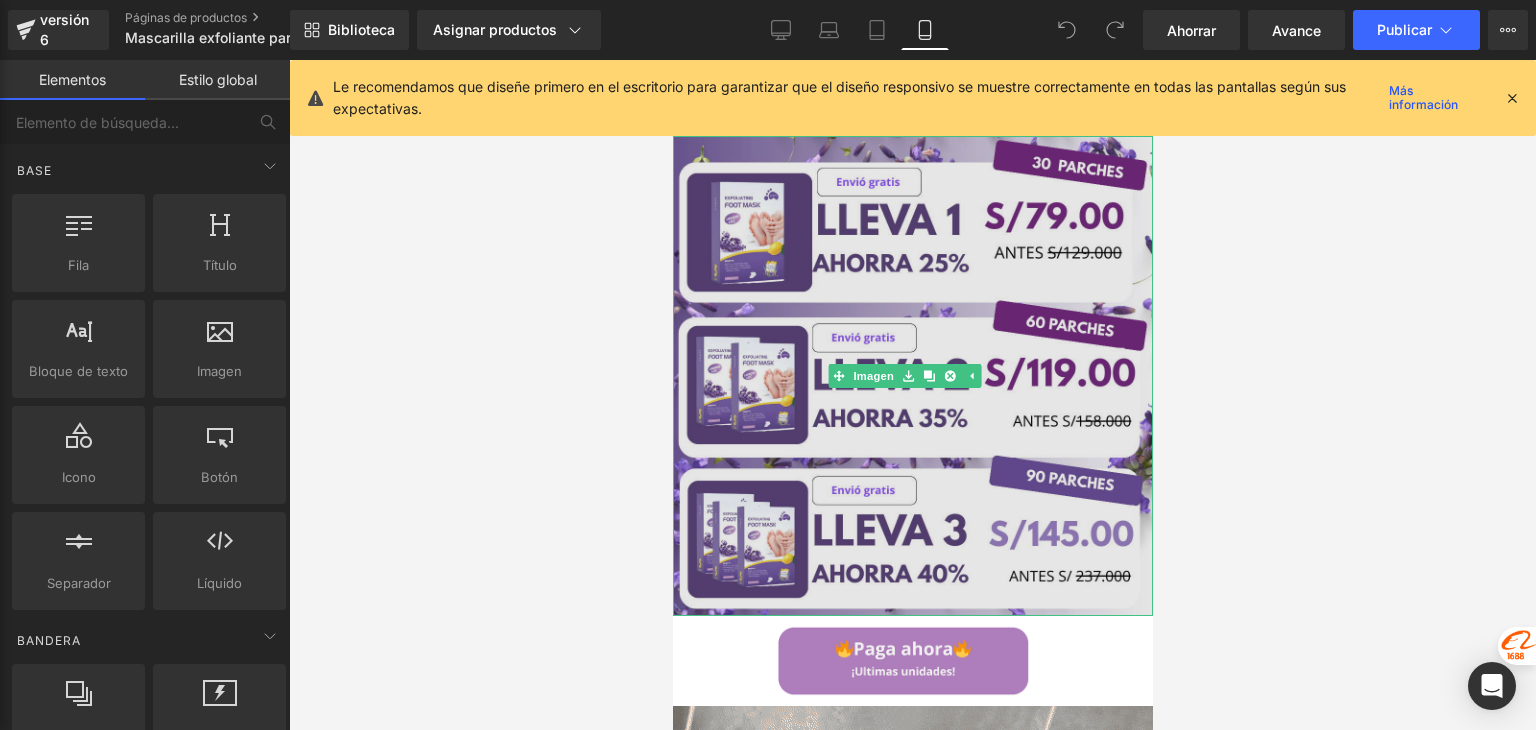 click at bounding box center (912, 376) 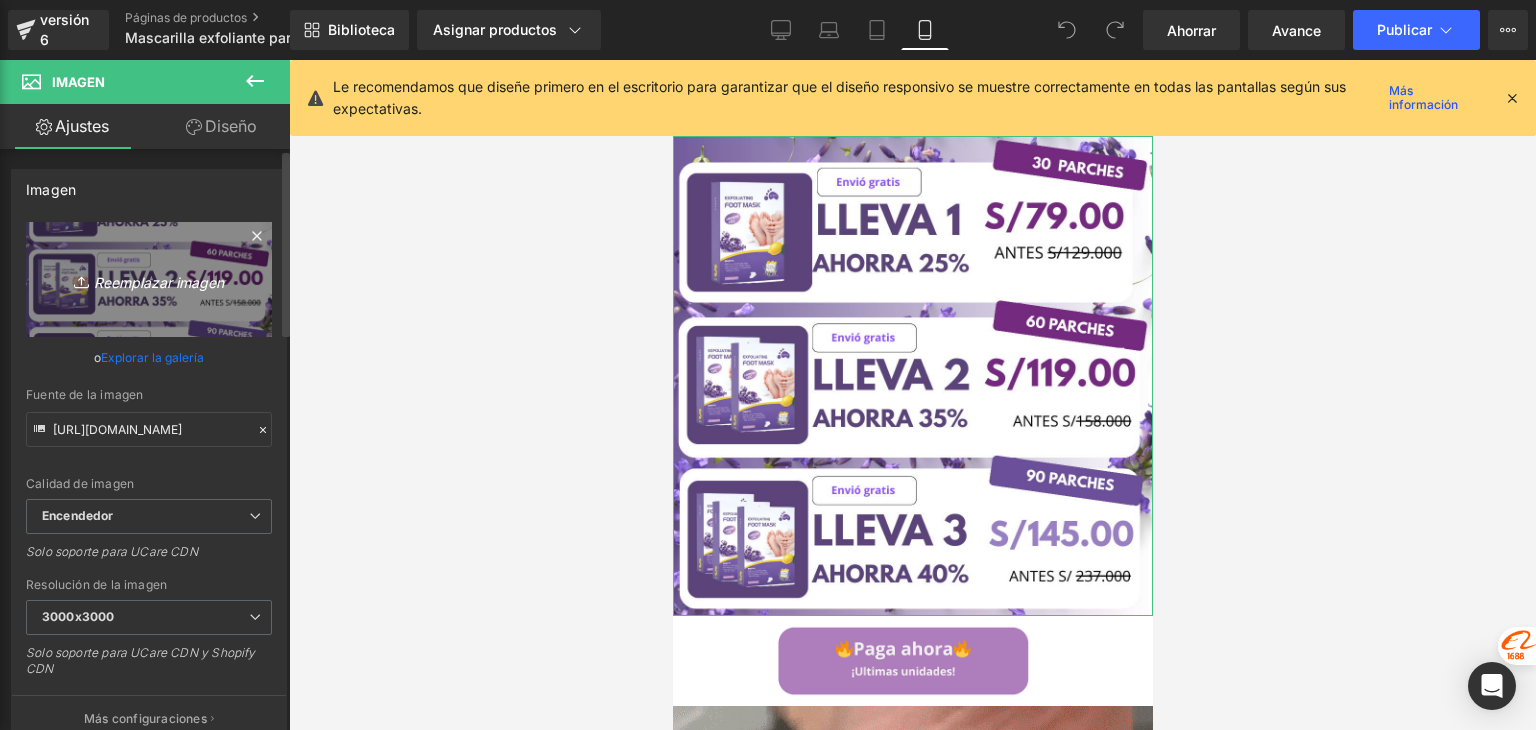 click on "Reemplazar imagen" at bounding box center (149, 279) 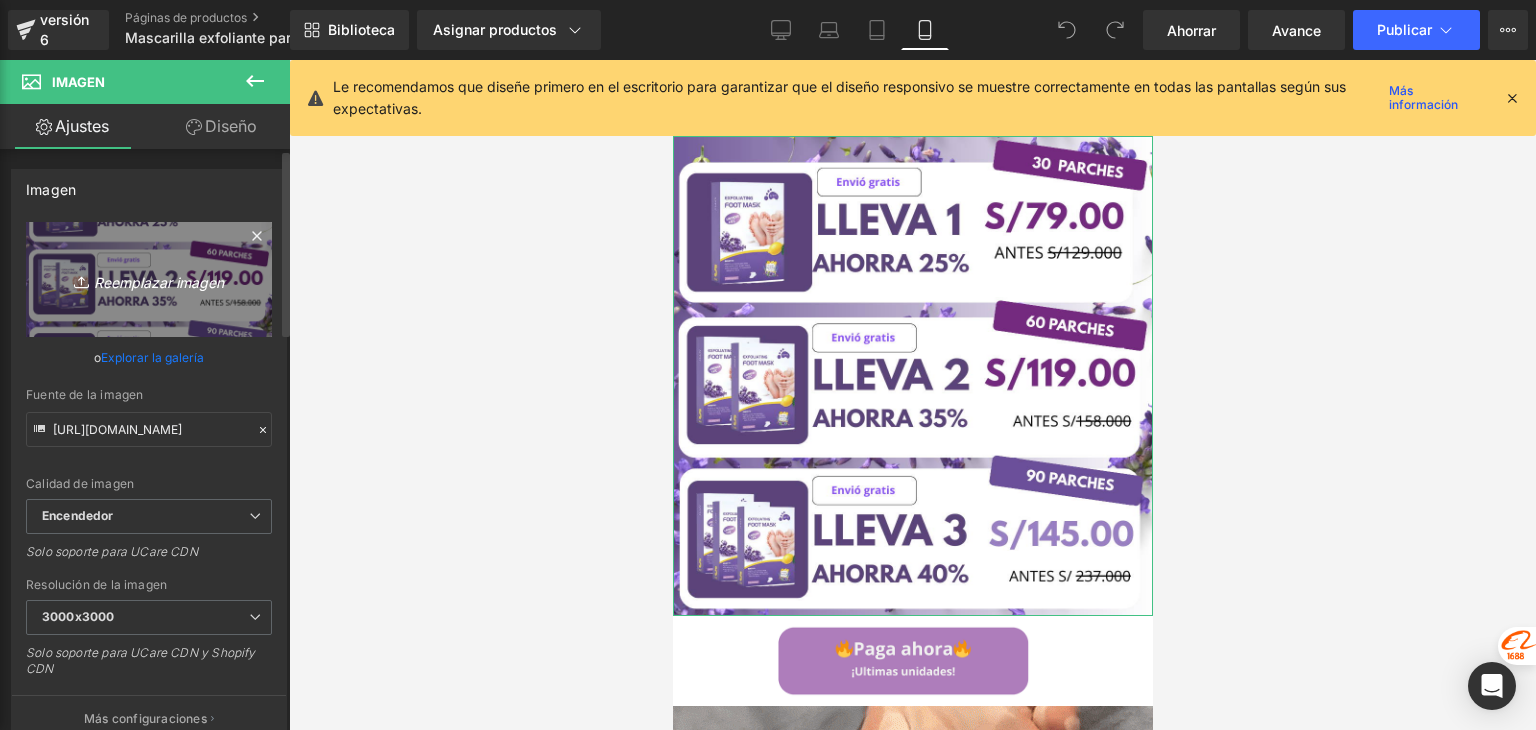 type on "C:\fakepath\8.png" 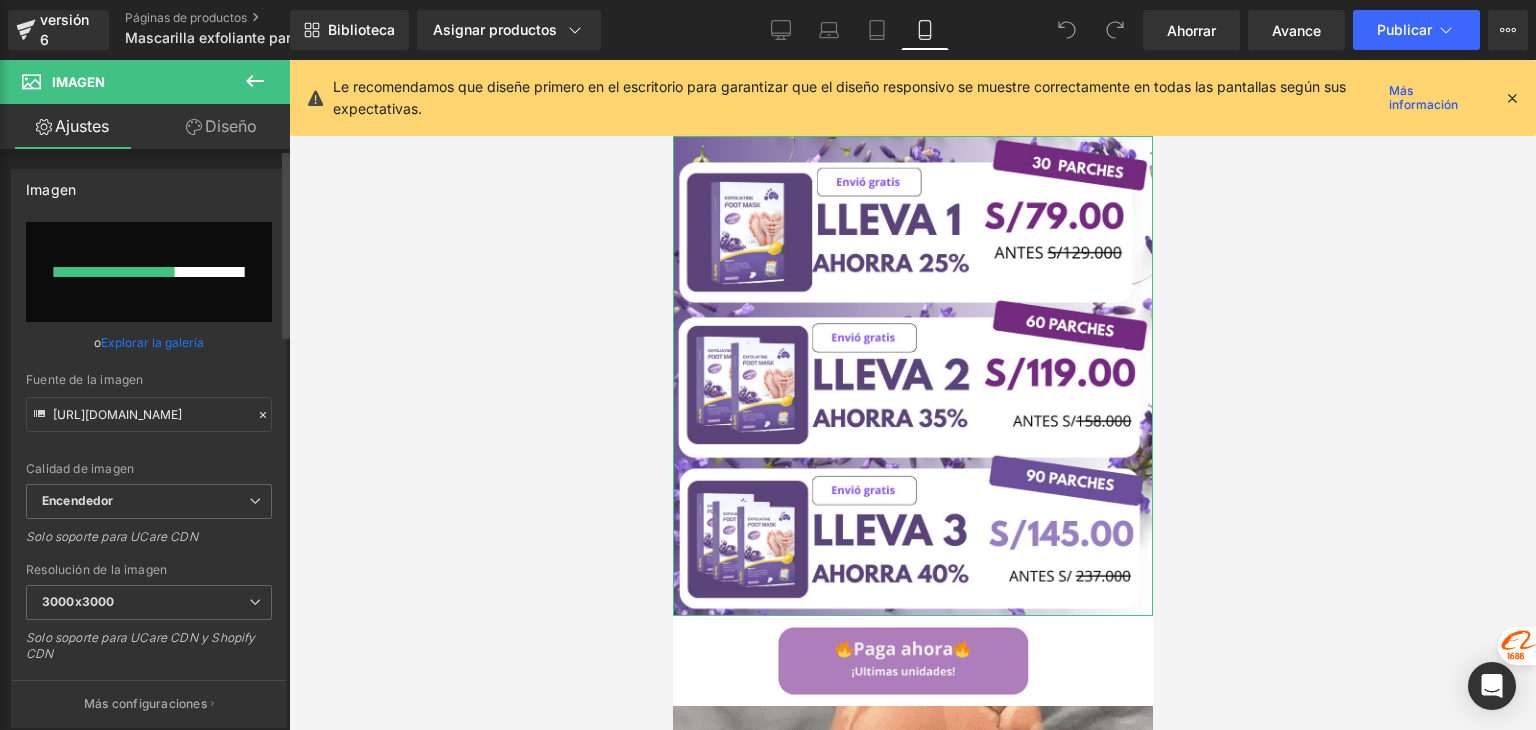 type 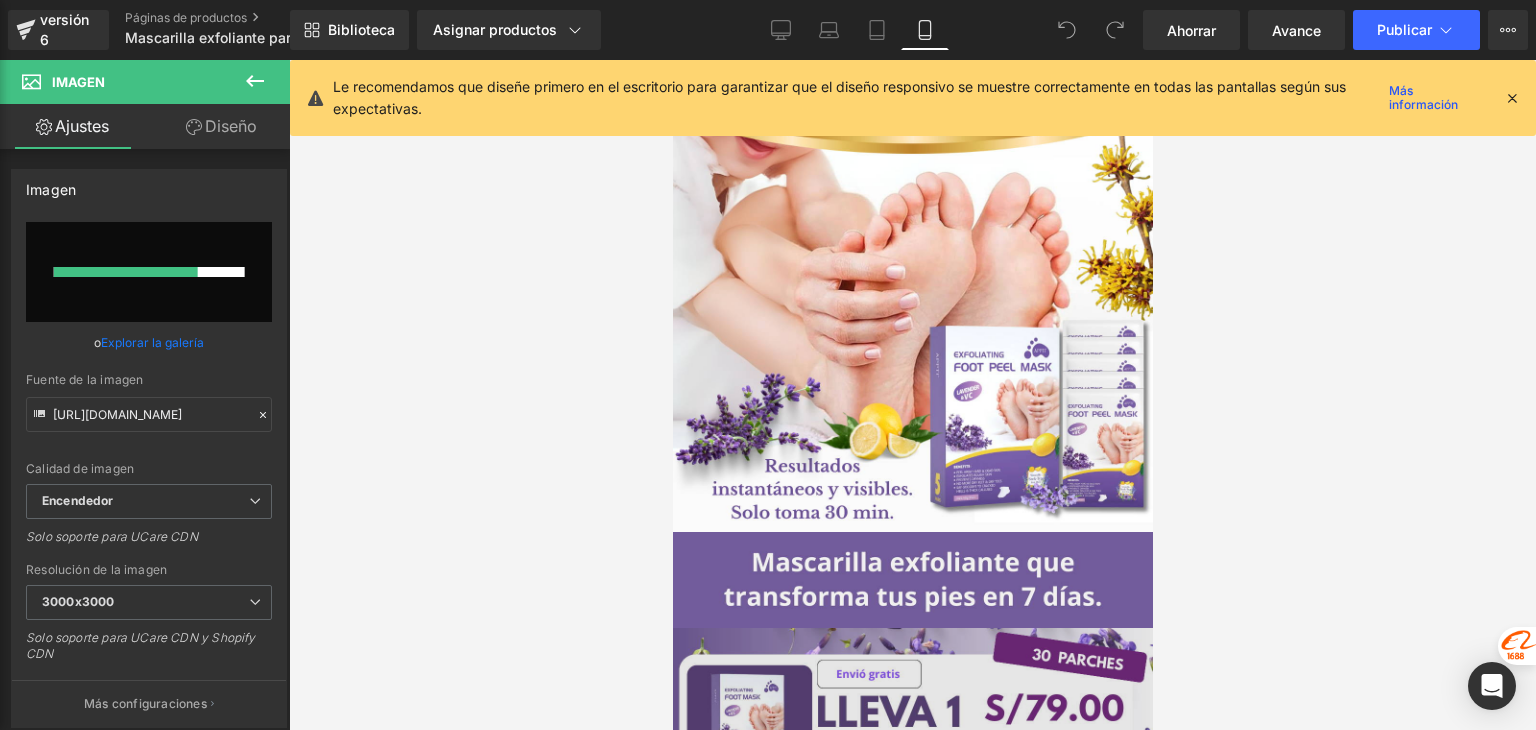 scroll, scrollTop: 0, scrollLeft: 0, axis: both 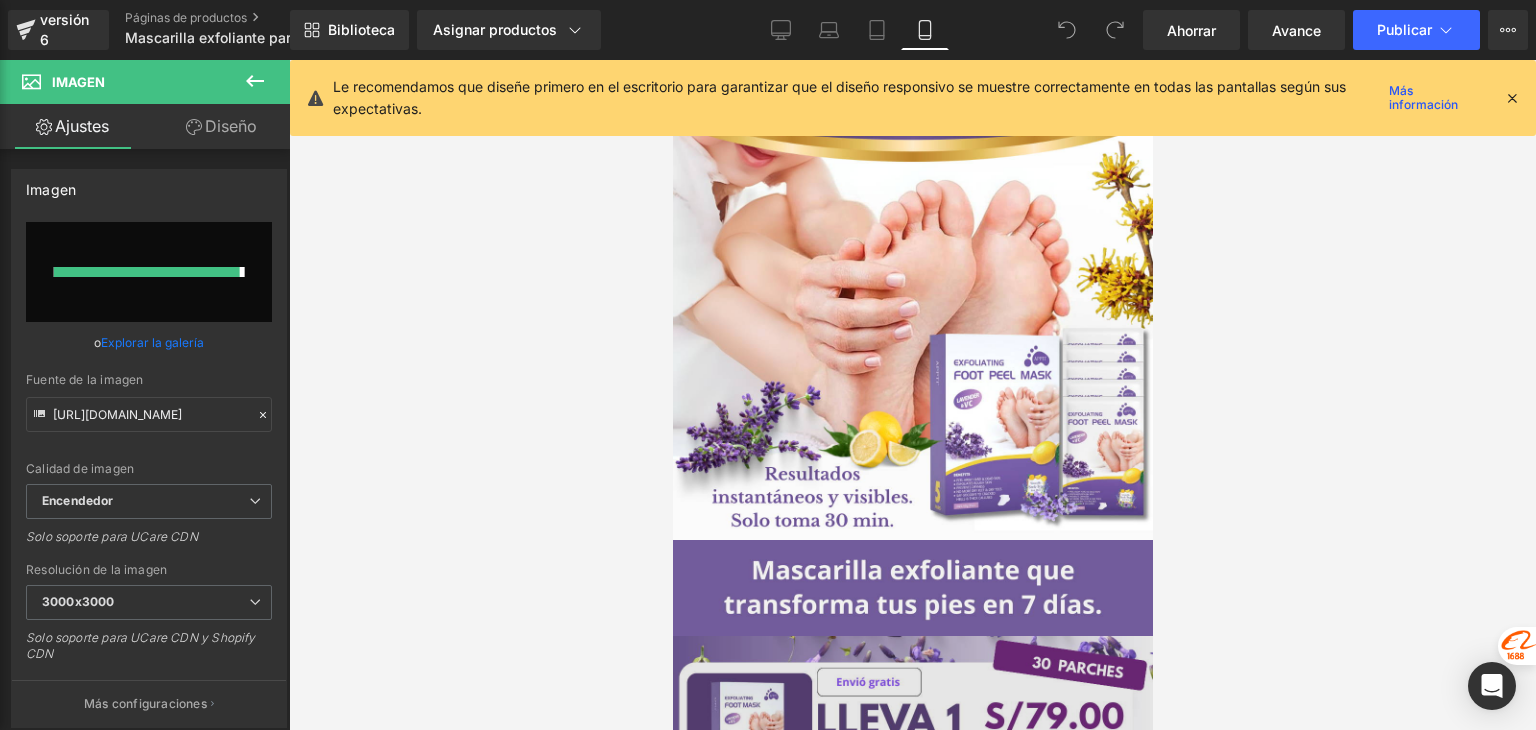 type on "https://ucarecdn.com/edf58a00-4ea4-40c6-8449-8dd573623b2e/-/format/auto/-/preview/3000x3000/-/quality/lighter/8.png" 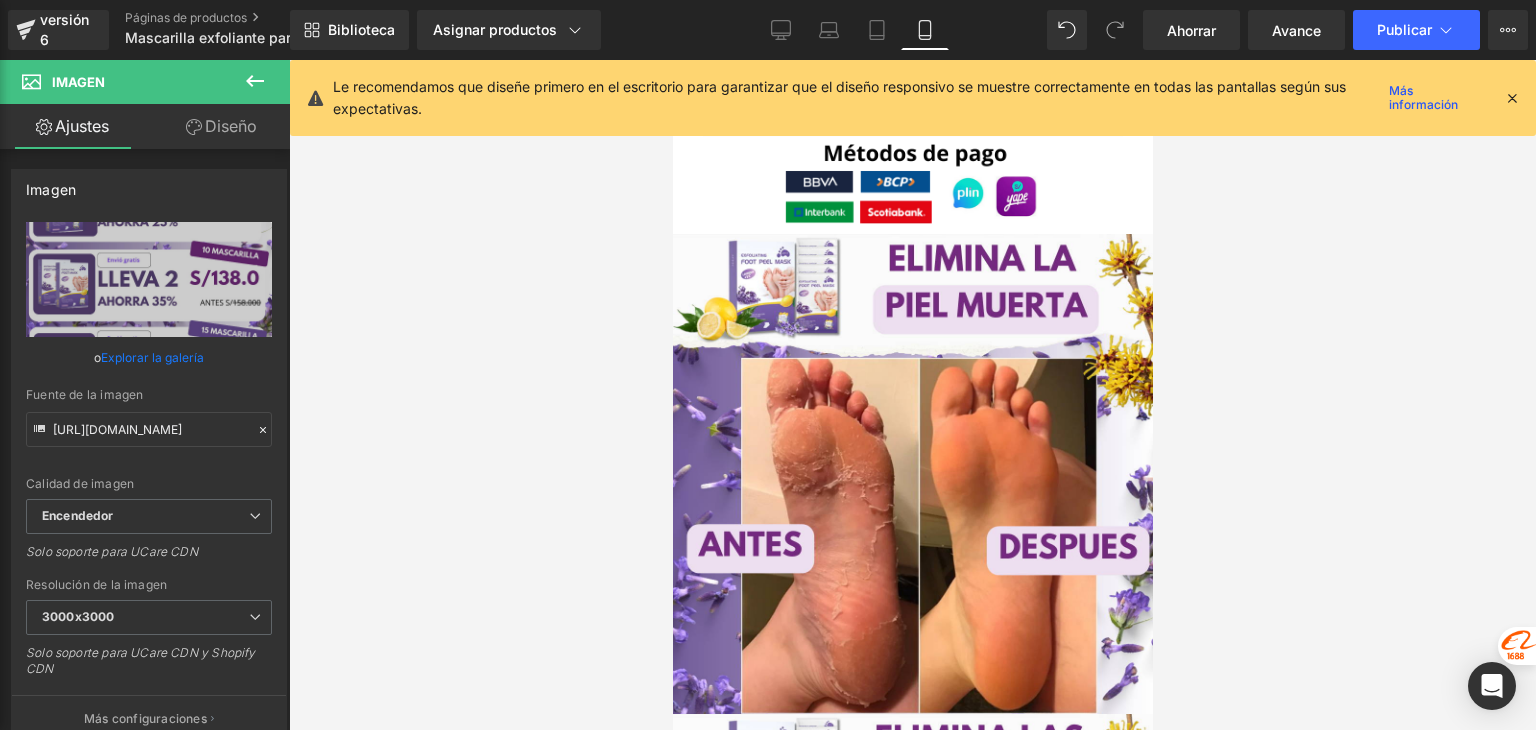 scroll, scrollTop: 4000, scrollLeft: 0, axis: vertical 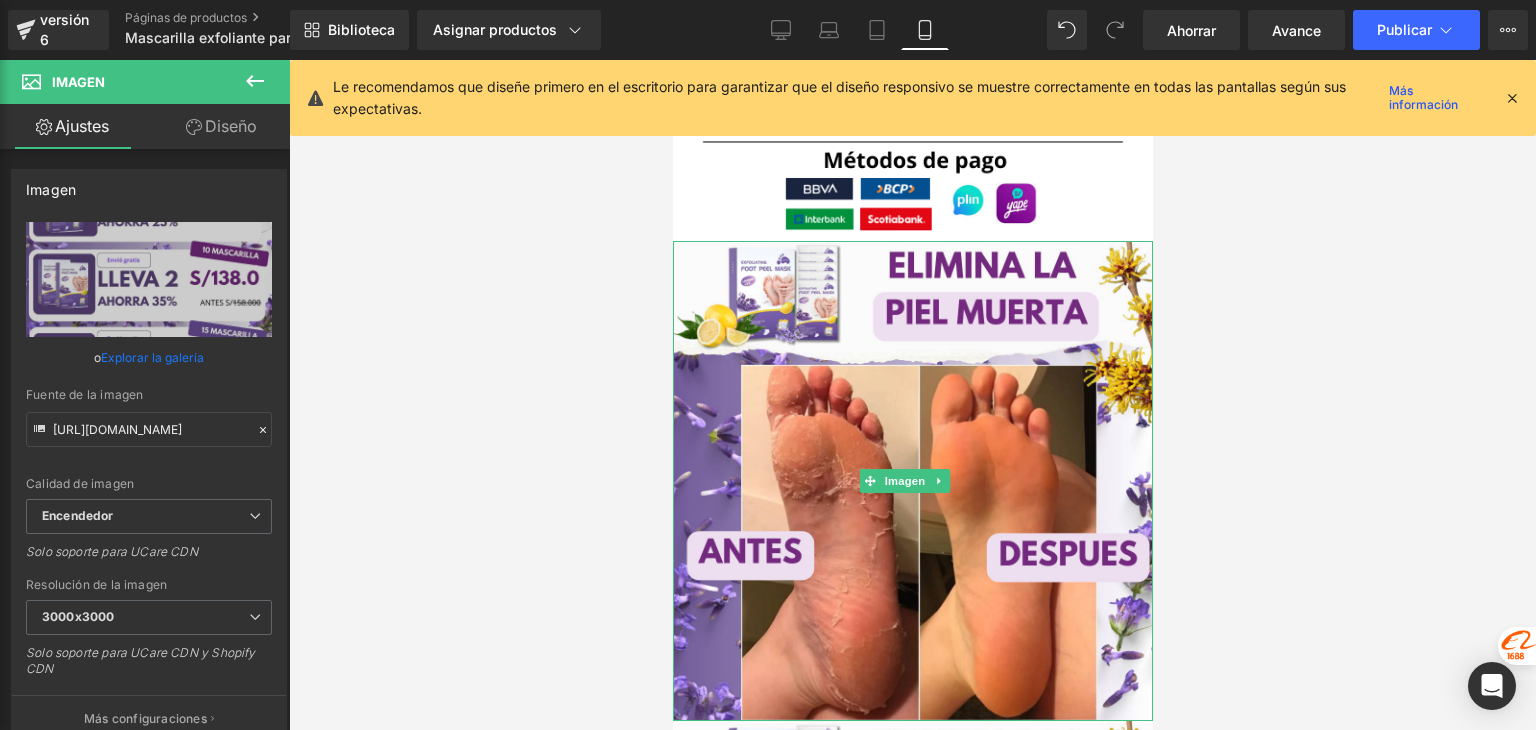 click at bounding box center [912, 481] 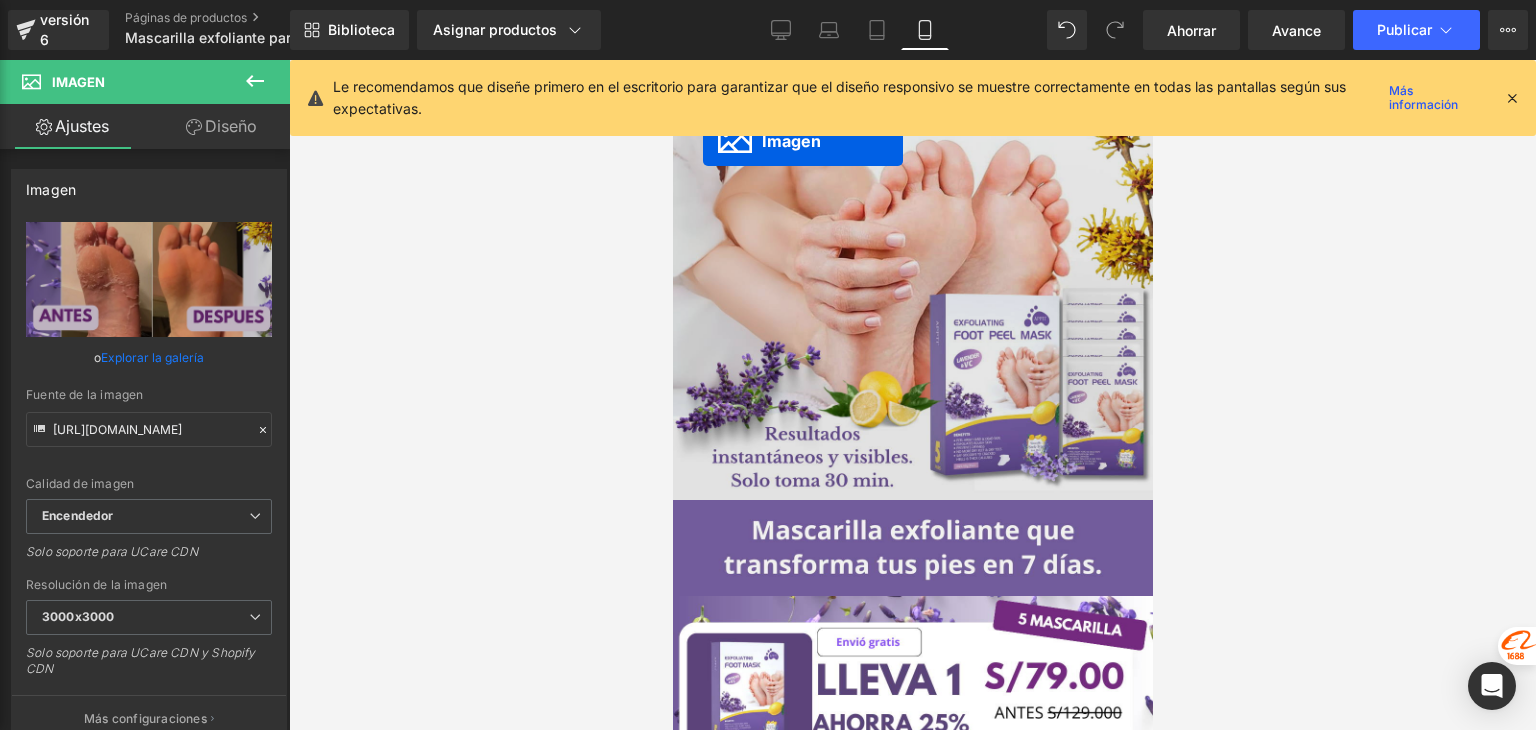 scroll, scrollTop: 0, scrollLeft: 0, axis: both 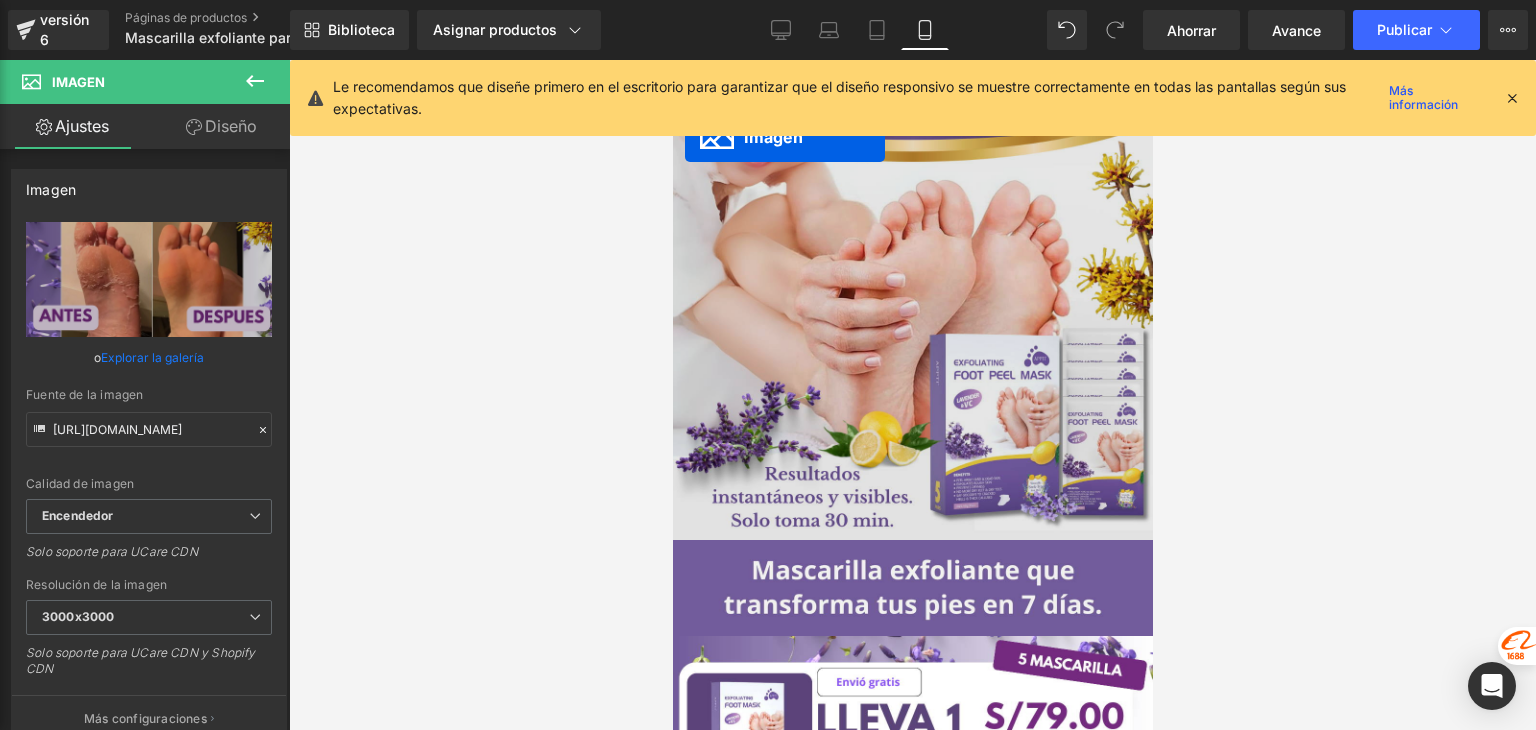 drag, startPoint x: 863, startPoint y: 337, endPoint x: 684, endPoint y: 137, distance: 268.40454 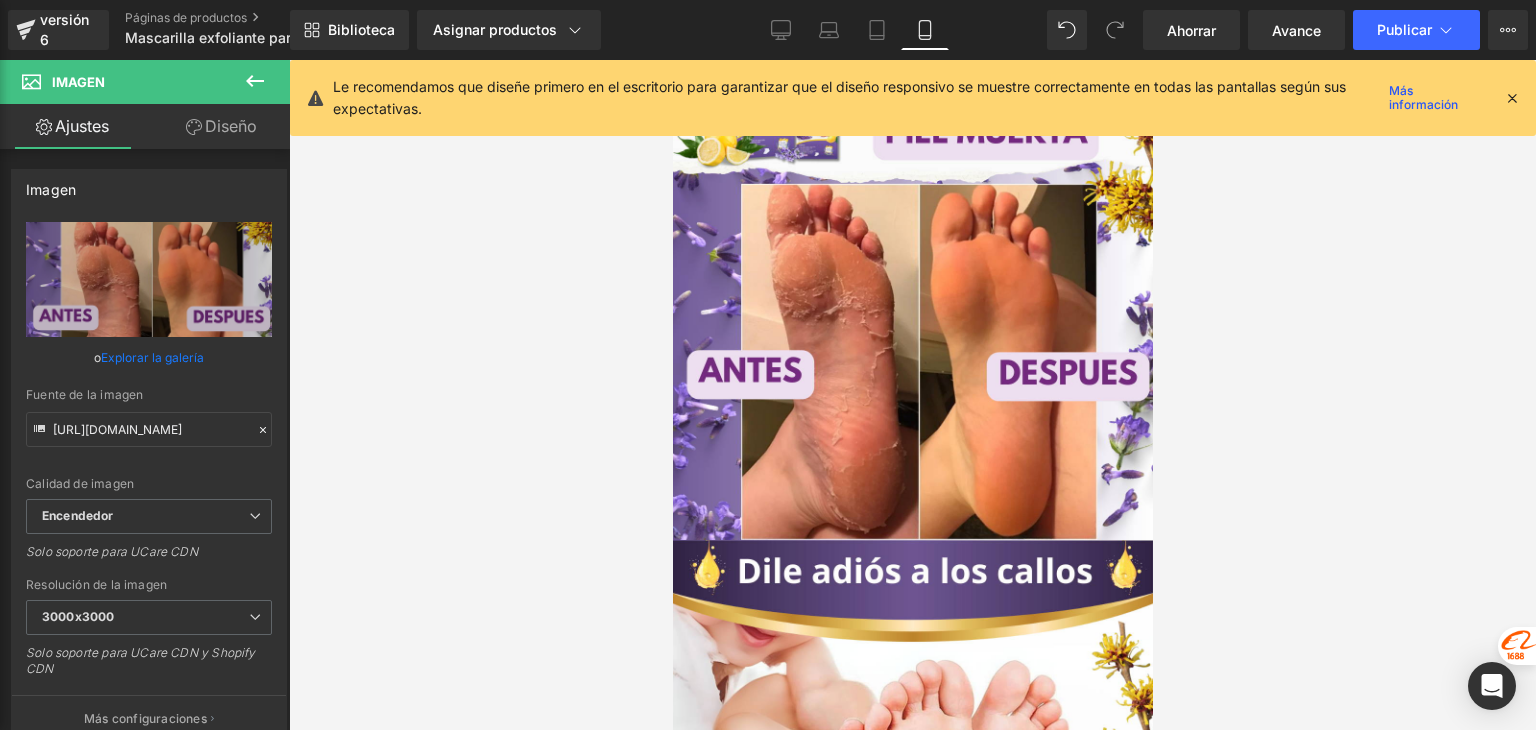 click at bounding box center (1512, 98) 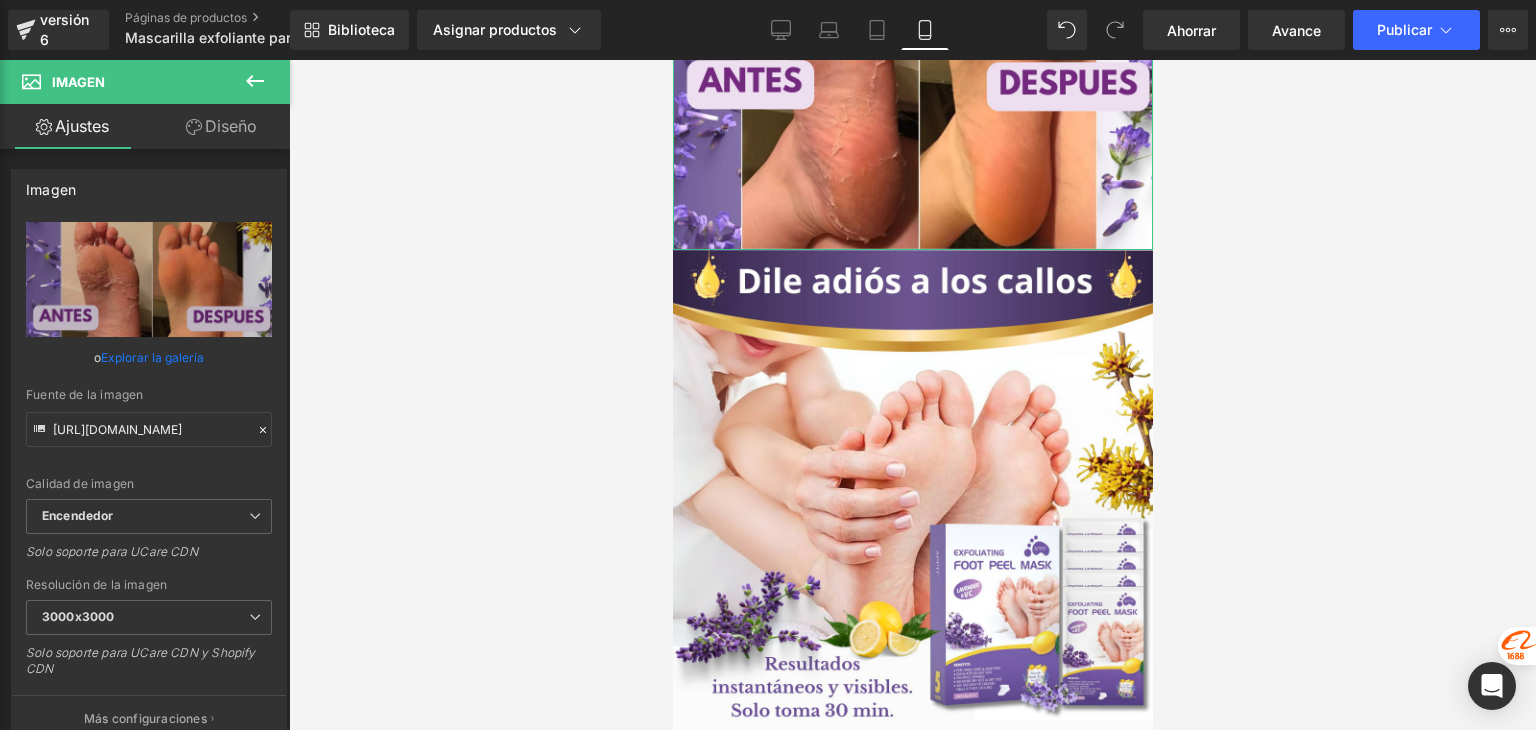 scroll, scrollTop: 300, scrollLeft: 0, axis: vertical 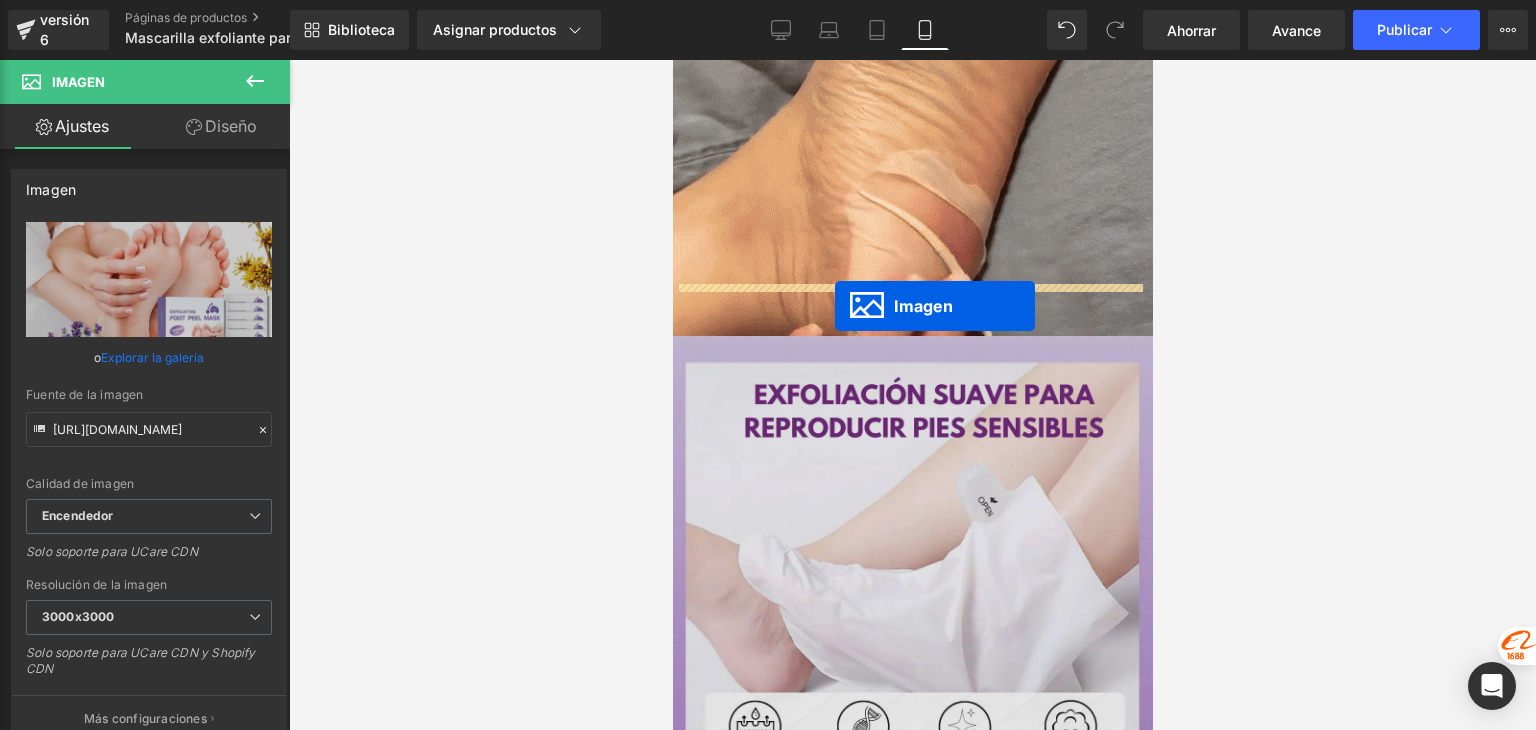drag, startPoint x: 867, startPoint y: 453, endPoint x: 834, endPoint y: 306, distance: 150.65855 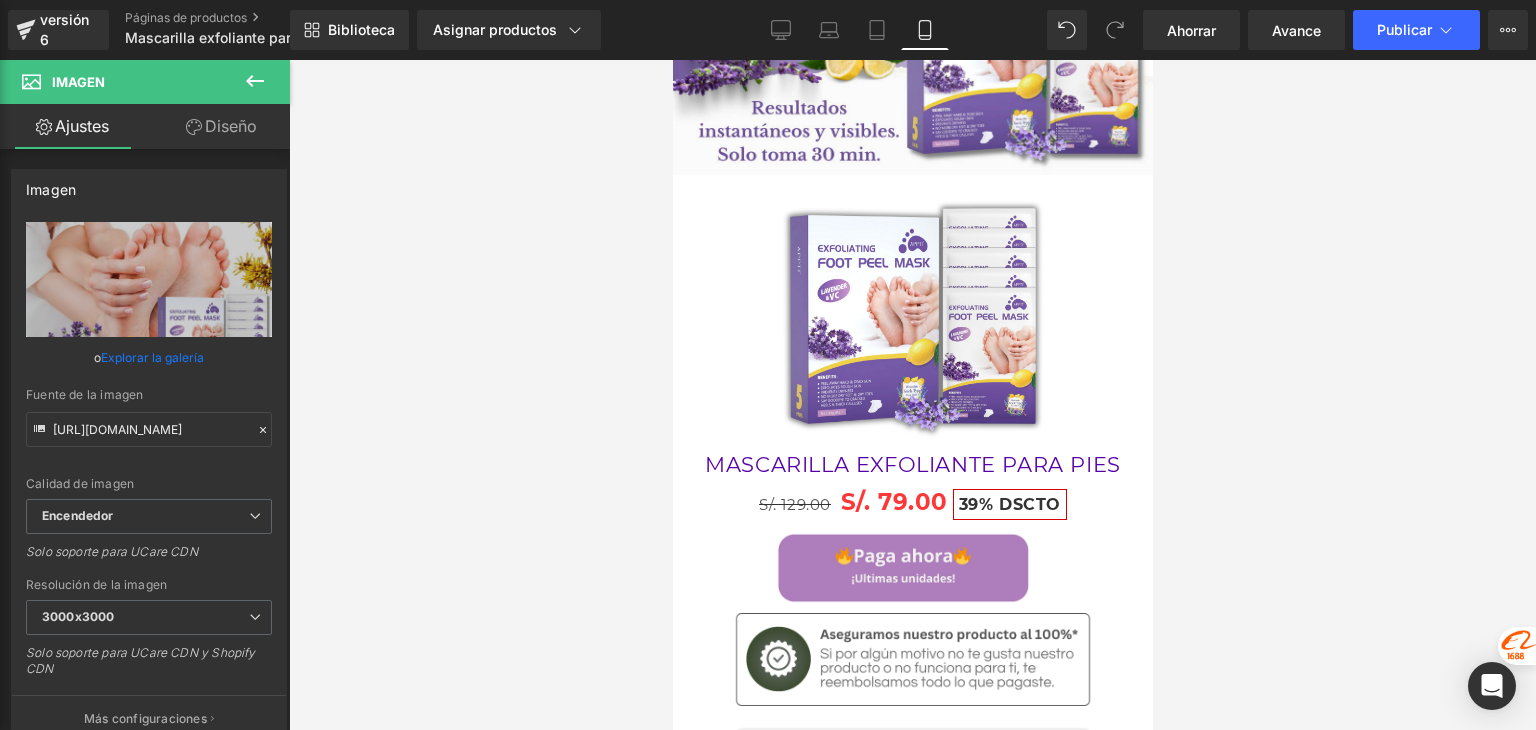 scroll, scrollTop: 3600, scrollLeft: 0, axis: vertical 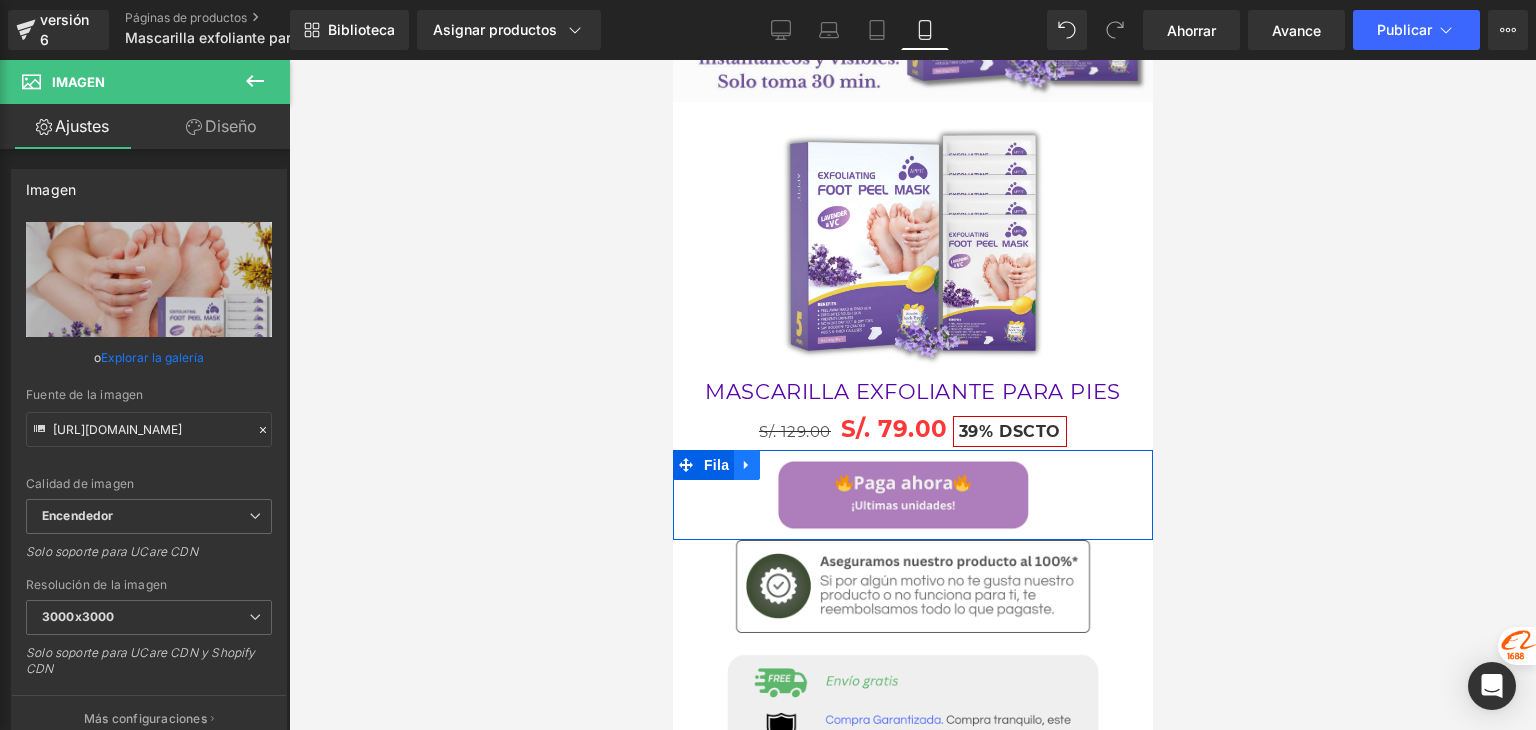 click 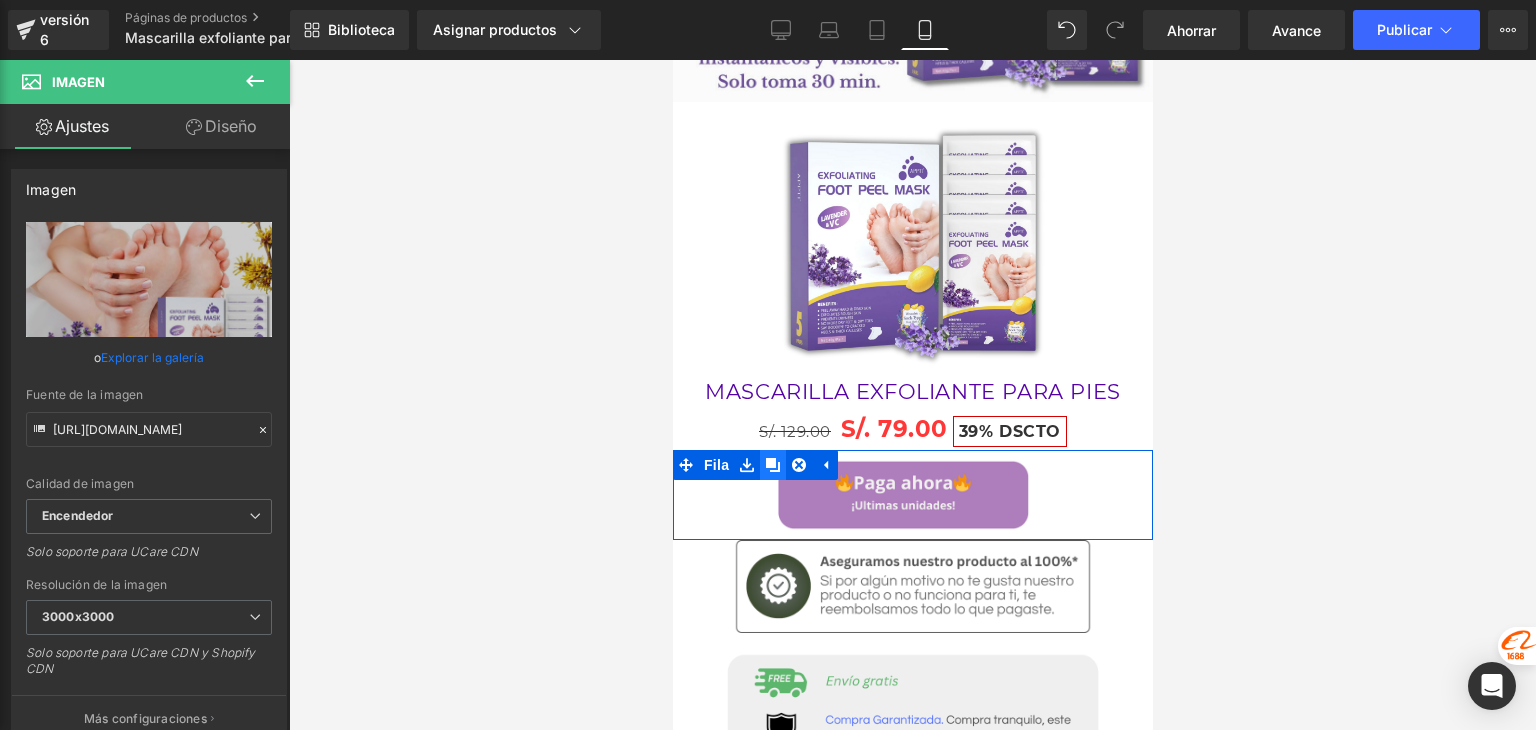 click 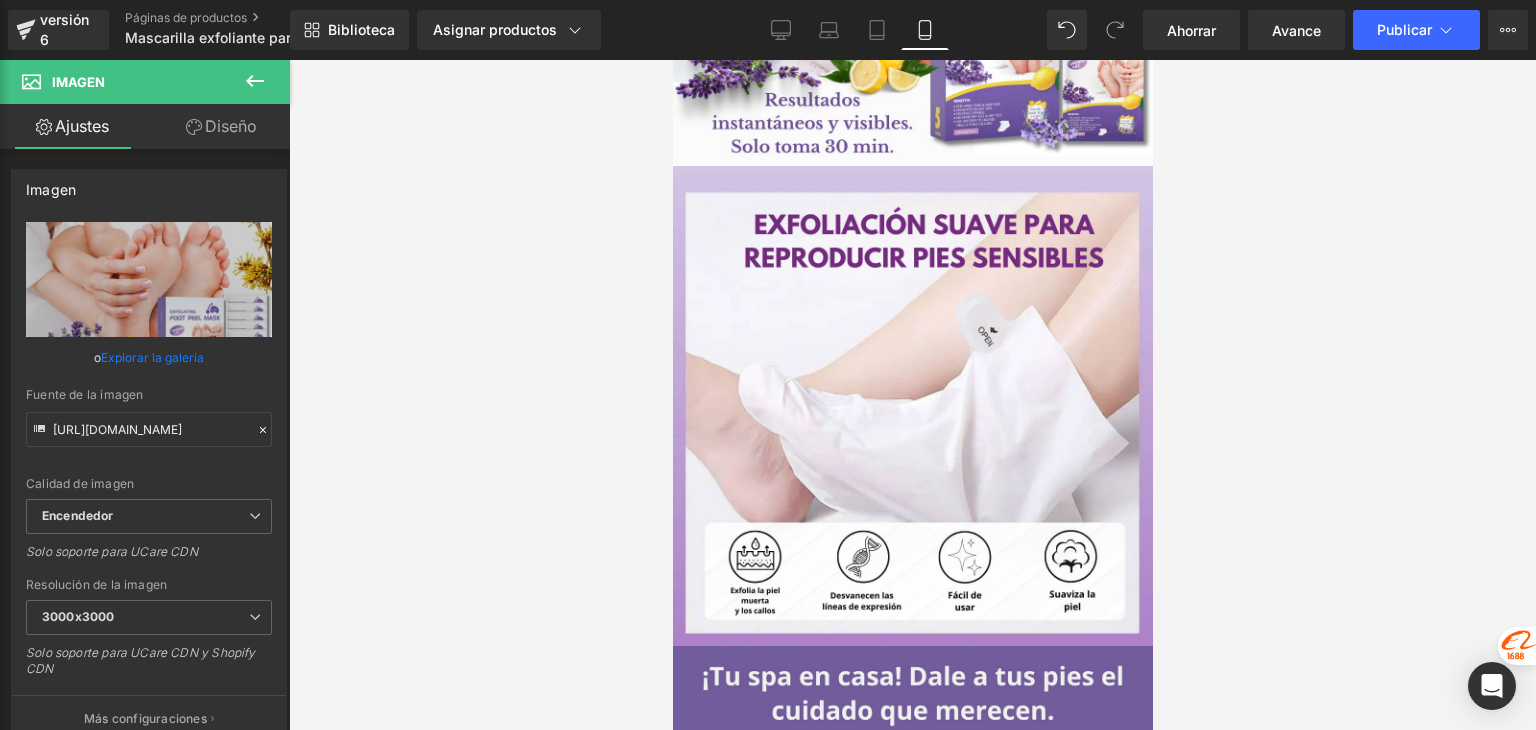 scroll, scrollTop: 1800, scrollLeft: 0, axis: vertical 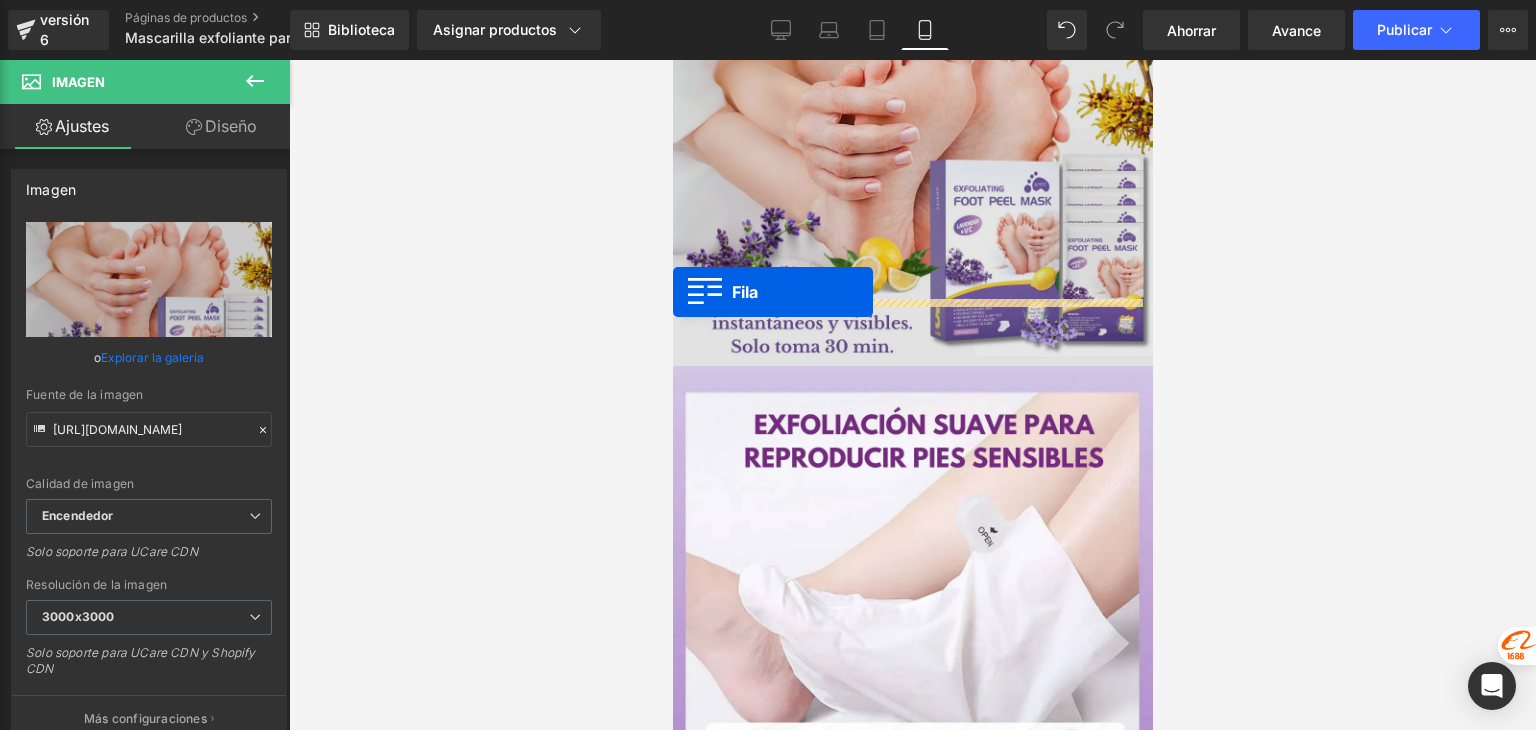 drag, startPoint x: 692, startPoint y: 427, endPoint x: 672, endPoint y: 292, distance: 136.47343 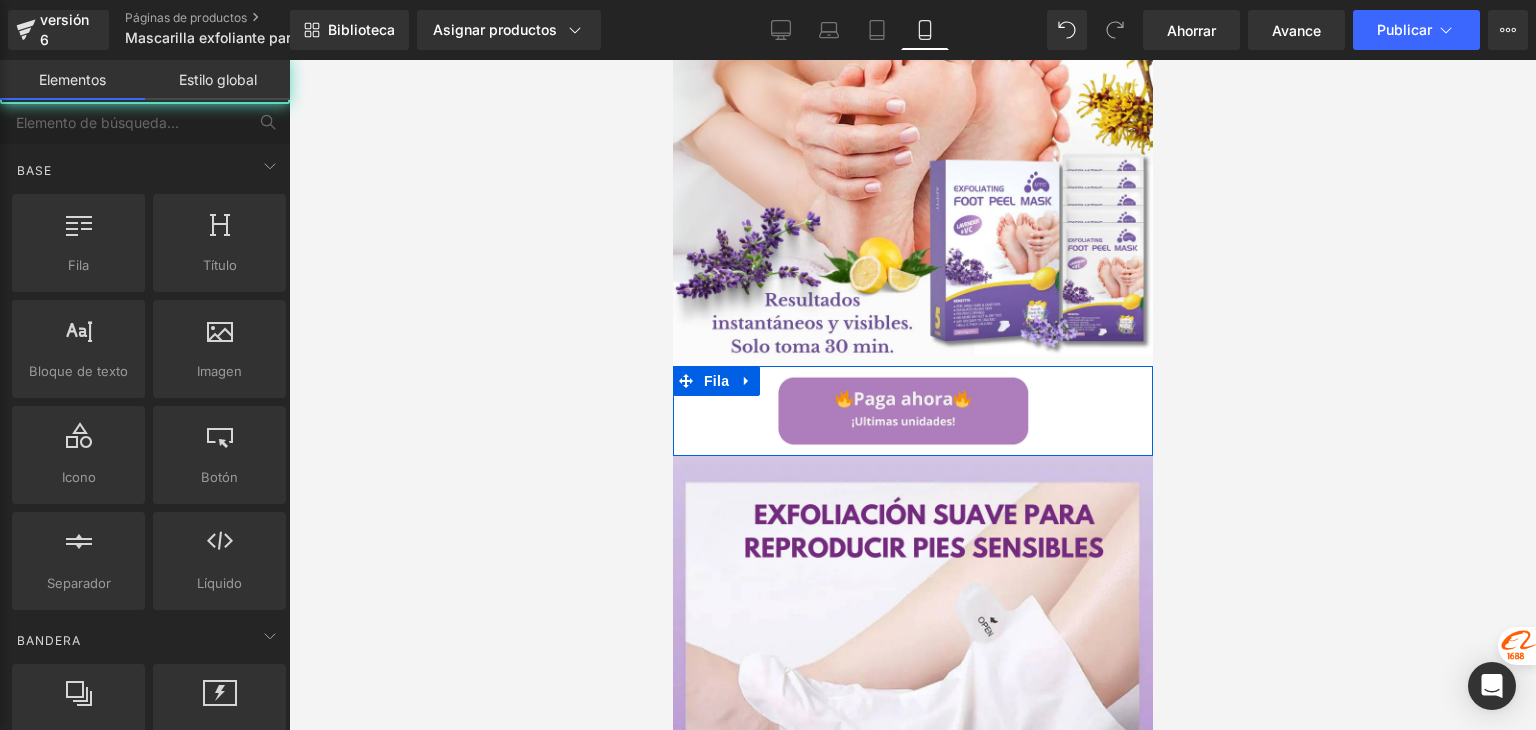 click at bounding box center [912, 395] 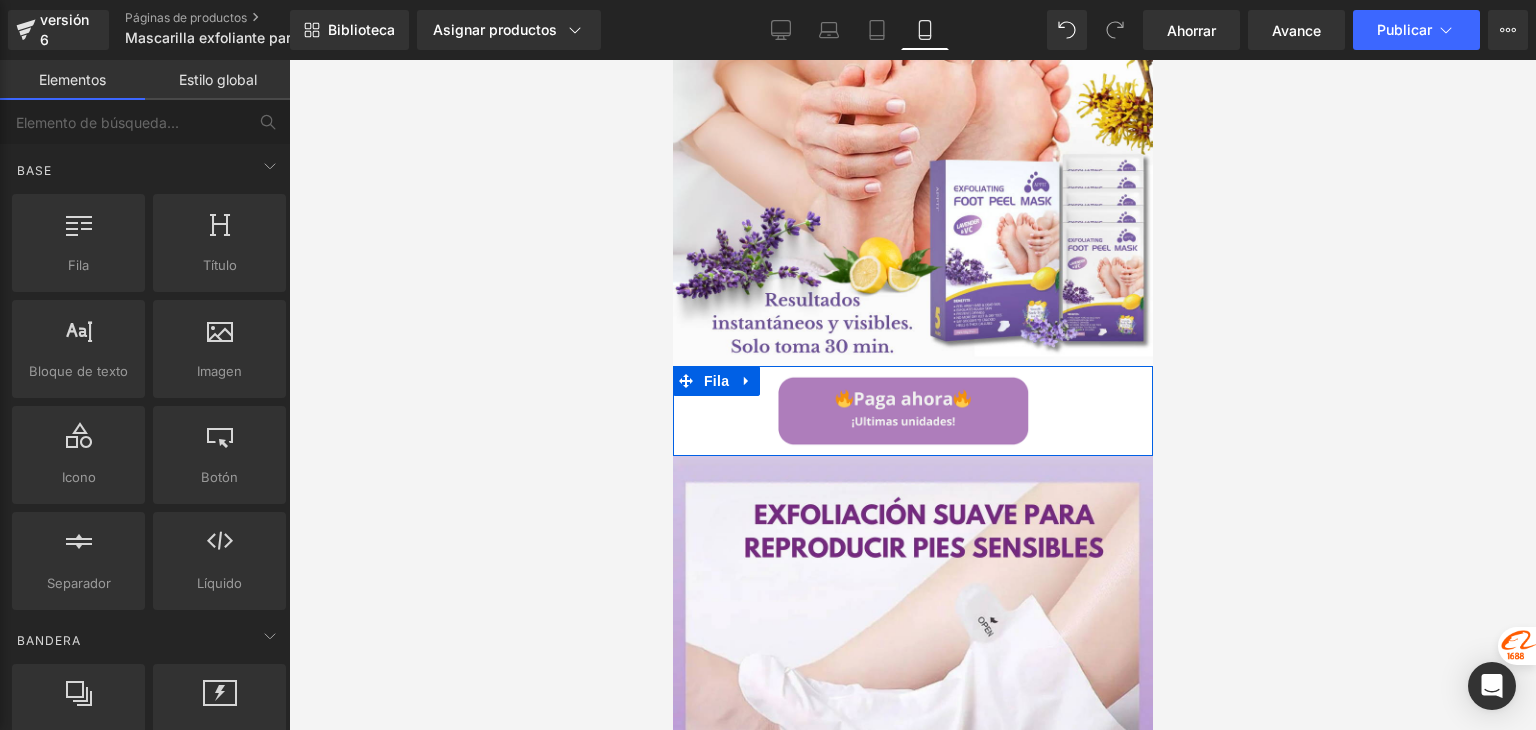 click at bounding box center (912, 395) 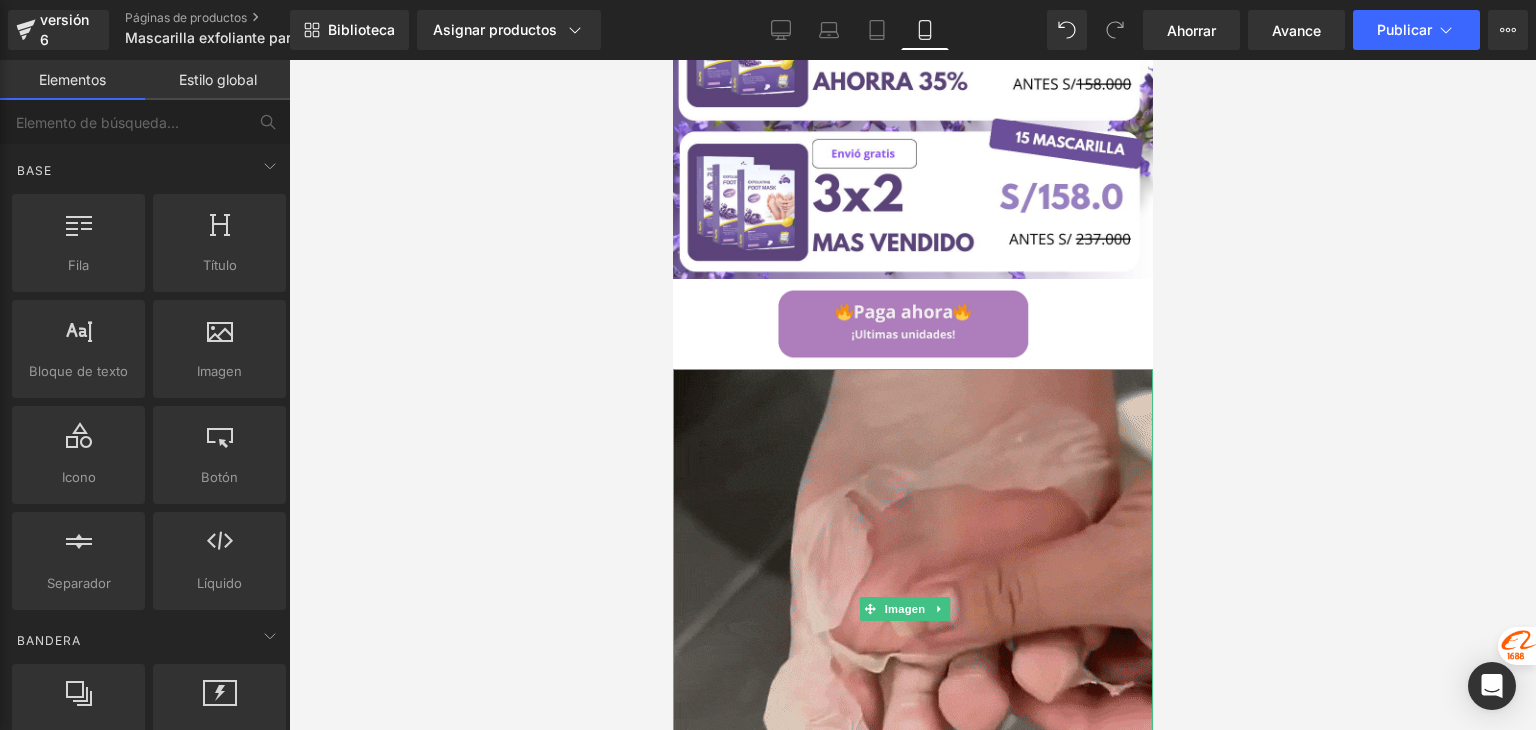 scroll, scrollTop: 700, scrollLeft: 0, axis: vertical 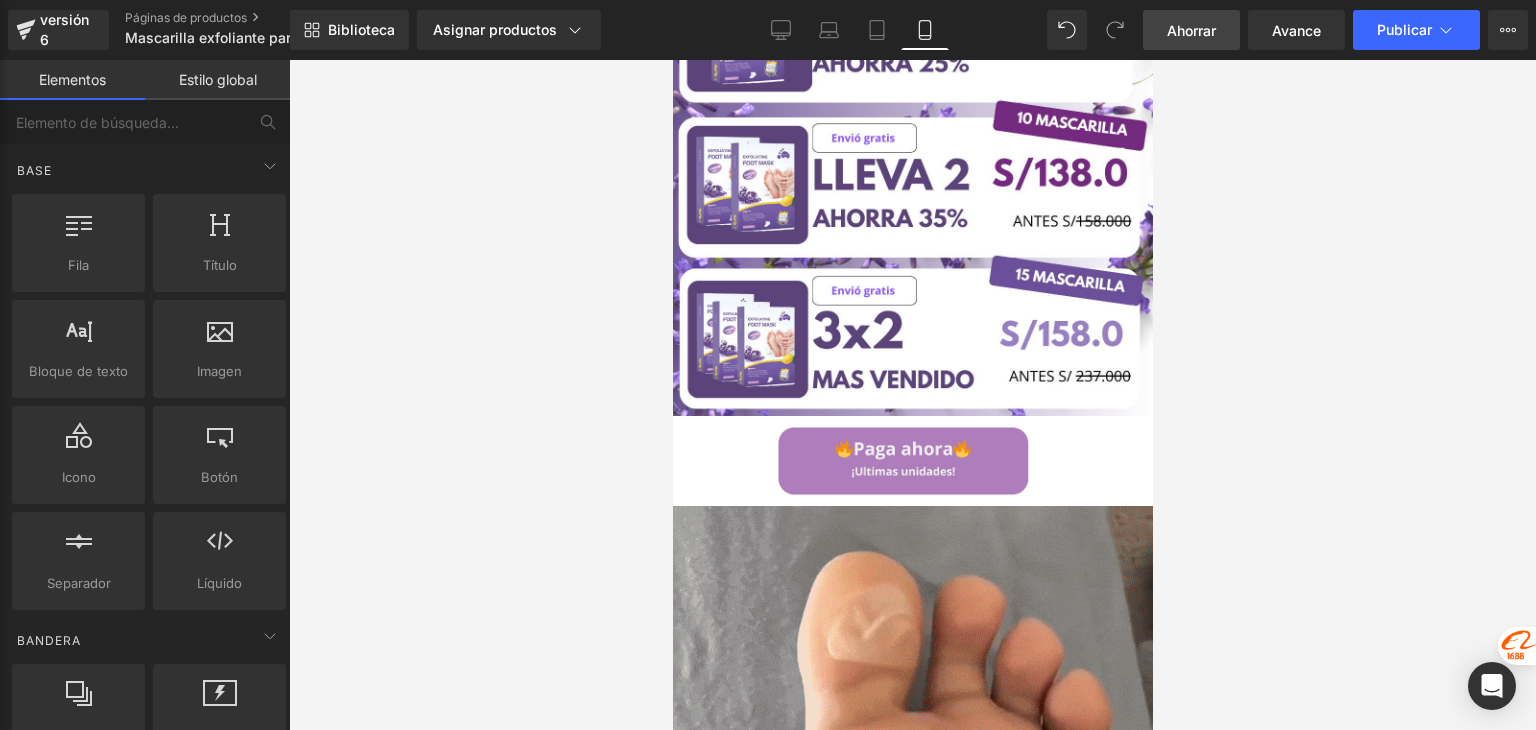 click on "Ahorrar" at bounding box center [1191, 30] 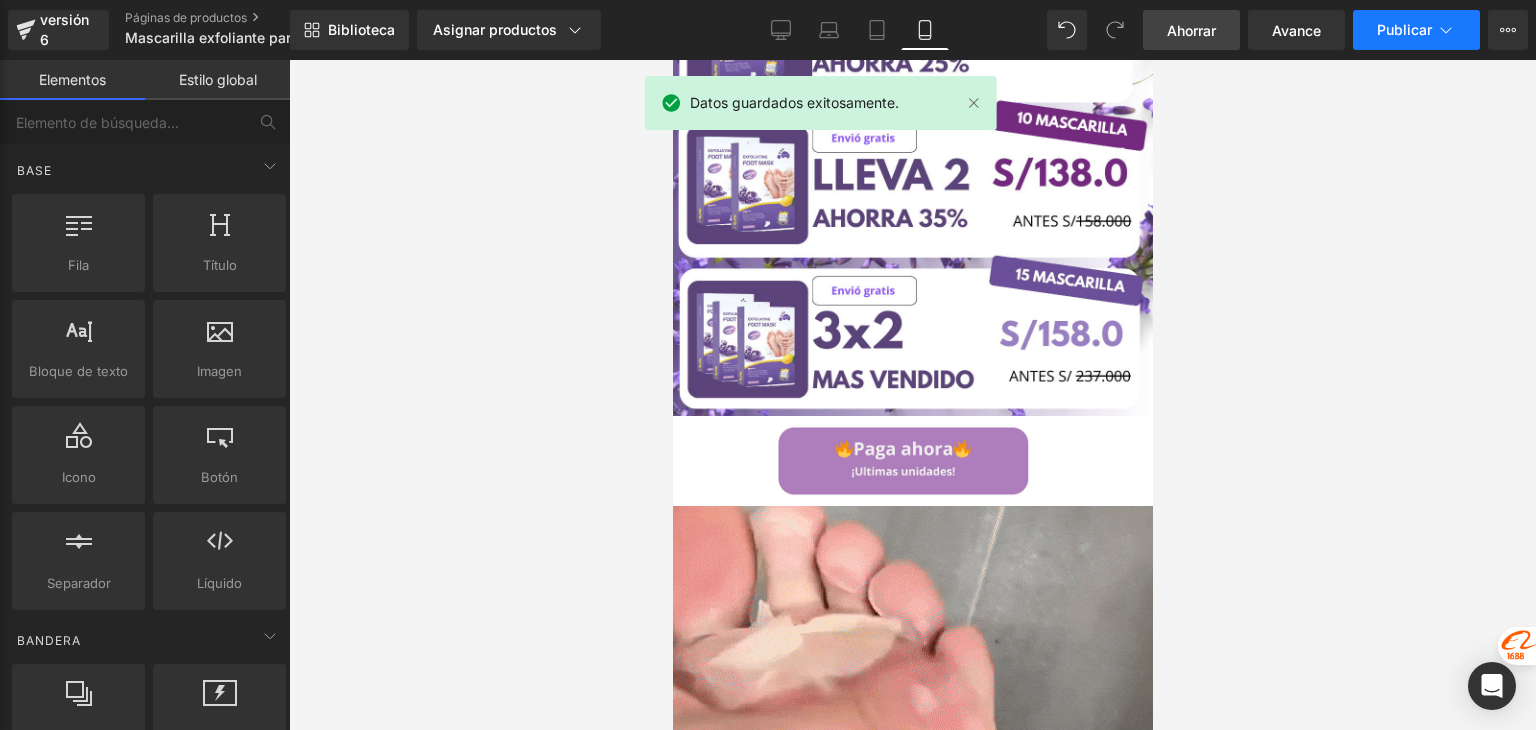 click on "Publicar" at bounding box center (1416, 30) 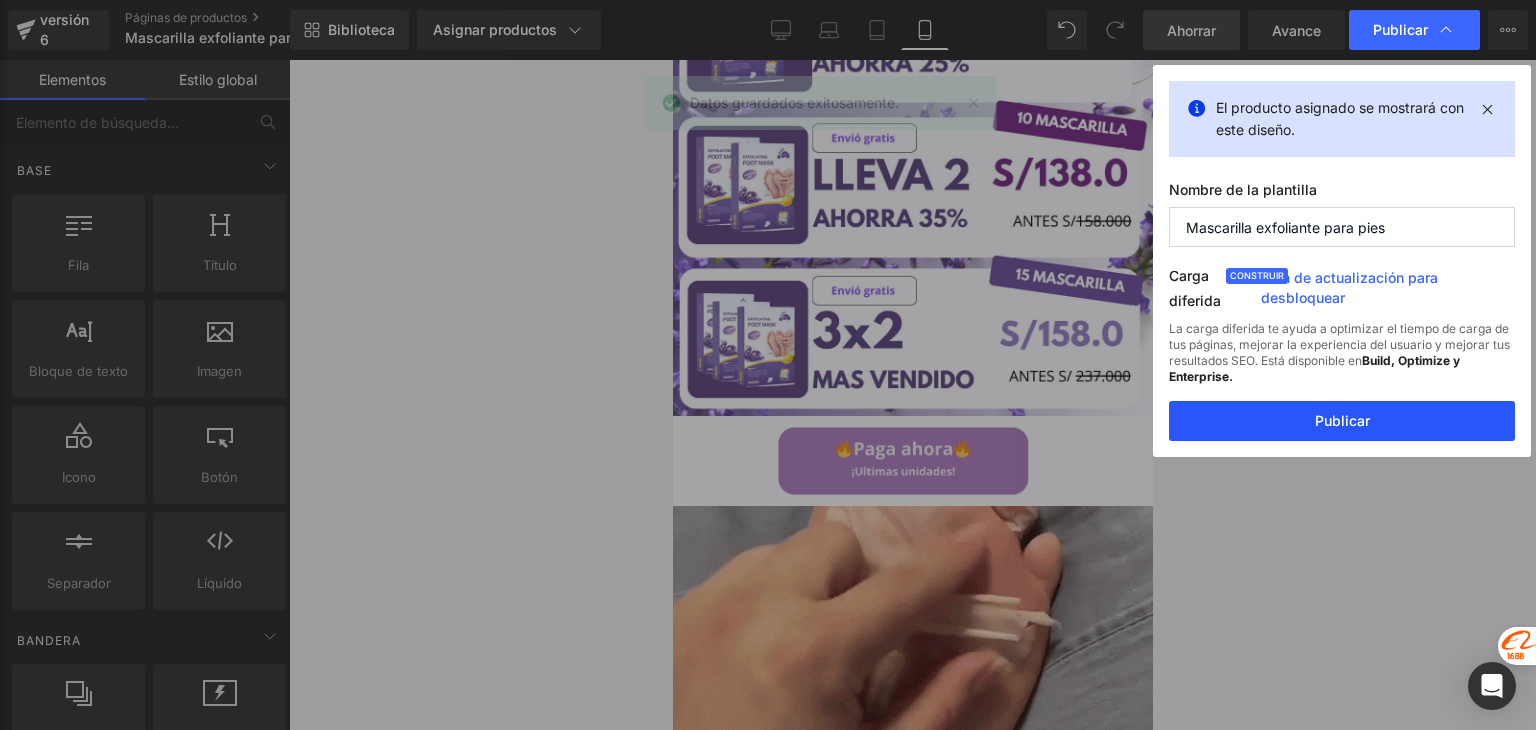 click on "Publicar" at bounding box center (1342, 420) 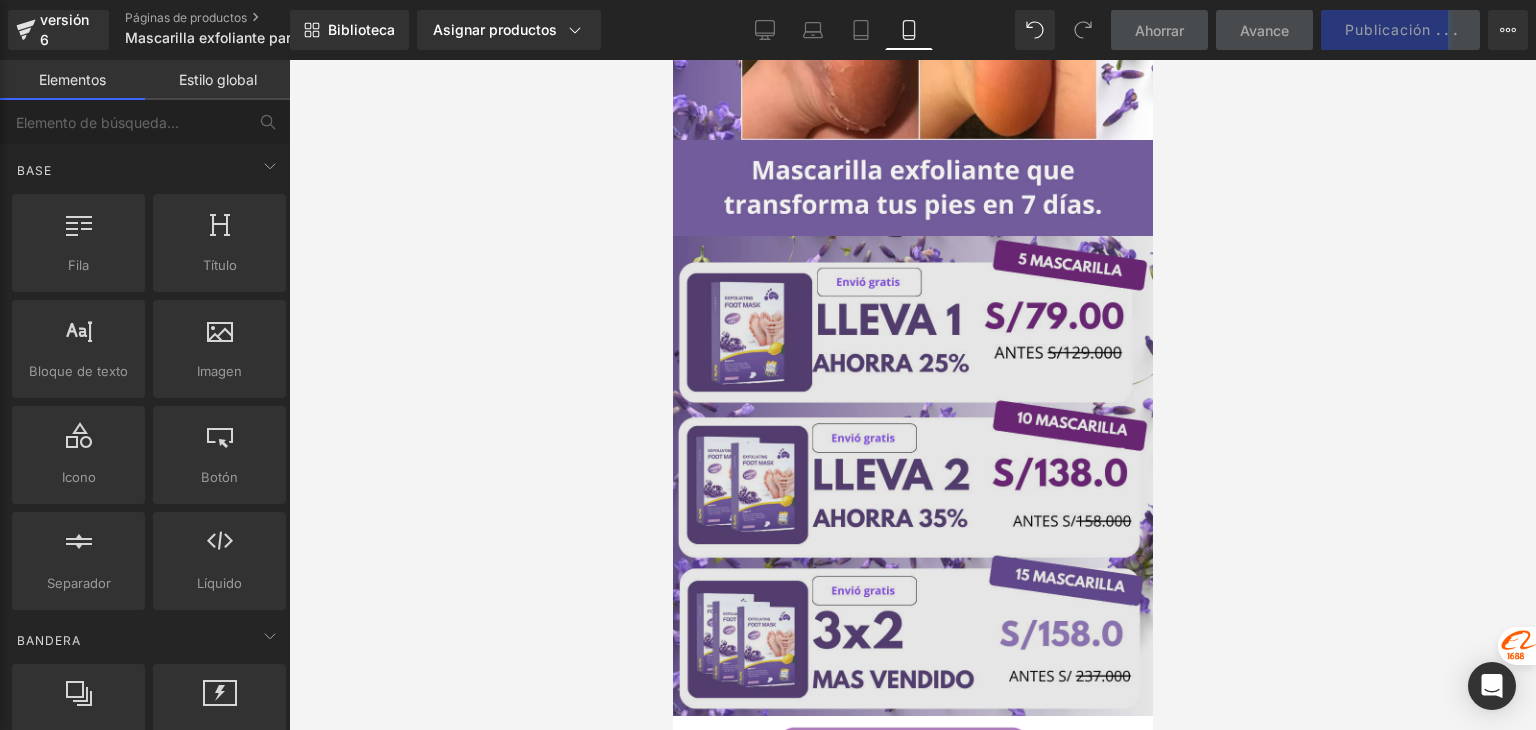scroll, scrollTop: 0, scrollLeft: 0, axis: both 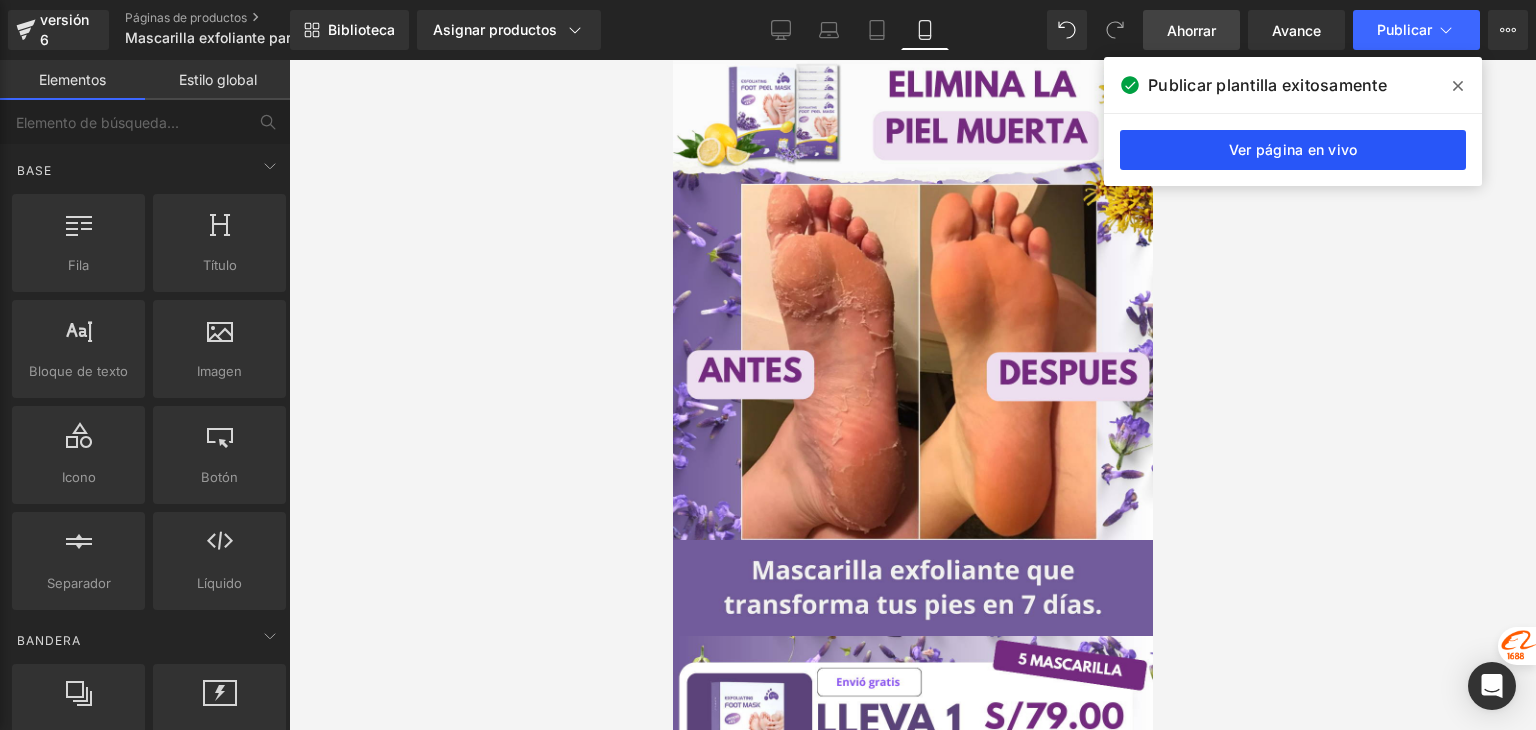 click on "Ver página en vivo" at bounding box center (1293, 150) 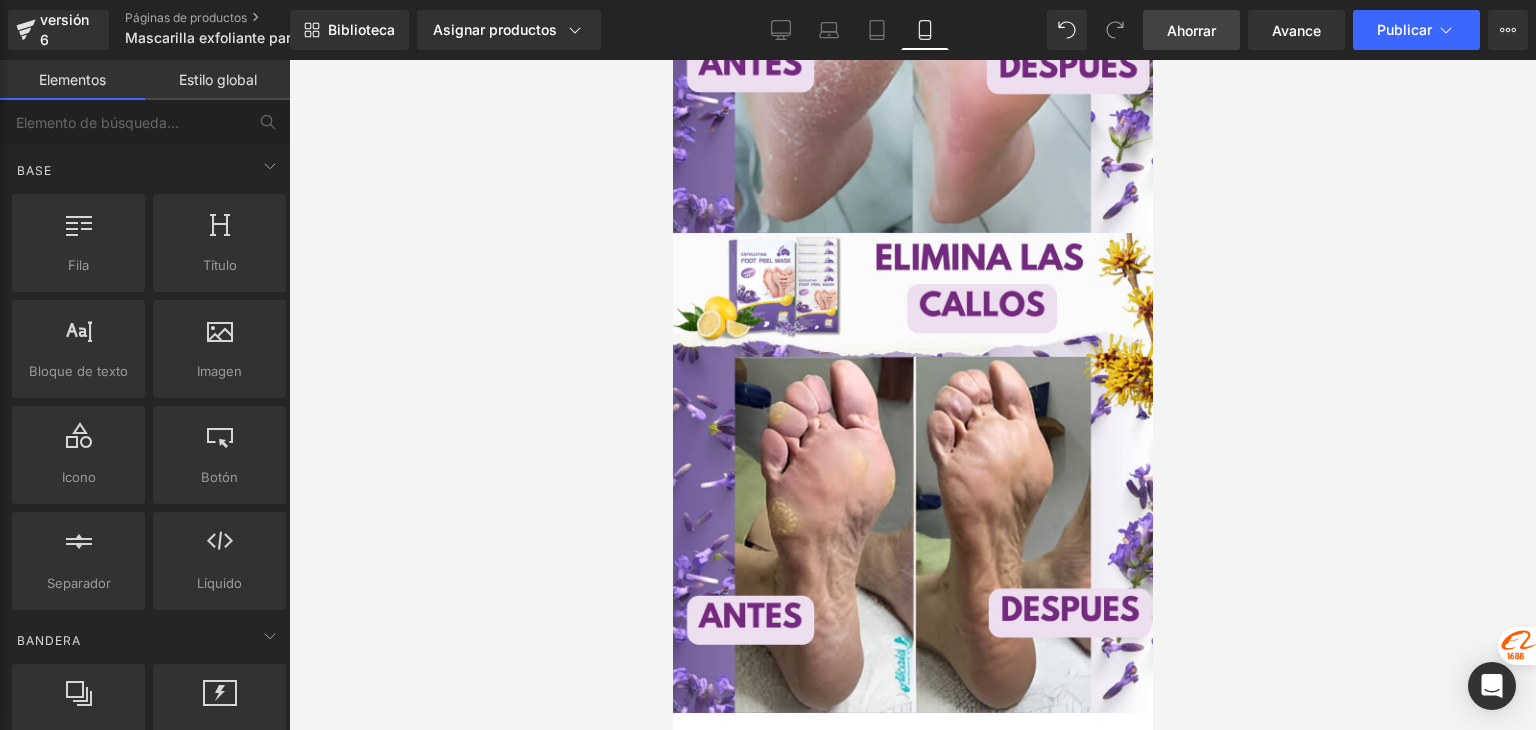 scroll, scrollTop: 5350, scrollLeft: 0, axis: vertical 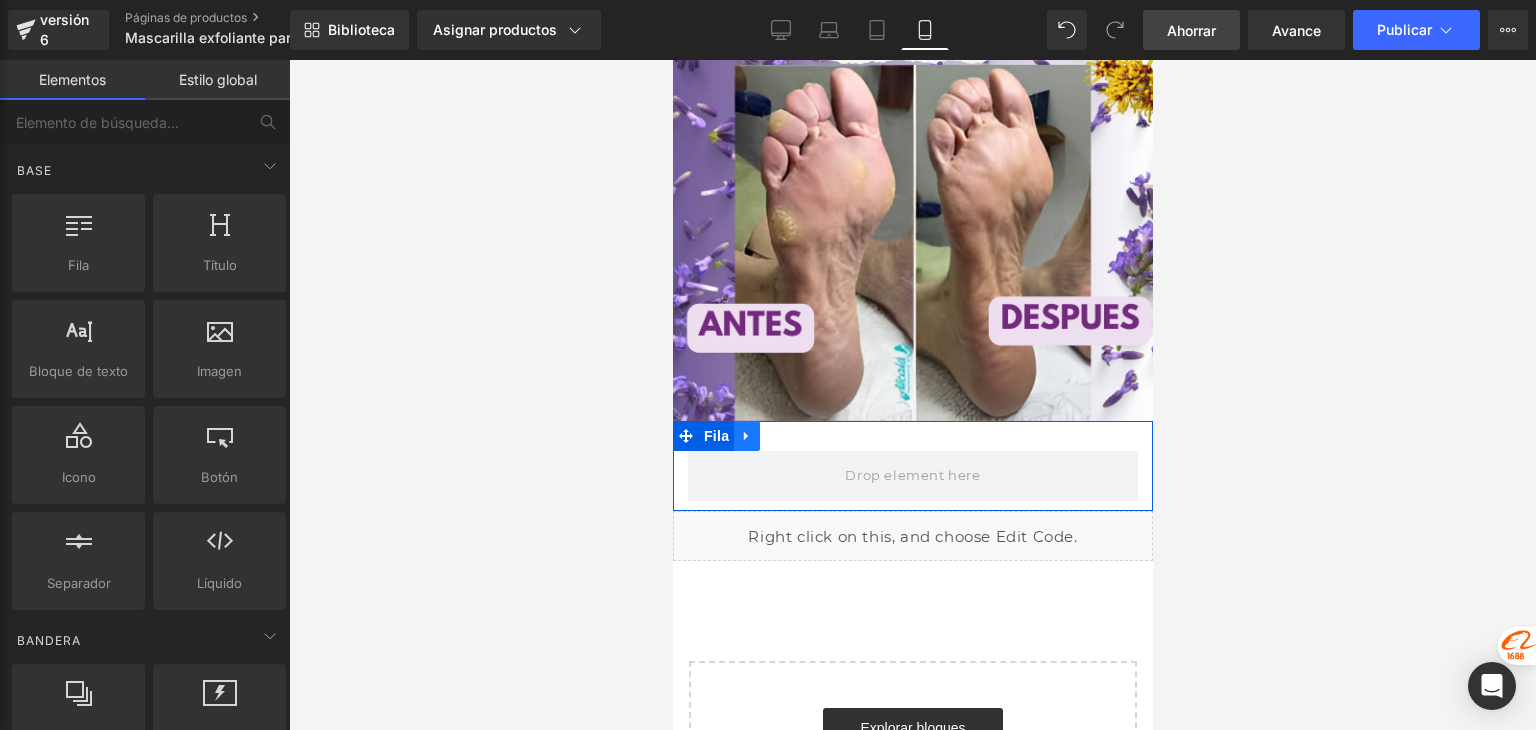 click 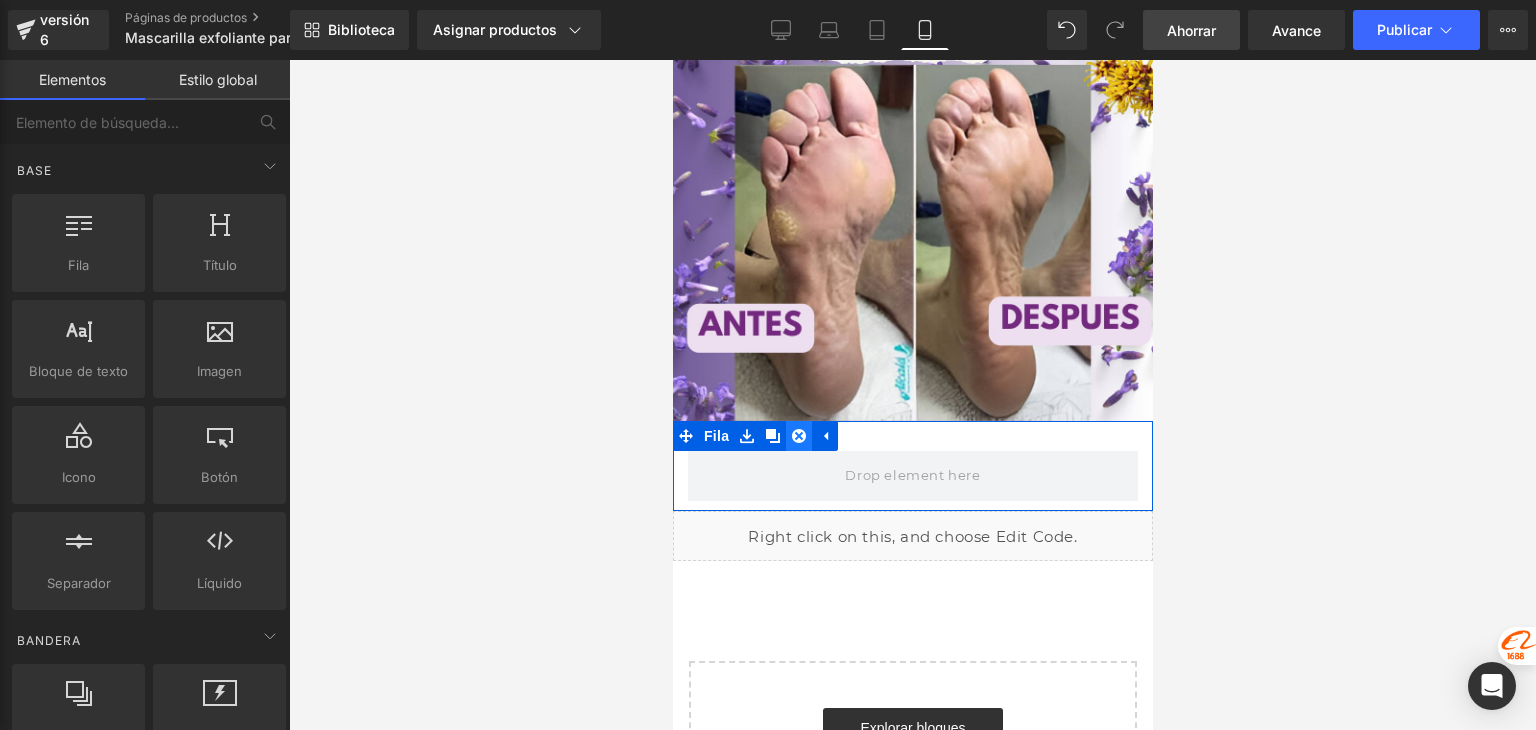 click 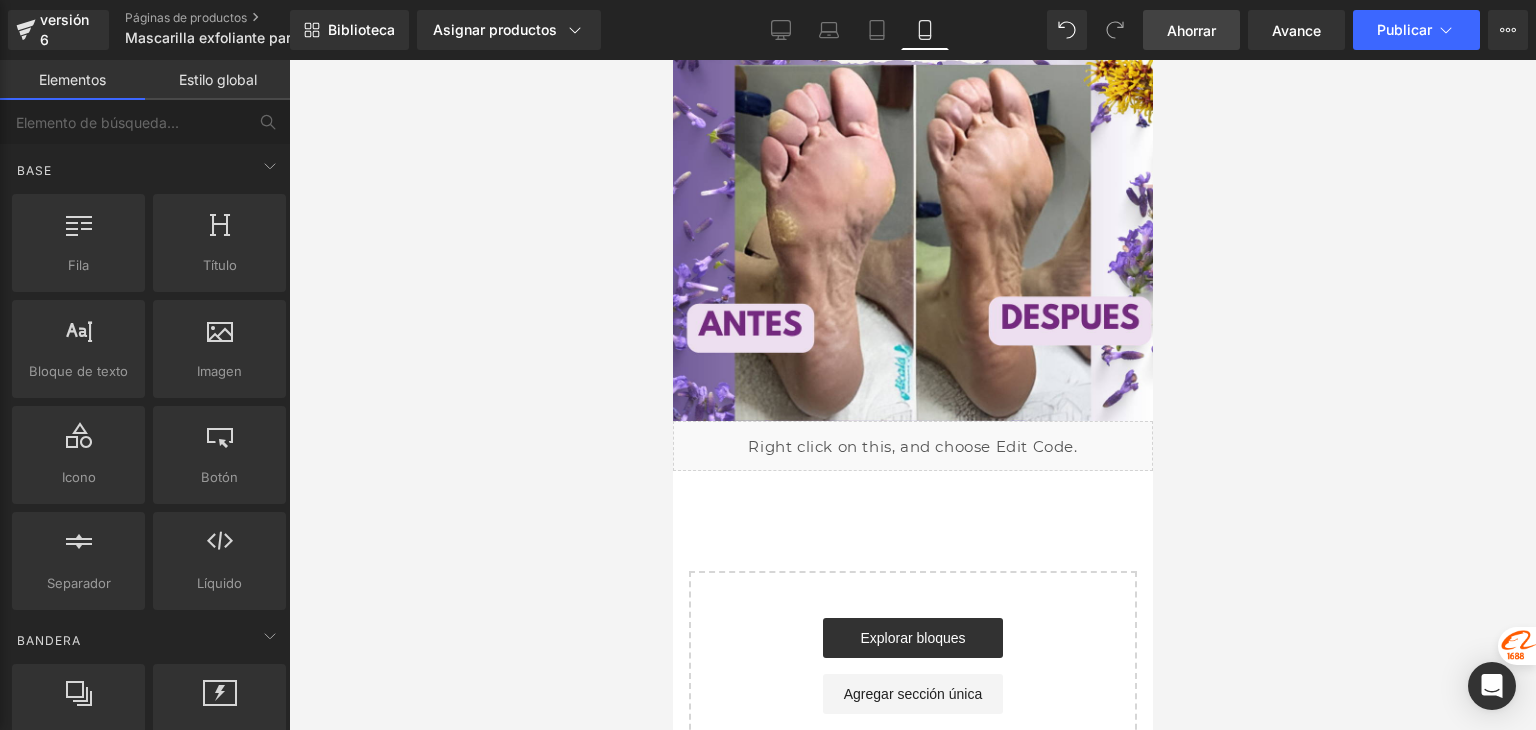 scroll, scrollTop: 5249, scrollLeft: 0, axis: vertical 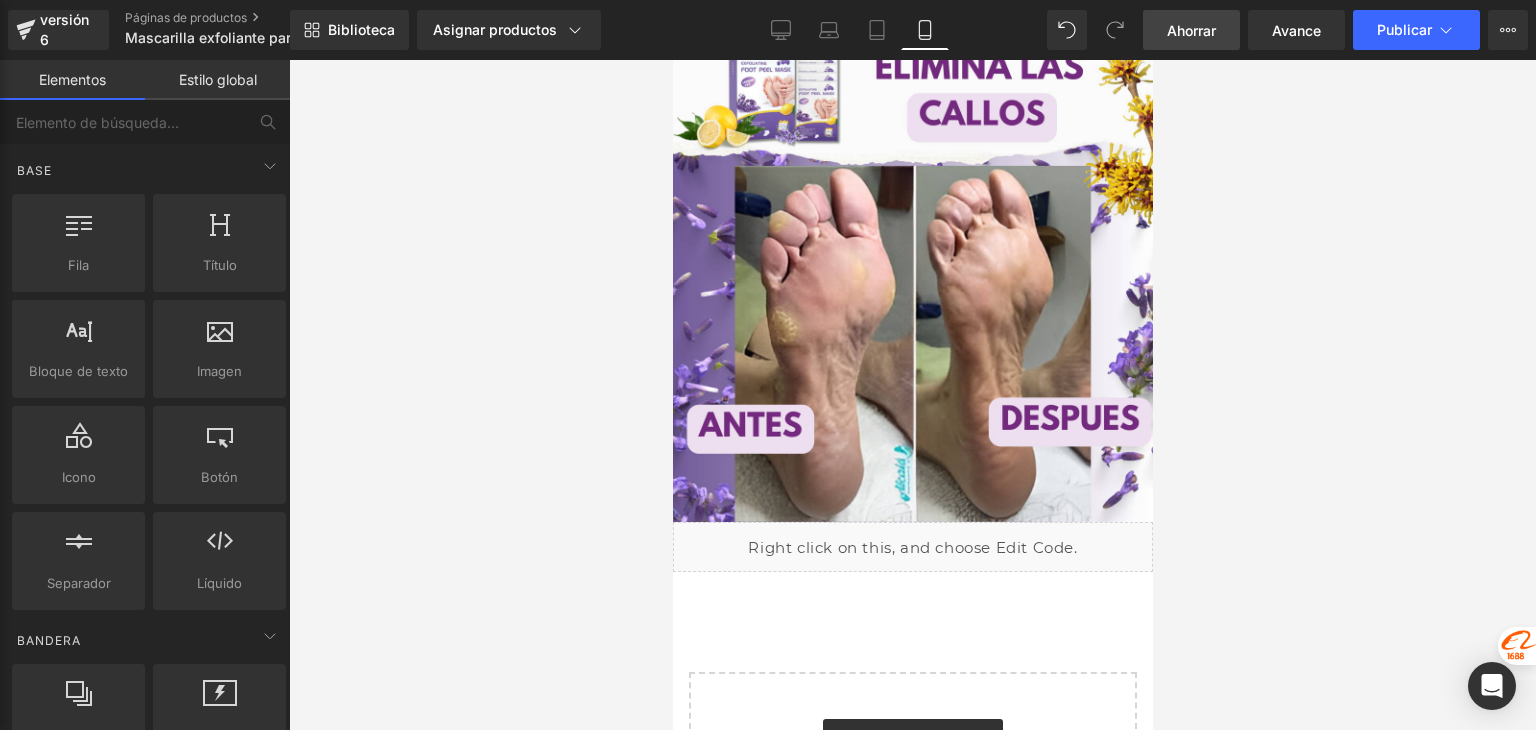 click on "Líquido" at bounding box center [912, 547] 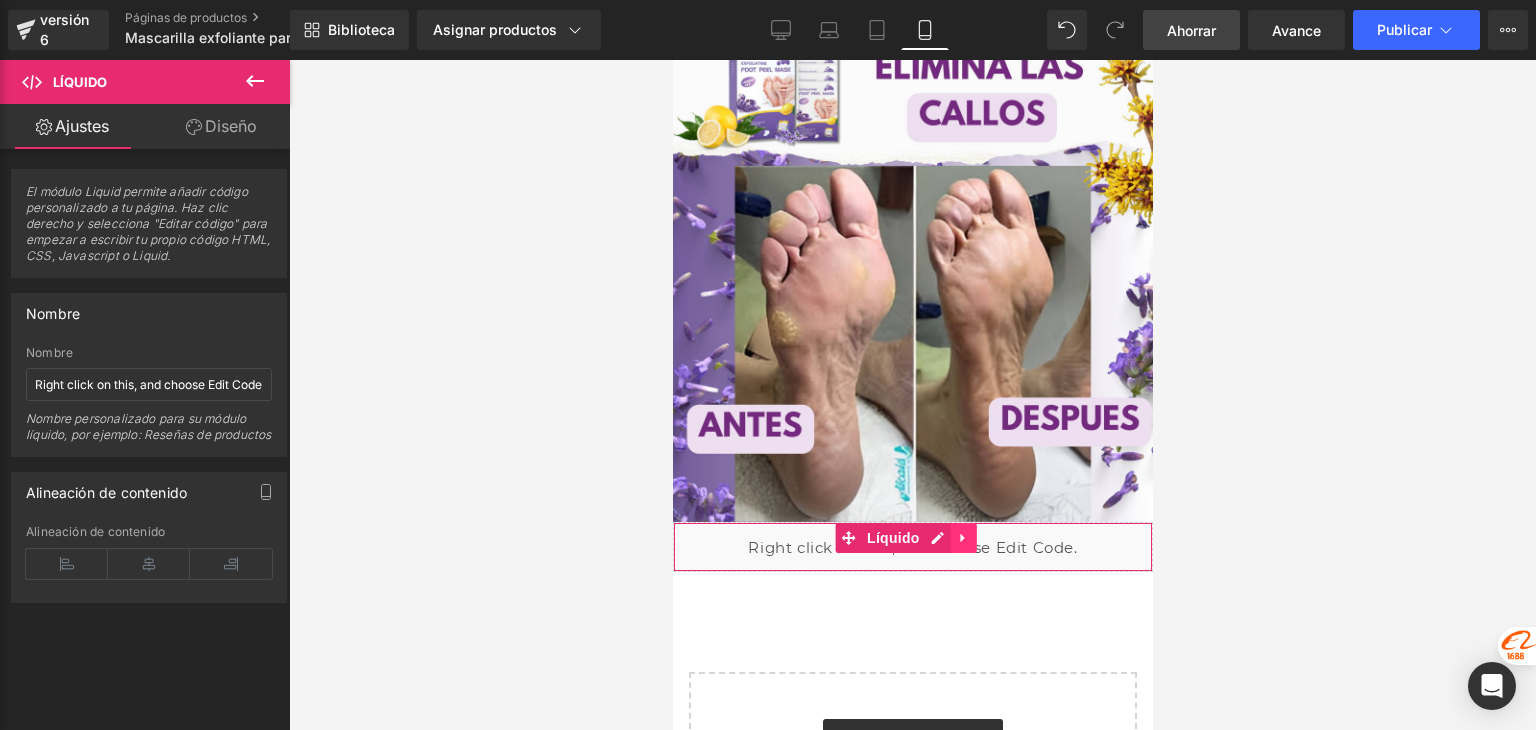 click 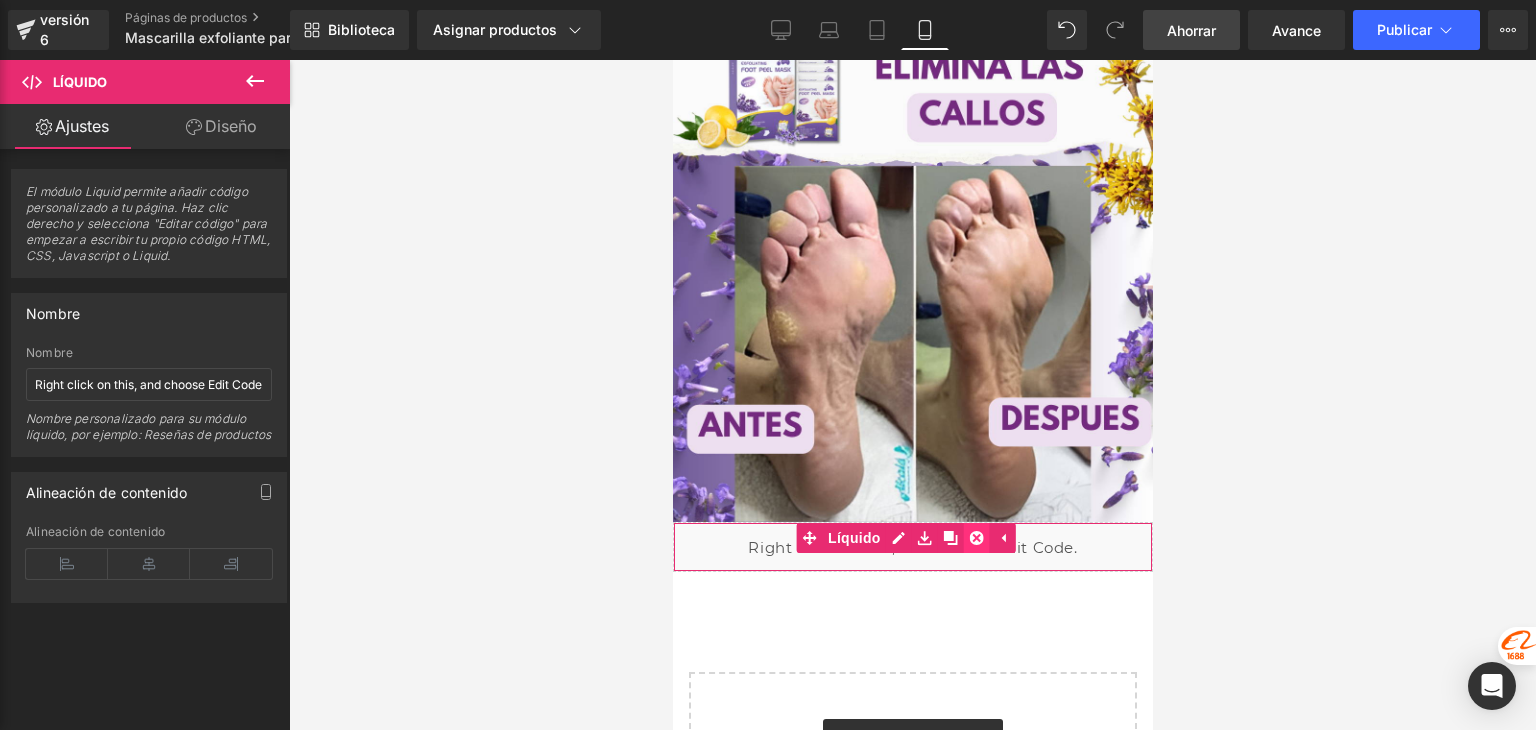 click at bounding box center (976, 538) 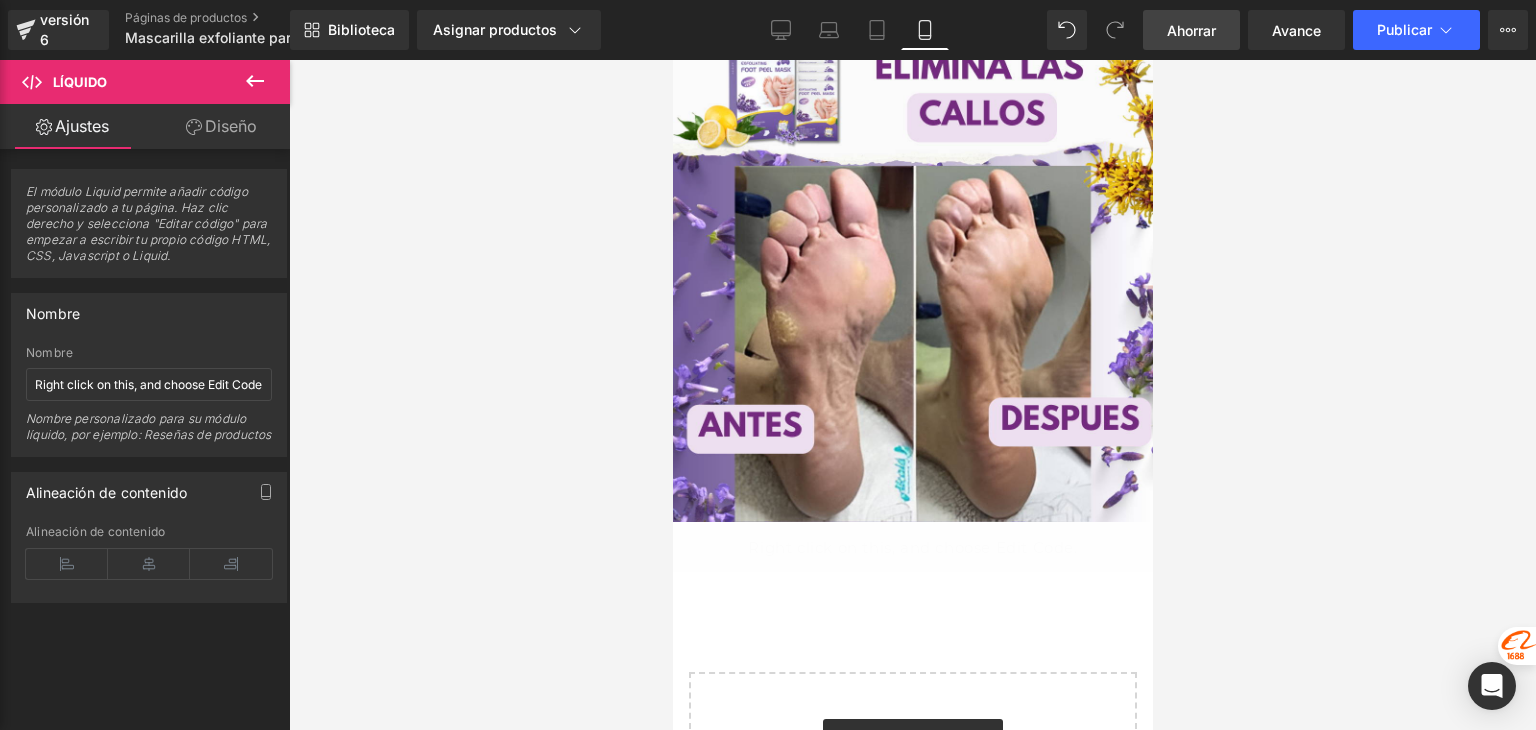 scroll, scrollTop: 5200, scrollLeft: 0, axis: vertical 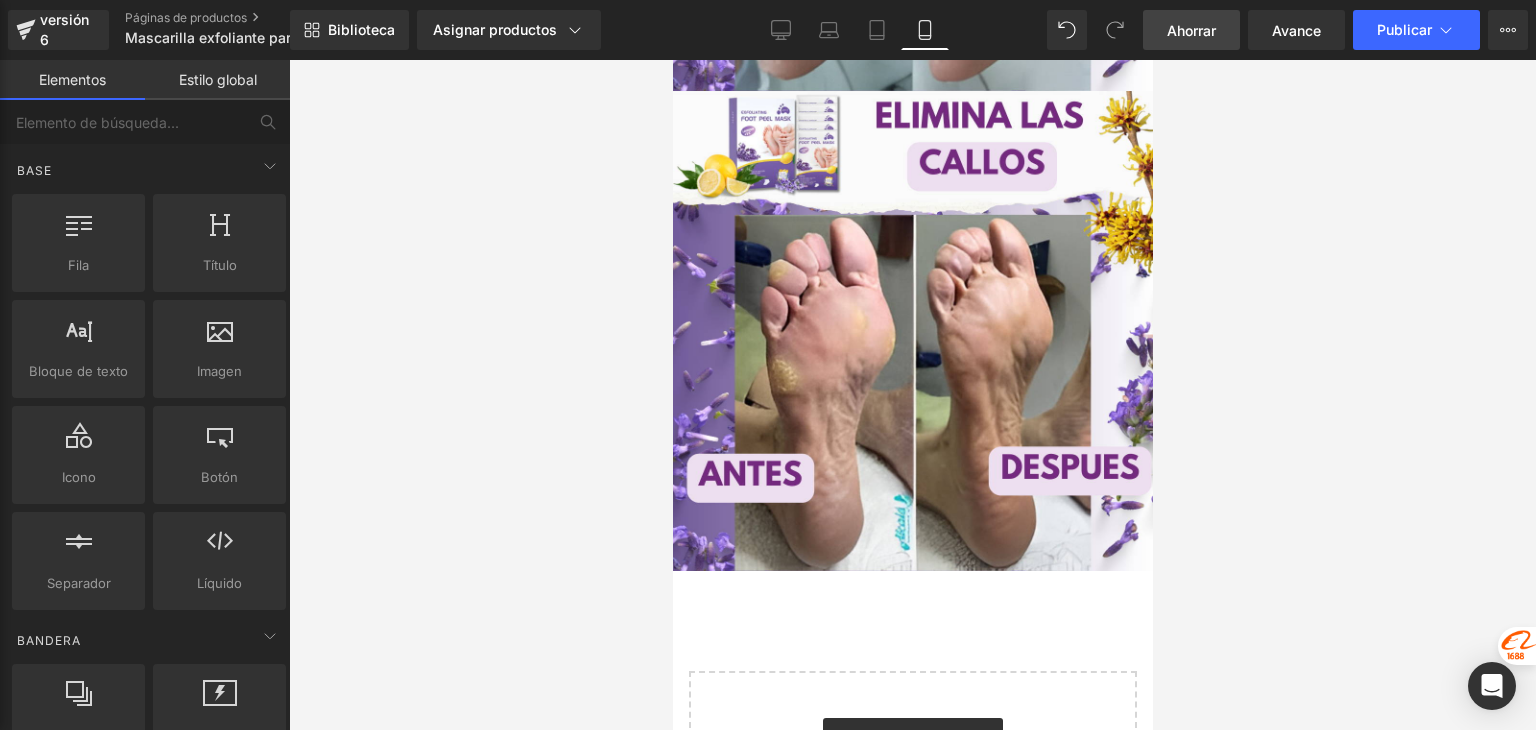 click on "Imagen         Imagen         Imagen         Imagen         Fila         Imagen         Imagen         Imagen         Fila         Imagen         Imagen         Imagen         Imagen
Venta de liquidación
(P) Imagen
MASCARILLA EXFOLIANTE PARA PIES
(P) Título
S/. 129.00
S/. 79.00
39%
DSCTO
(P) Precio
Producto         Imagen         Fila         Imagen         Fila         Imagen         Fila" at bounding box center (912, -2125) 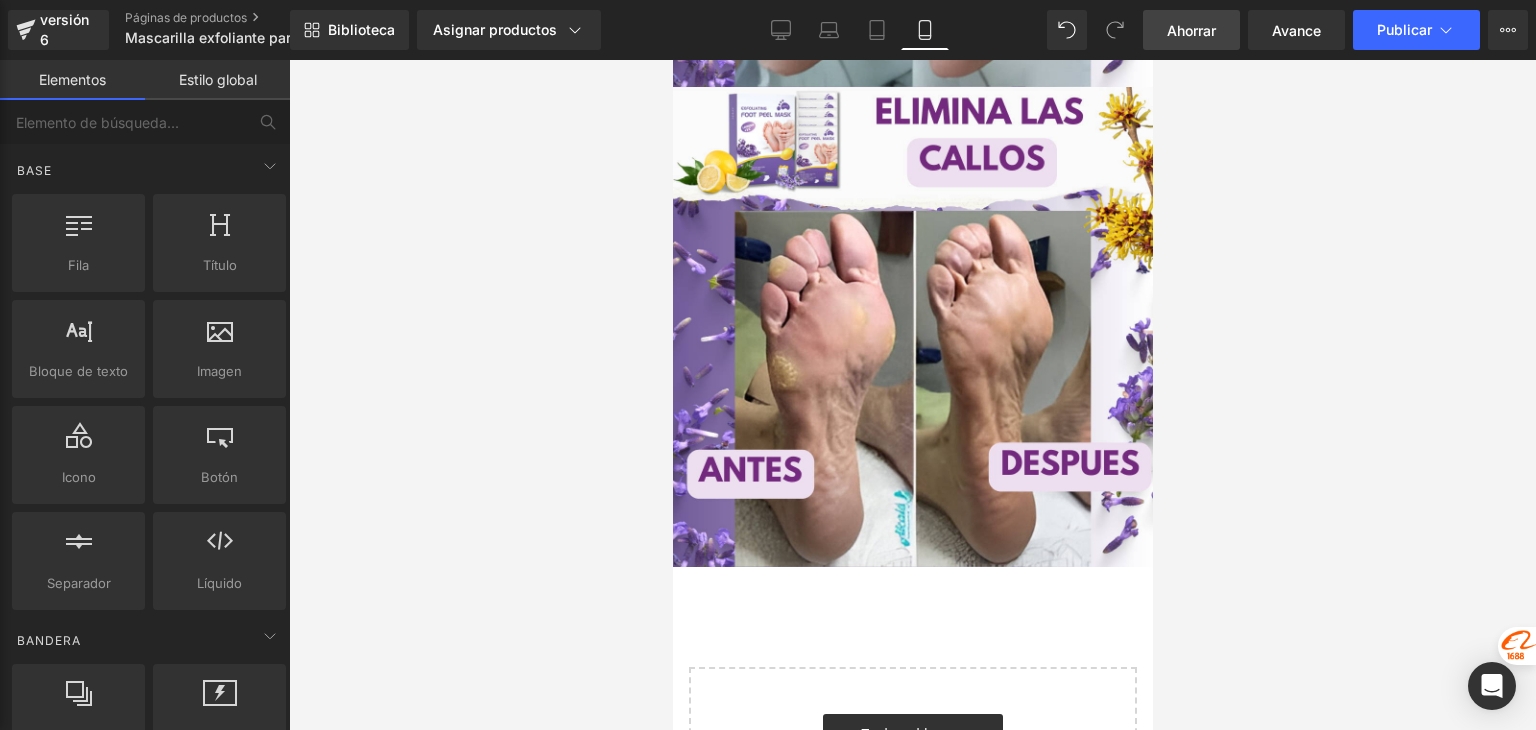 scroll, scrollTop: 5210, scrollLeft: 0, axis: vertical 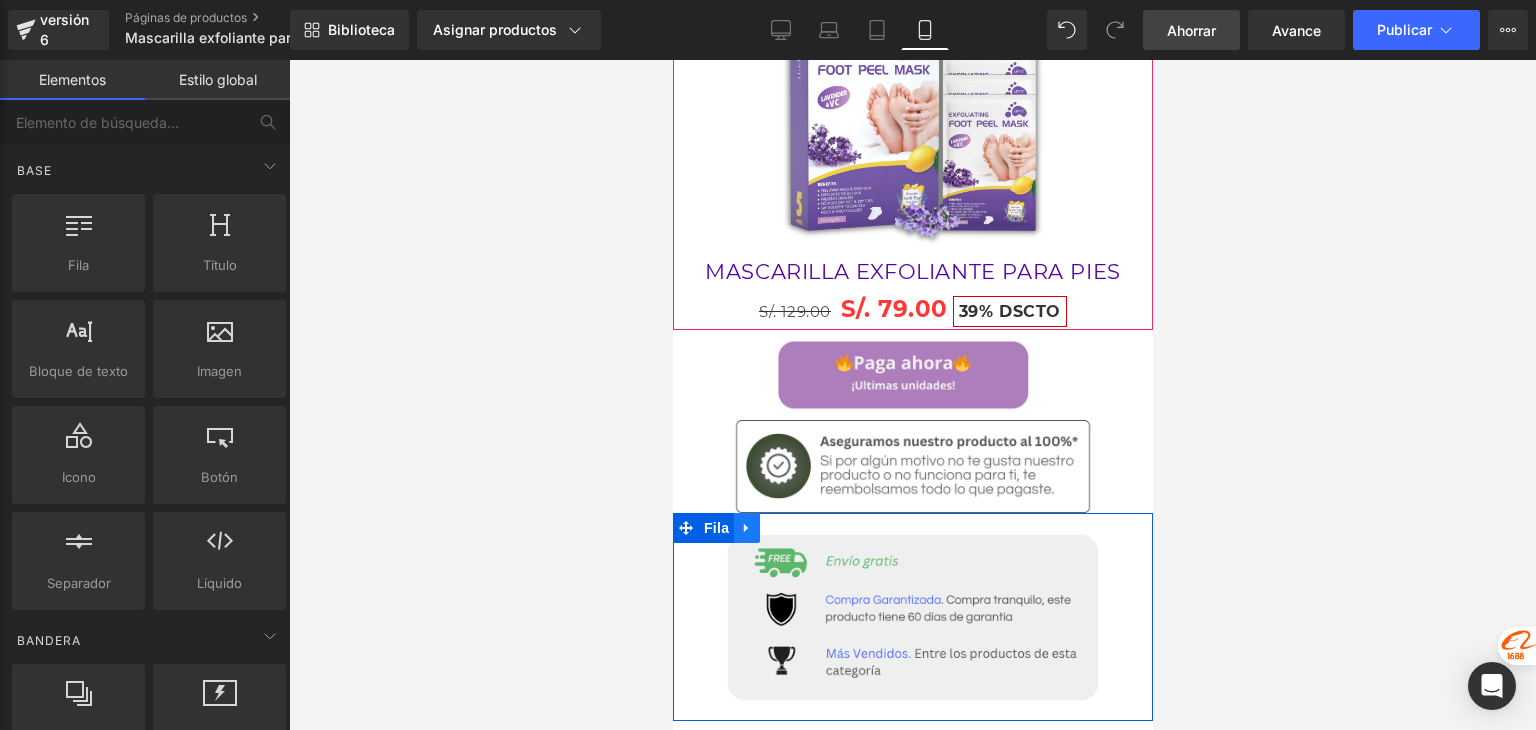 click 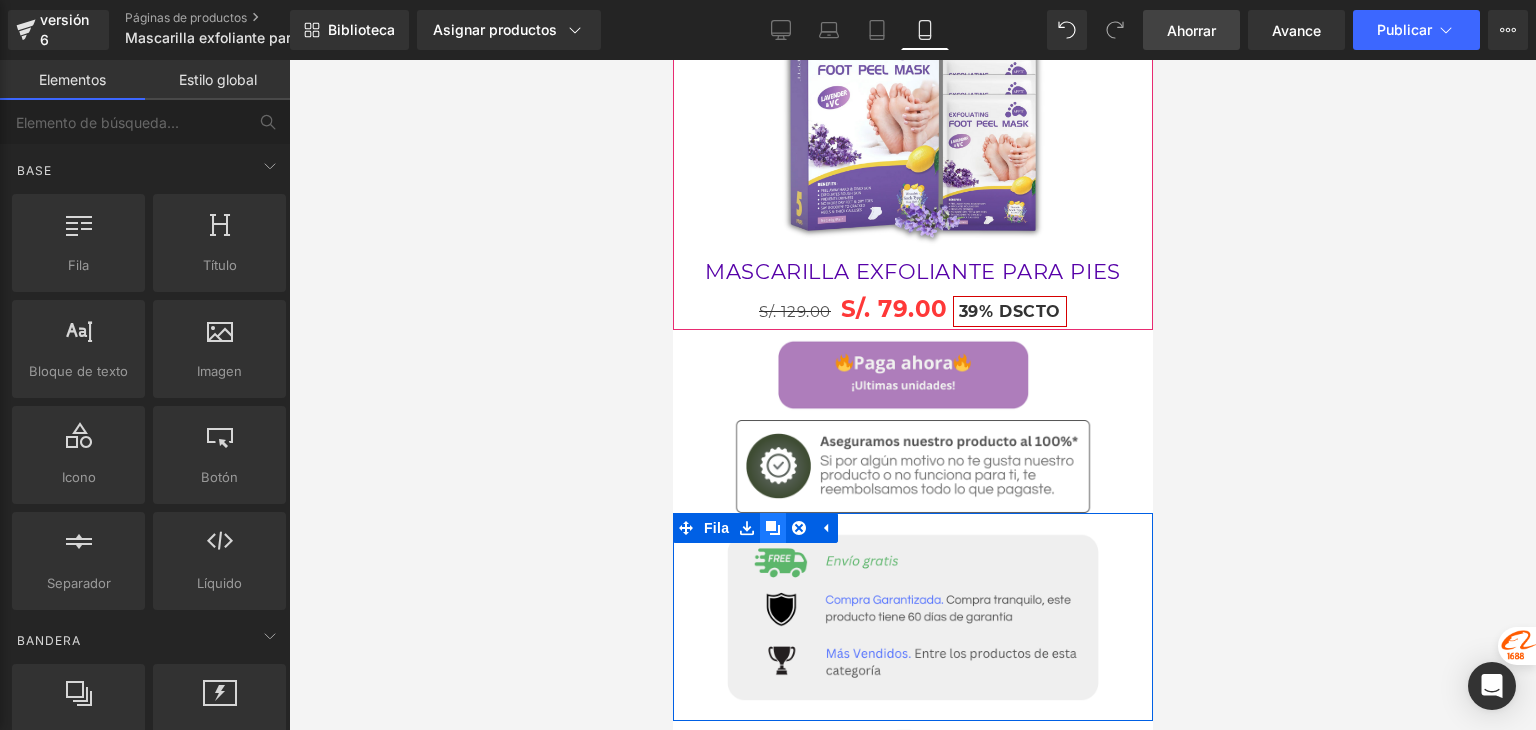 click 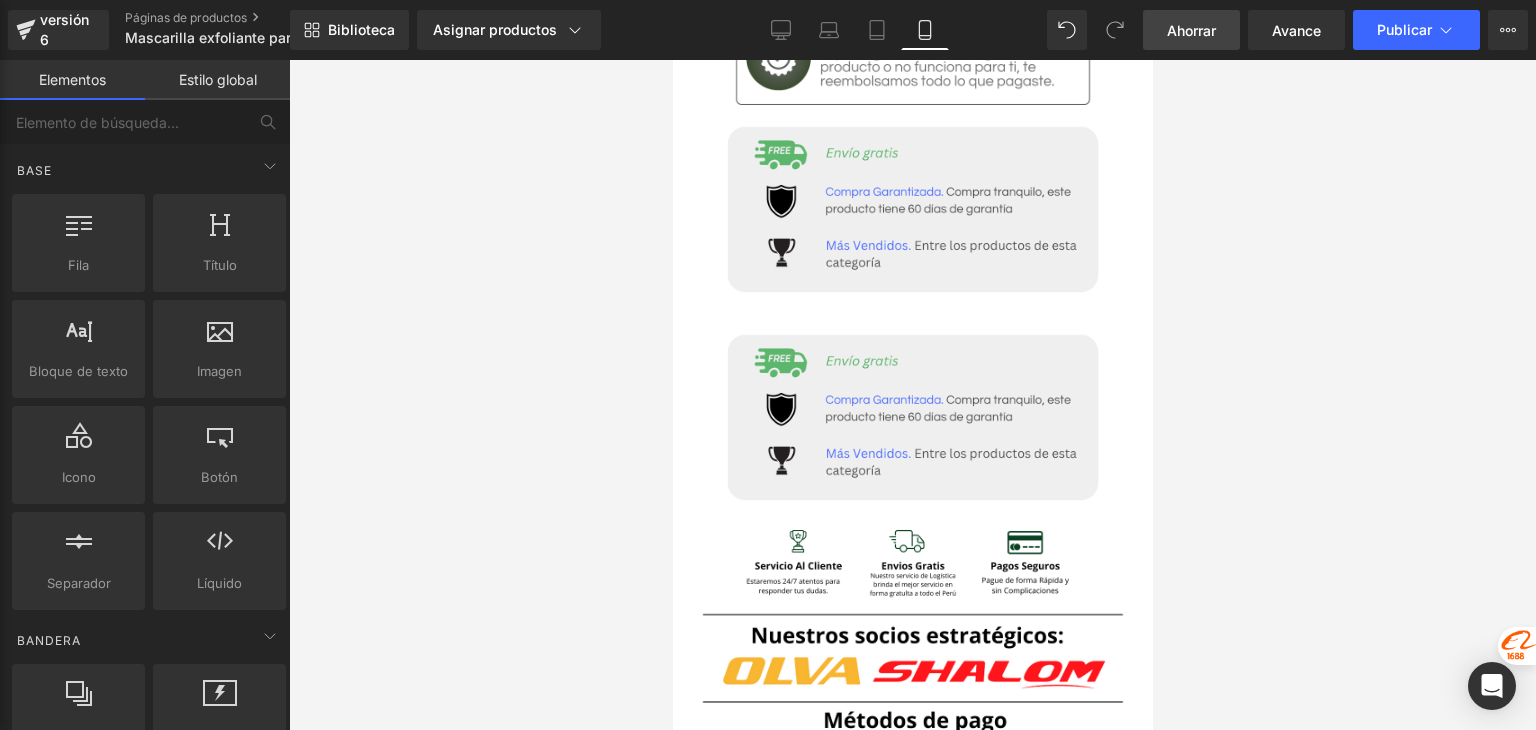 scroll, scrollTop: 4250, scrollLeft: 0, axis: vertical 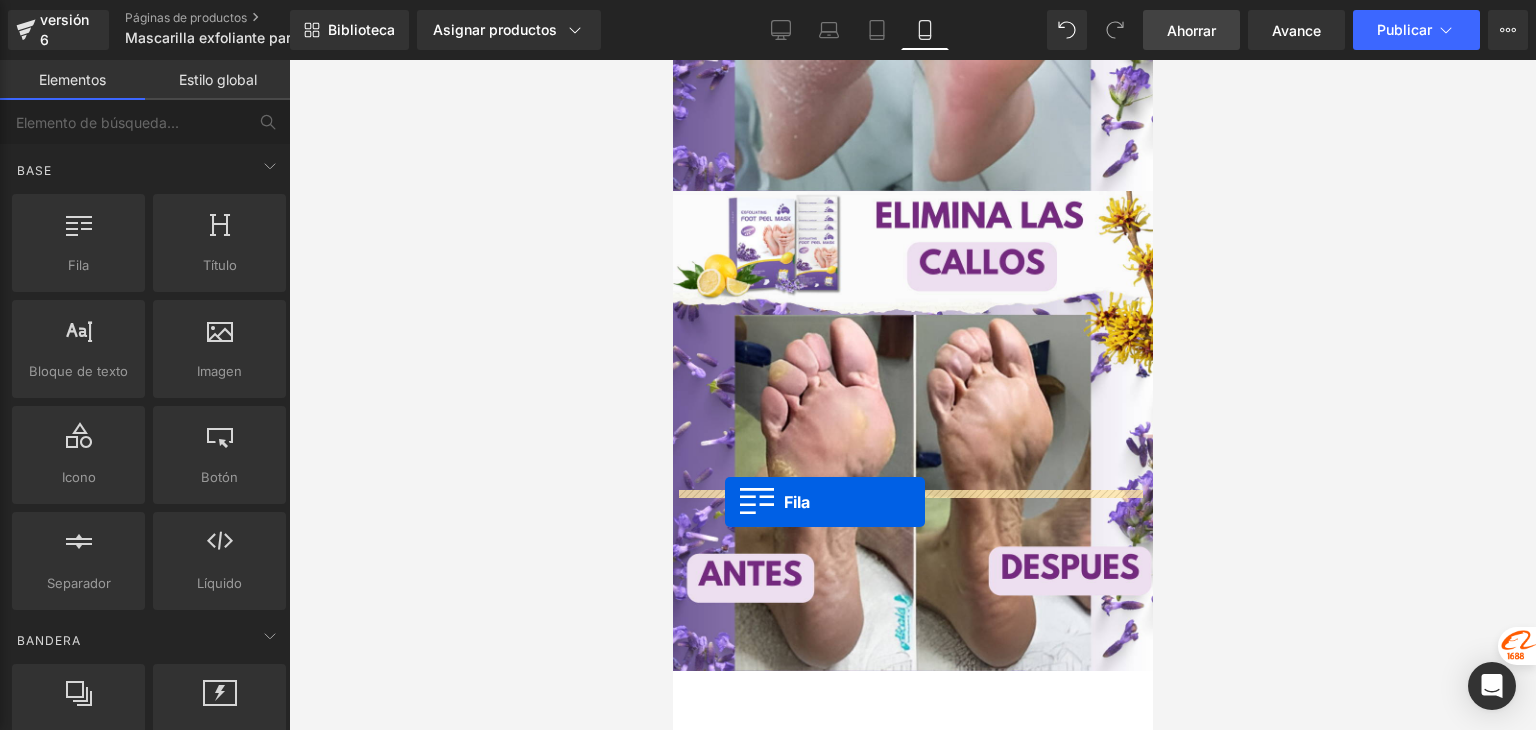 drag, startPoint x: 689, startPoint y: 150, endPoint x: 724, endPoint y: 501, distance: 352.7407 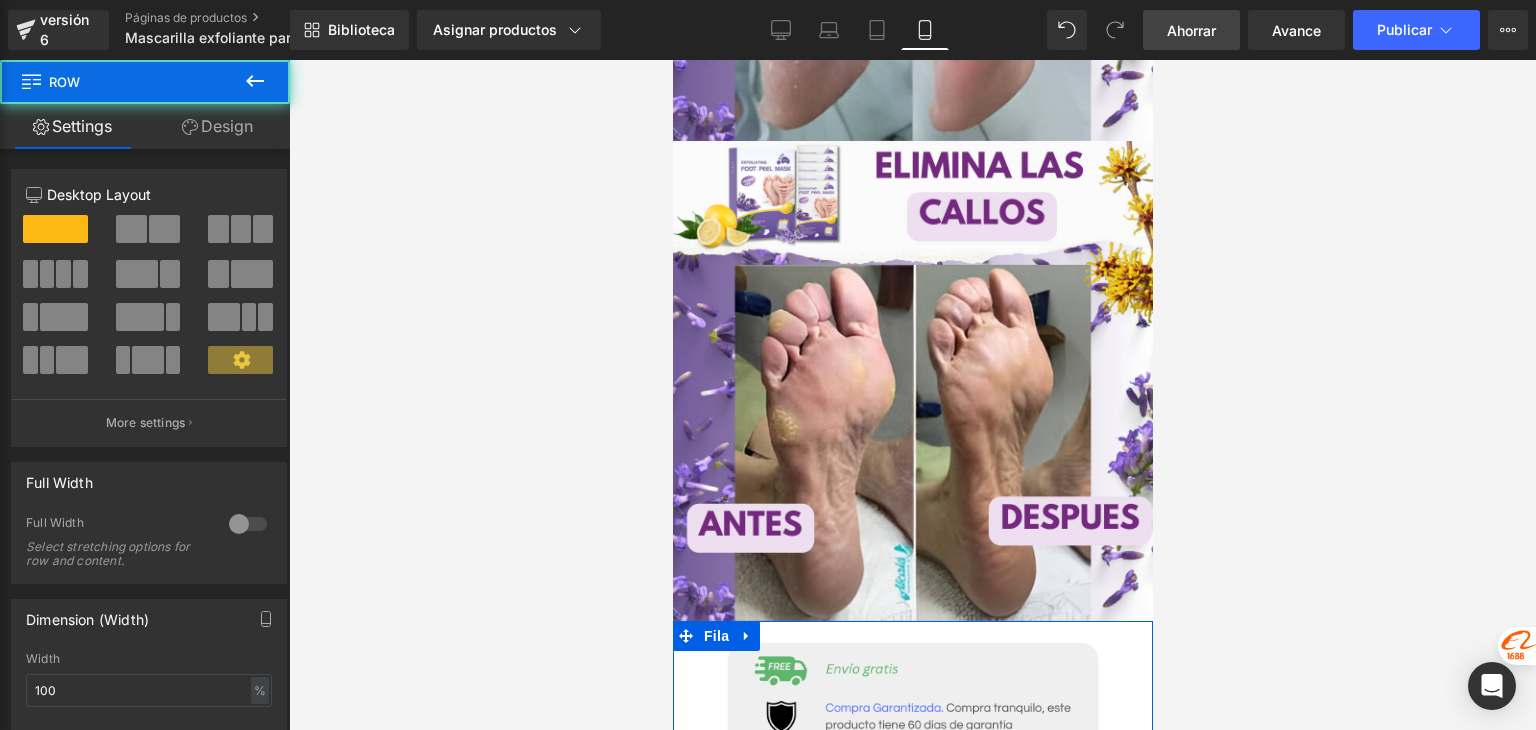 scroll, scrollTop: 5100, scrollLeft: 0, axis: vertical 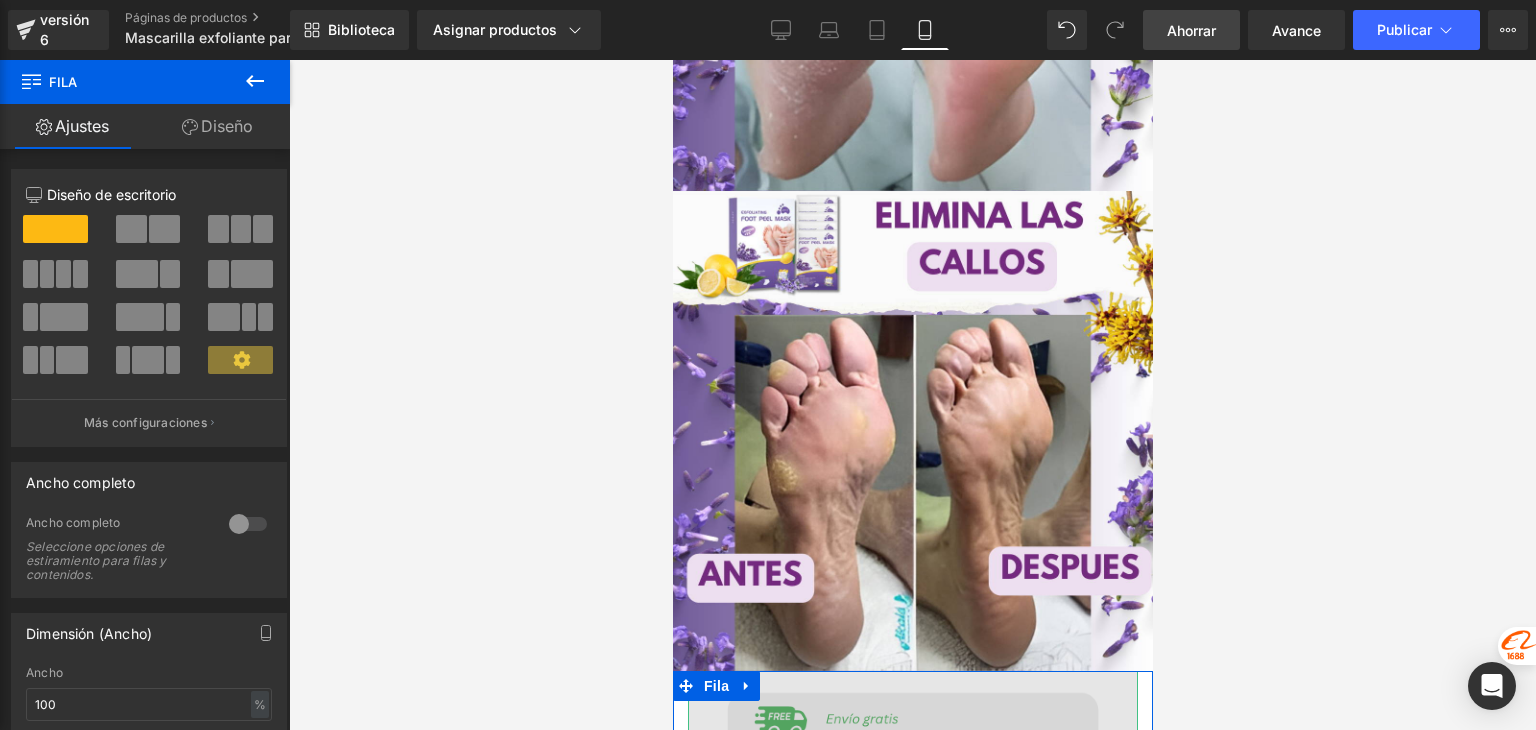 click at bounding box center [912, 775] 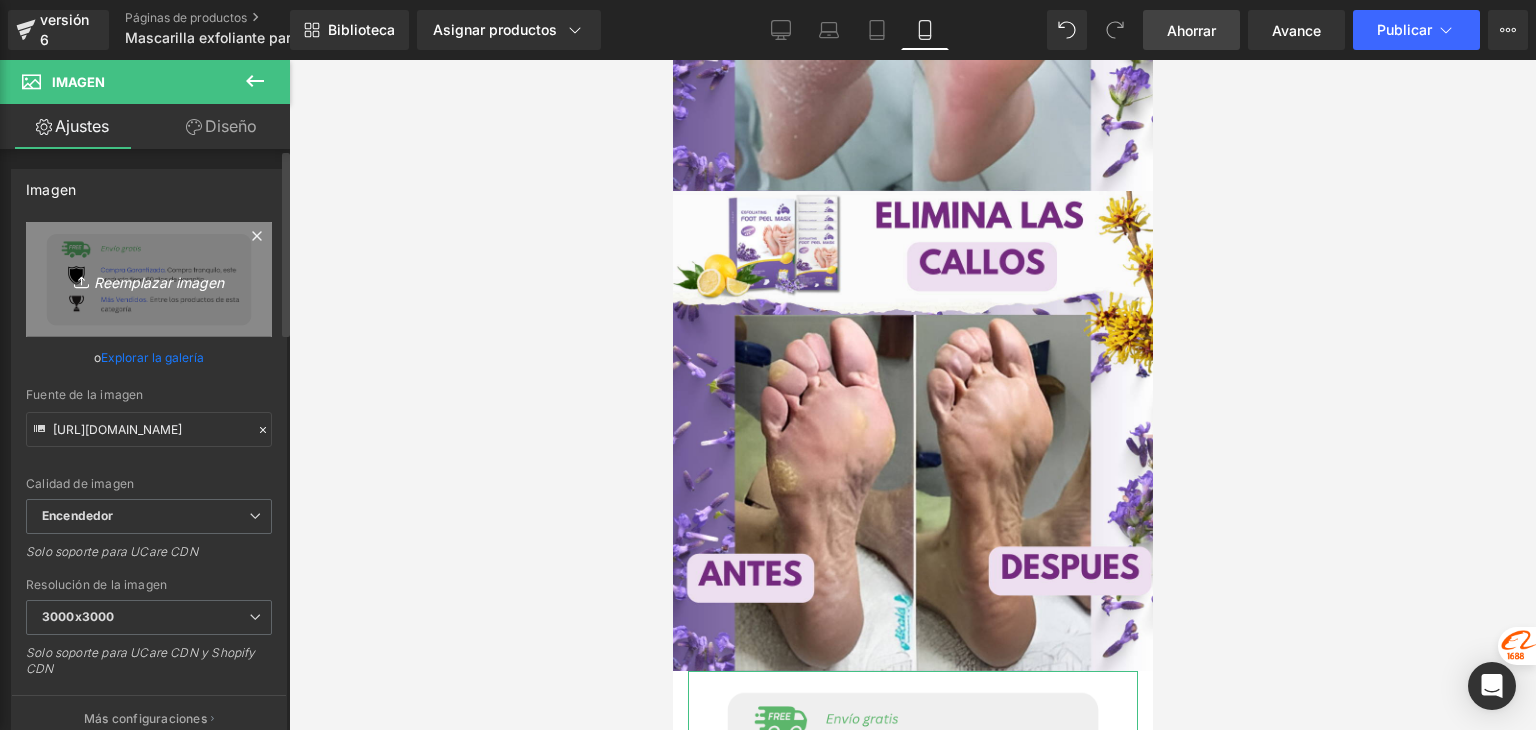 click on "Reemplazar imagen" at bounding box center [159, 281] 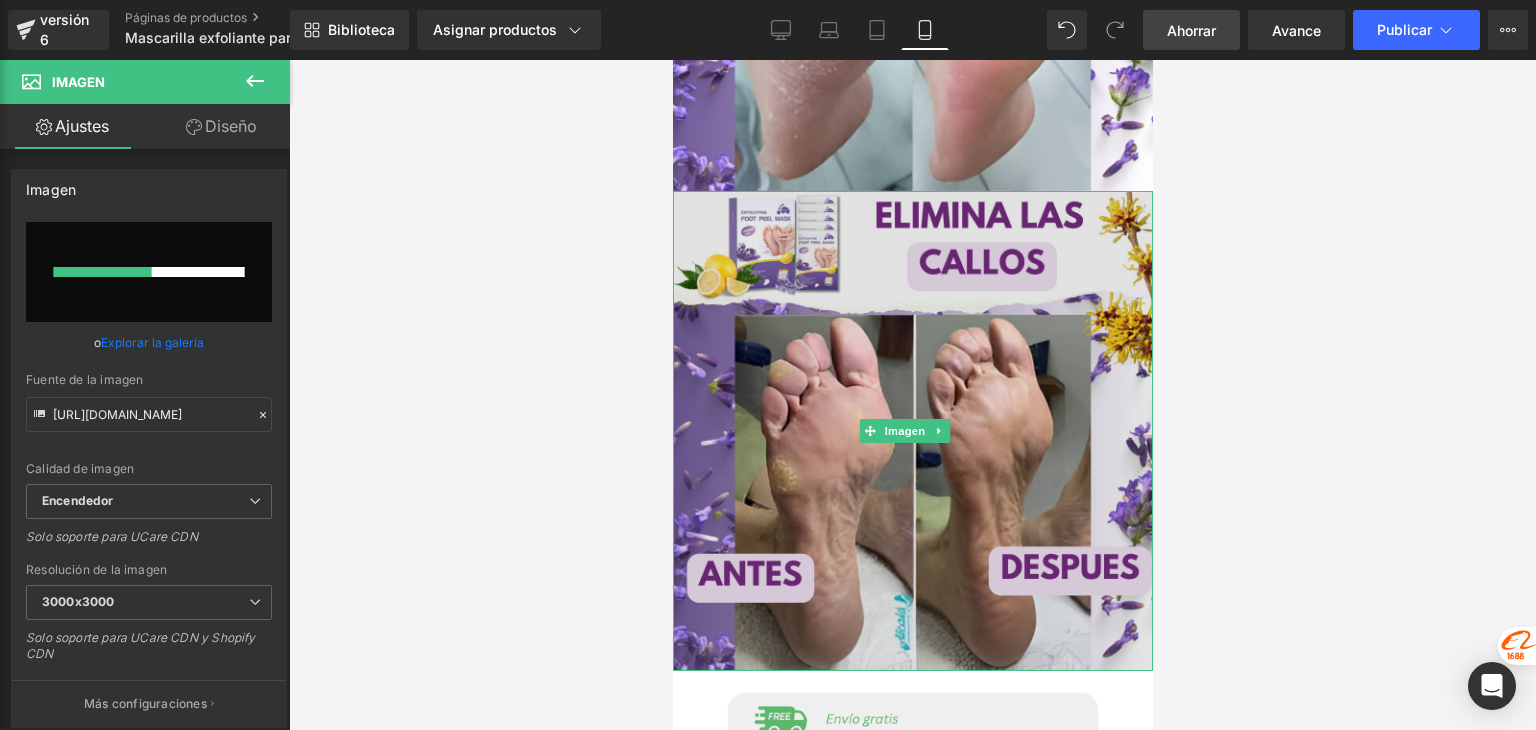 type 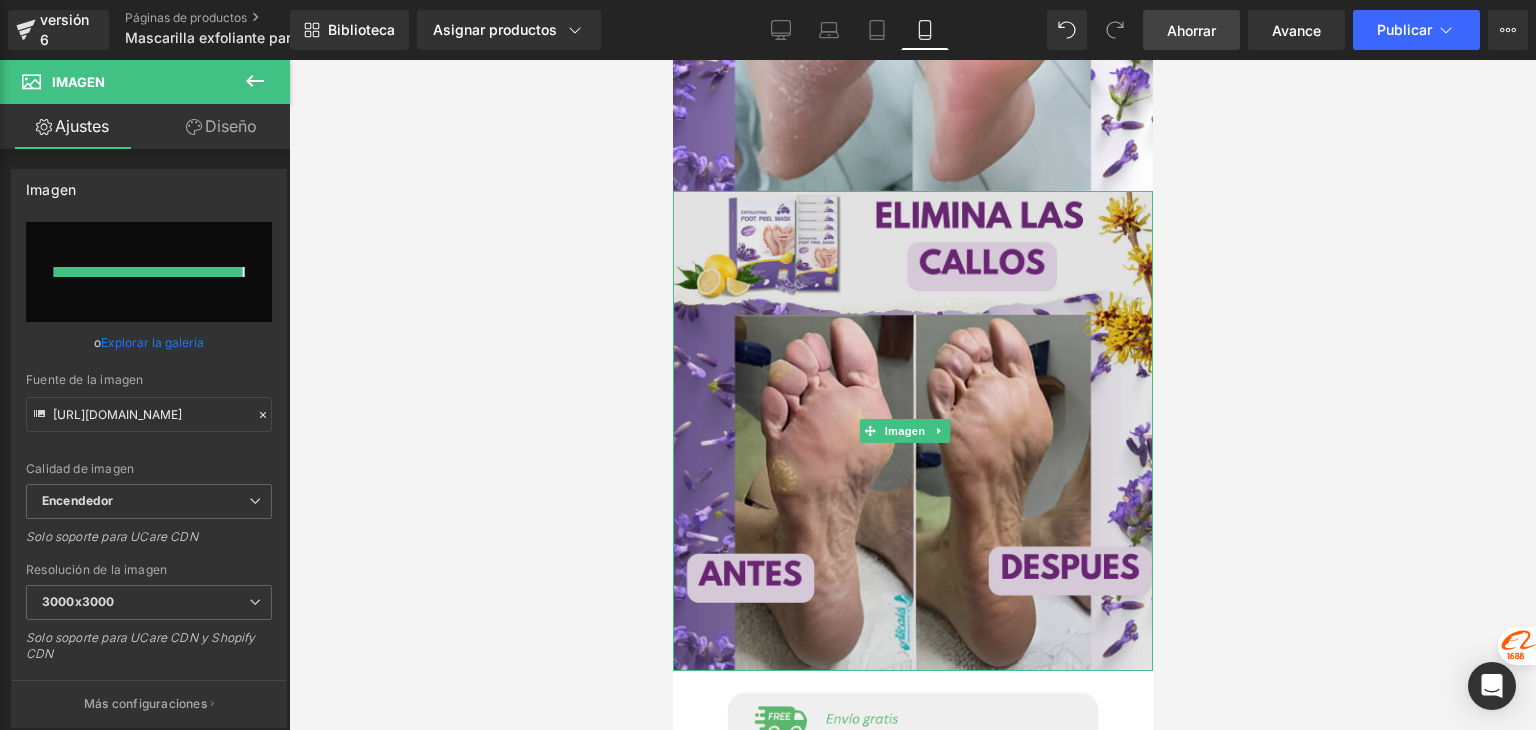 type on "https://ucarecdn.com/7953b6a1-9be9-4461-847c-a0c9a6e8b674/-/format/auto/-/preview/3000x3000/-/quality/lighter/05%20_3_.png" 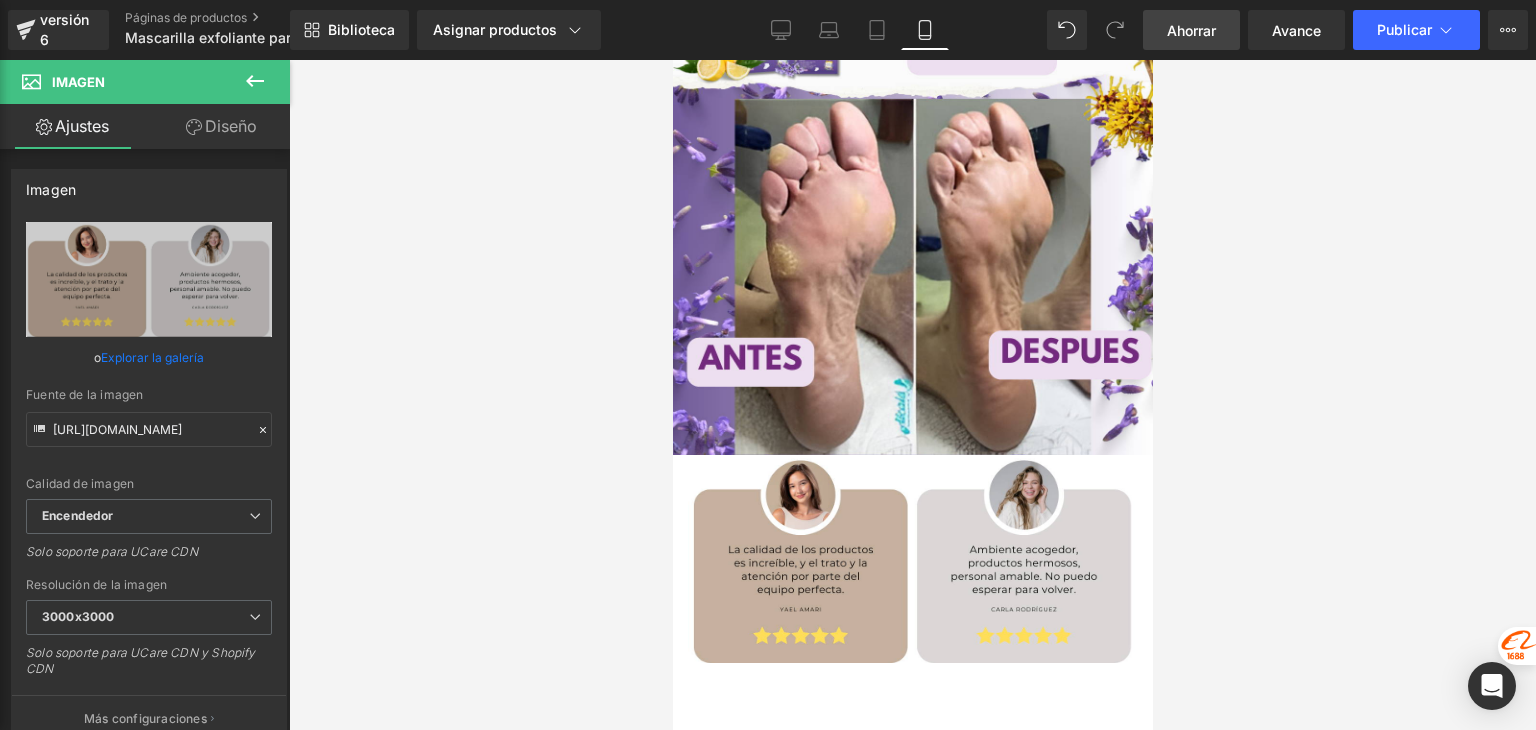 scroll, scrollTop: 5312, scrollLeft: 0, axis: vertical 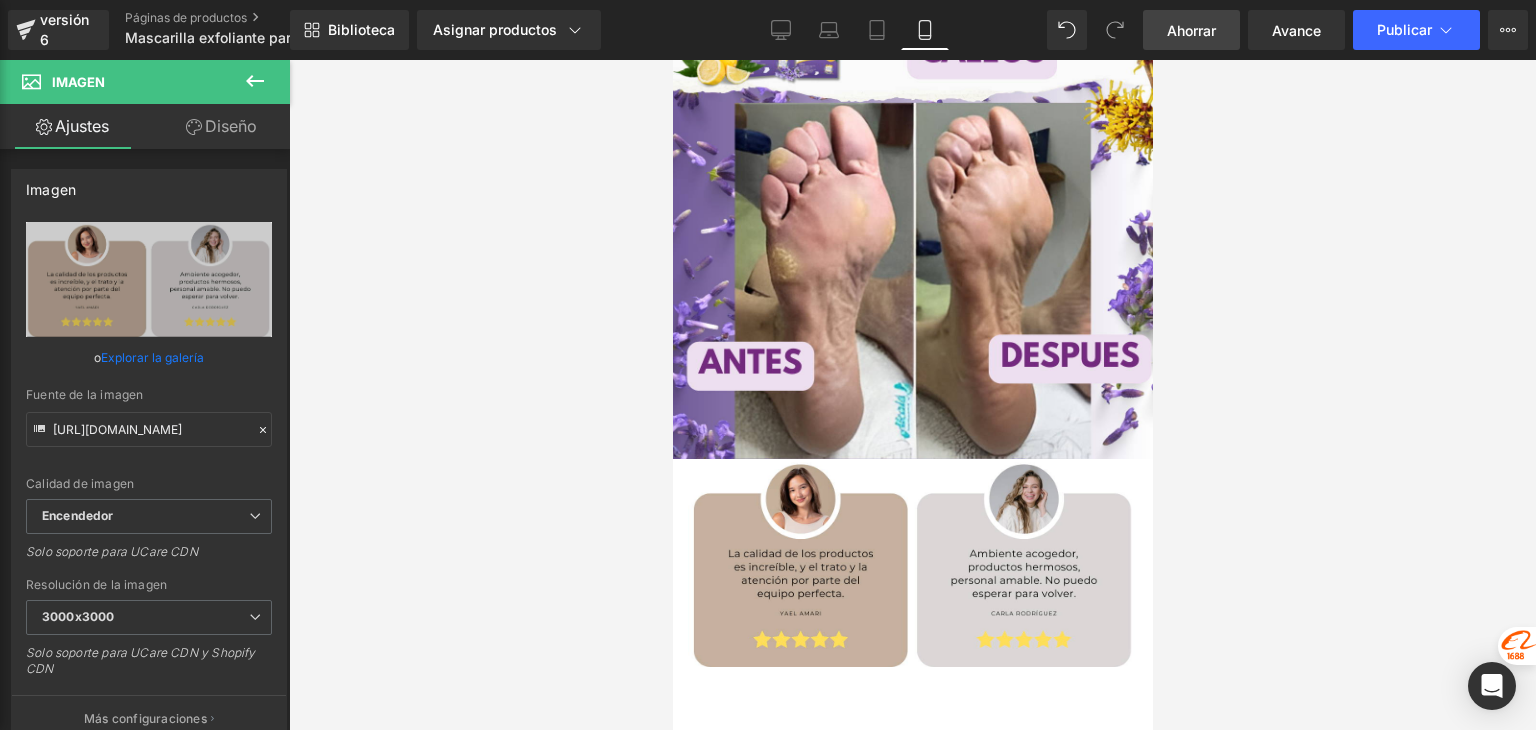 click on "Ahorrar" at bounding box center [1191, 30] 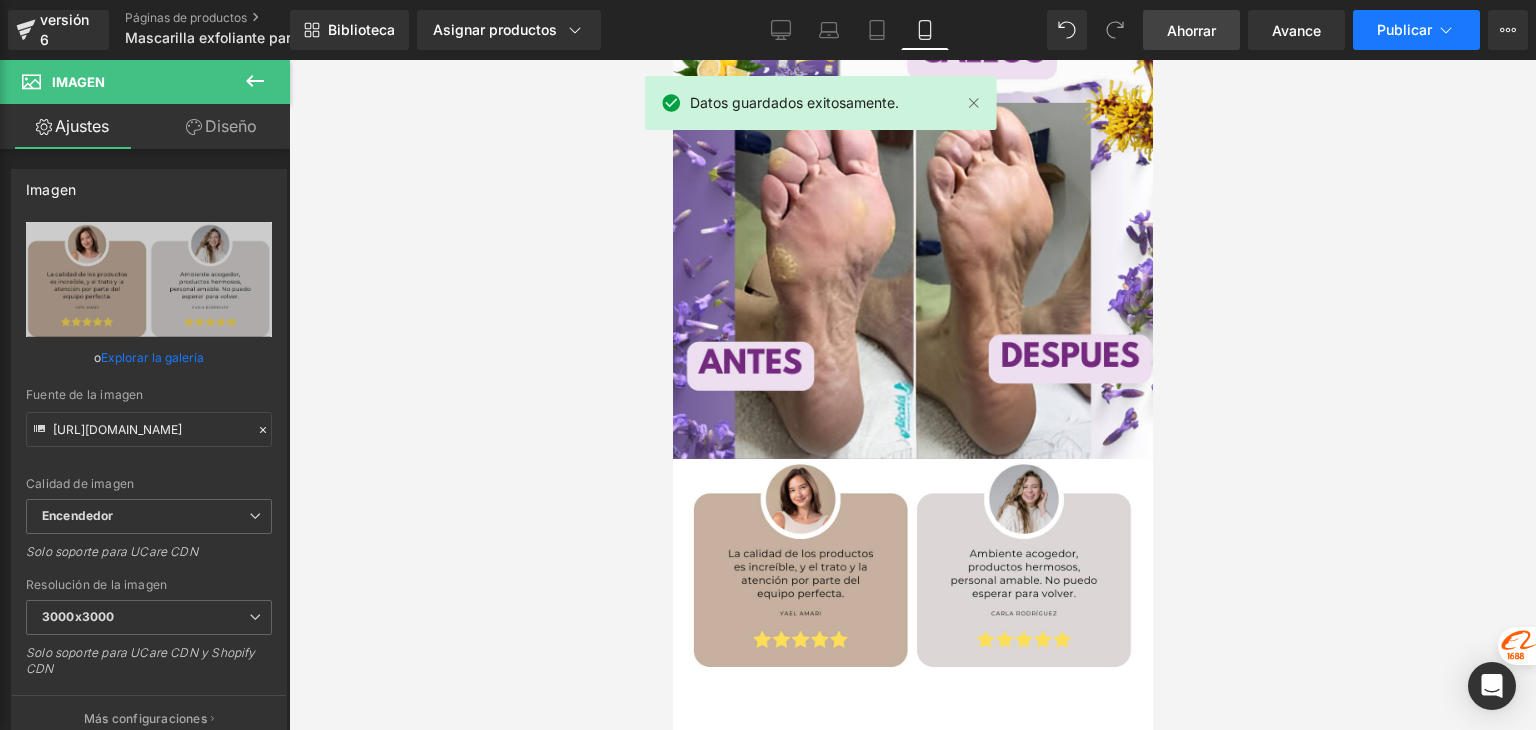 click on "Publicar" at bounding box center [1416, 30] 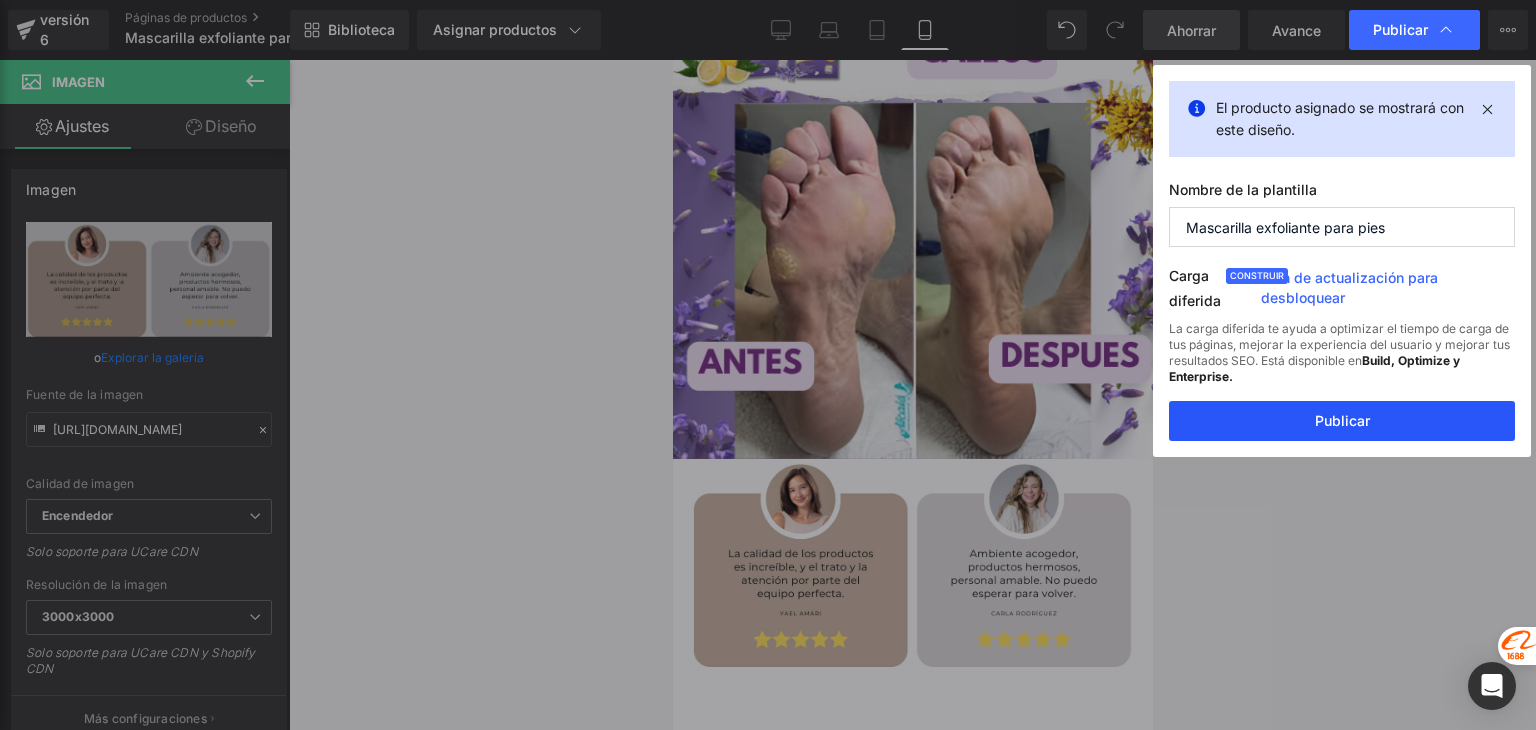 click on "Publicar" at bounding box center [1342, 420] 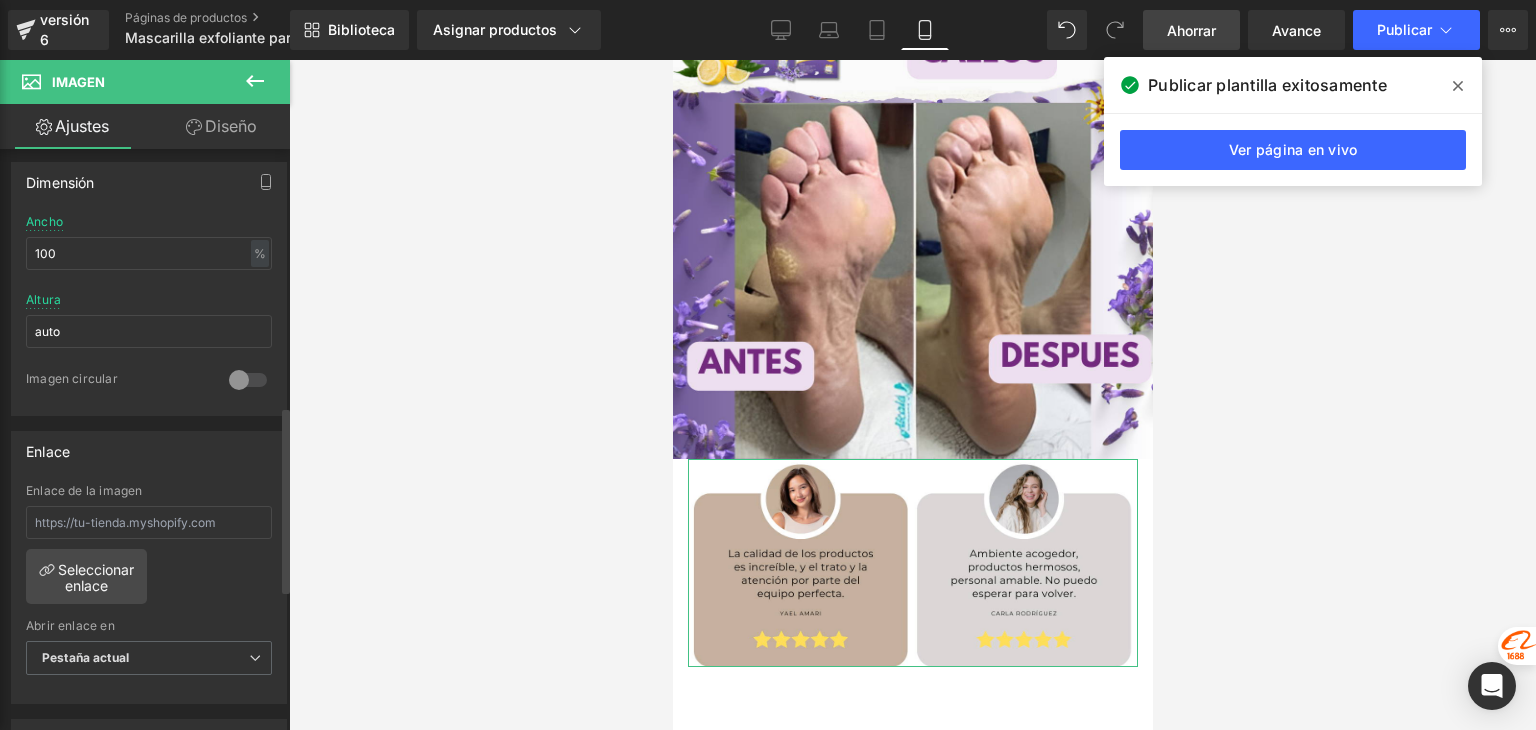 scroll, scrollTop: 800, scrollLeft: 0, axis: vertical 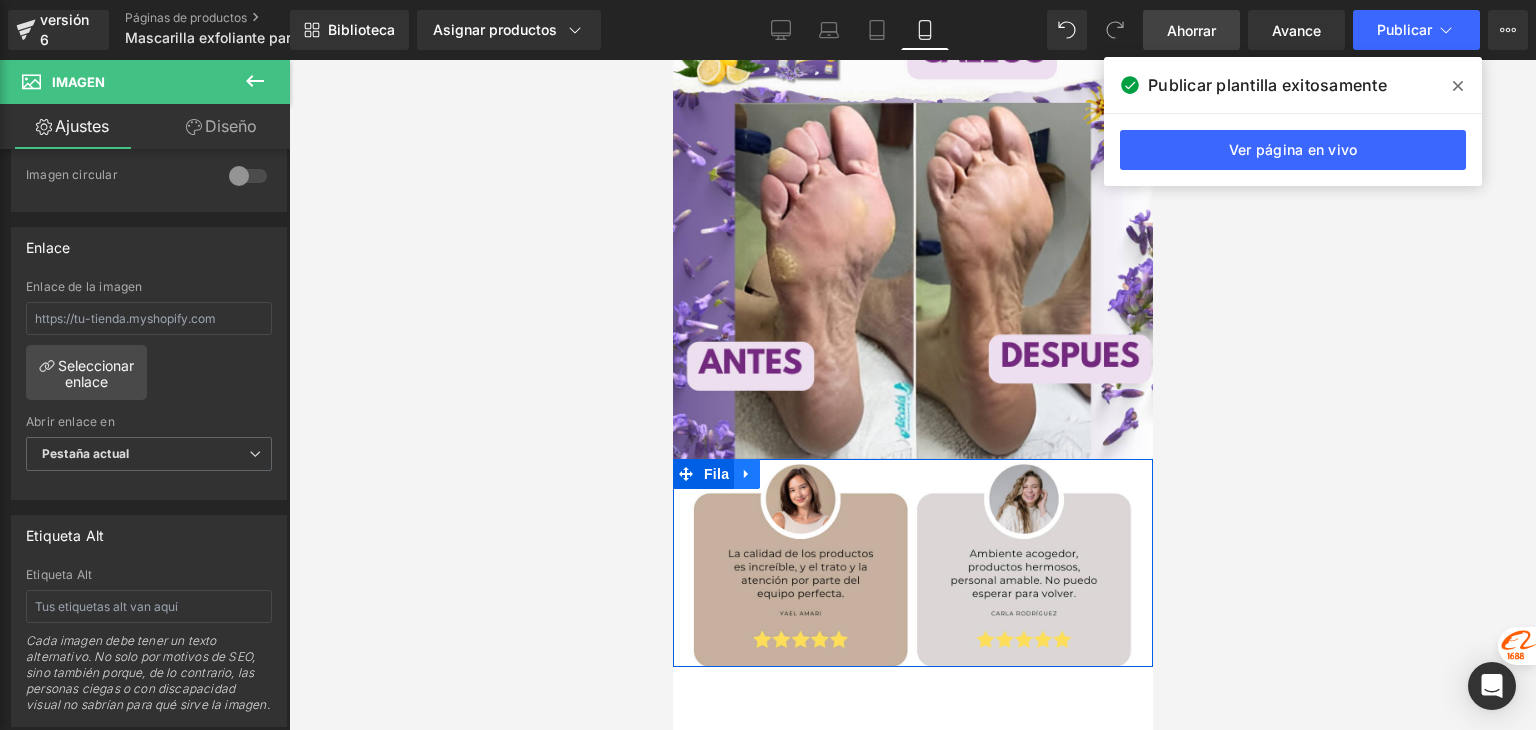 click 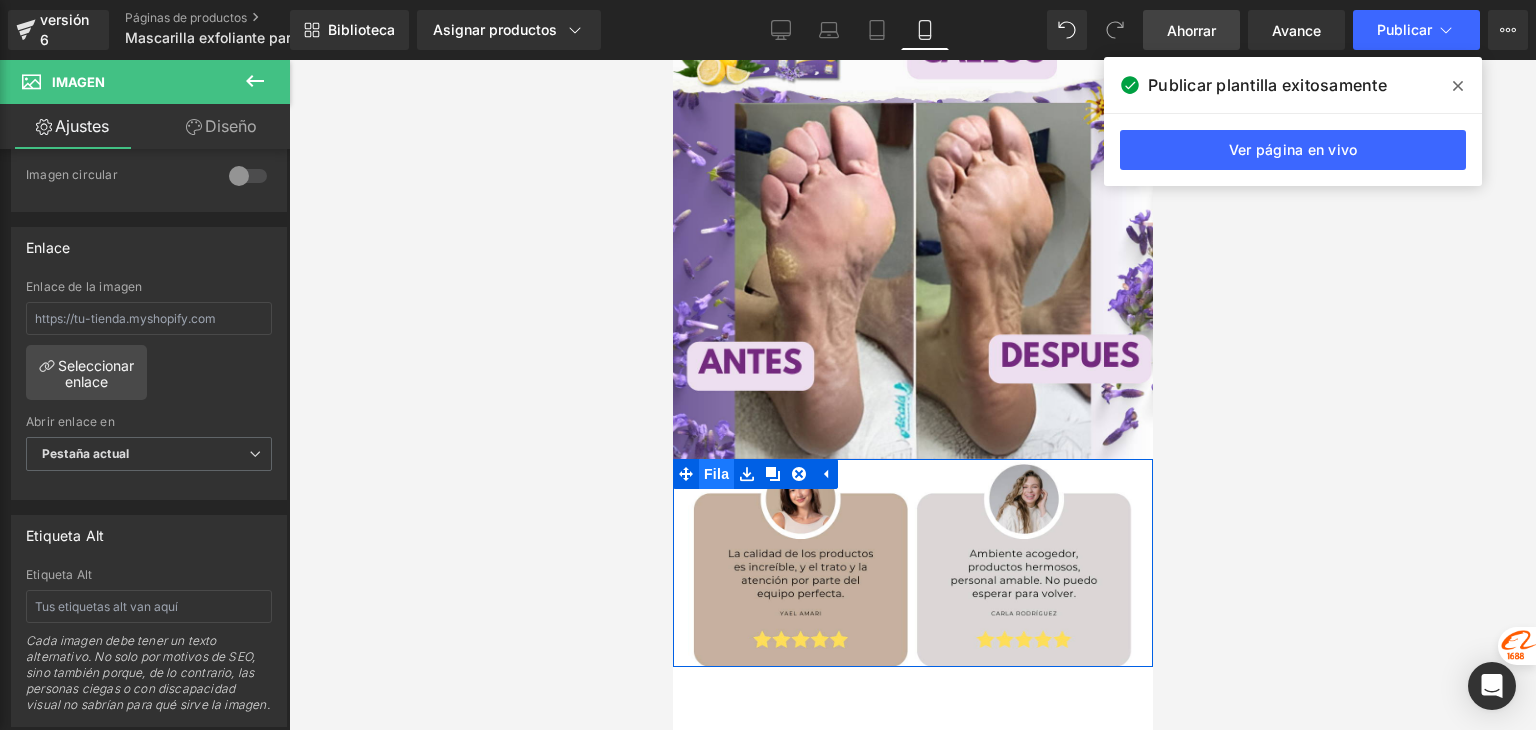 click on "Fila" at bounding box center (715, 474) 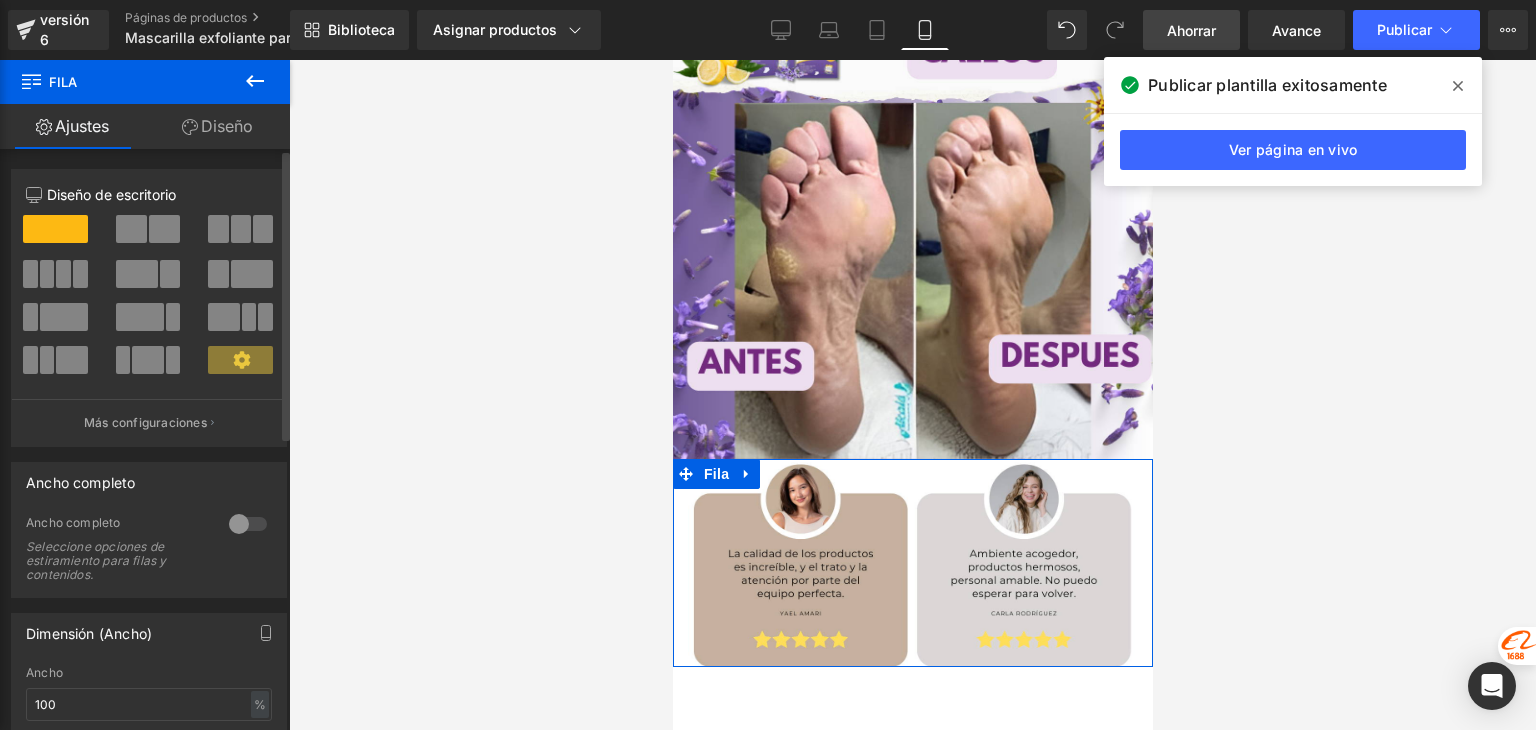 click at bounding box center (131, 229) 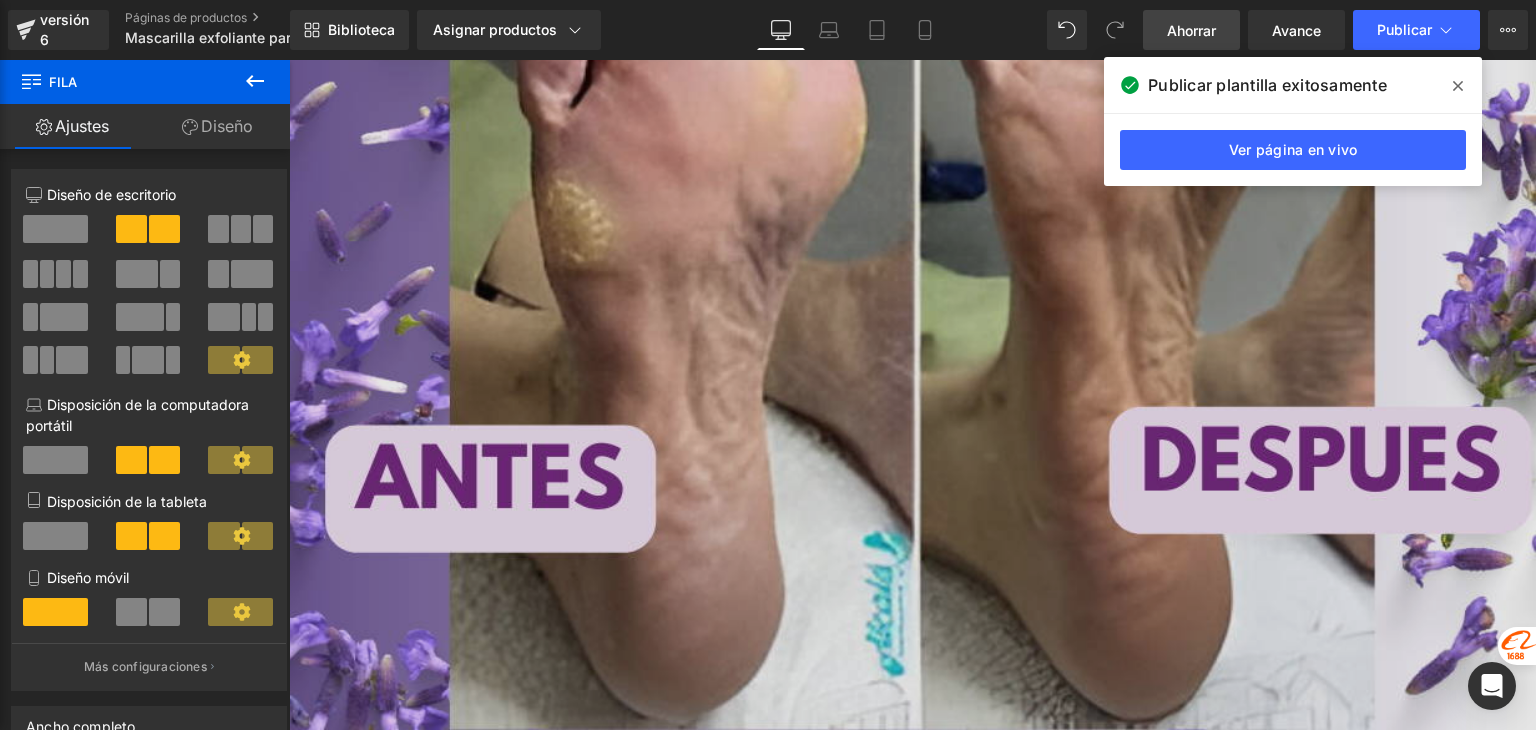 scroll, scrollTop: 14866, scrollLeft: 0, axis: vertical 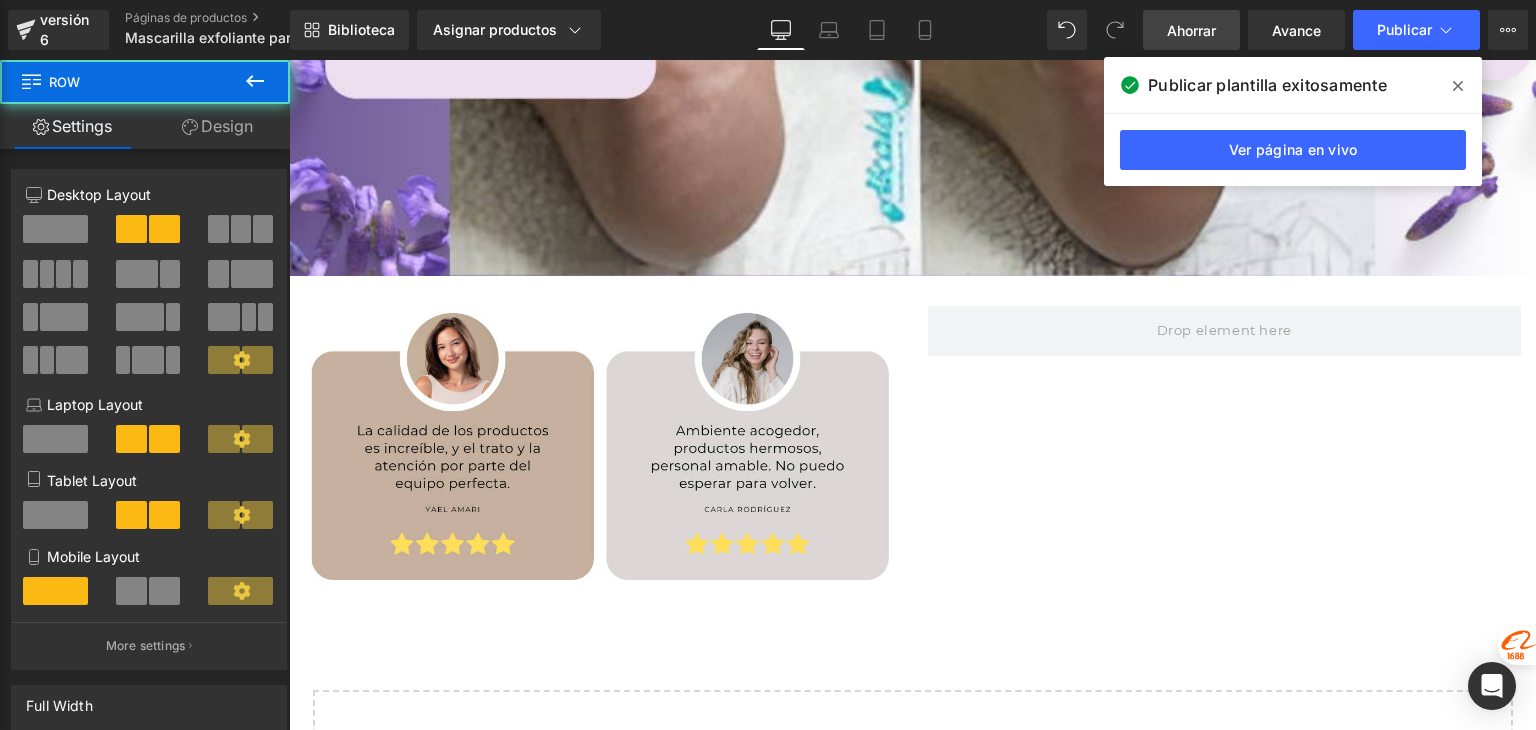 click on "Imagen         Fila" at bounding box center [912, 433] 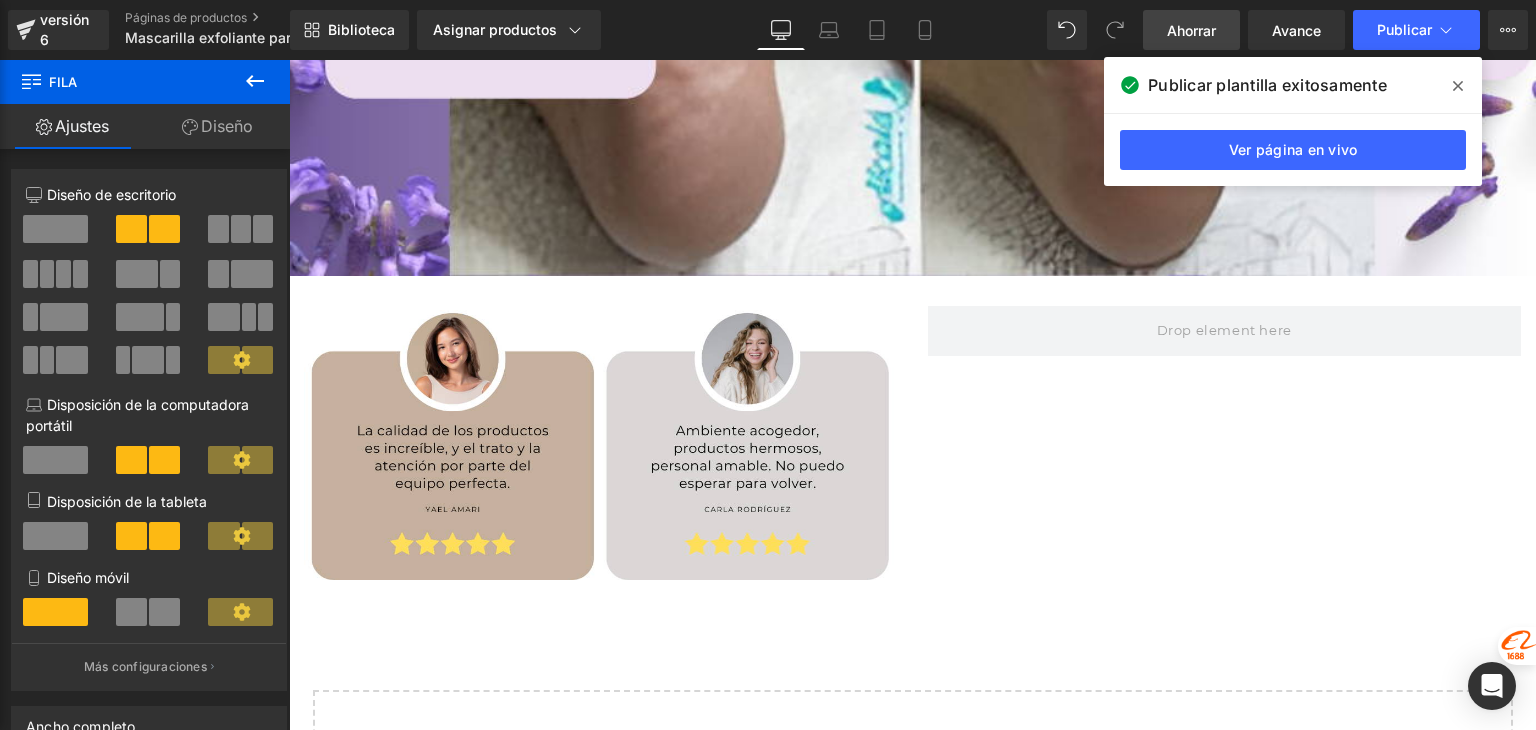 click at bounding box center (1458, 86) 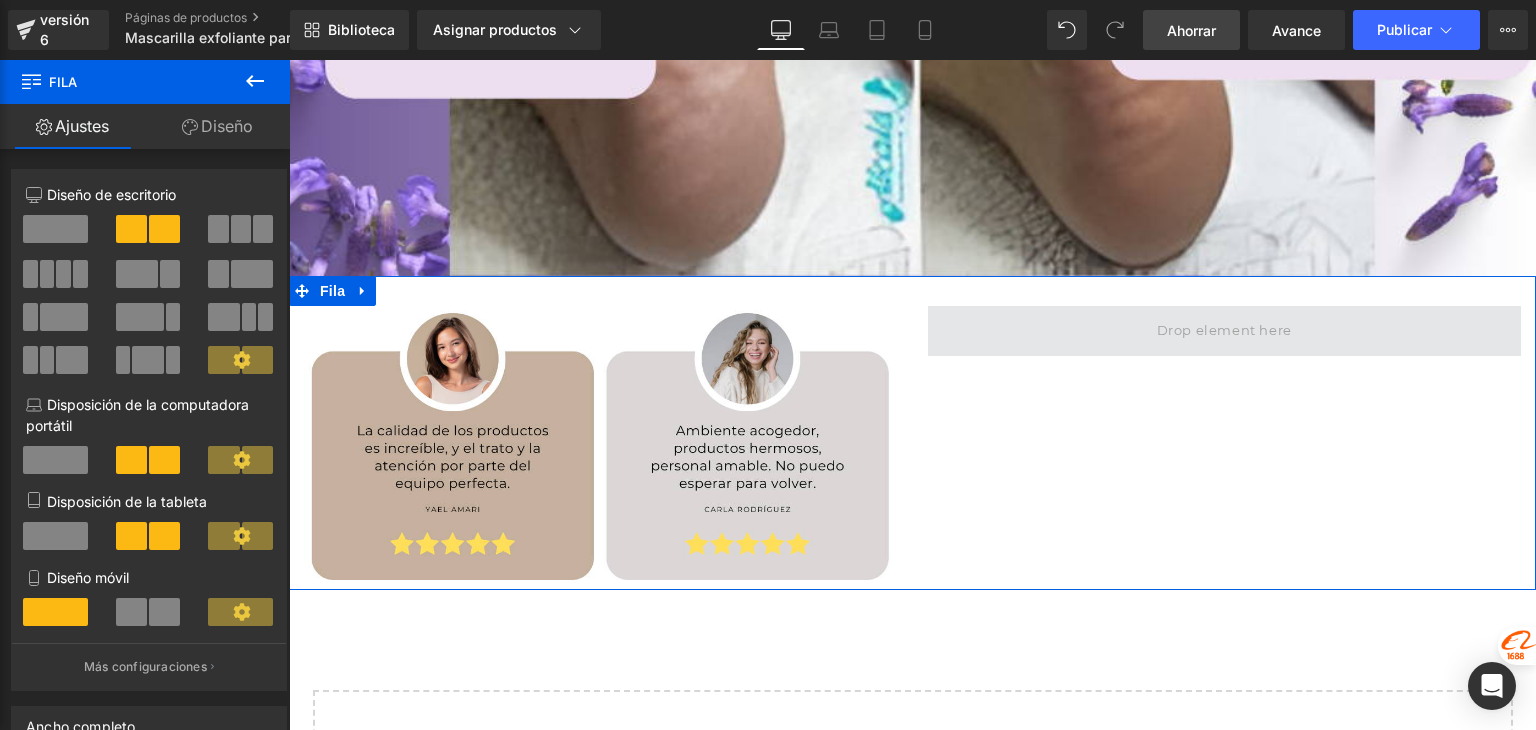 click at bounding box center (1225, 331) 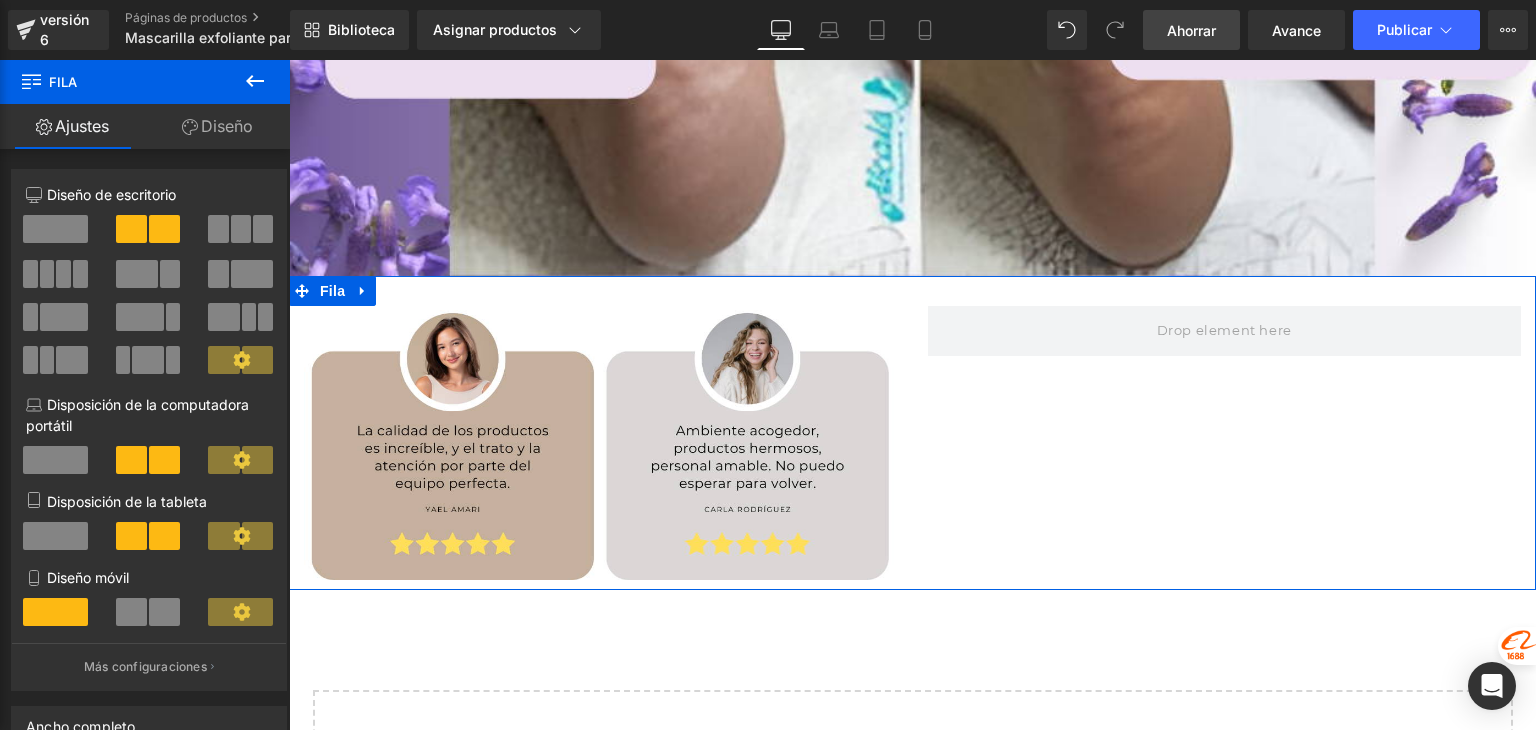 click on "Imagen         Fila" at bounding box center [912, 433] 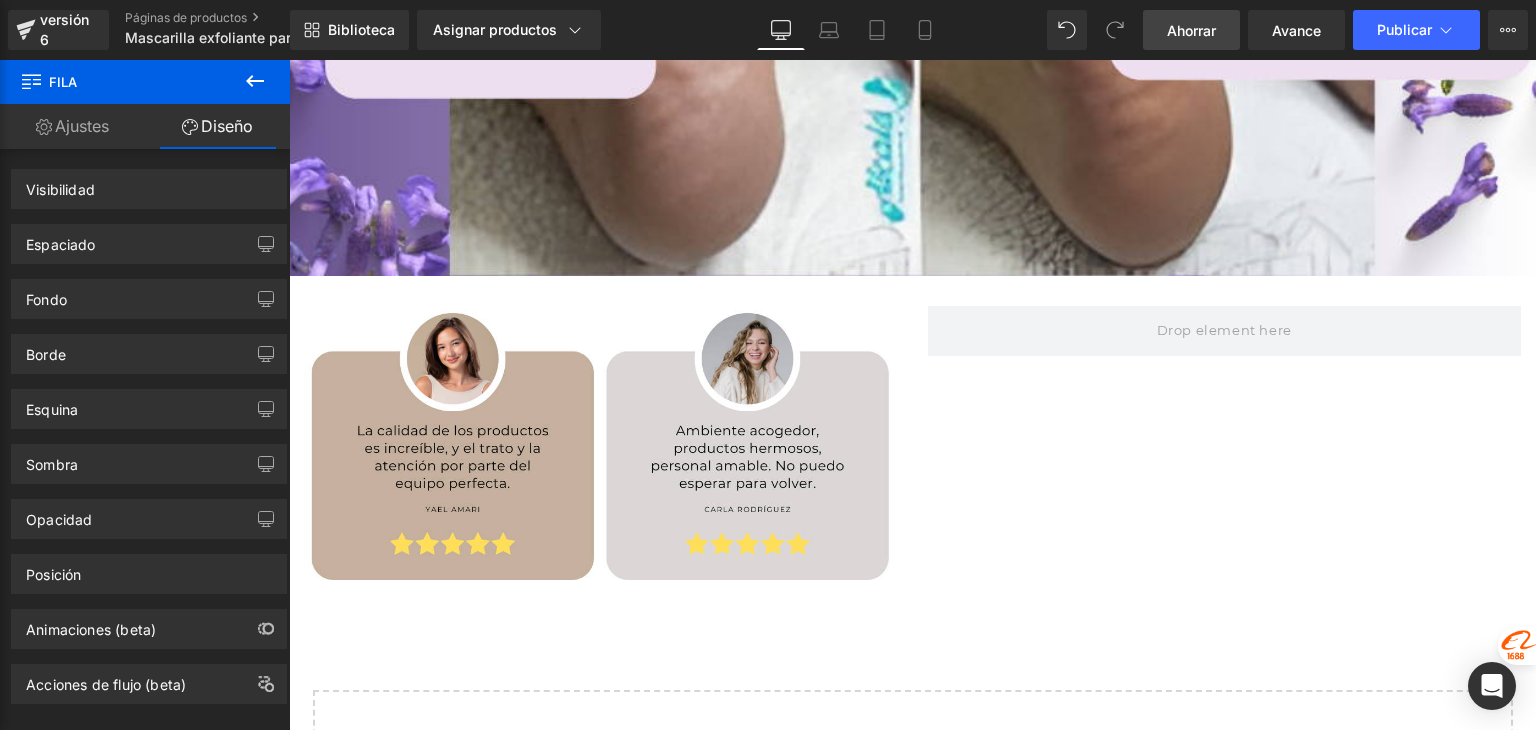 click on "Empieza a construir tu página
Explorar bloques
Agregar sección única
o arrastrar y soltar elementos desde la barra lateral izquierda" at bounding box center [913, 772] 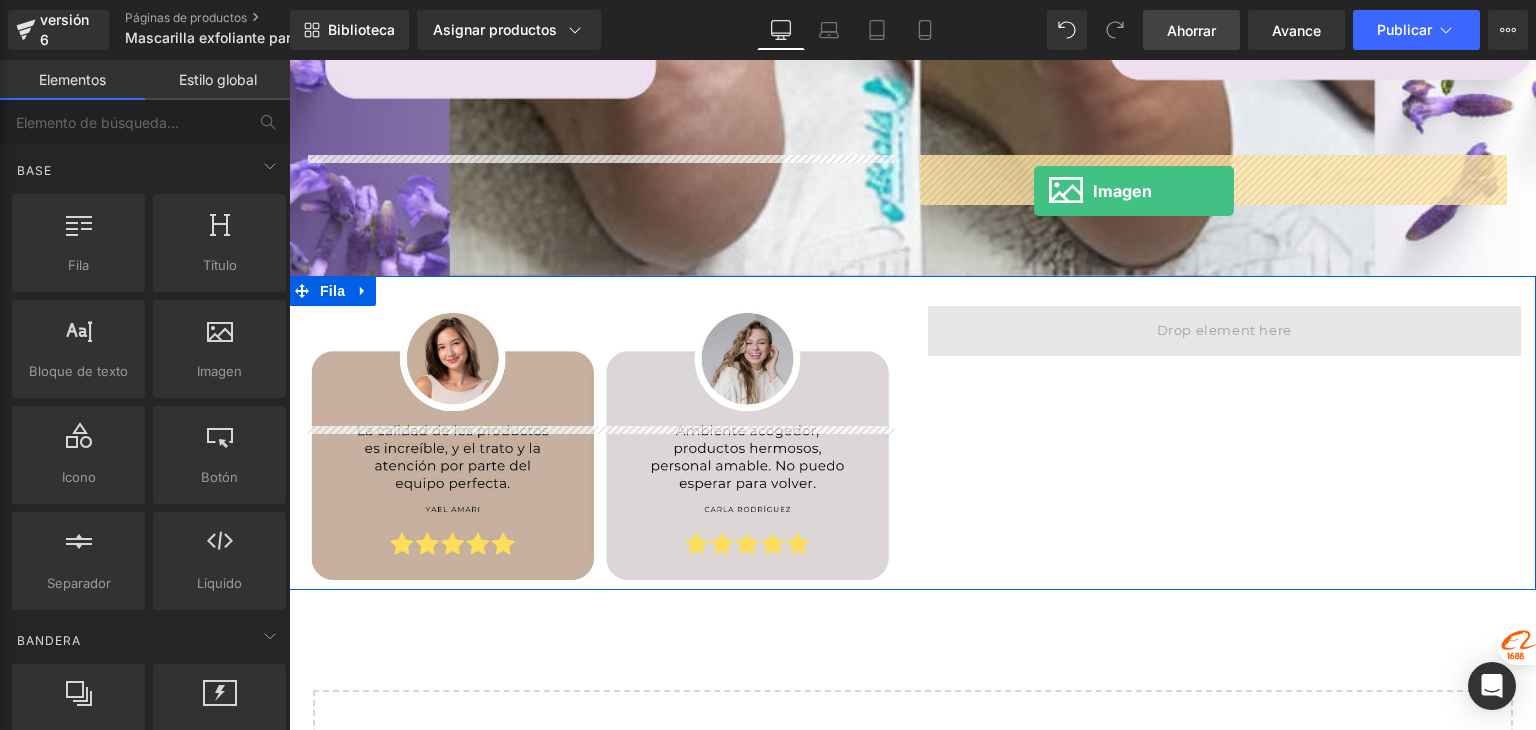 drag, startPoint x: 521, startPoint y: 415, endPoint x: 1034, endPoint y: 191, distance: 559.7723 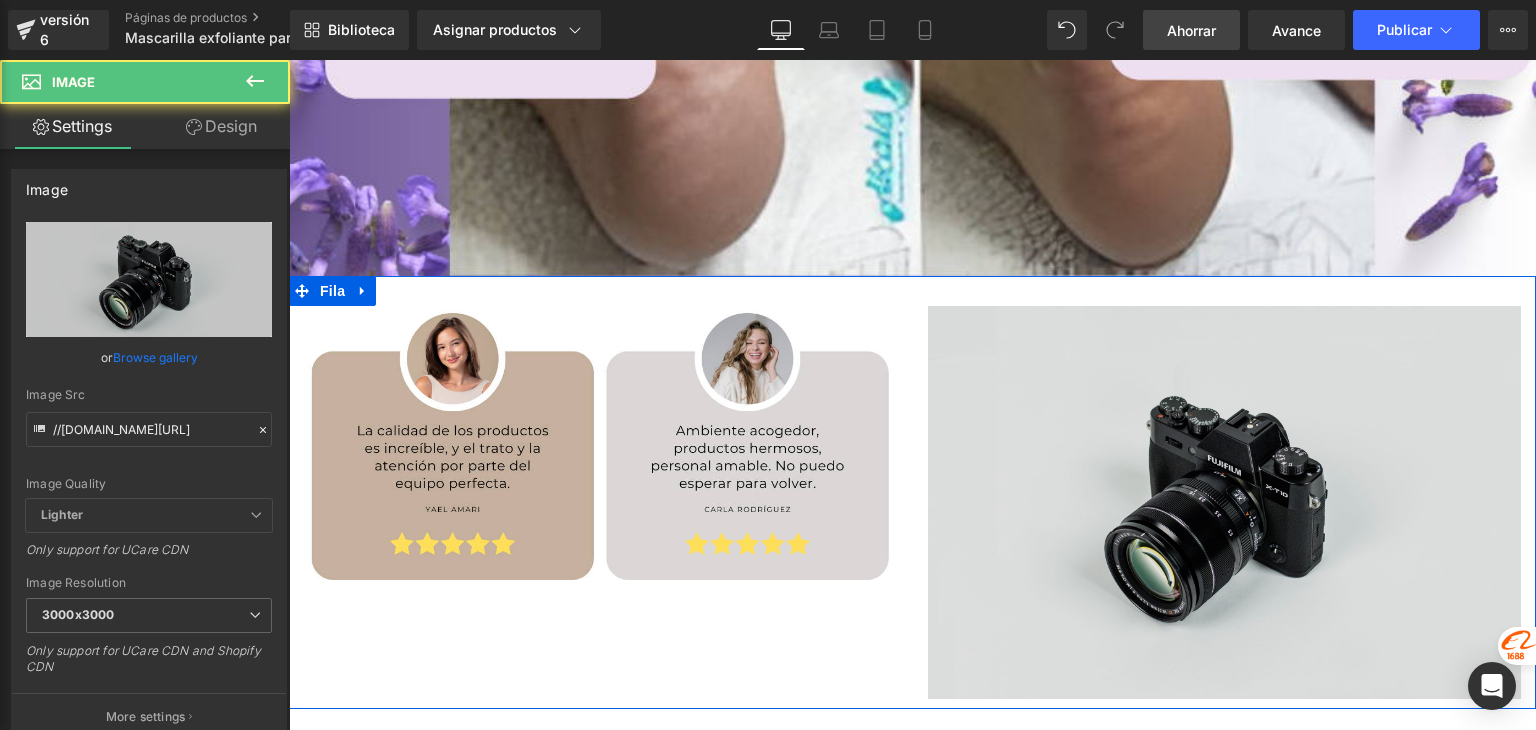 scroll, scrollTop: 14856, scrollLeft: 0, axis: vertical 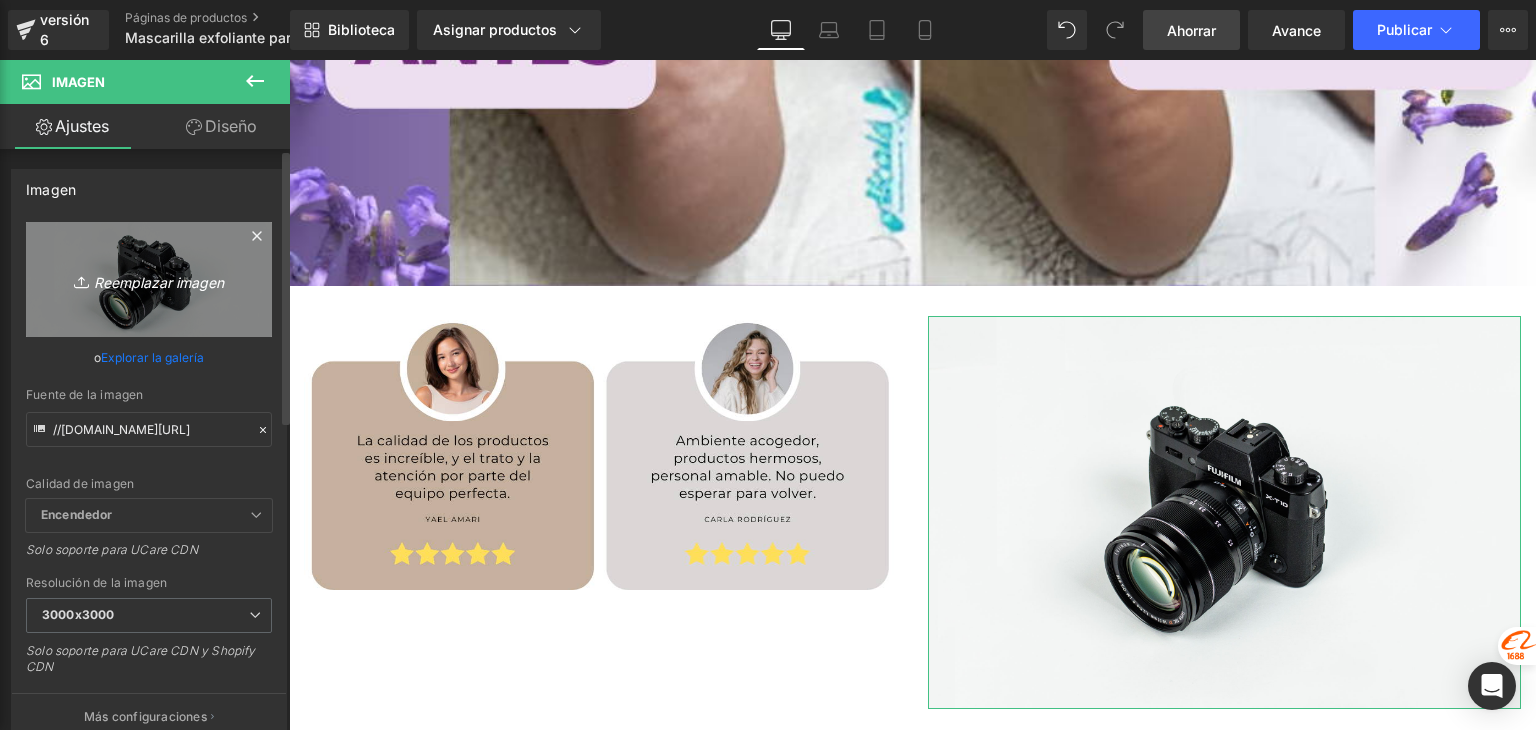 click on "Reemplazar imagen" at bounding box center (159, 281) 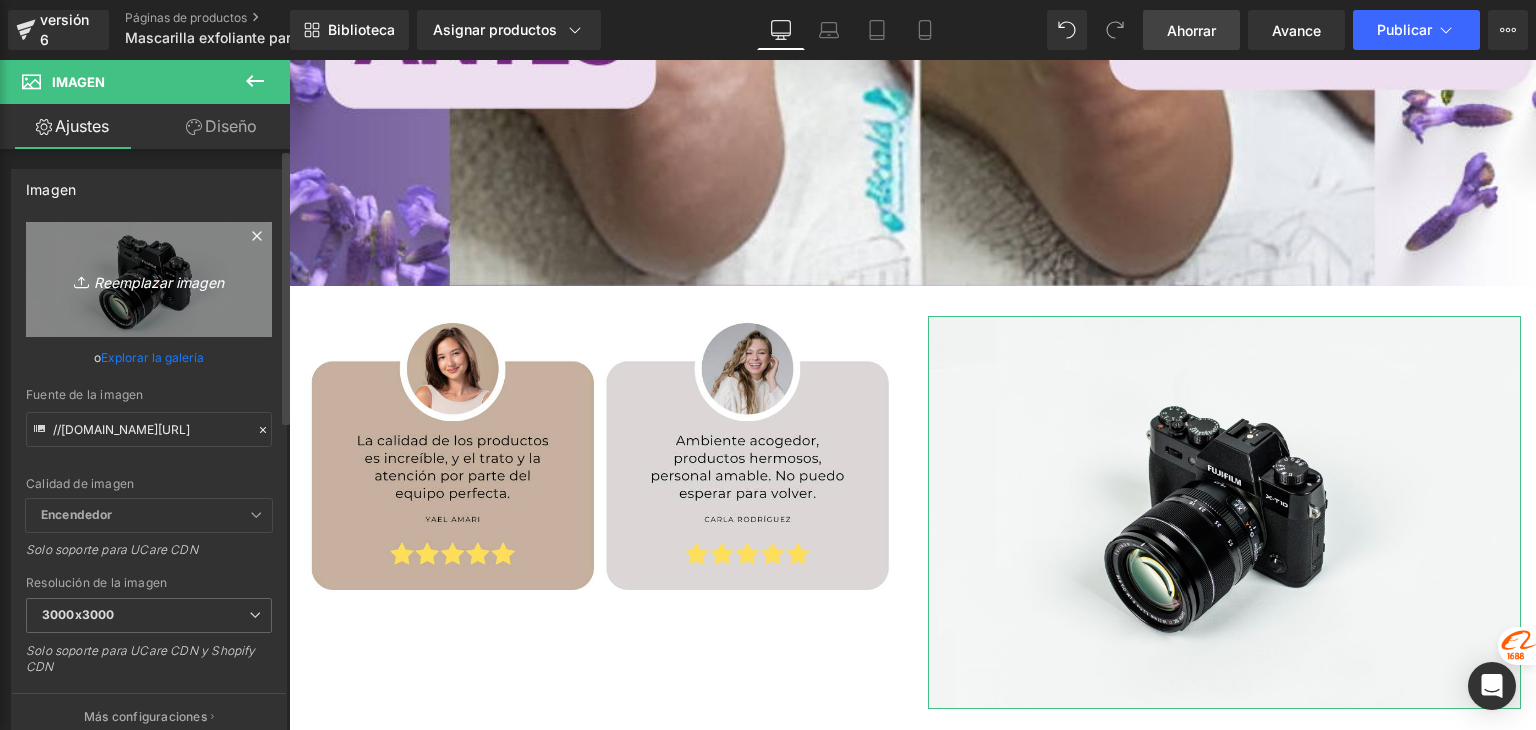 type on "C:\fakepath\05 (3).png" 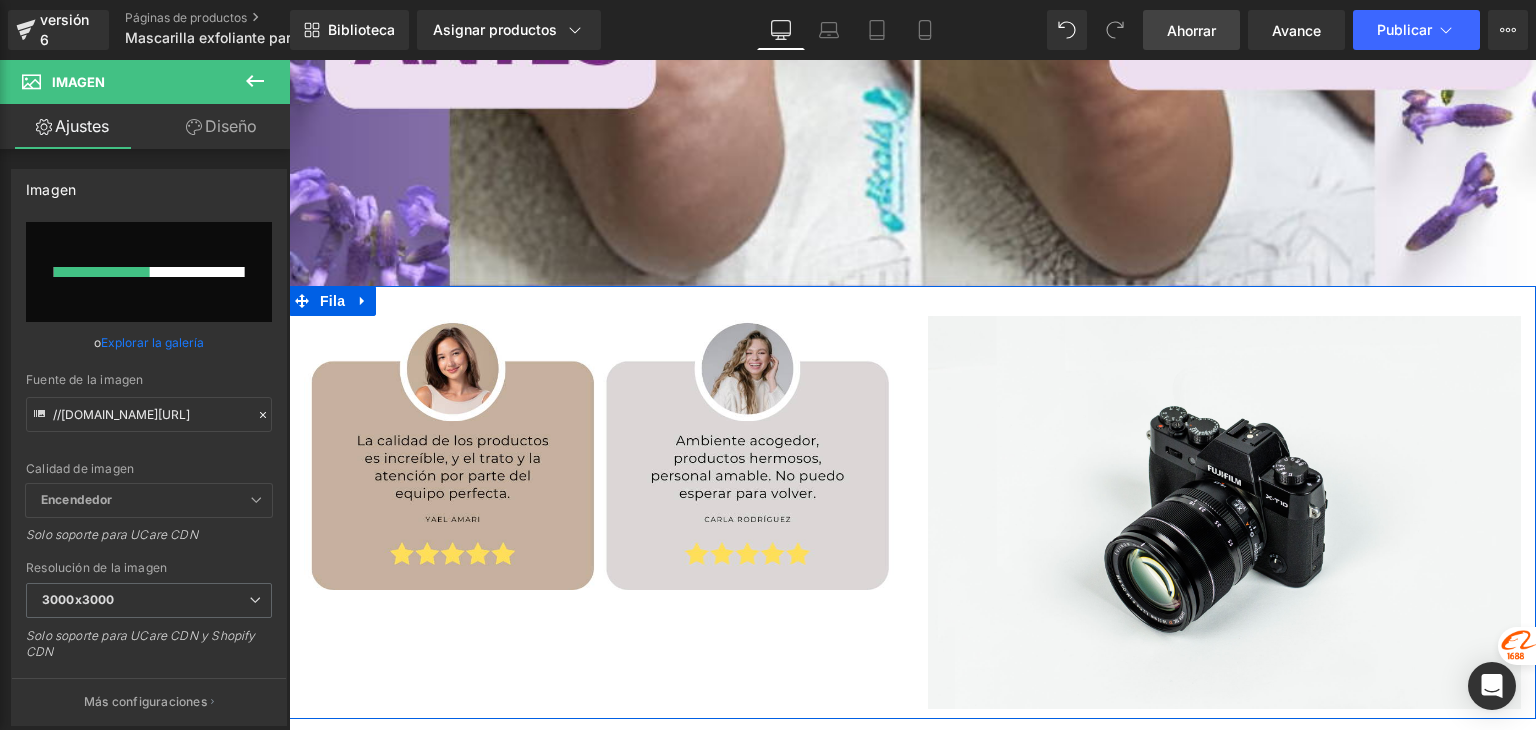 type 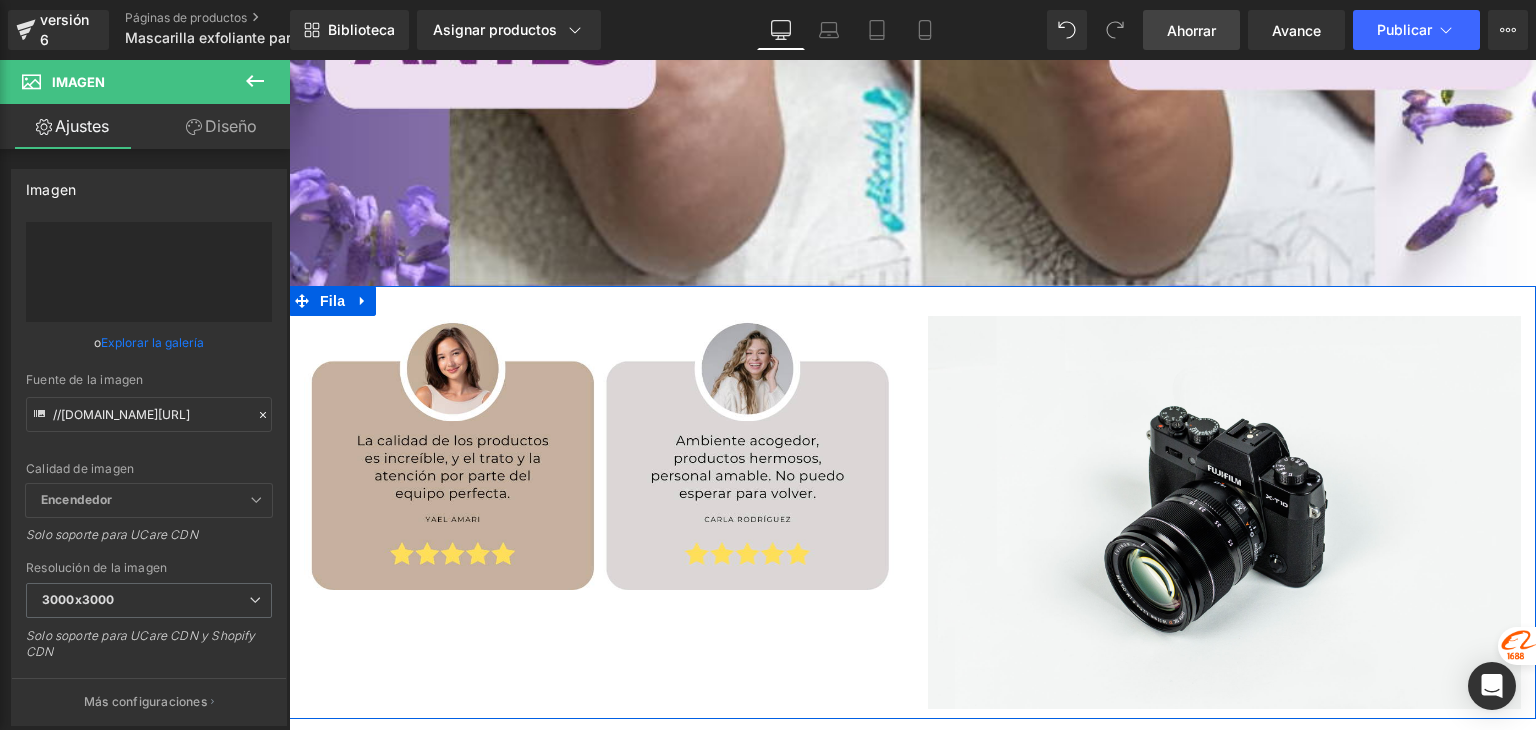 type on "https://ucarecdn.com/104f84bb-88e8-4ecd-9455-2a604a93b4e1/-/format/auto/-/preview/3000x3000/-/quality/lighter/05%20_3_.png" 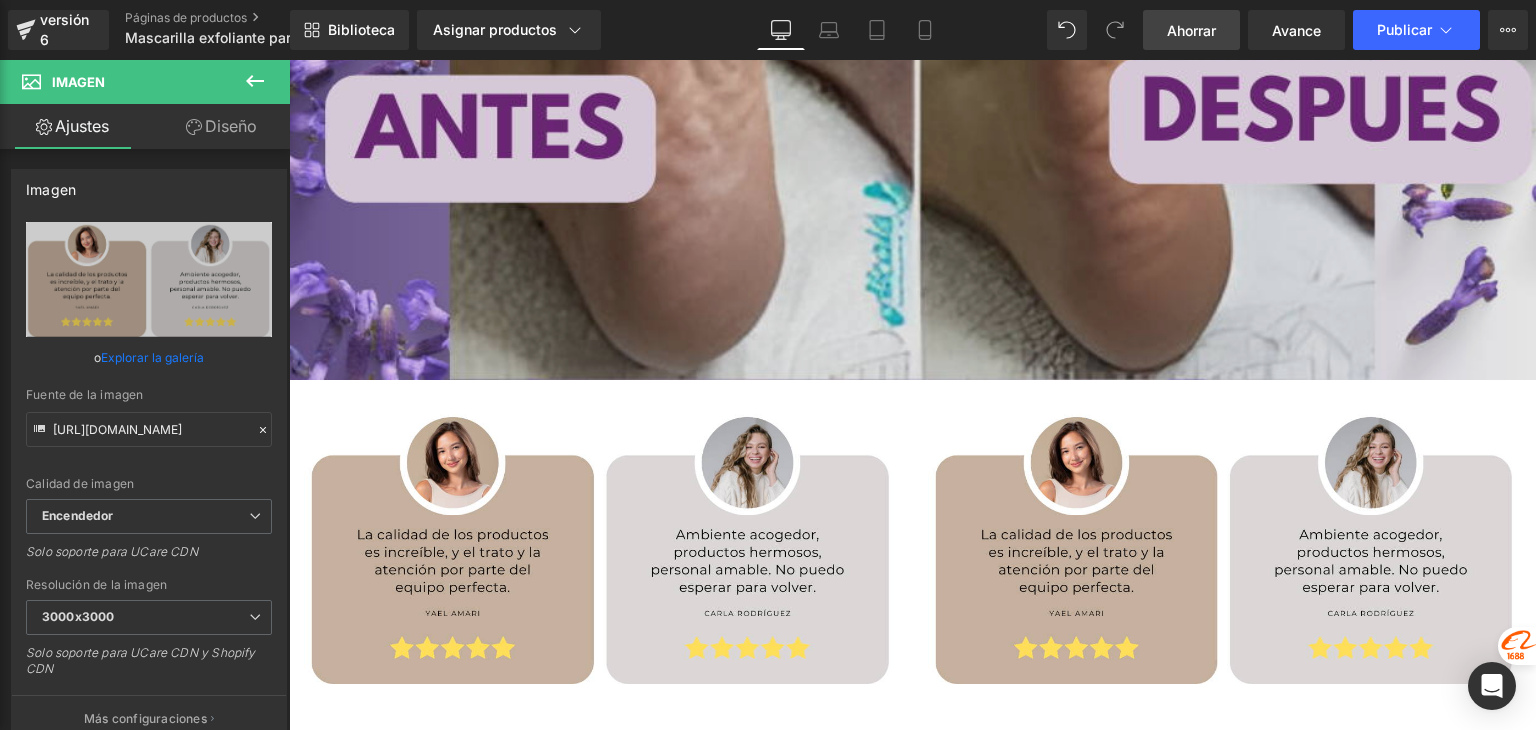 scroll, scrollTop: 14856, scrollLeft: 0, axis: vertical 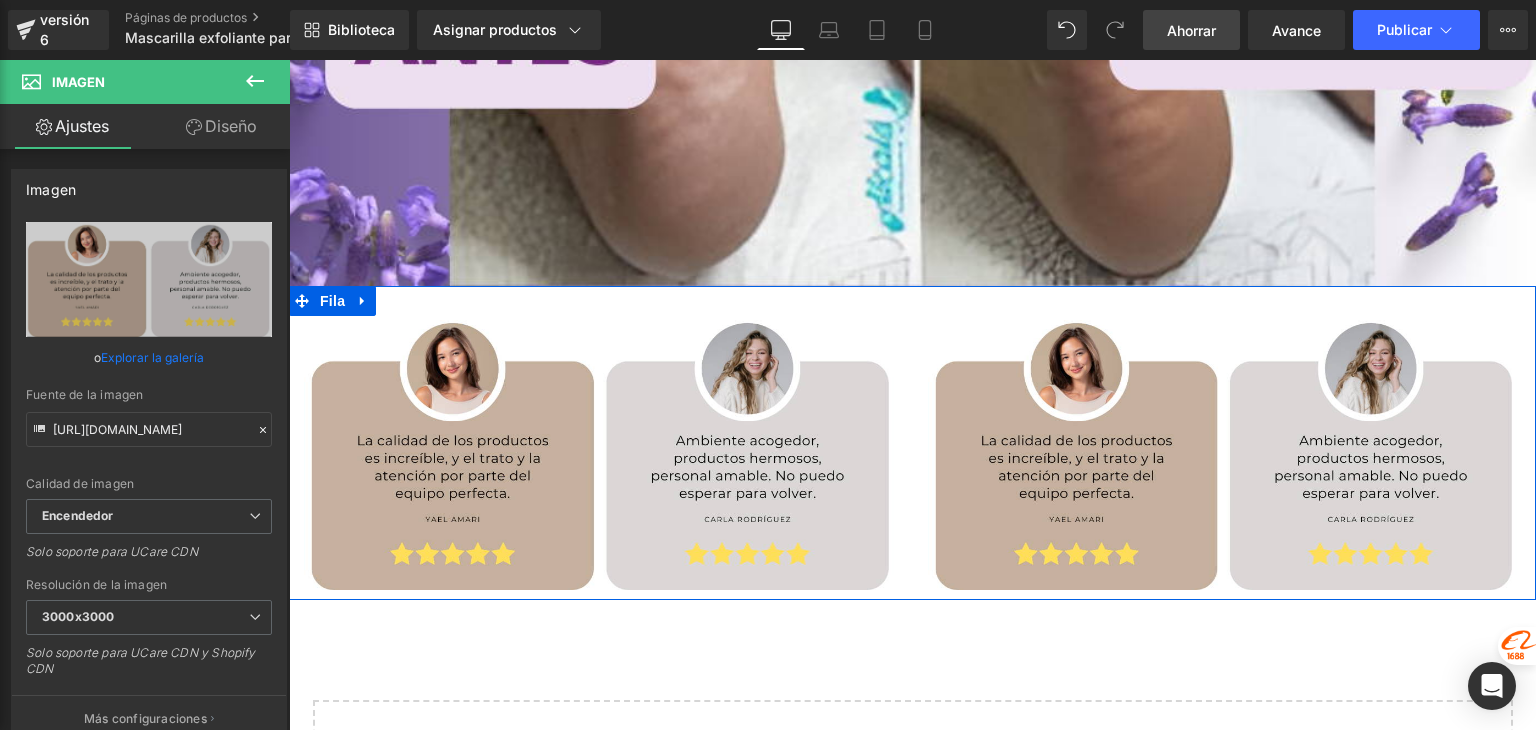 click on "Imagen" at bounding box center [601, 453] 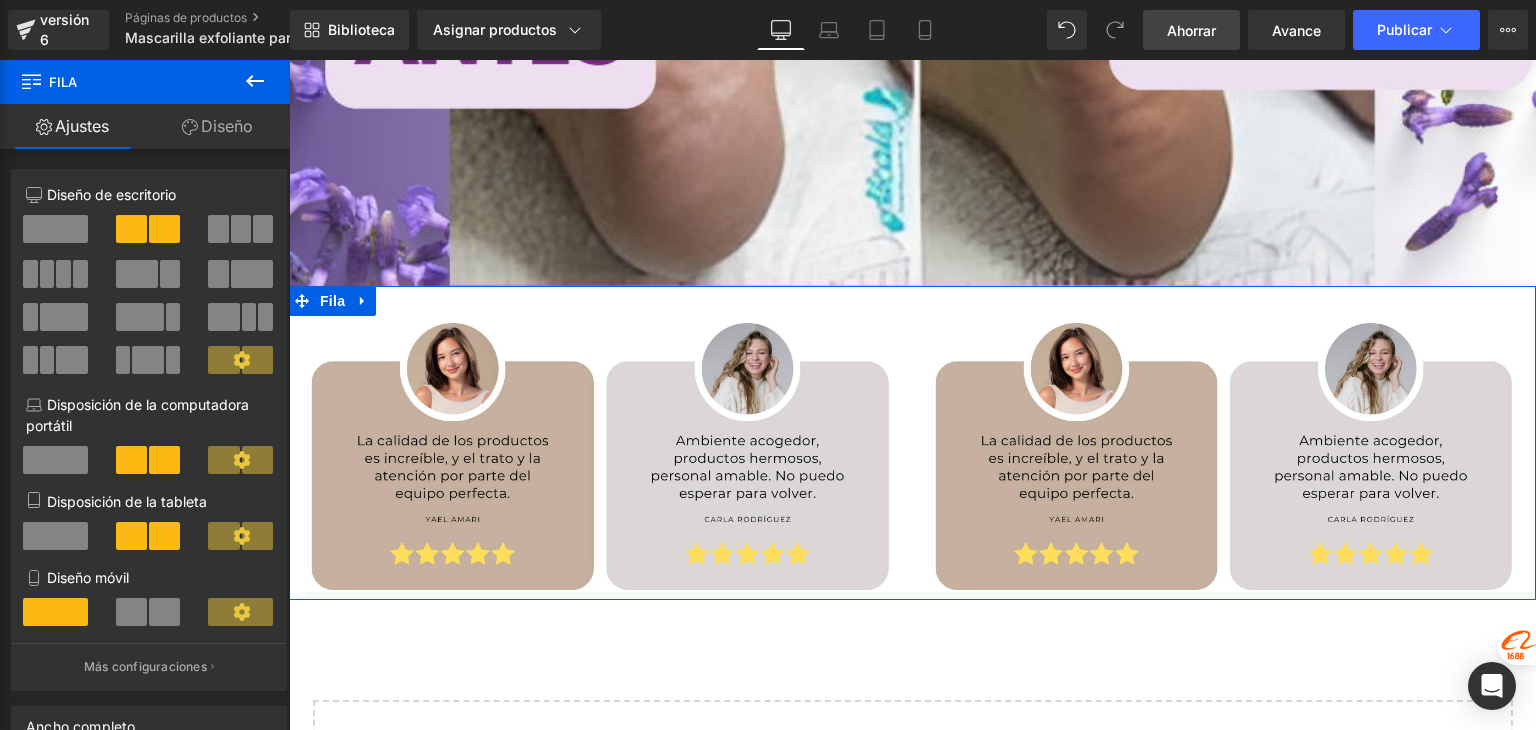 click 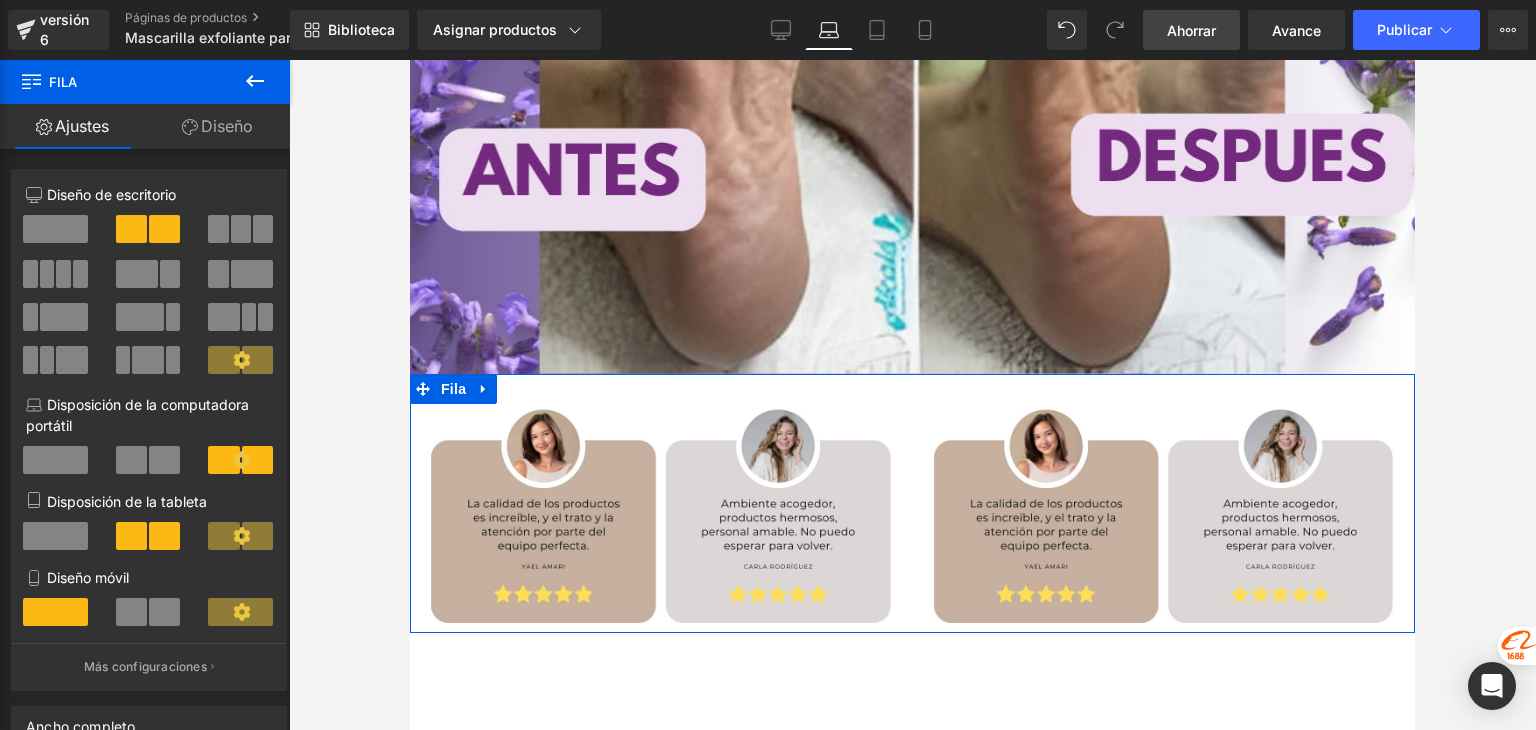 click 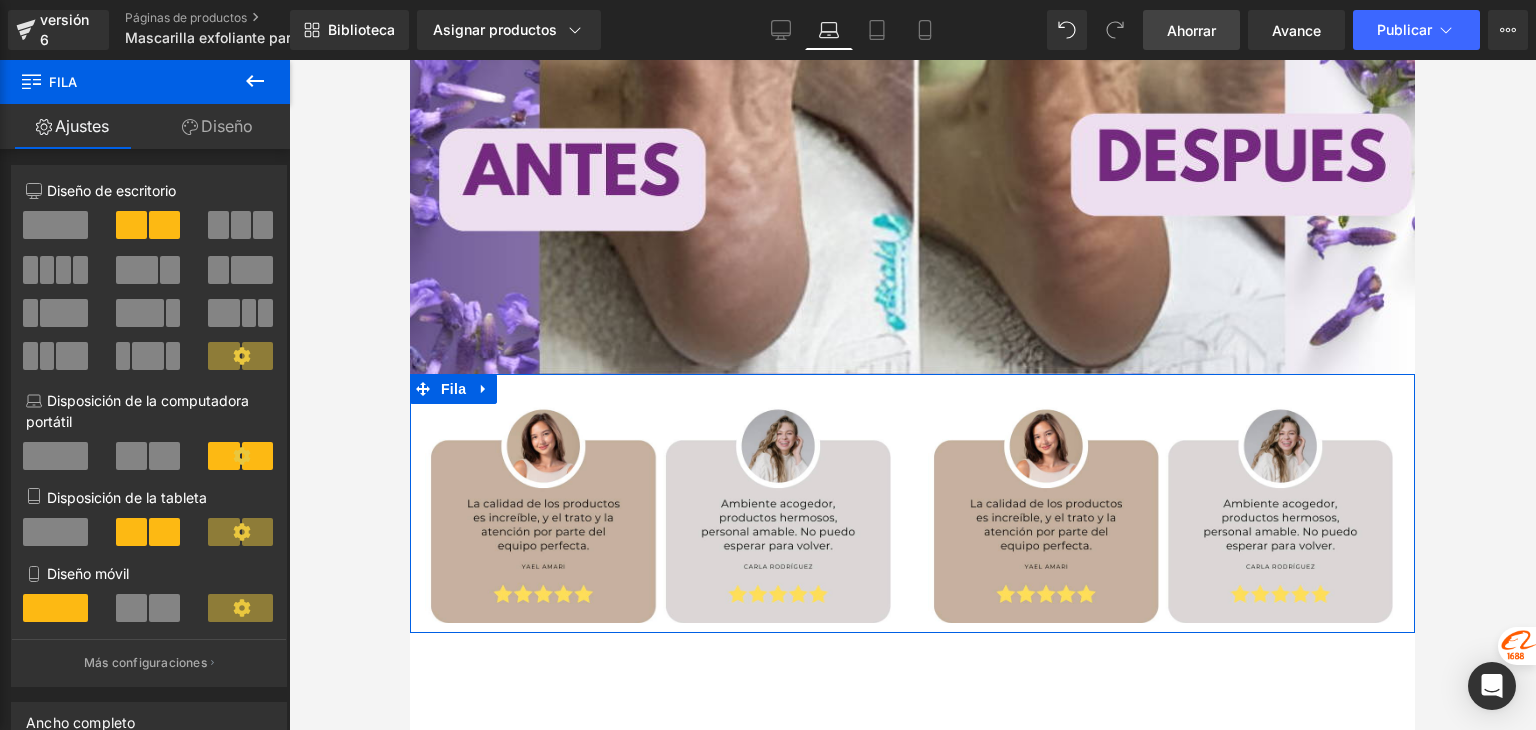 scroll, scrollTop: 0, scrollLeft: 0, axis: both 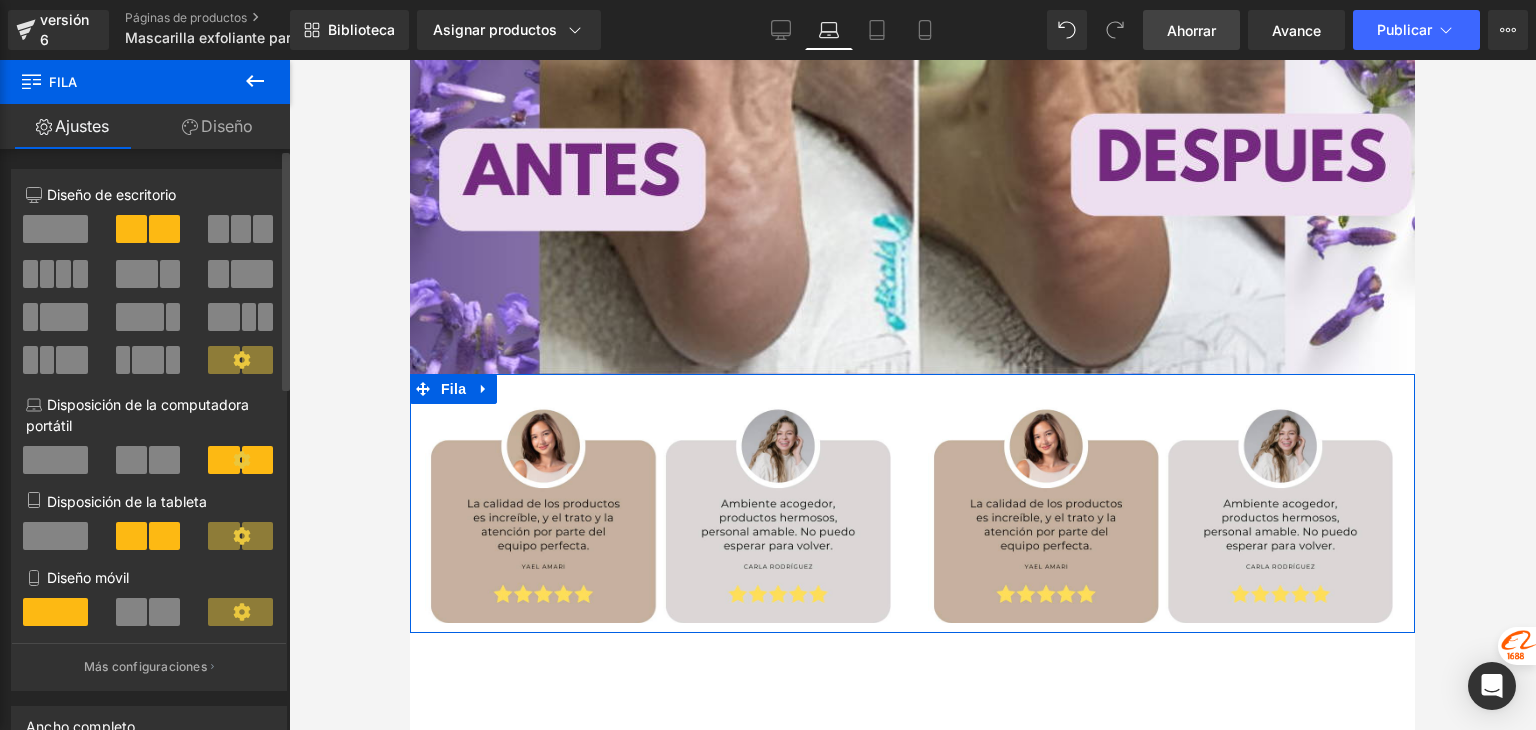 click 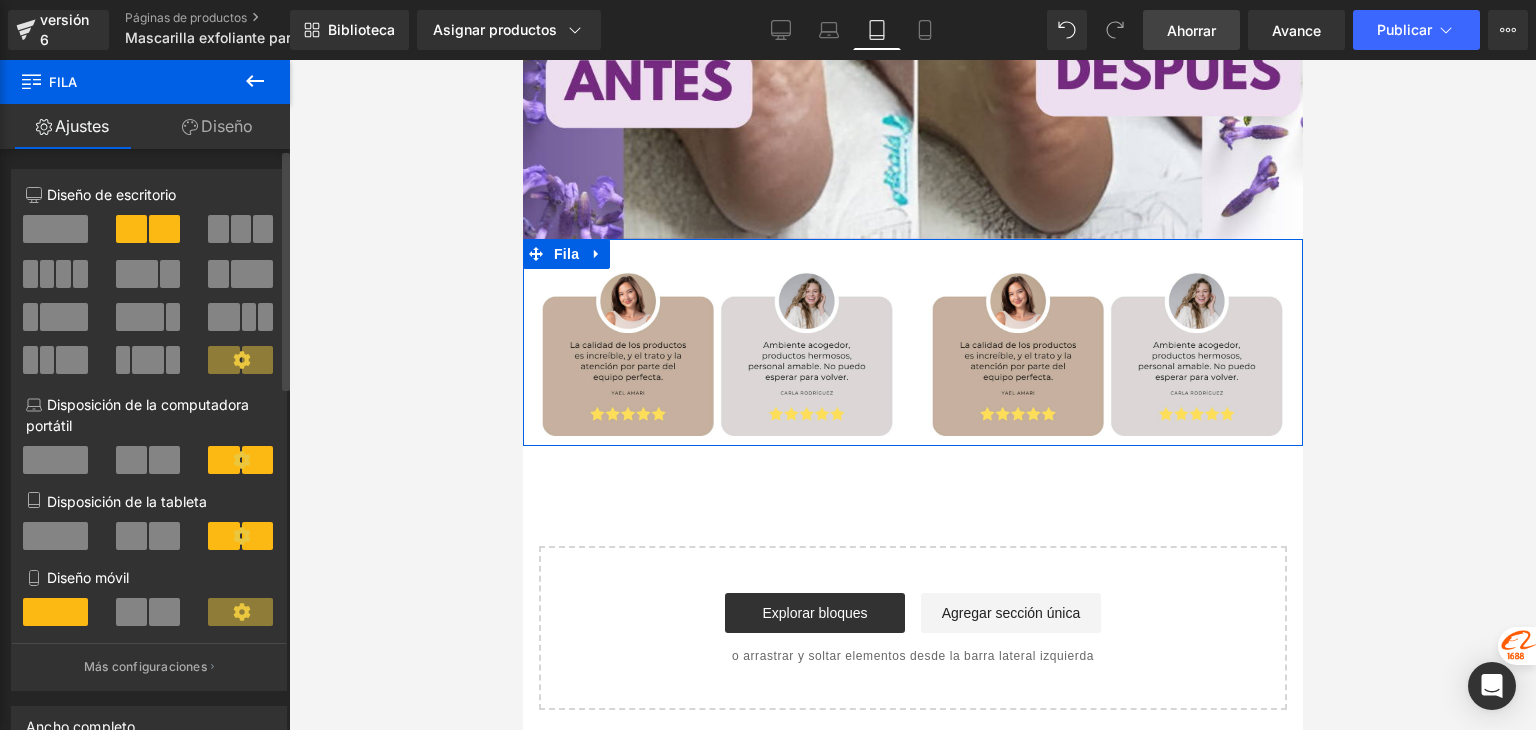 scroll, scrollTop: 9275, scrollLeft: 0, axis: vertical 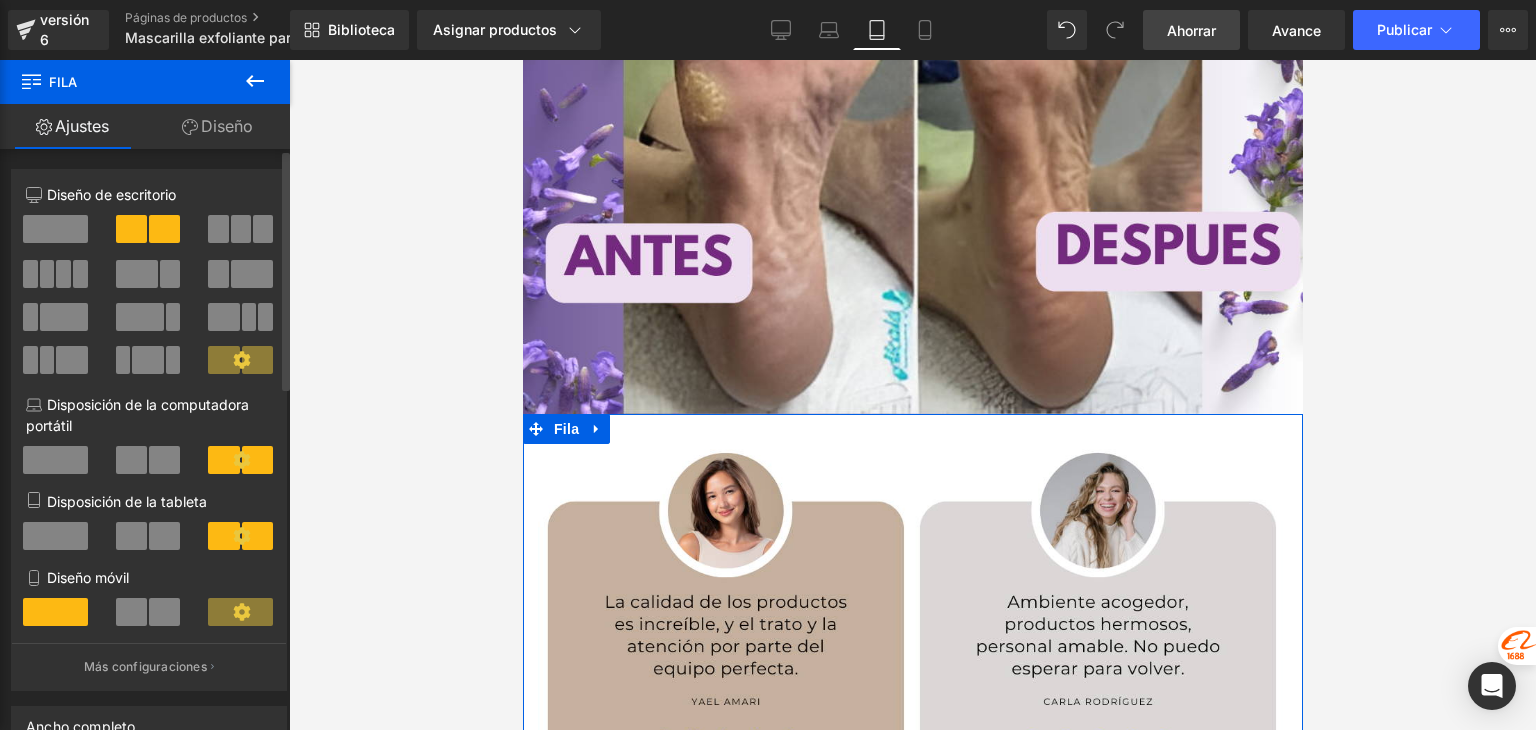 click 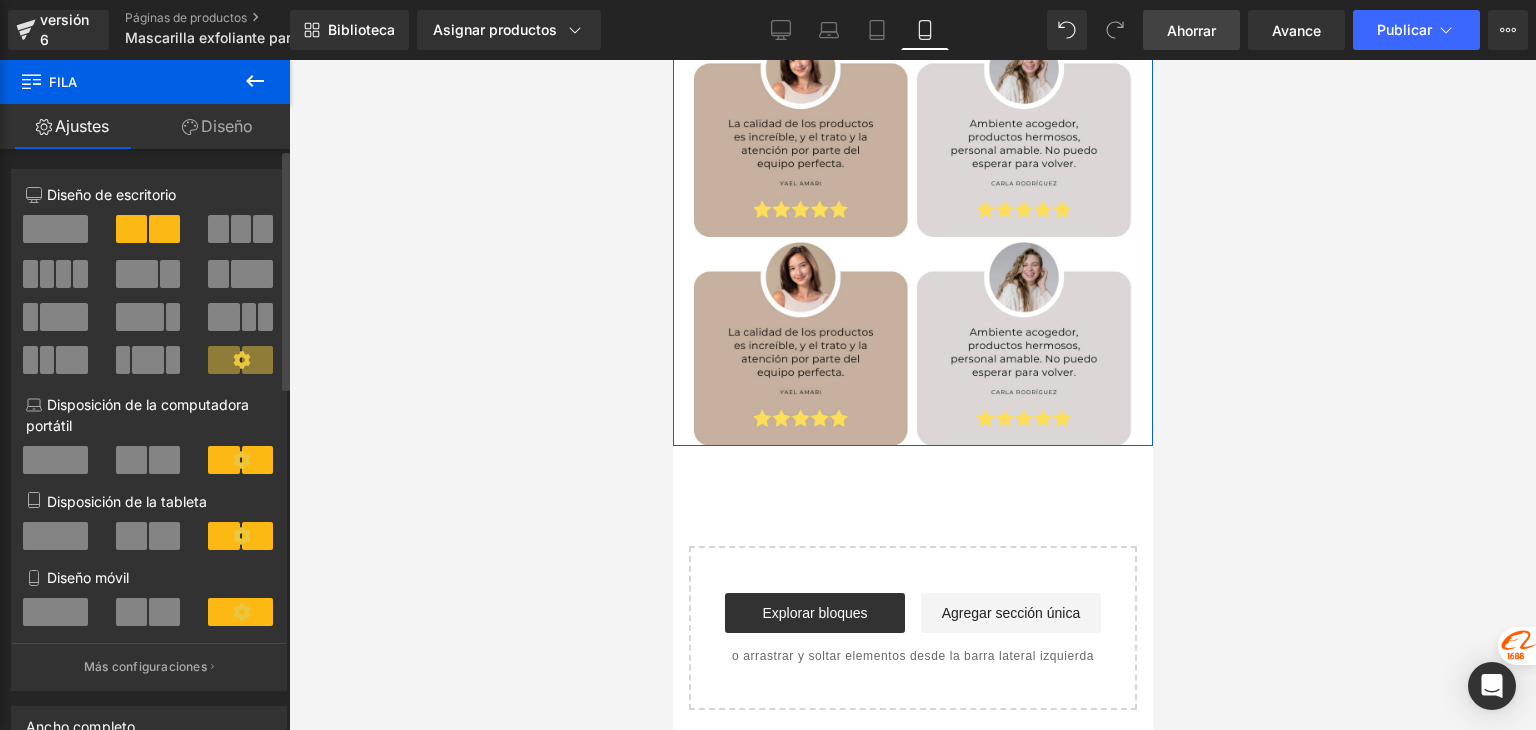 scroll, scrollTop: 5356, scrollLeft: 0, axis: vertical 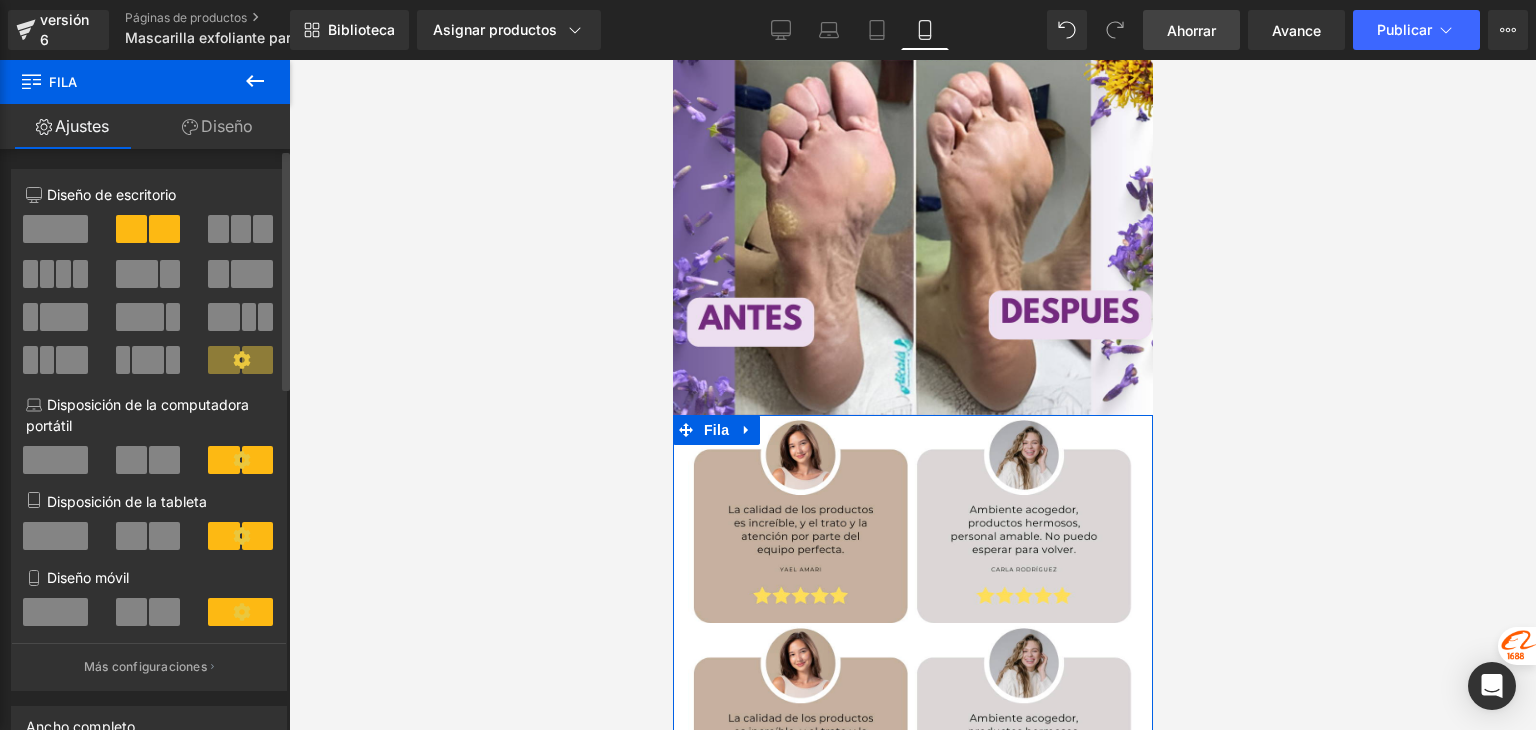 click 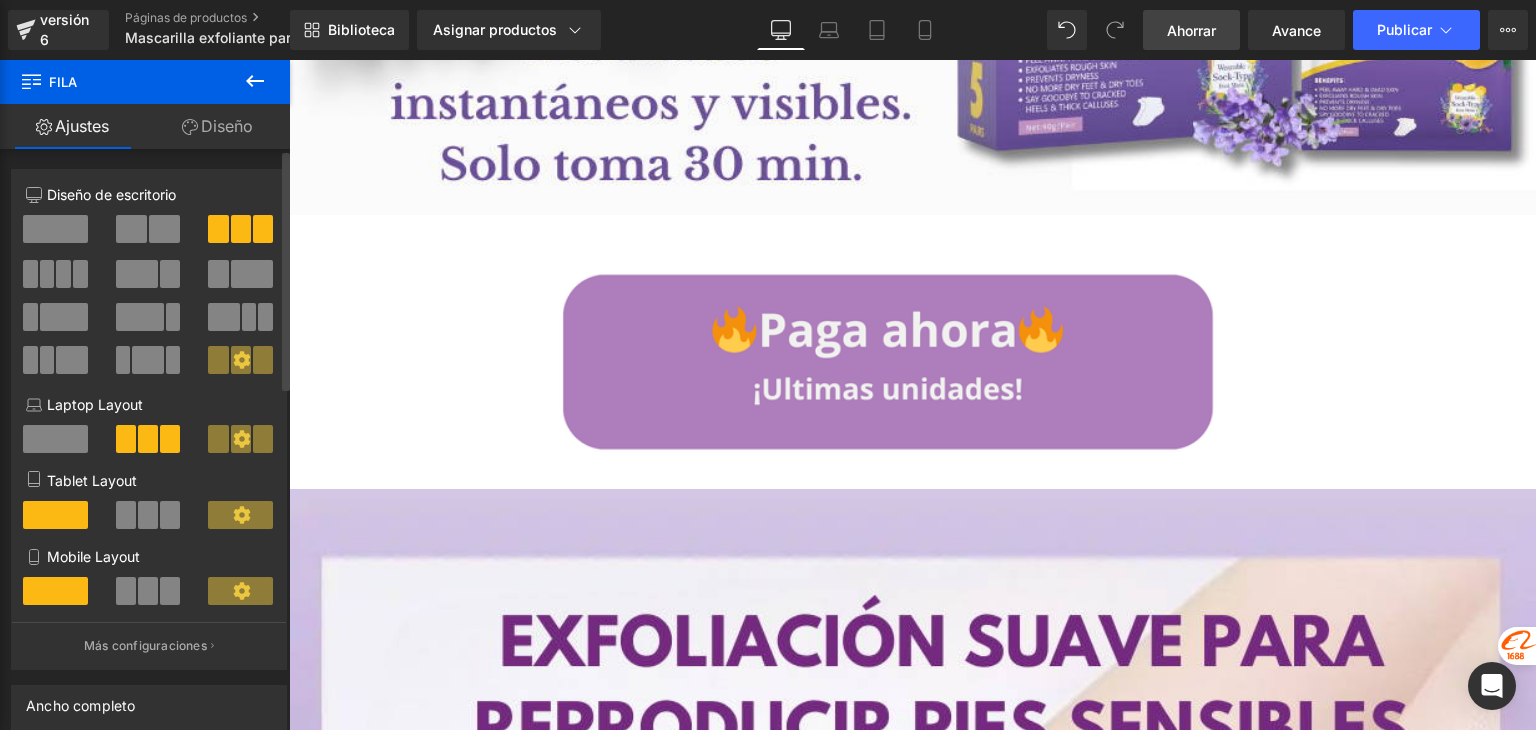 scroll, scrollTop: 14757, scrollLeft: 0, axis: vertical 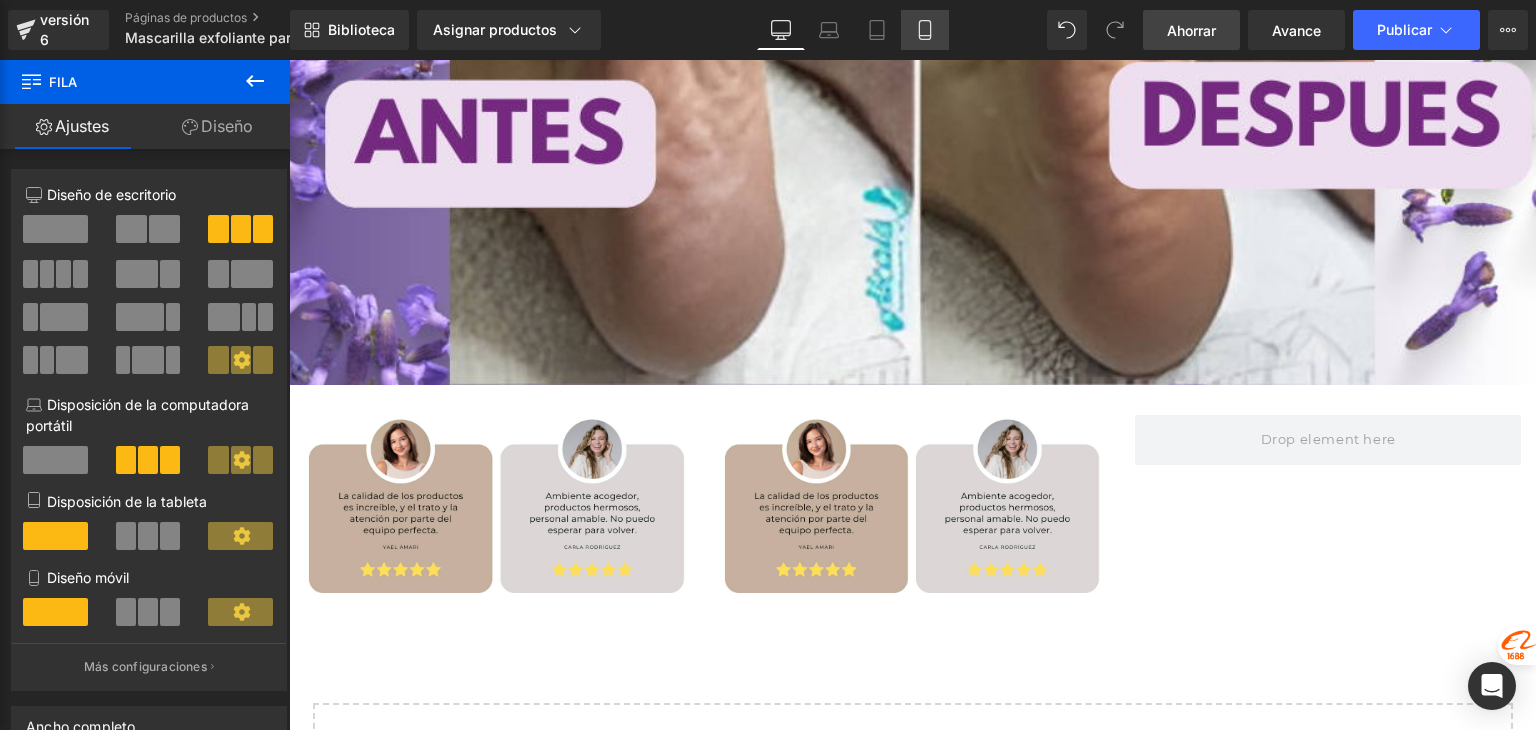 click on "Móvil" at bounding box center (925, 30) 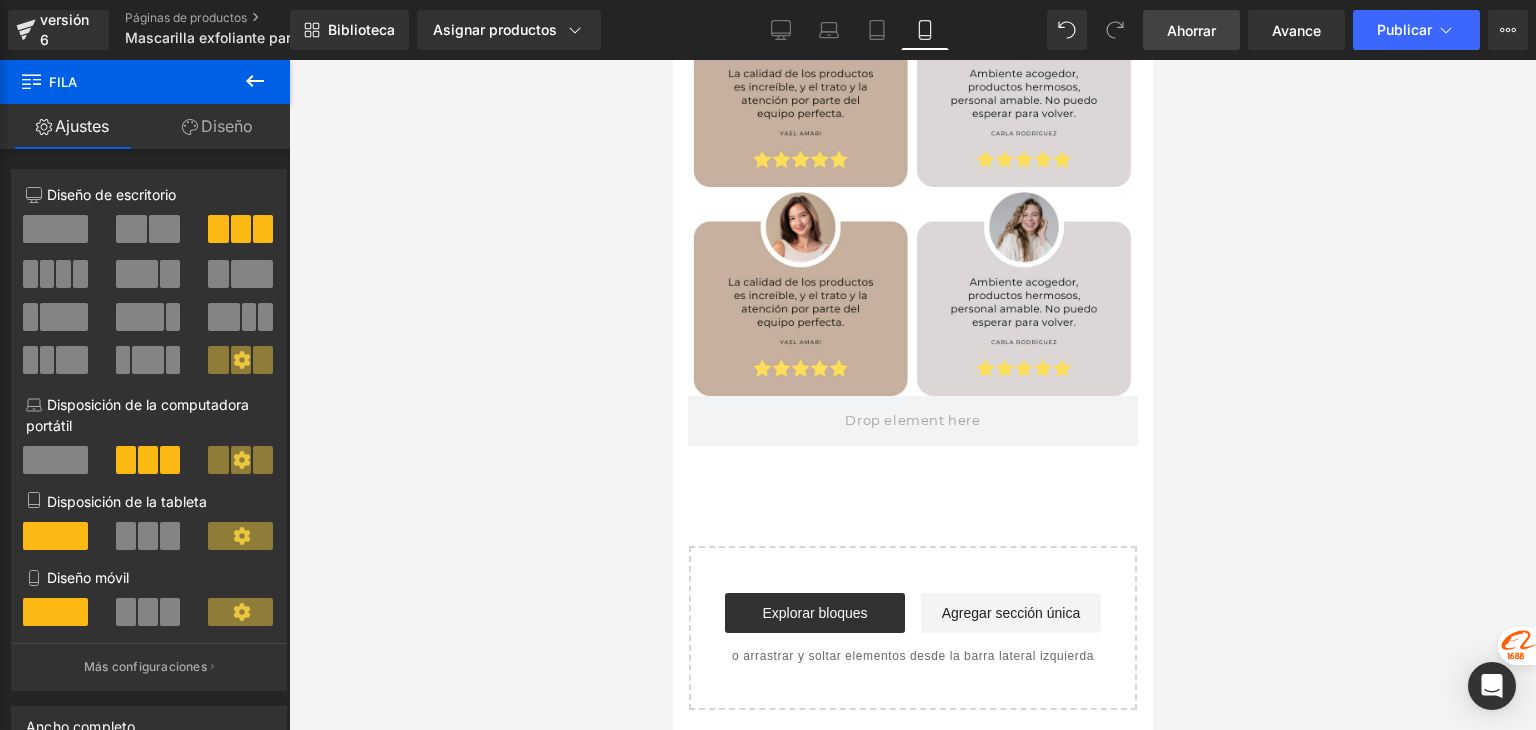scroll, scrollTop: 5356, scrollLeft: 0, axis: vertical 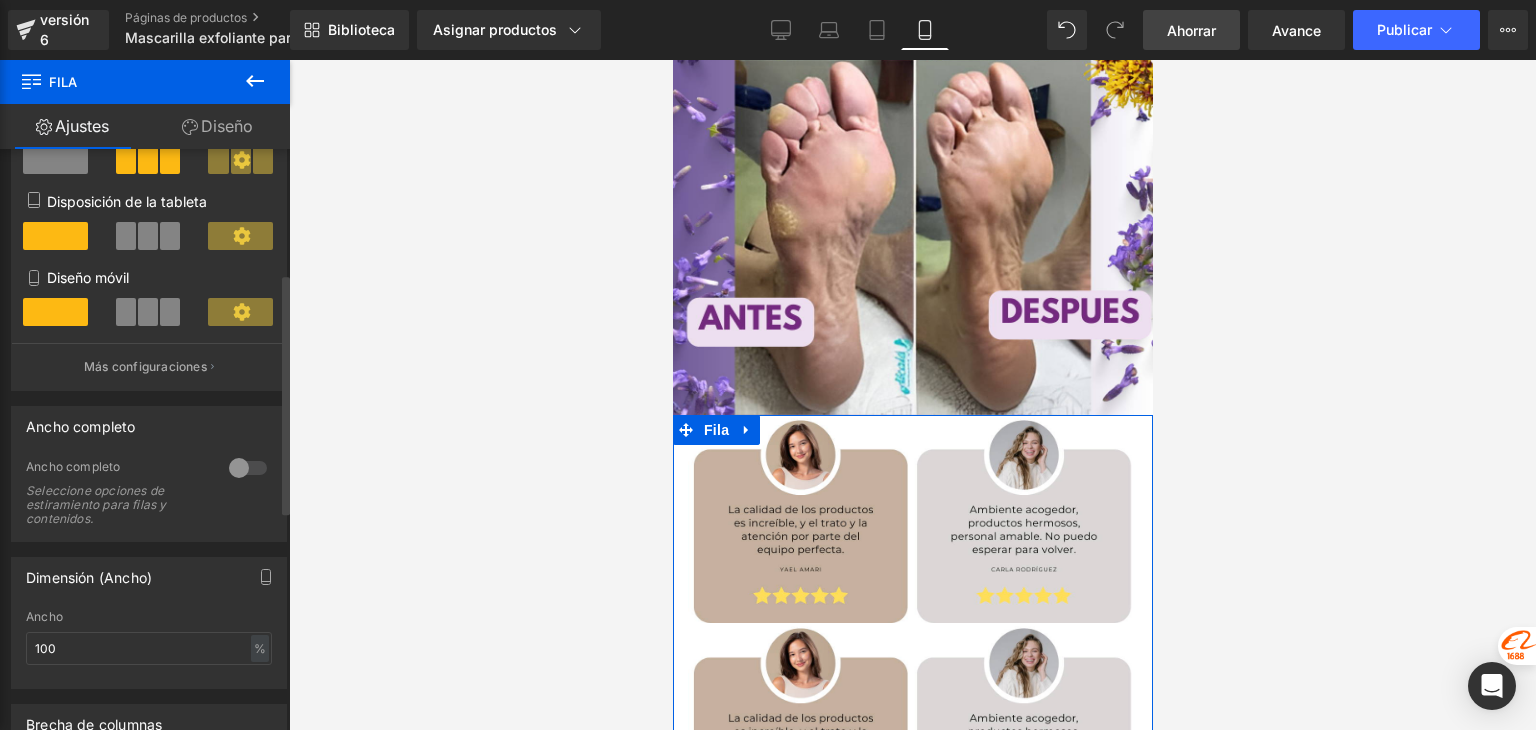 click at bounding box center (149, 319) 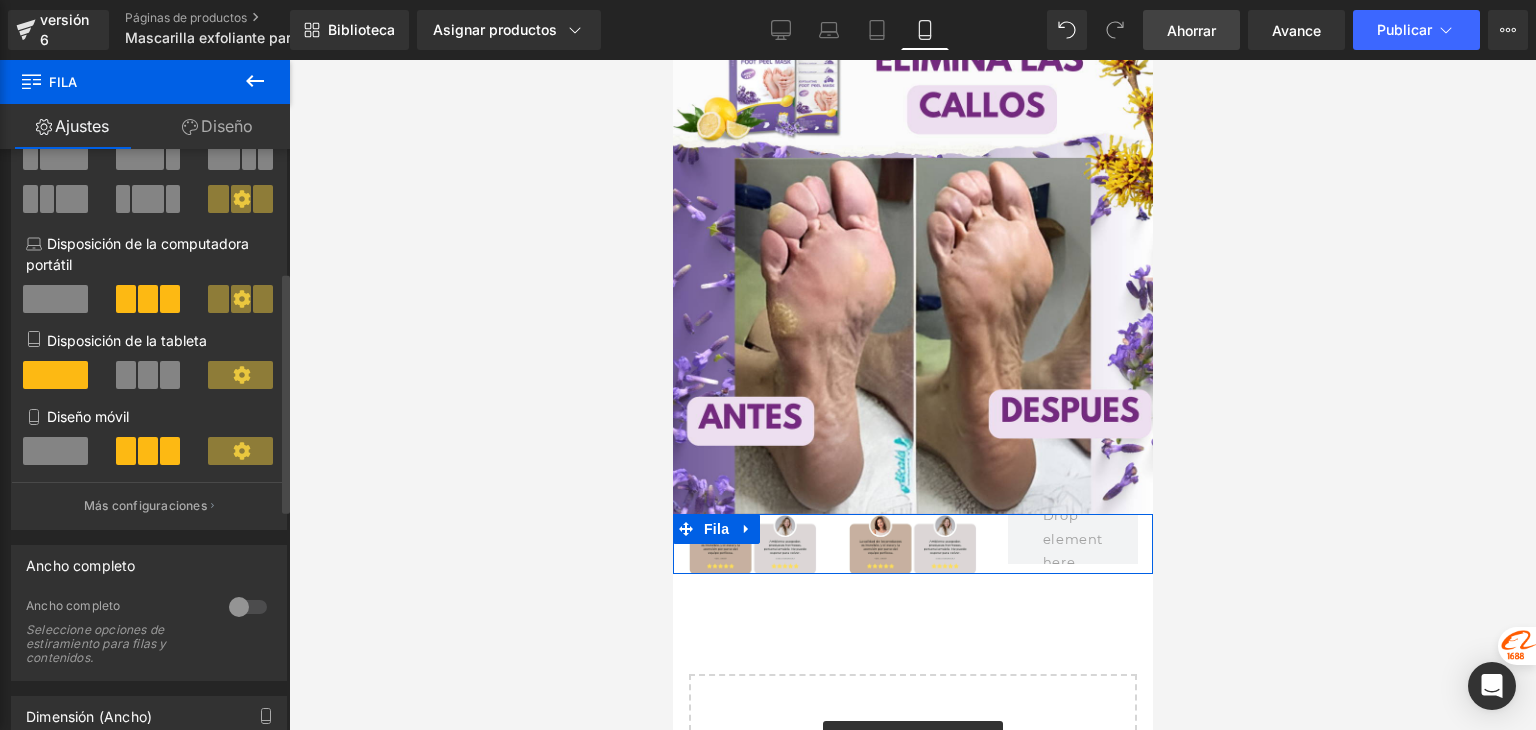 scroll, scrollTop: 0, scrollLeft: 0, axis: both 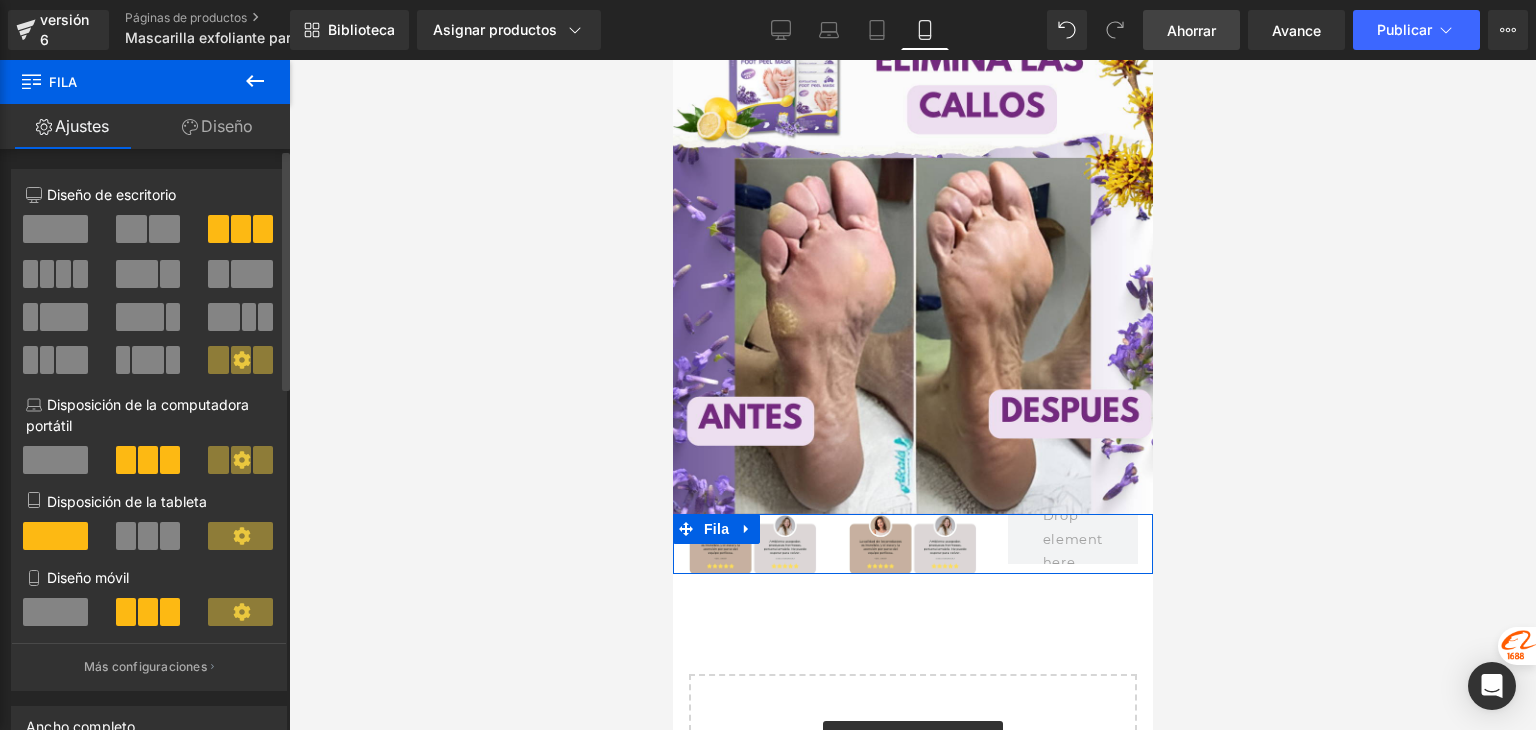 click at bounding box center (149, 236) 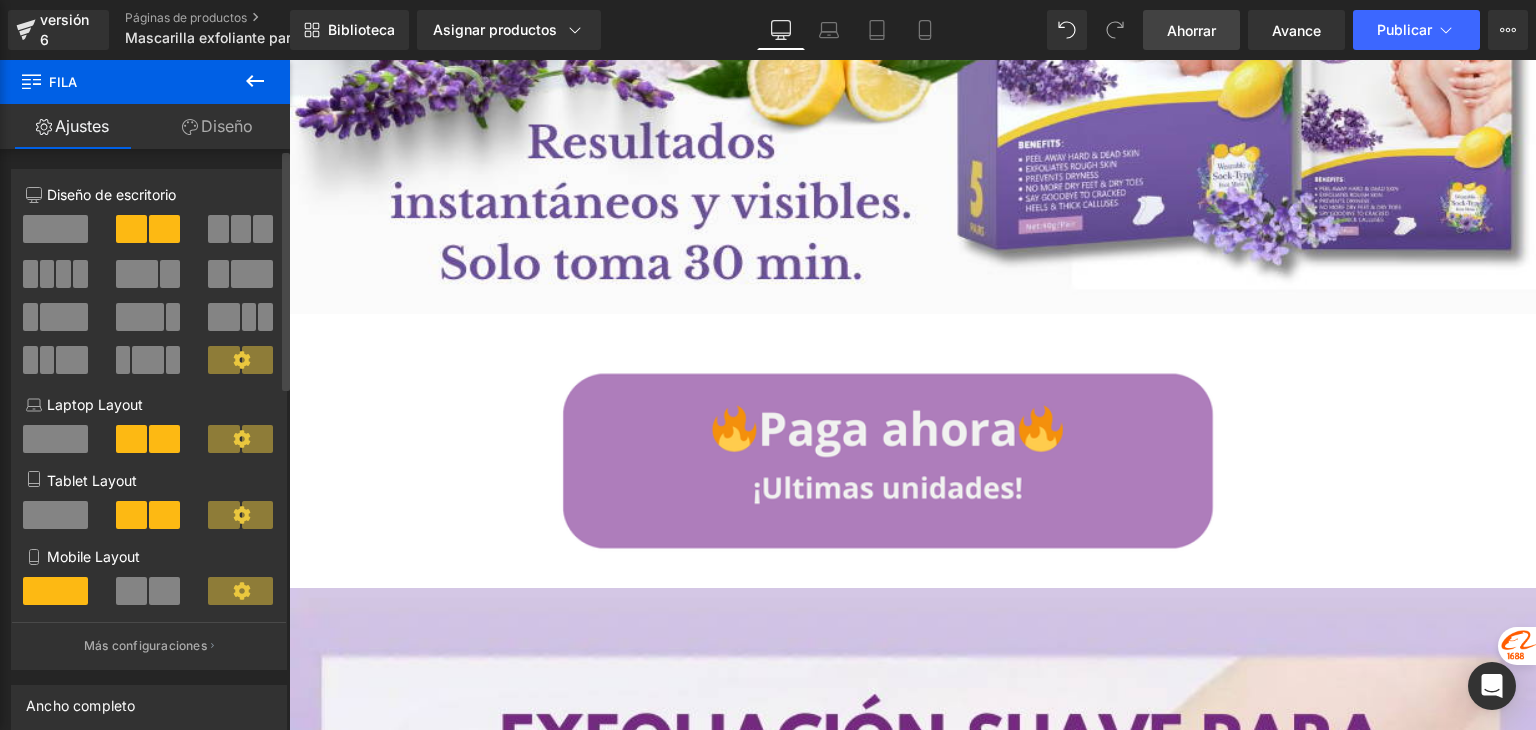 scroll, scrollTop: 14612, scrollLeft: 0, axis: vertical 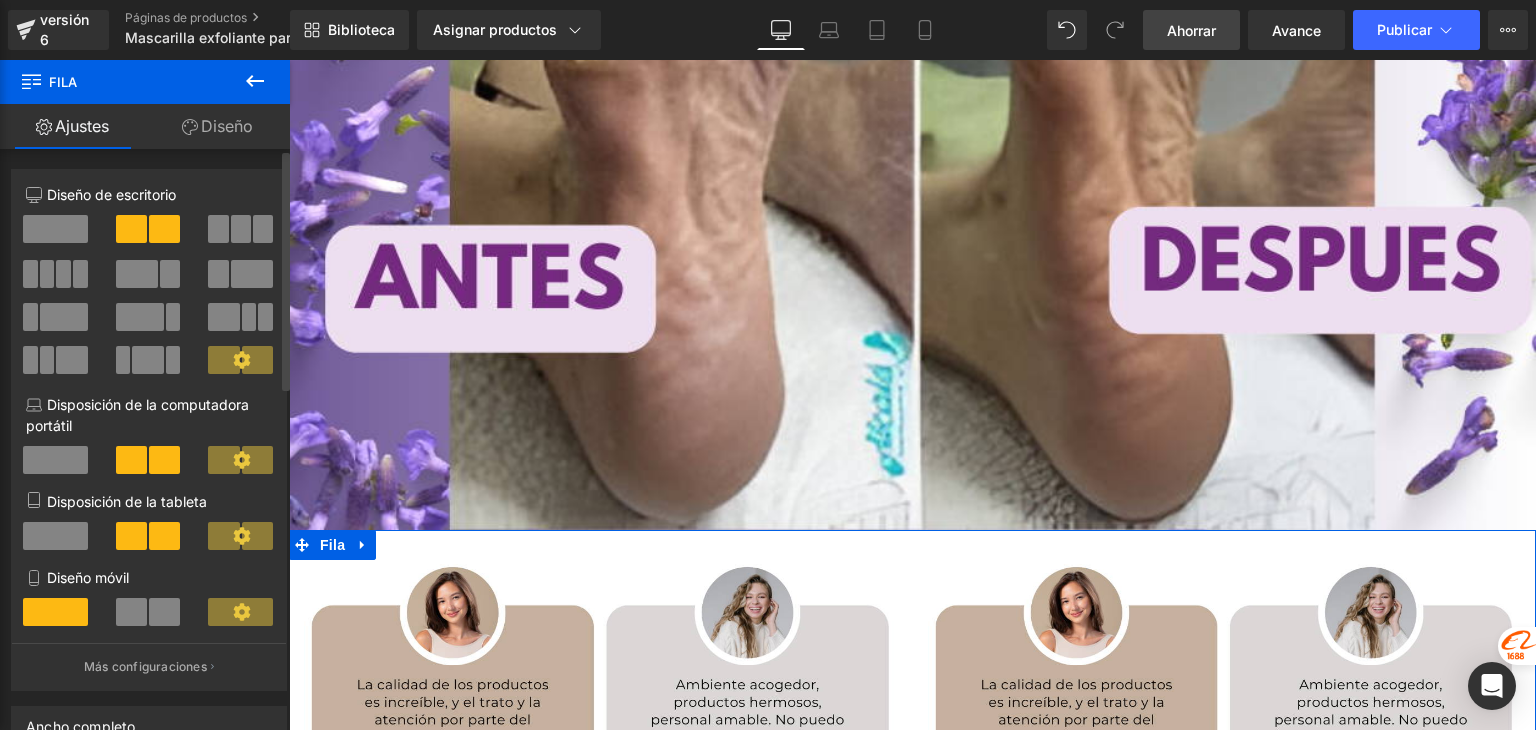 click at bounding box center [131, 612] 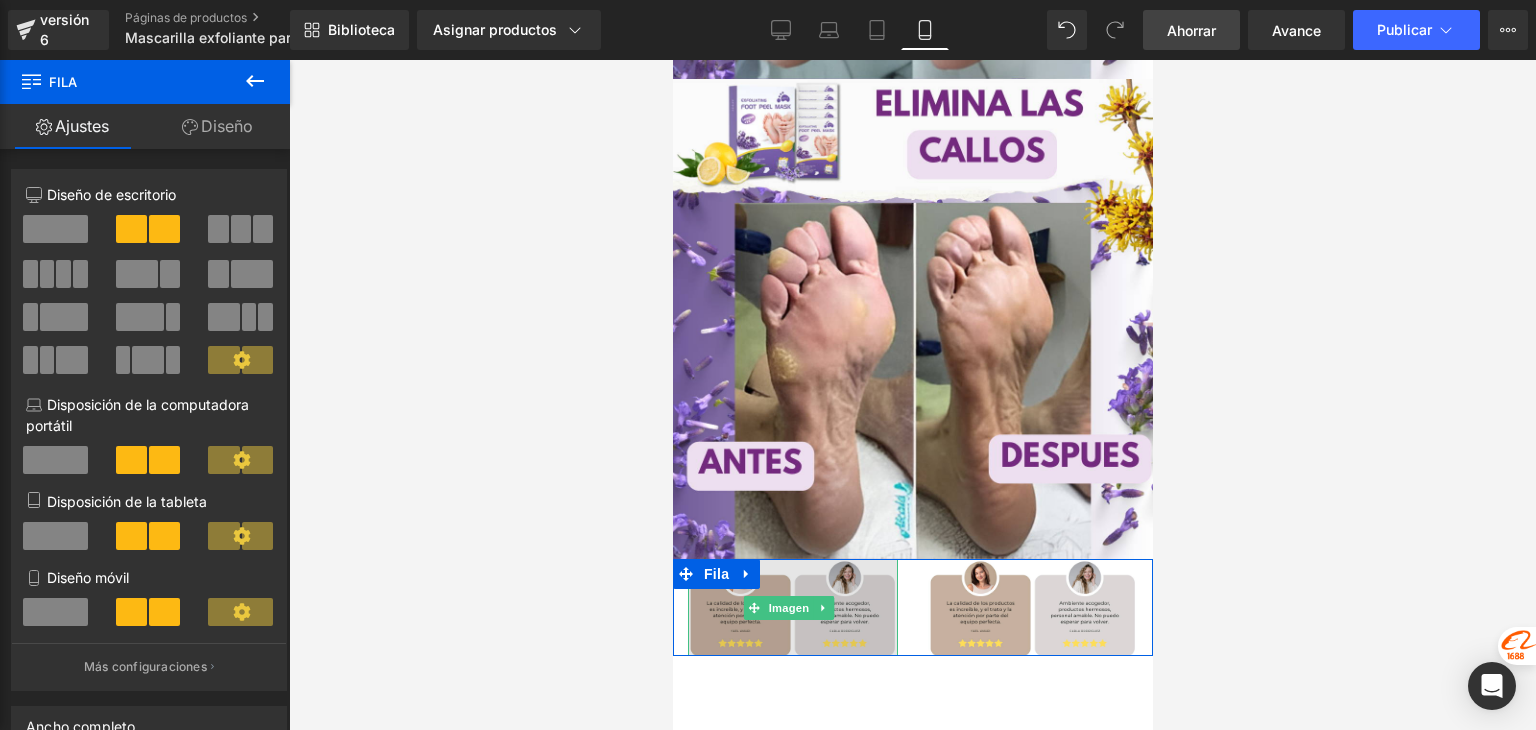 click at bounding box center (792, 607) 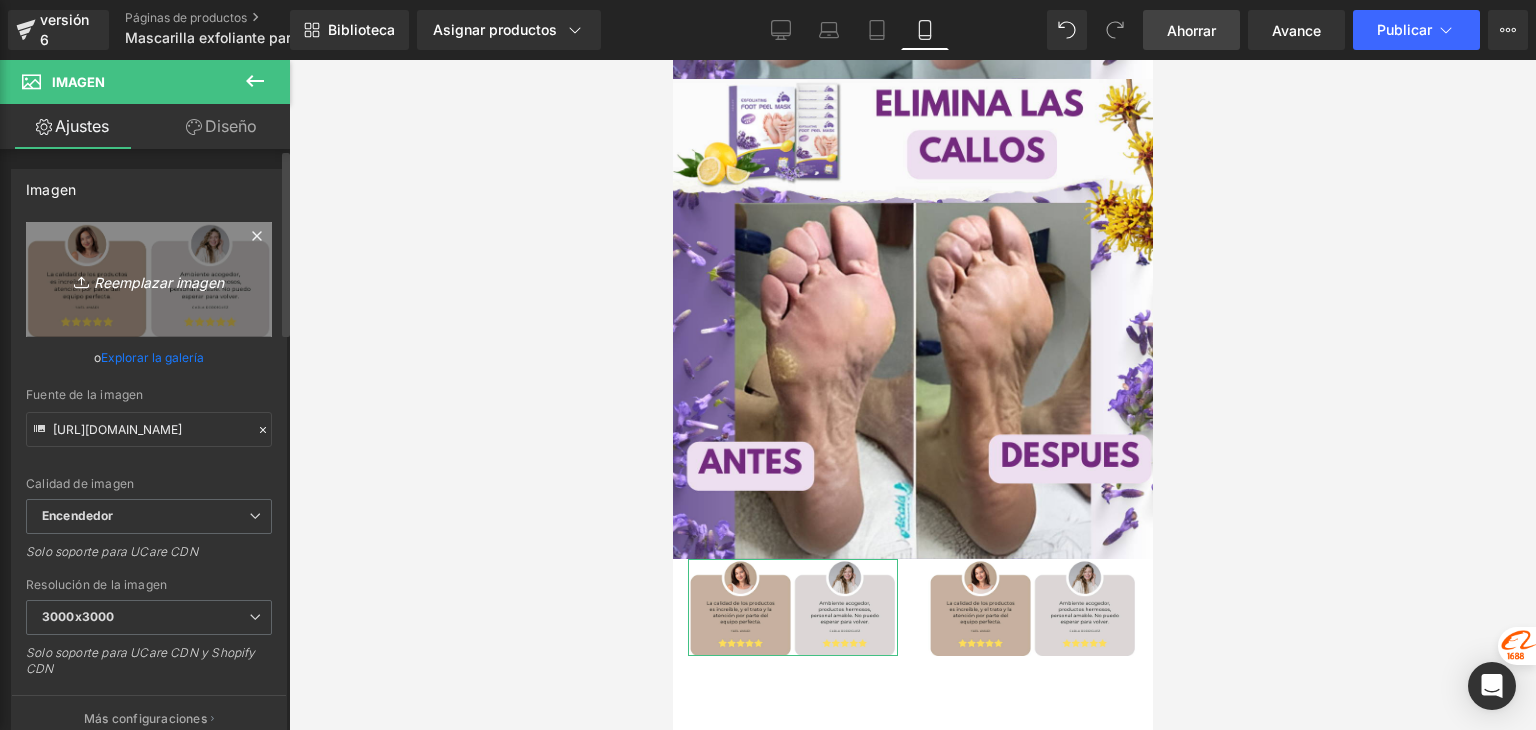 click on "Reemplazar imagen" at bounding box center (159, 281) 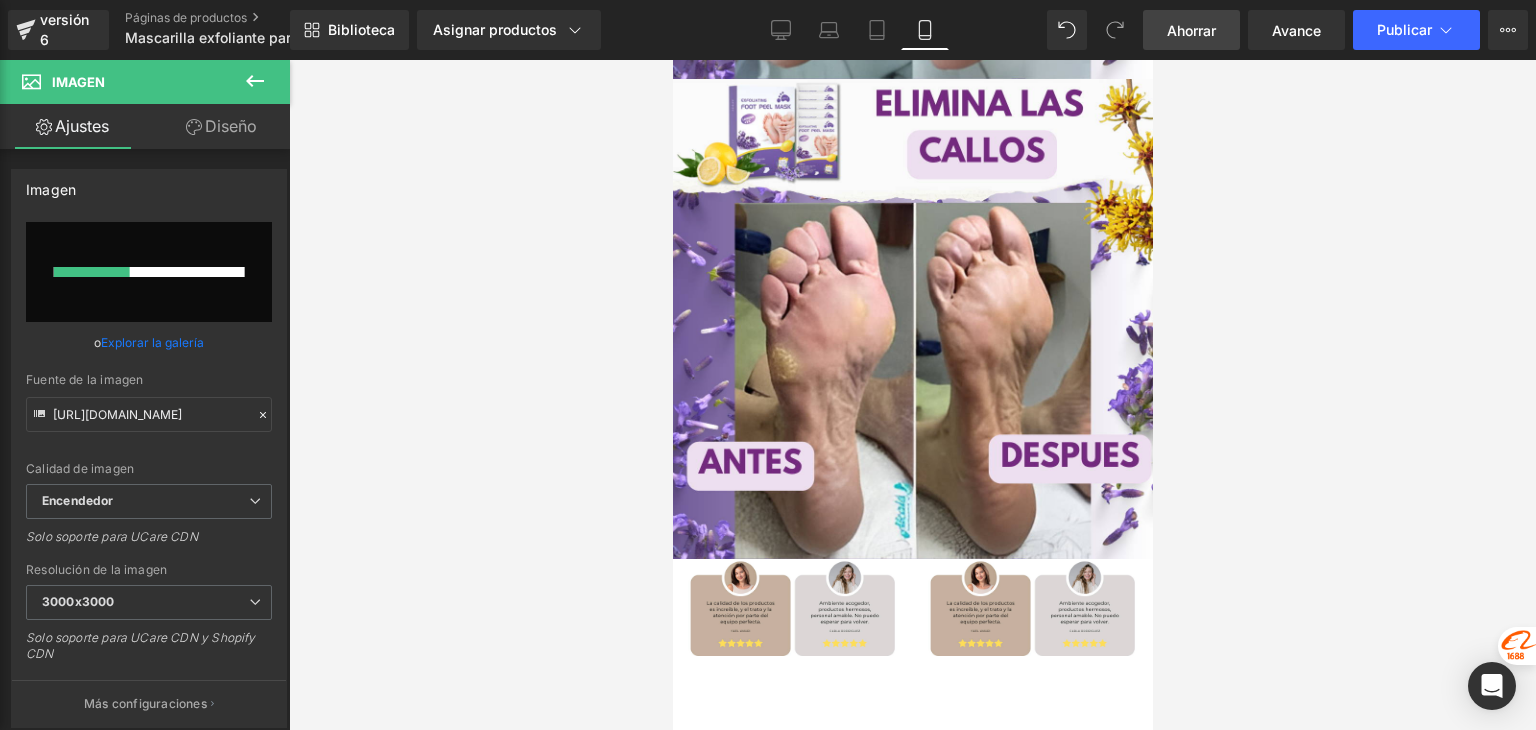 type 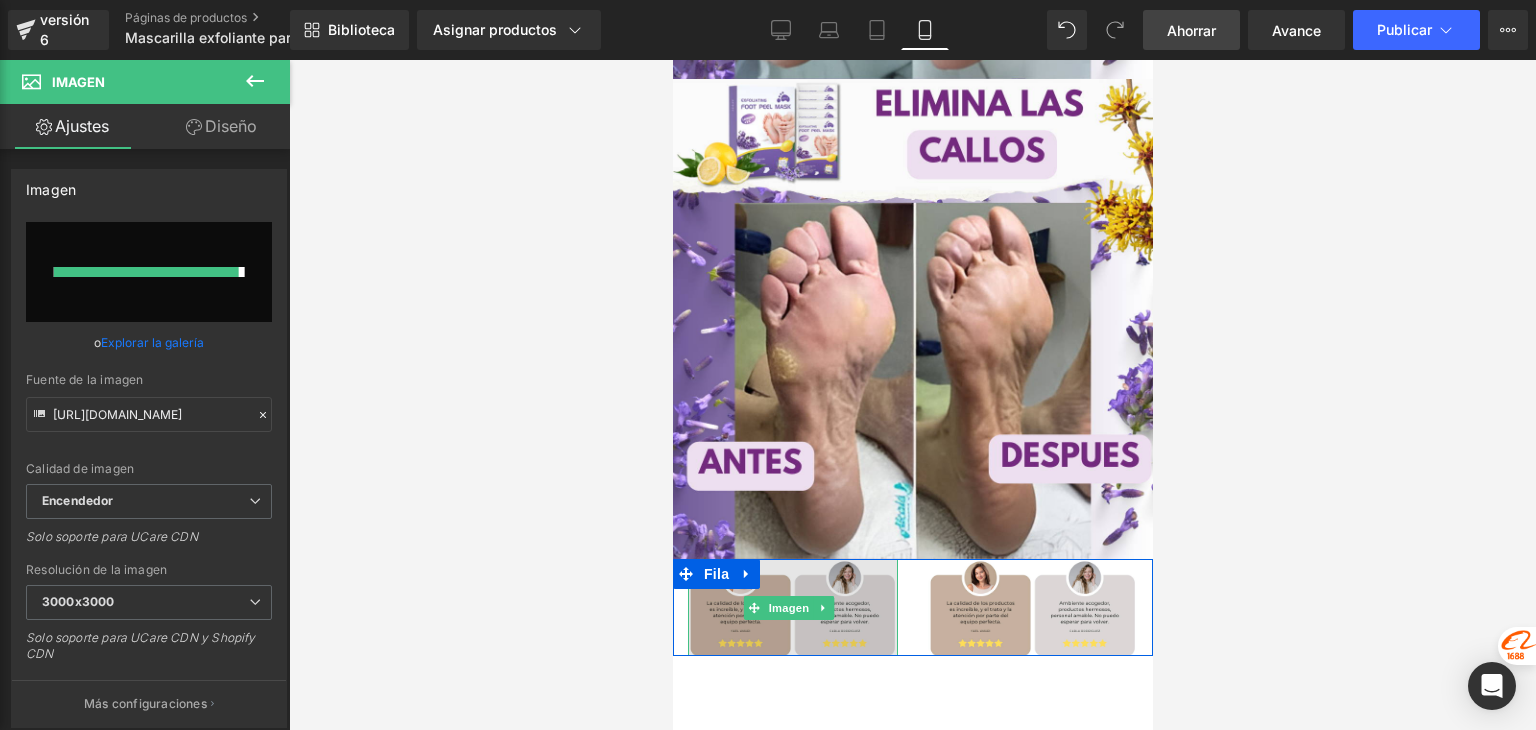 type on "https://ucarecdn.com/b98e5cfb-7a6d-4def-a035-669727dda9fc/-/format/auto/-/preview/3000x3000/-/quality/lighter/05%20_4_.png" 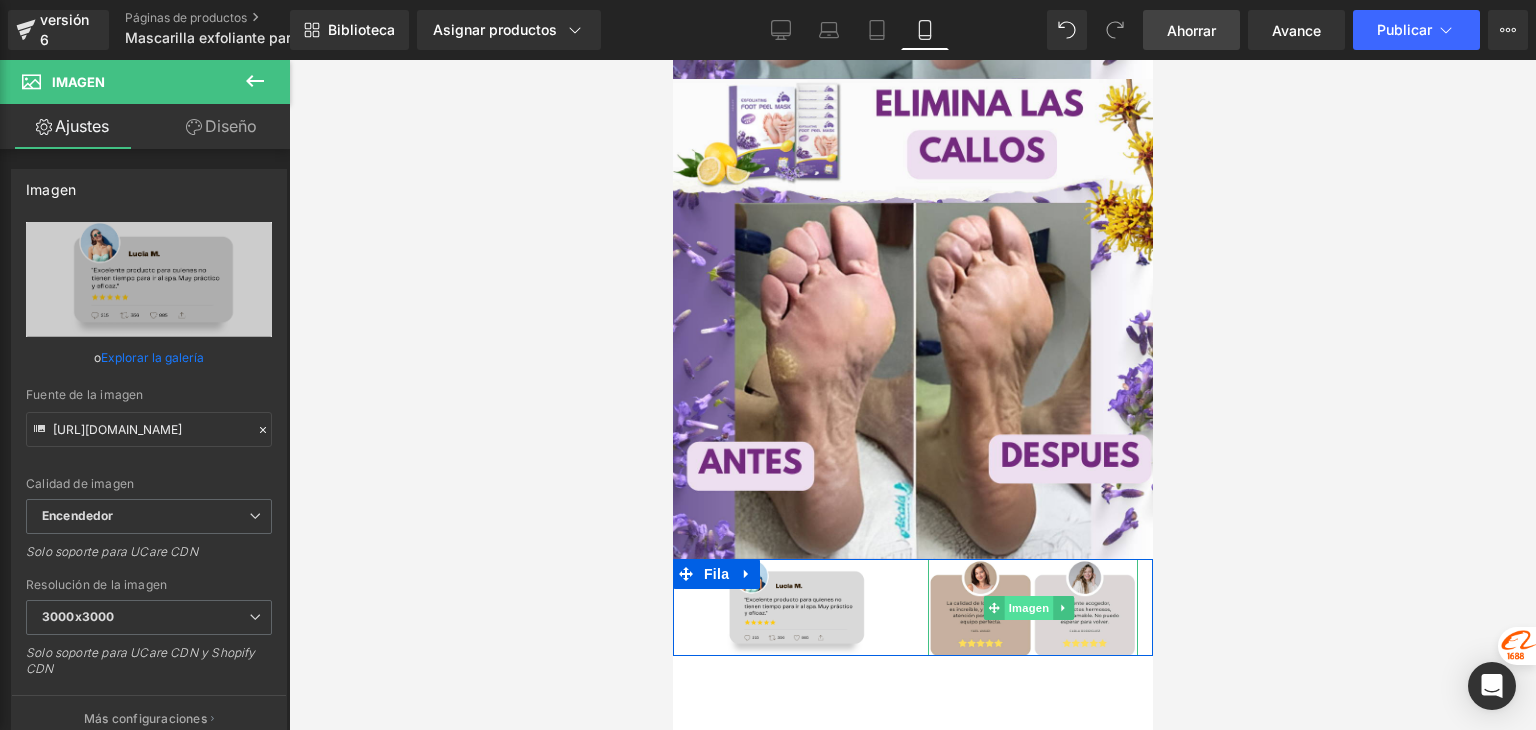 click on "Imagen" at bounding box center (1028, 607) 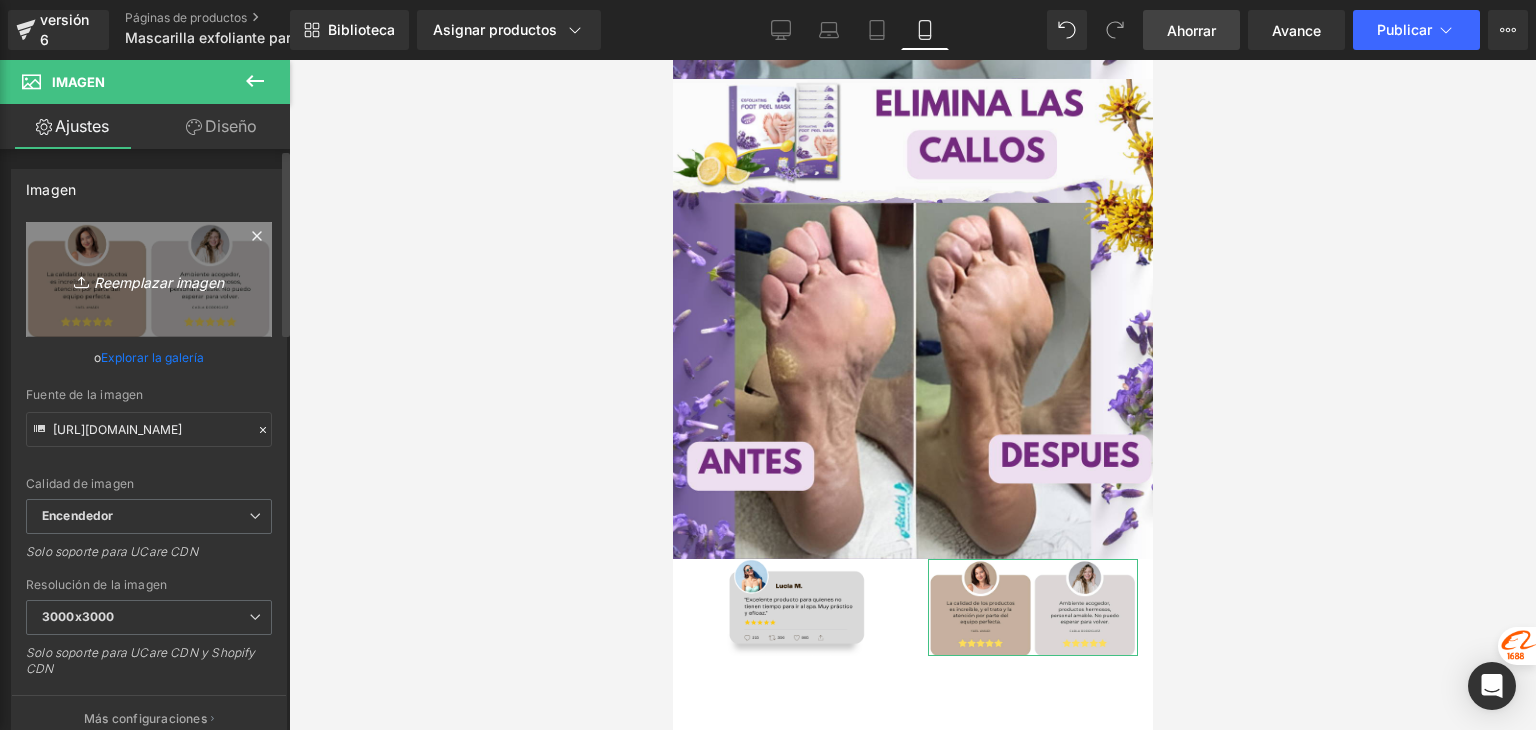 click on "Reemplazar imagen" at bounding box center (159, 281) 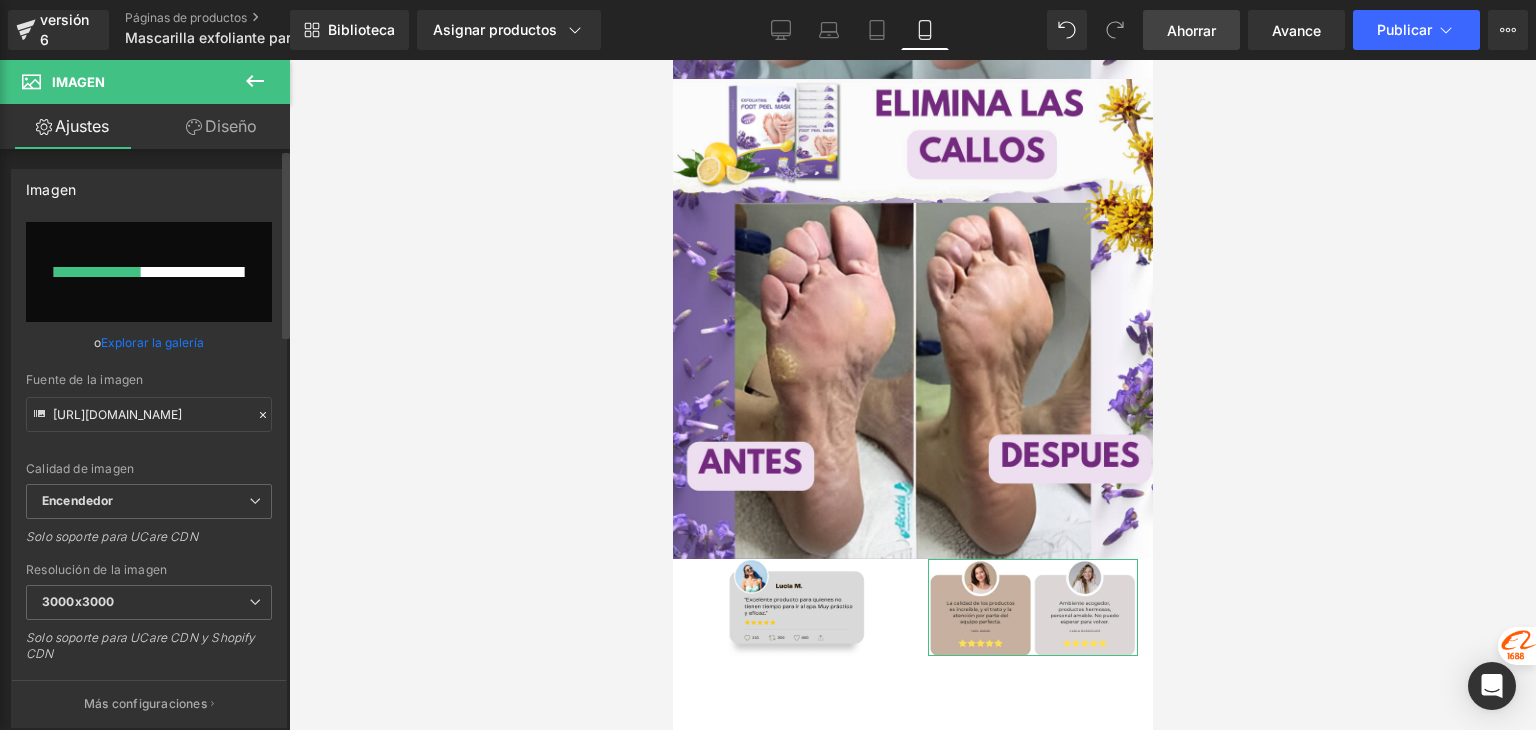 type 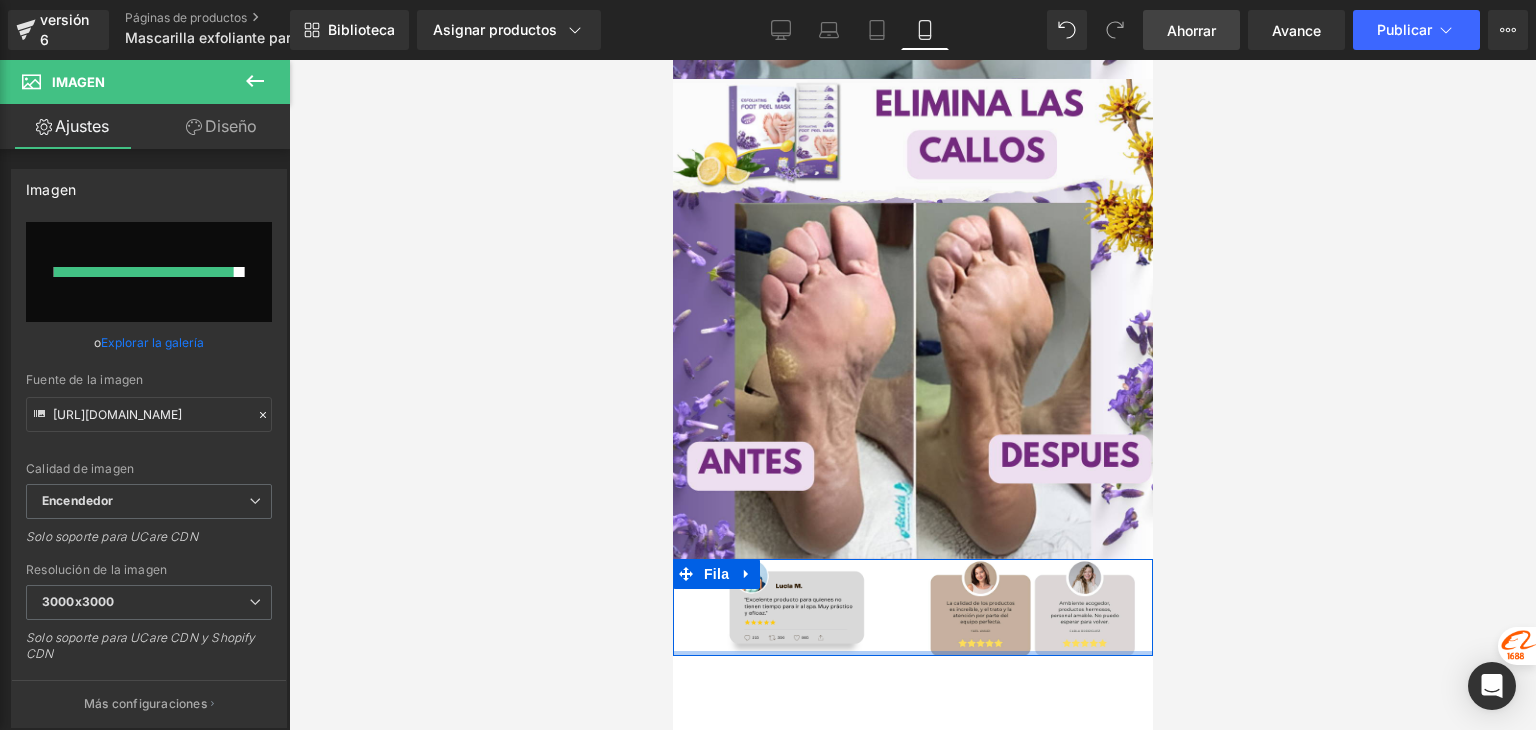 type on "https://ucarecdn.com/555e1a04-4cd6-427c-ada6-c8273892cdb0/-/format/auto/-/preview/3000x3000/-/quality/lighter/05%20_5_.png" 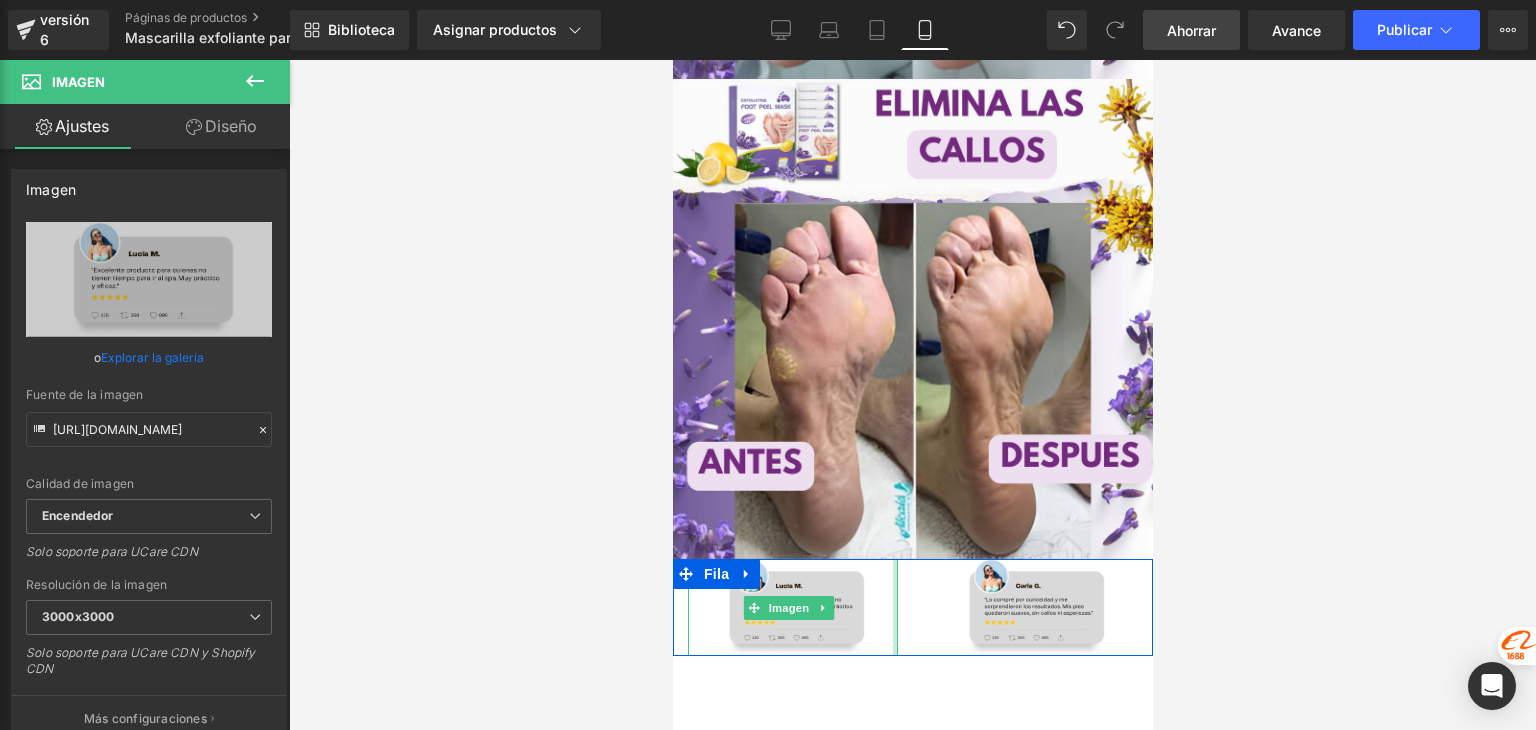 drag, startPoint x: 889, startPoint y: 420, endPoint x: 865, endPoint y: 467, distance: 52.773098 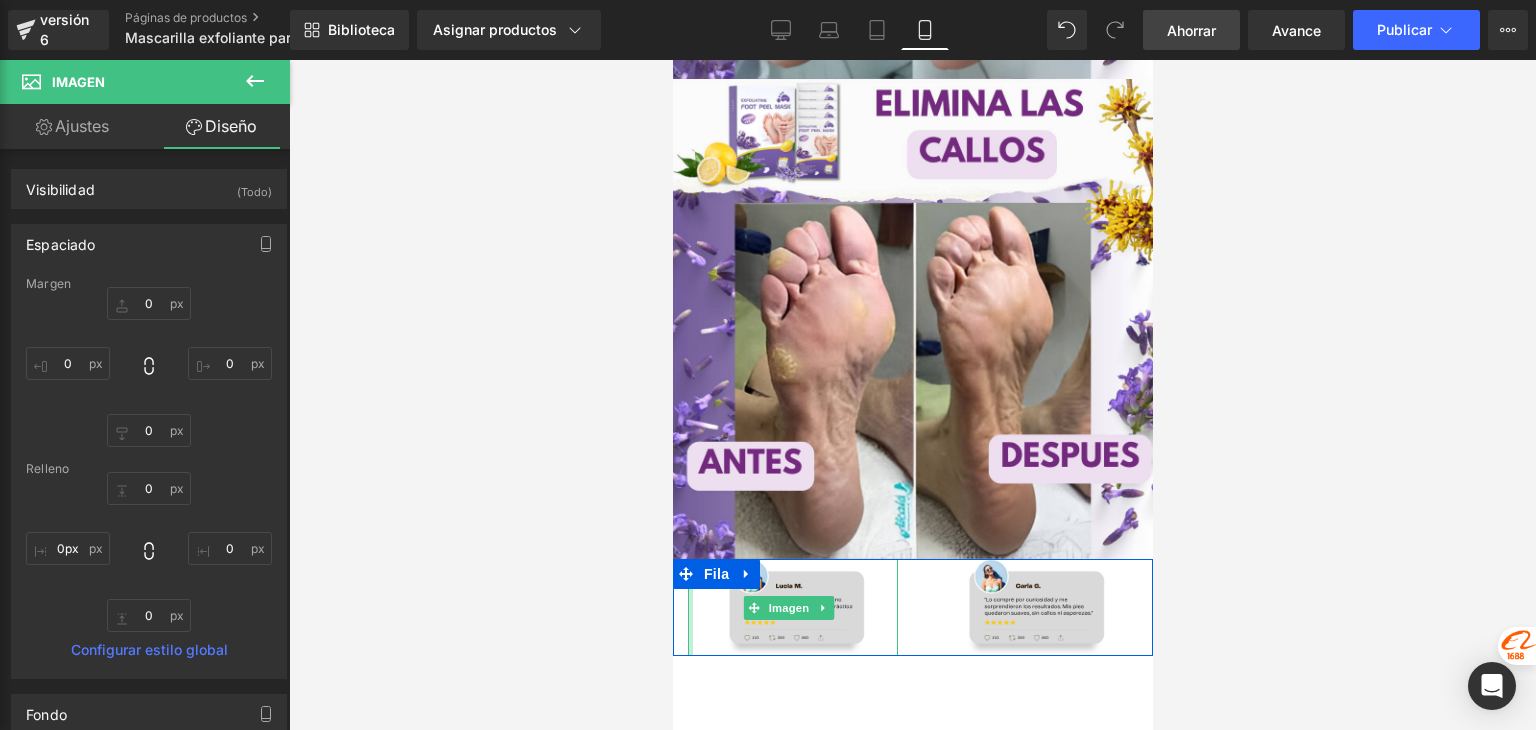 drag, startPoint x: 689, startPoint y: 461, endPoint x: 1333, endPoint y: 526, distance: 647.272 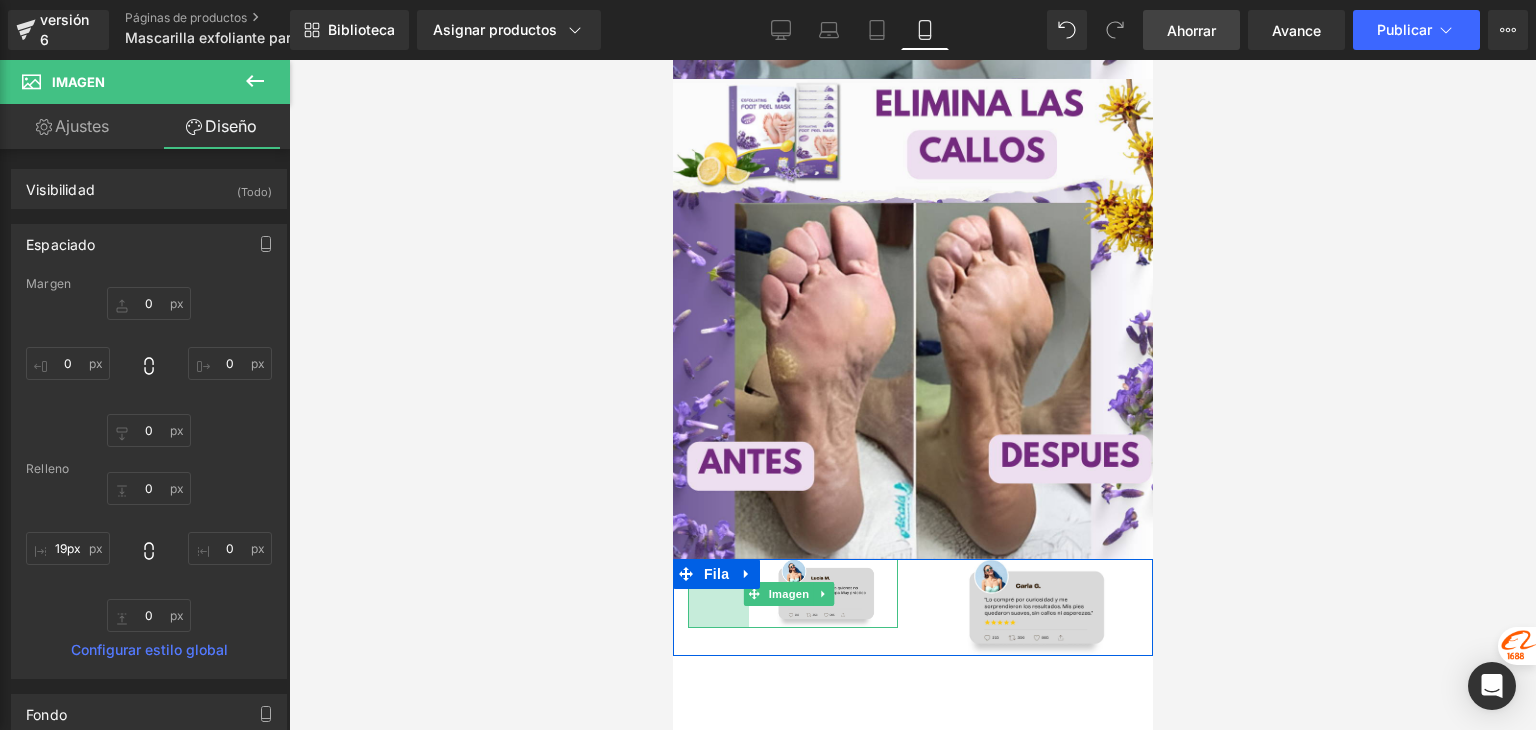 type on "0px" 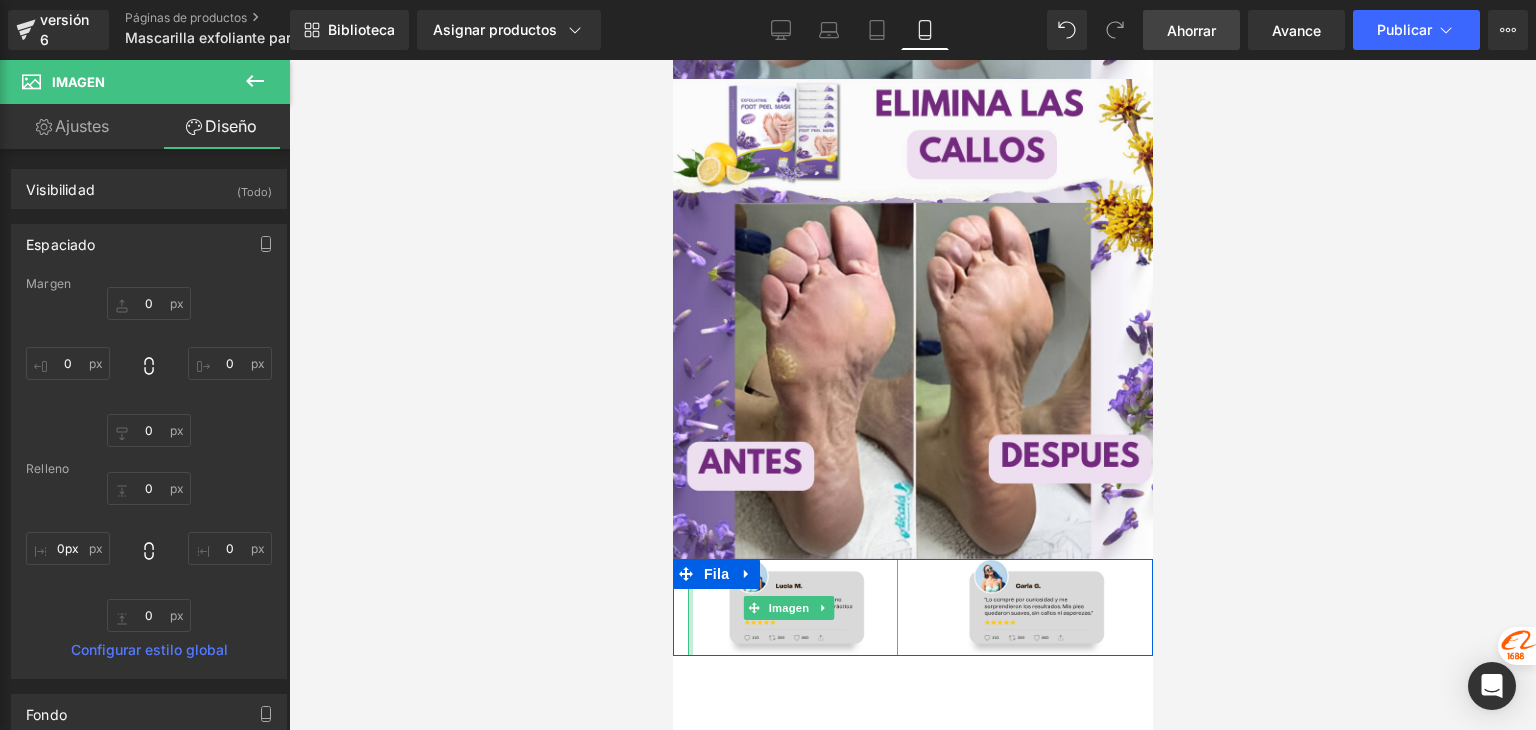 click on "Imagen" at bounding box center [792, 607] 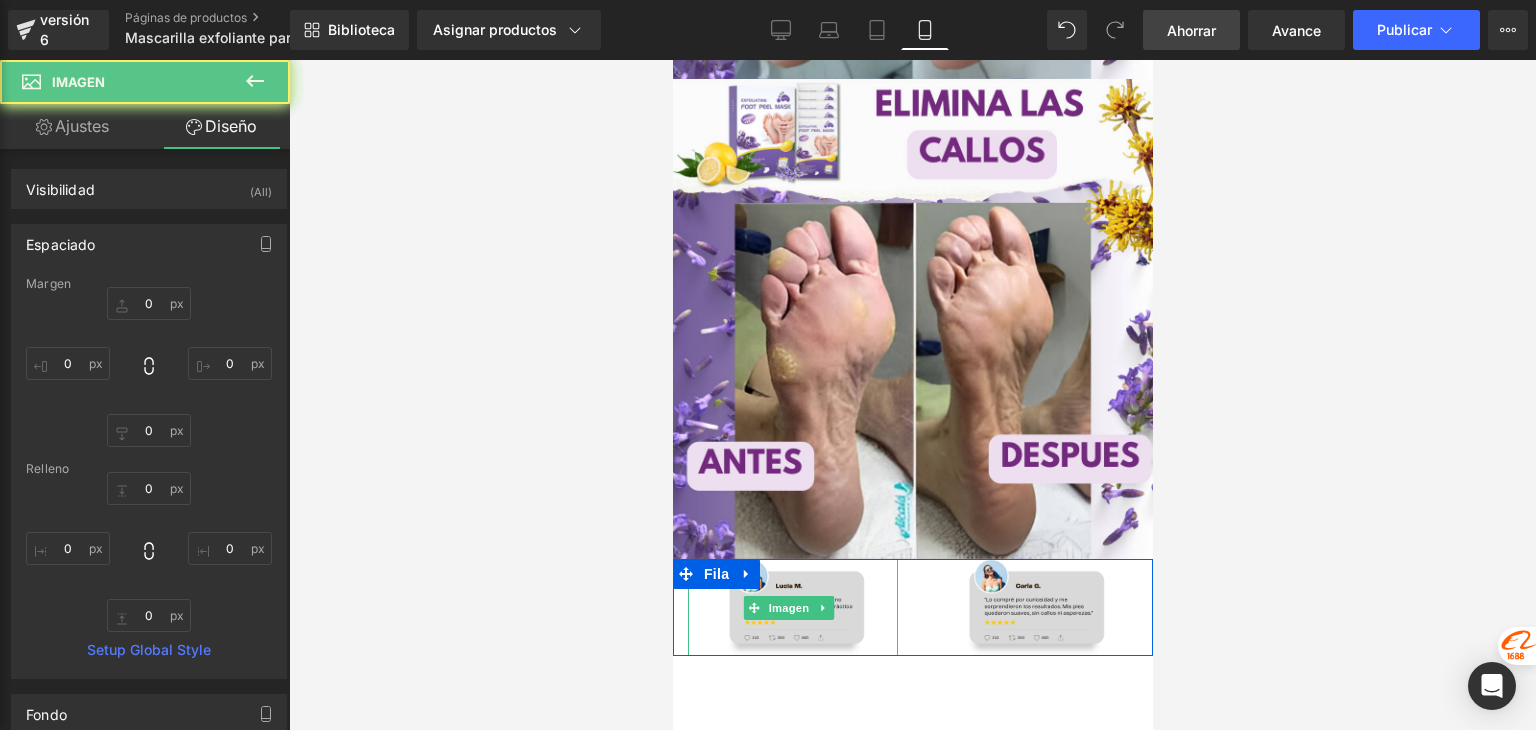 click on "Imagen" at bounding box center [792, 607] 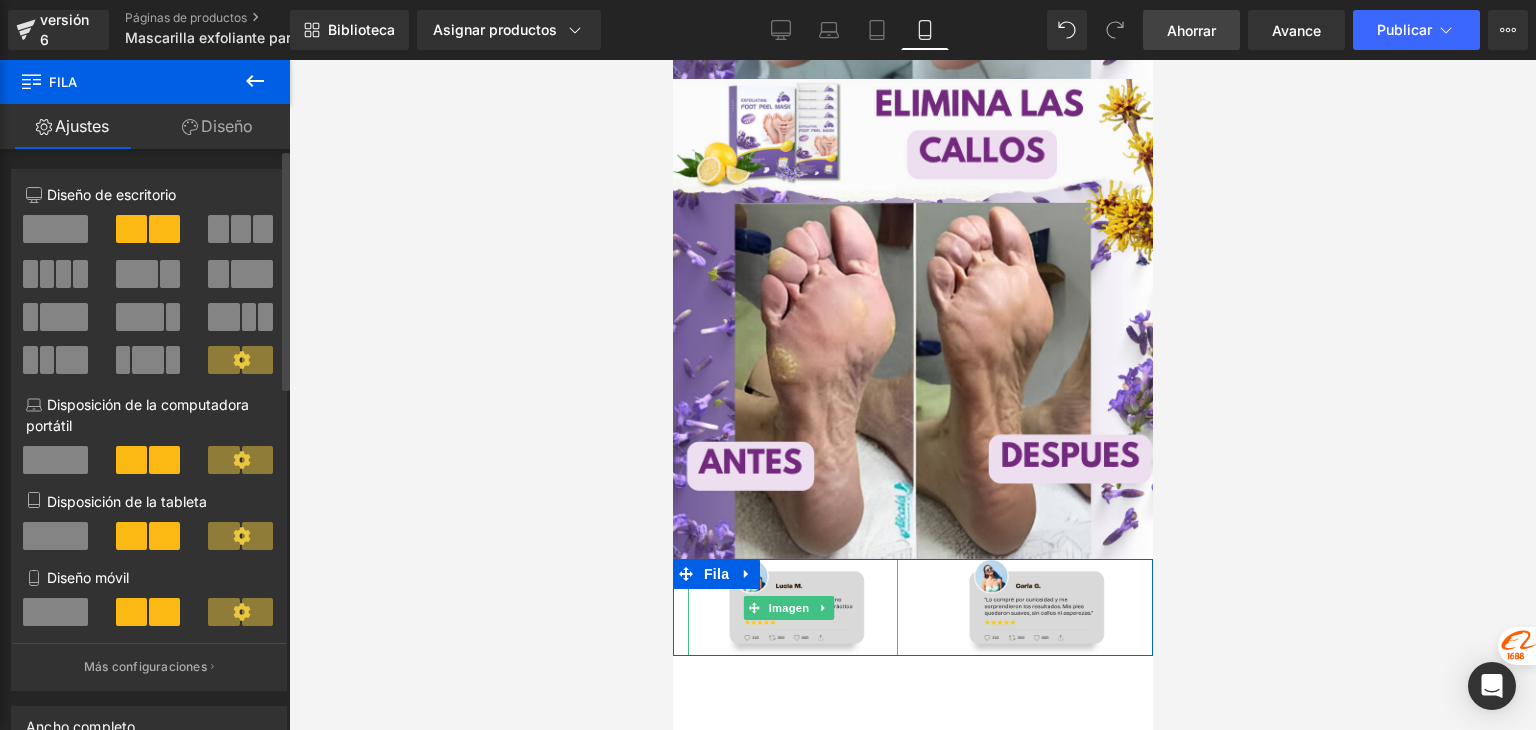 click at bounding box center (63, 274) 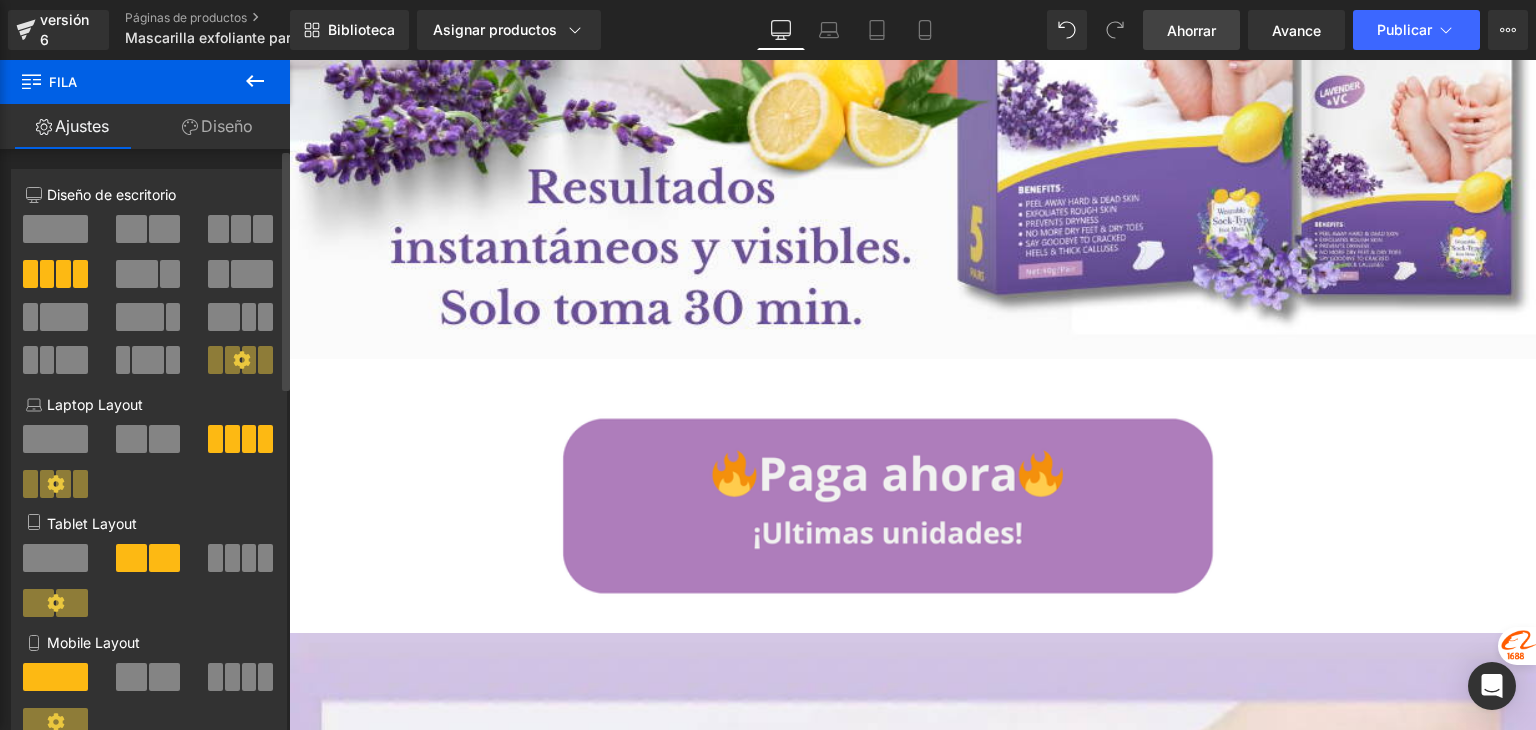 scroll, scrollTop: 14612, scrollLeft: 0, axis: vertical 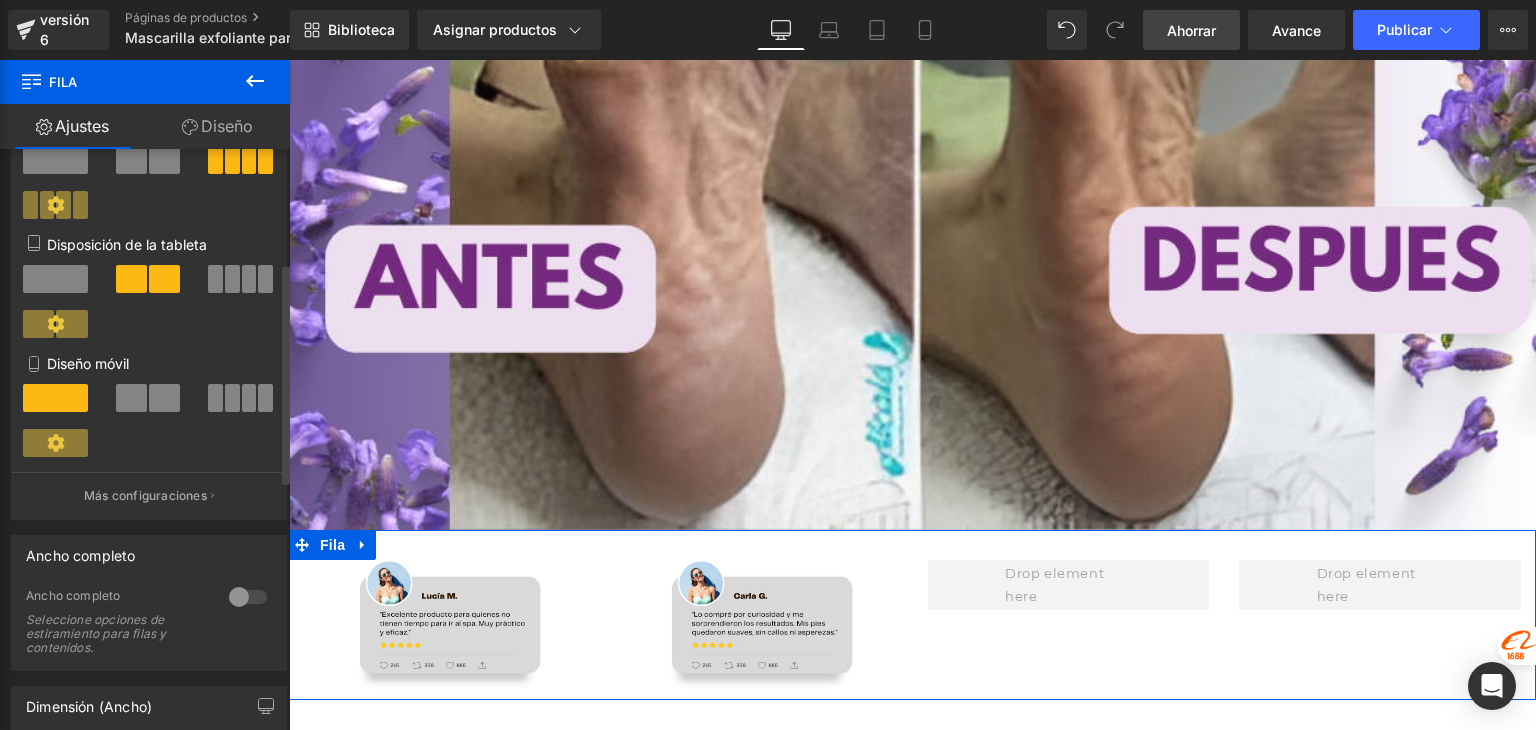 click at bounding box center (241, 398) 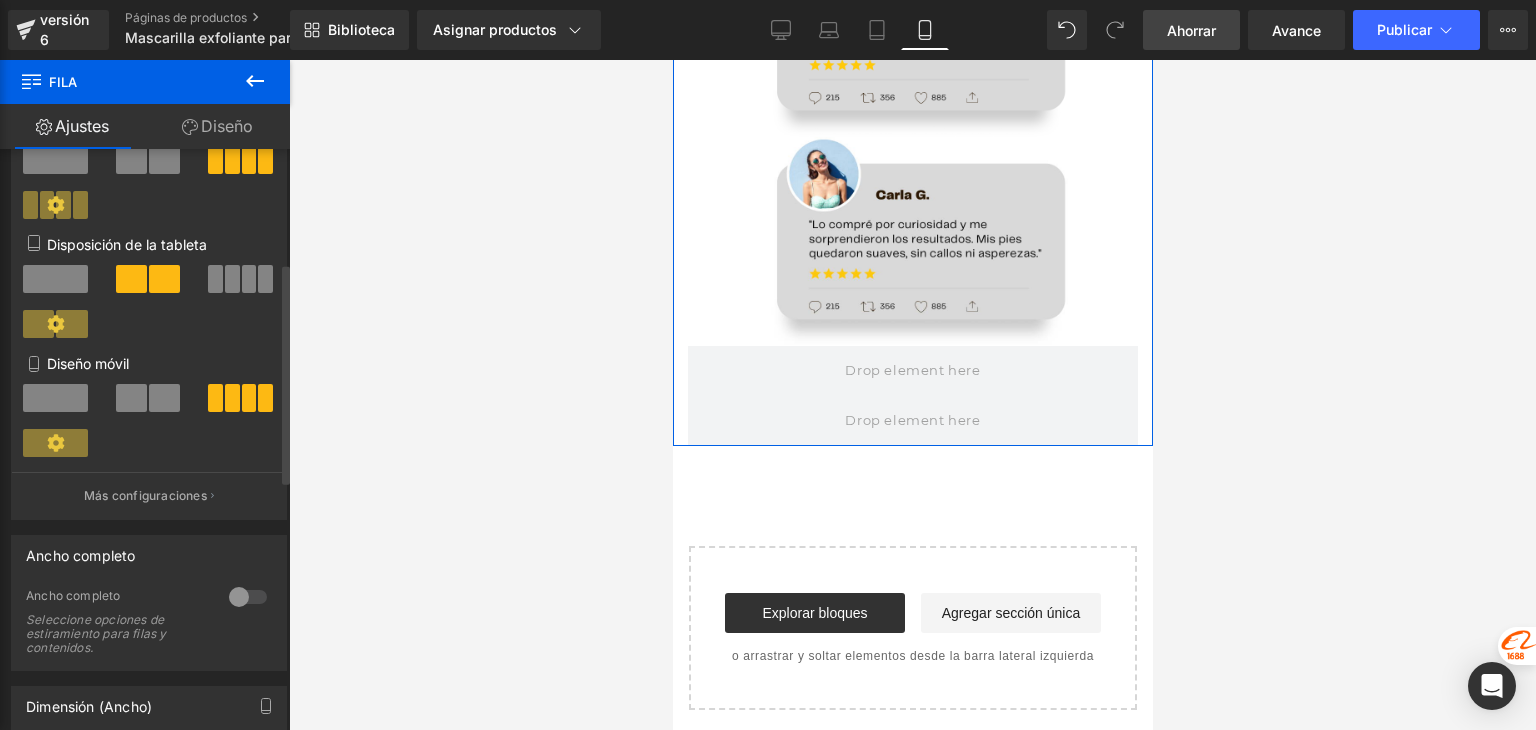 scroll, scrollTop: 5212, scrollLeft: 0, axis: vertical 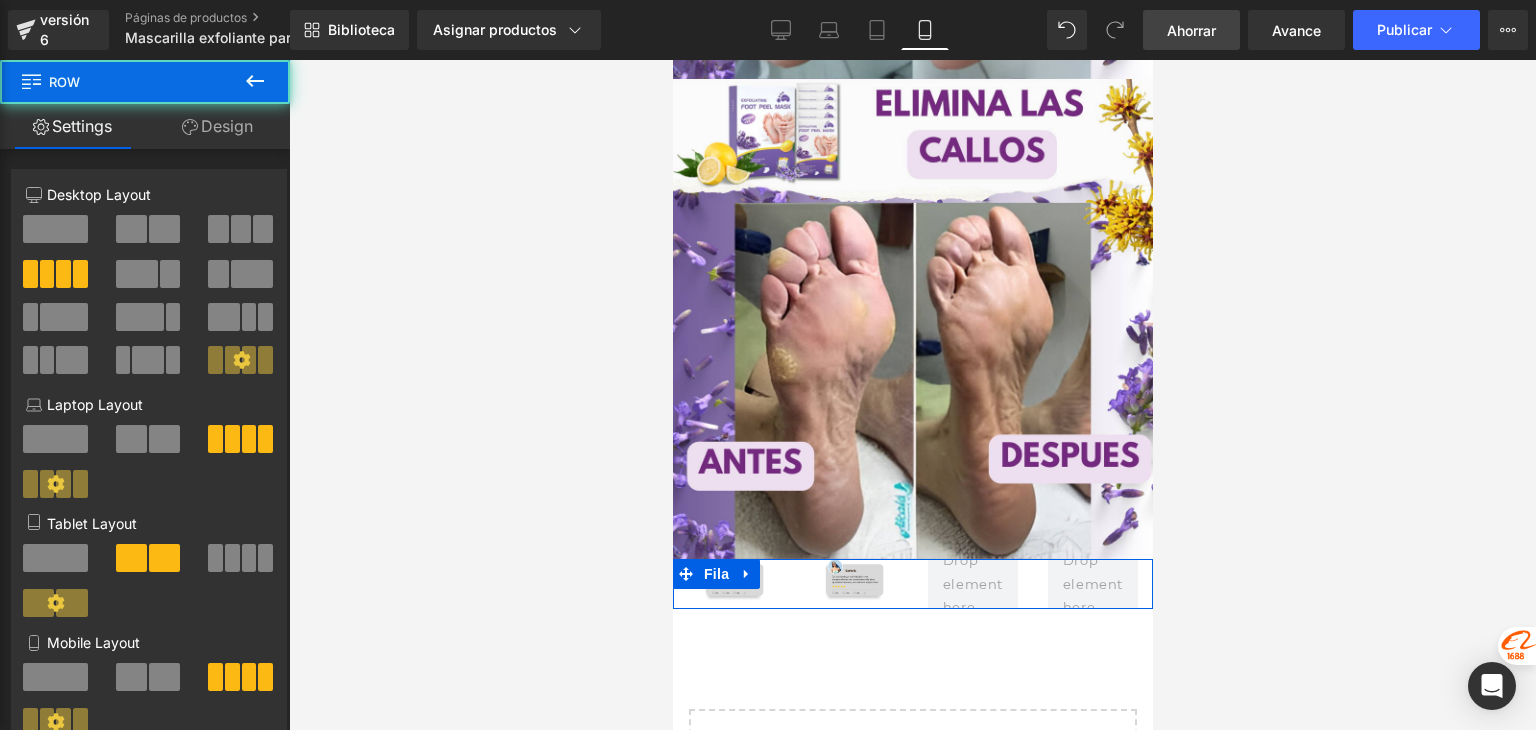 click on "Imagen" at bounding box center (852, 580) 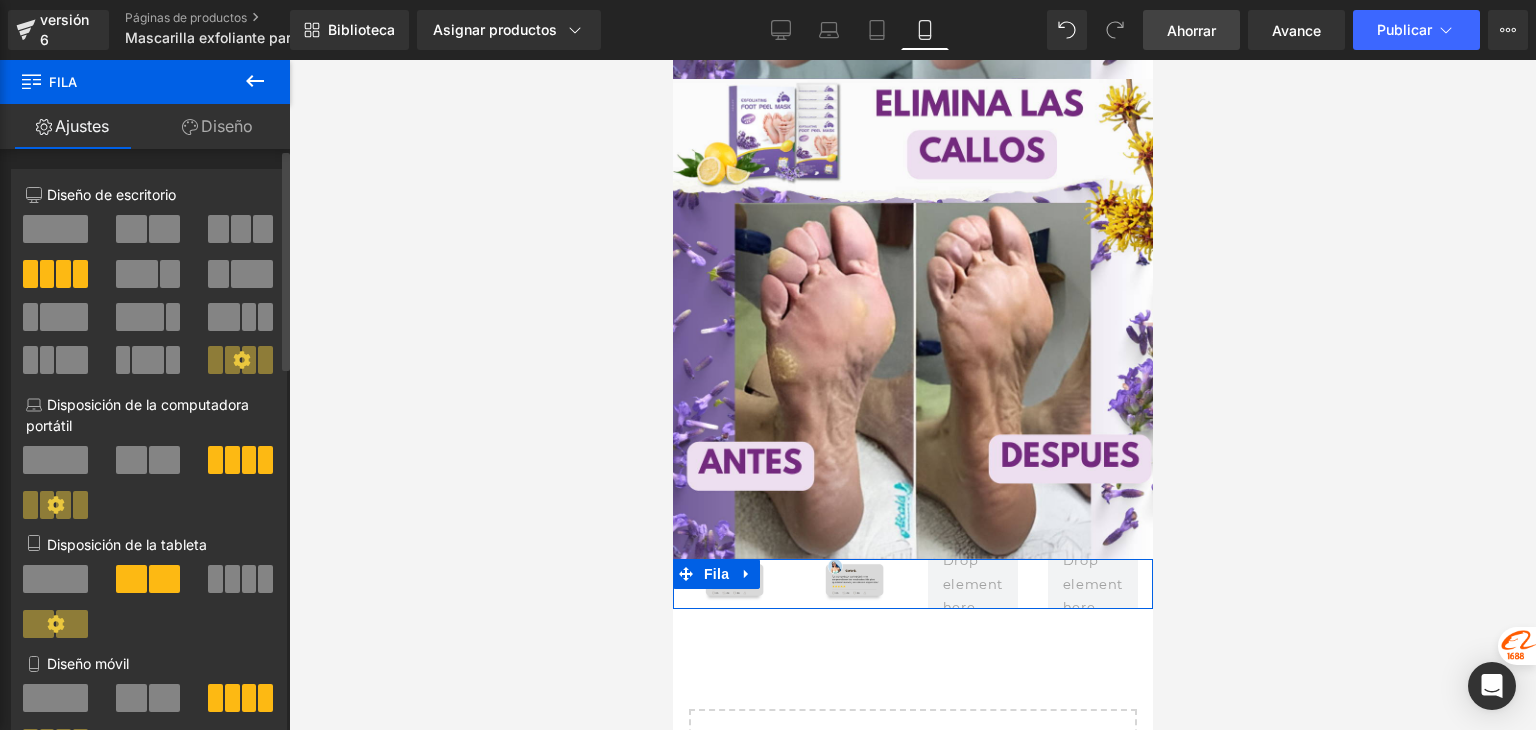click at bounding box center [131, 229] 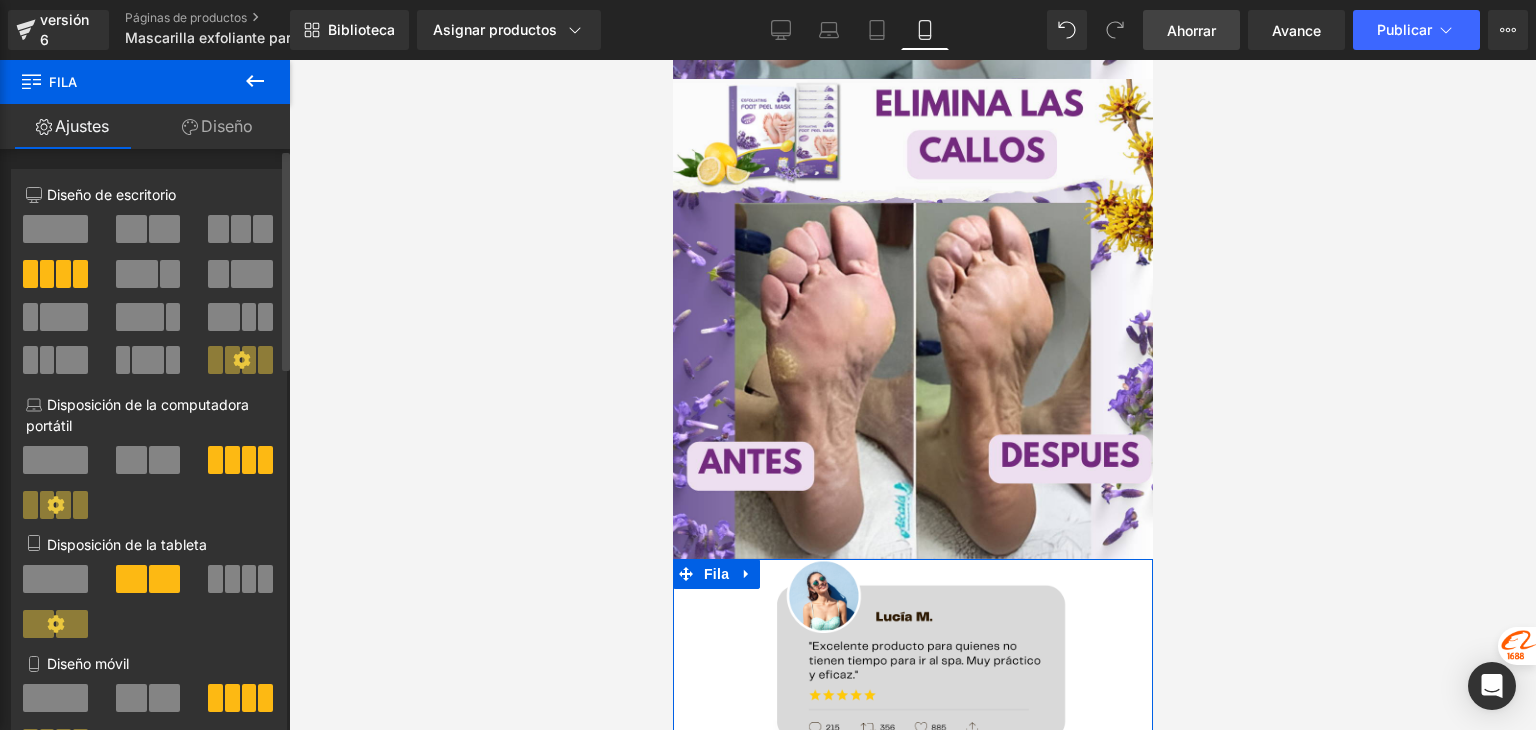 scroll, scrollTop: 14604, scrollLeft: 0, axis: vertical 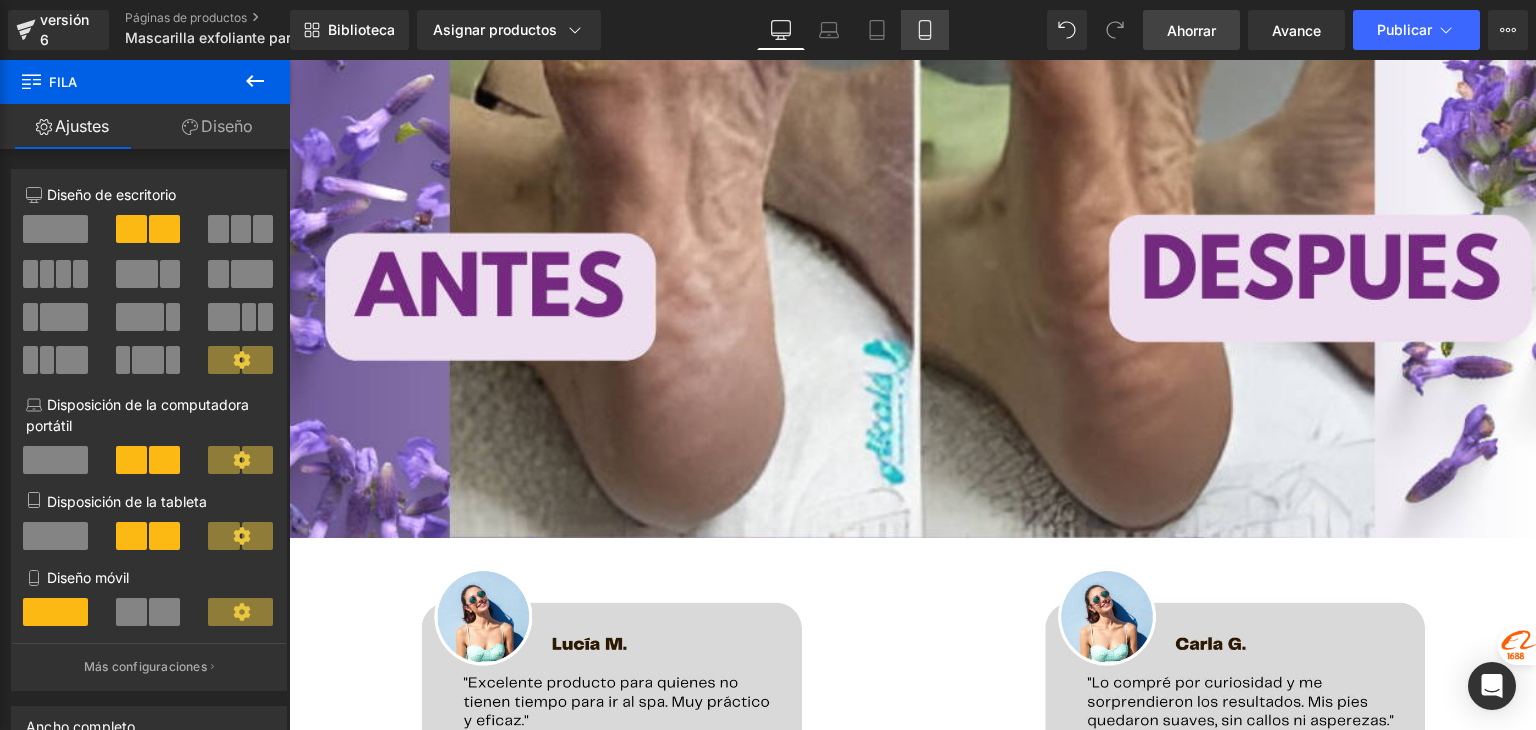 click 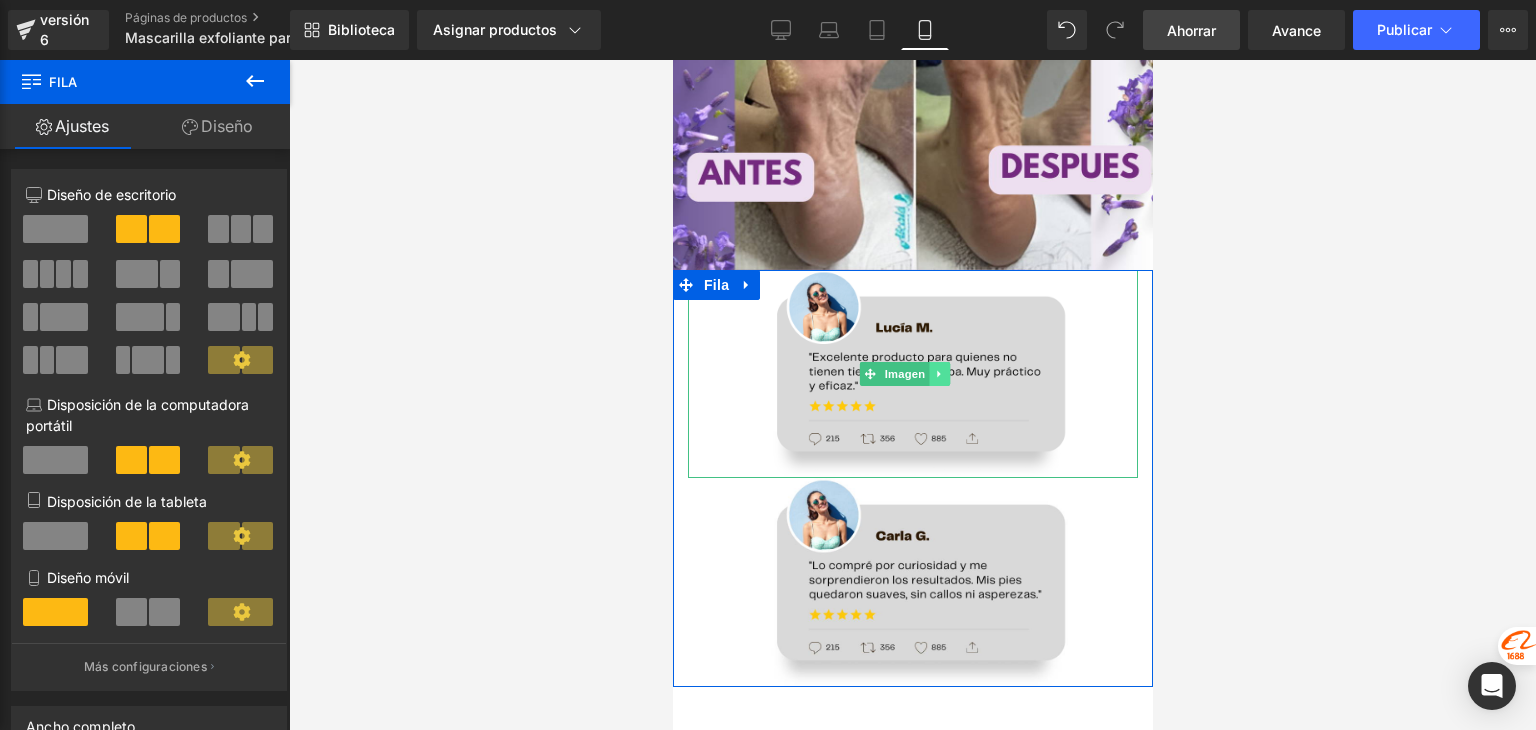 scroll, scrollTop: 5504, scrollLeft: 0, axis: vertical 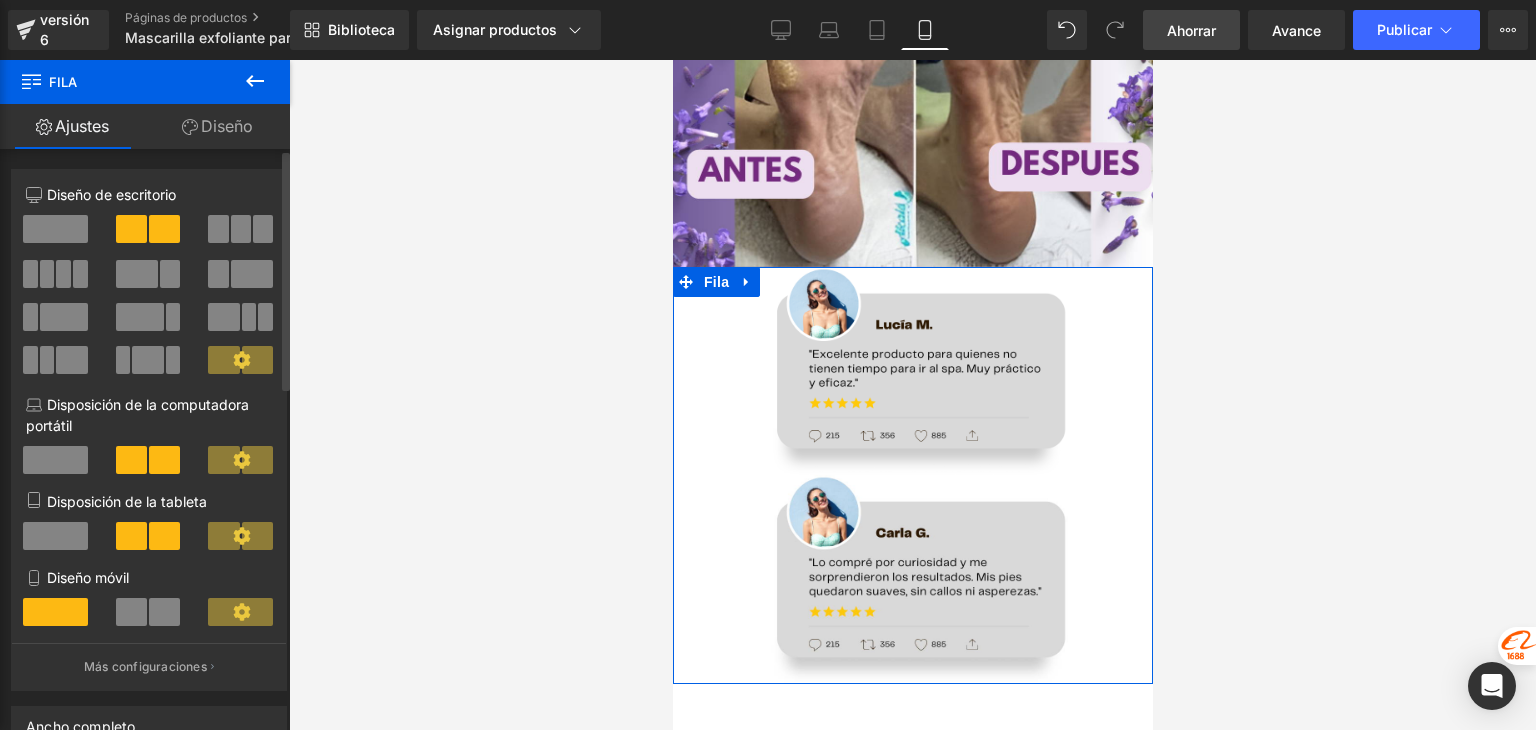 click at bounding box center (164, 612) 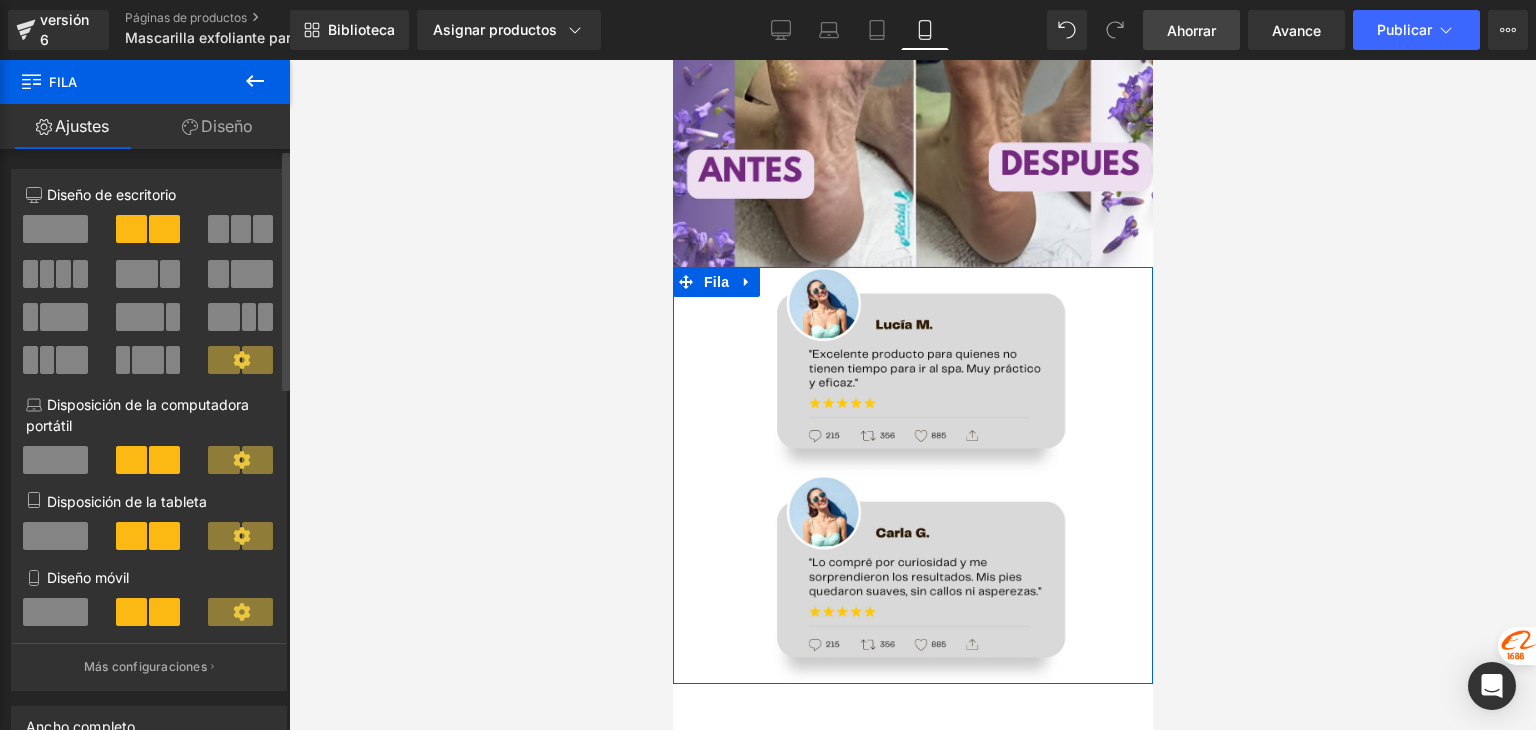 scroll, scrollTop: 5293, scrollLeft: 0, axis: vertical 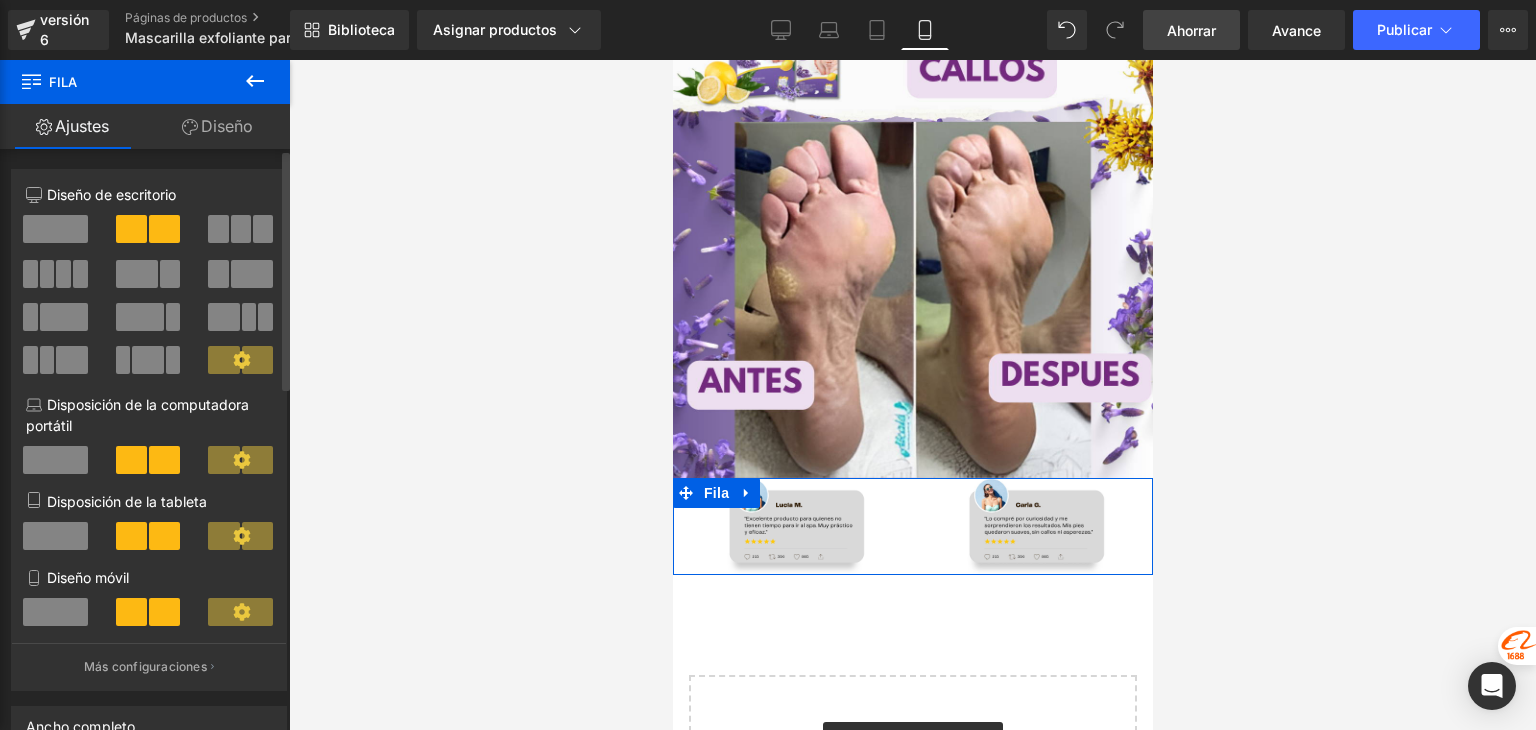 click at bounding box center (240, 612) 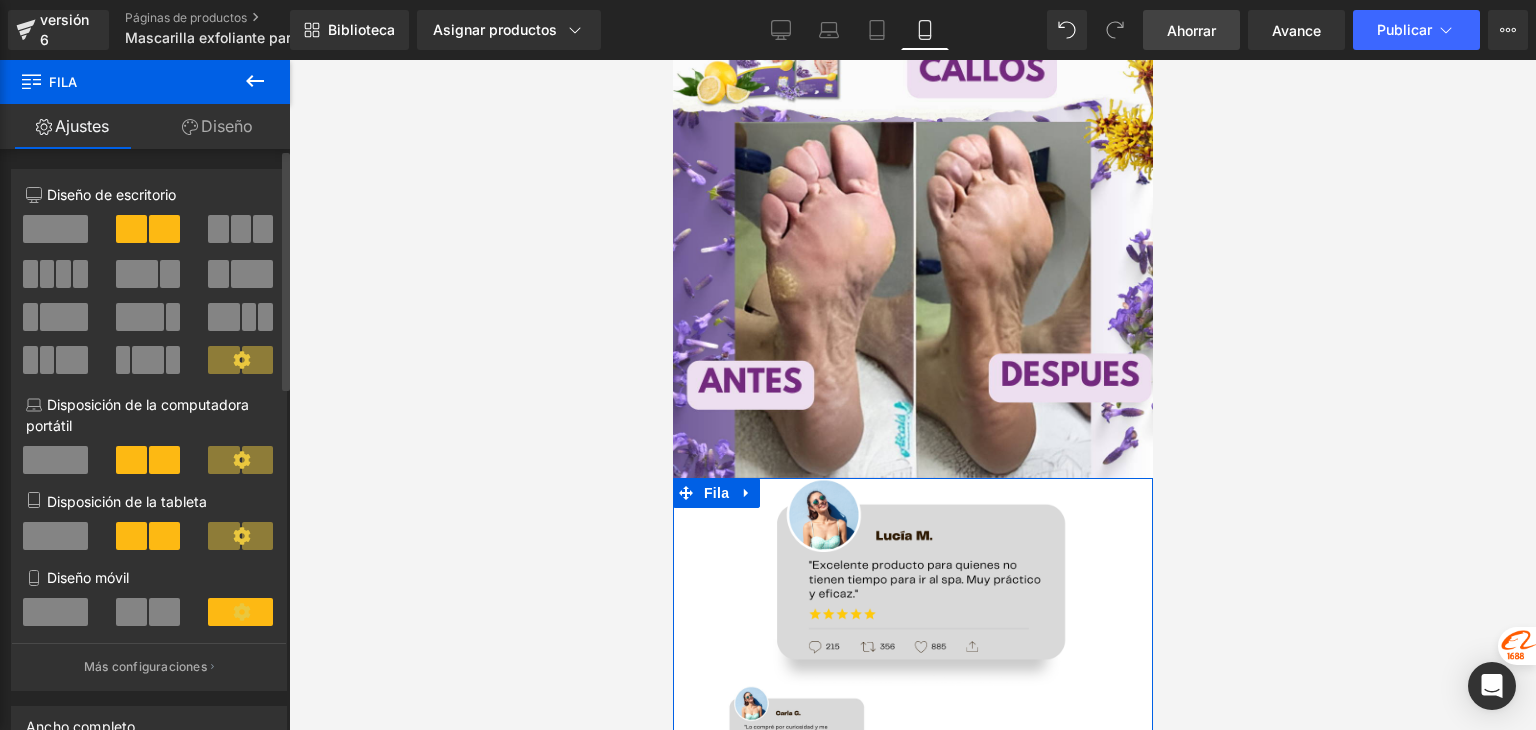 click at bounding box center (240, 612) 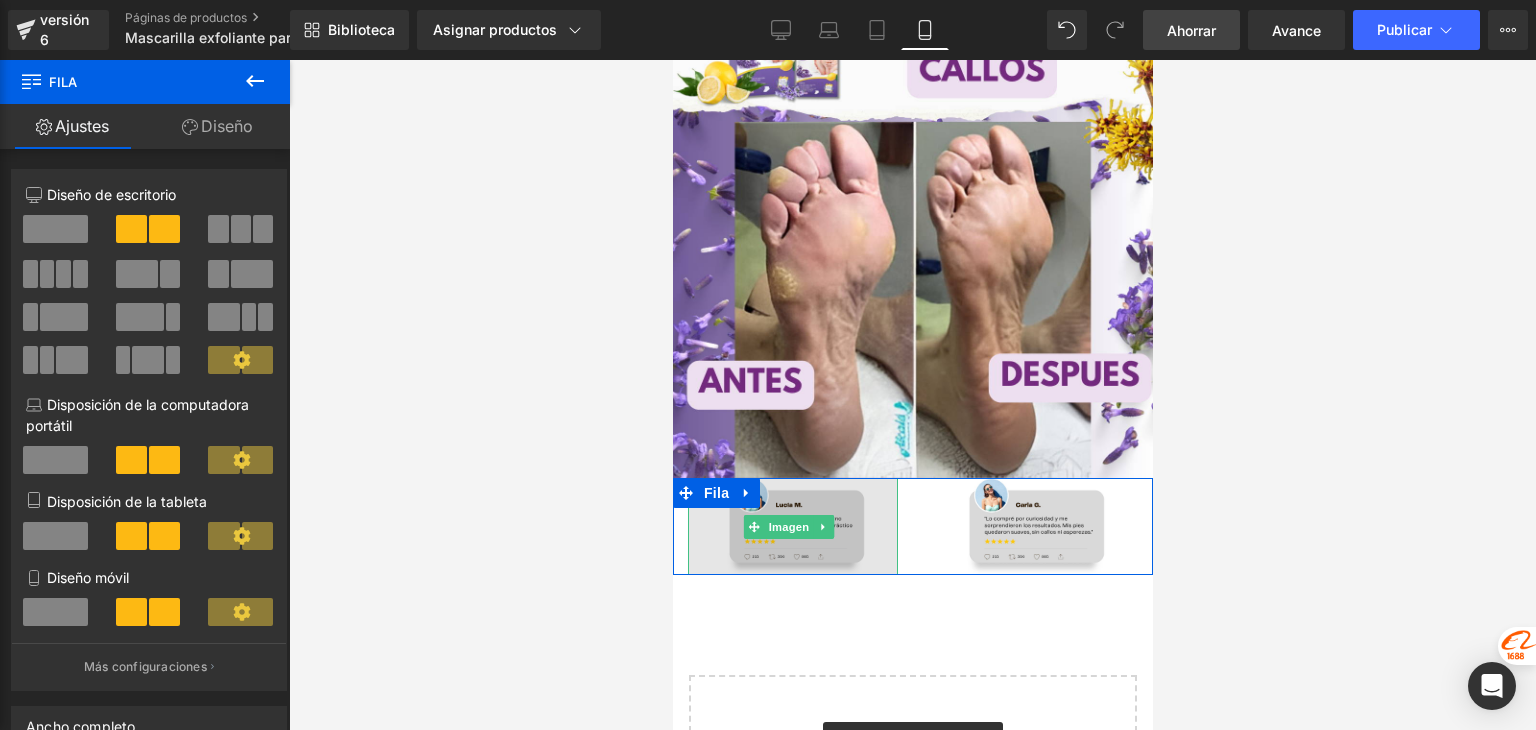 click at bounding box center [792, 526] 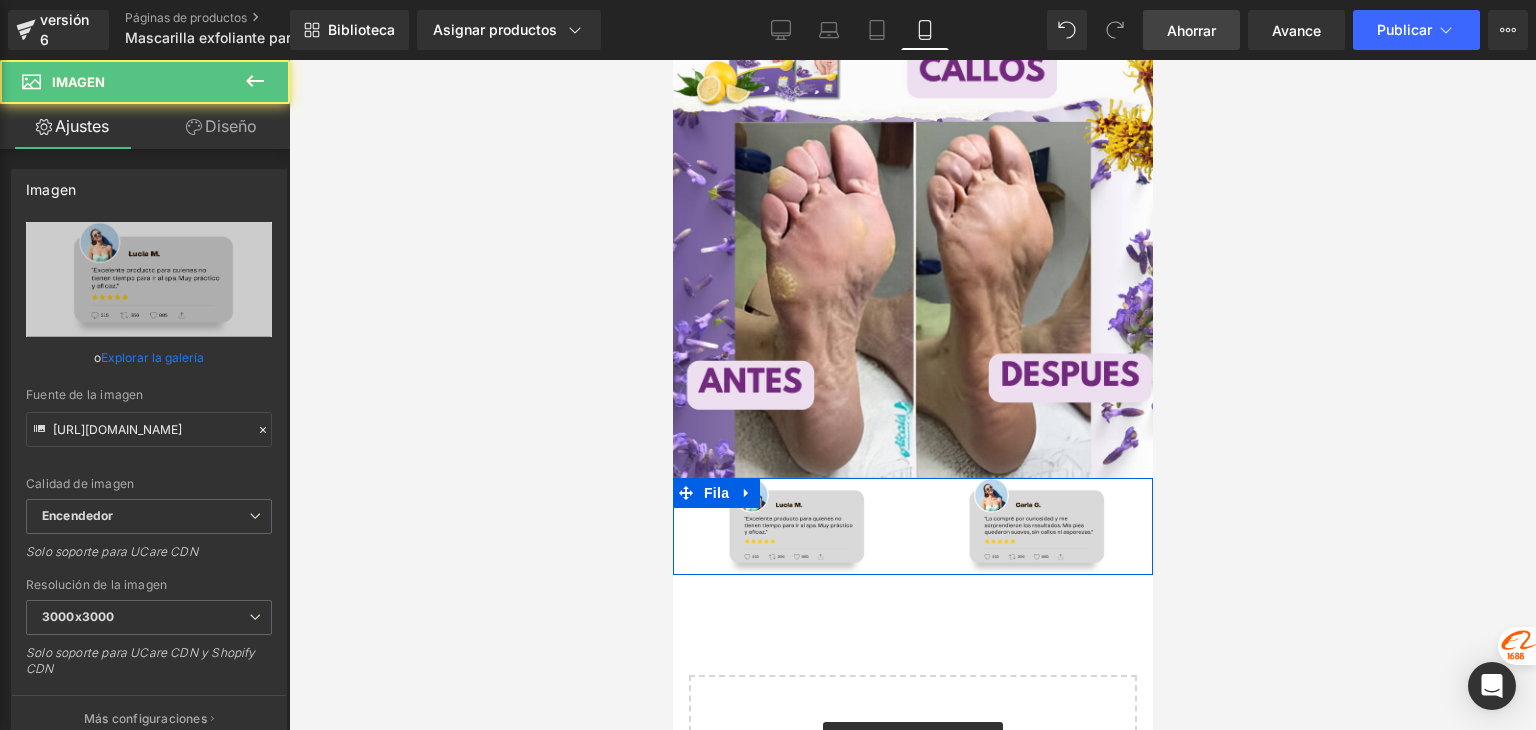 click on "Imagen" at bounding box center (792, 526) 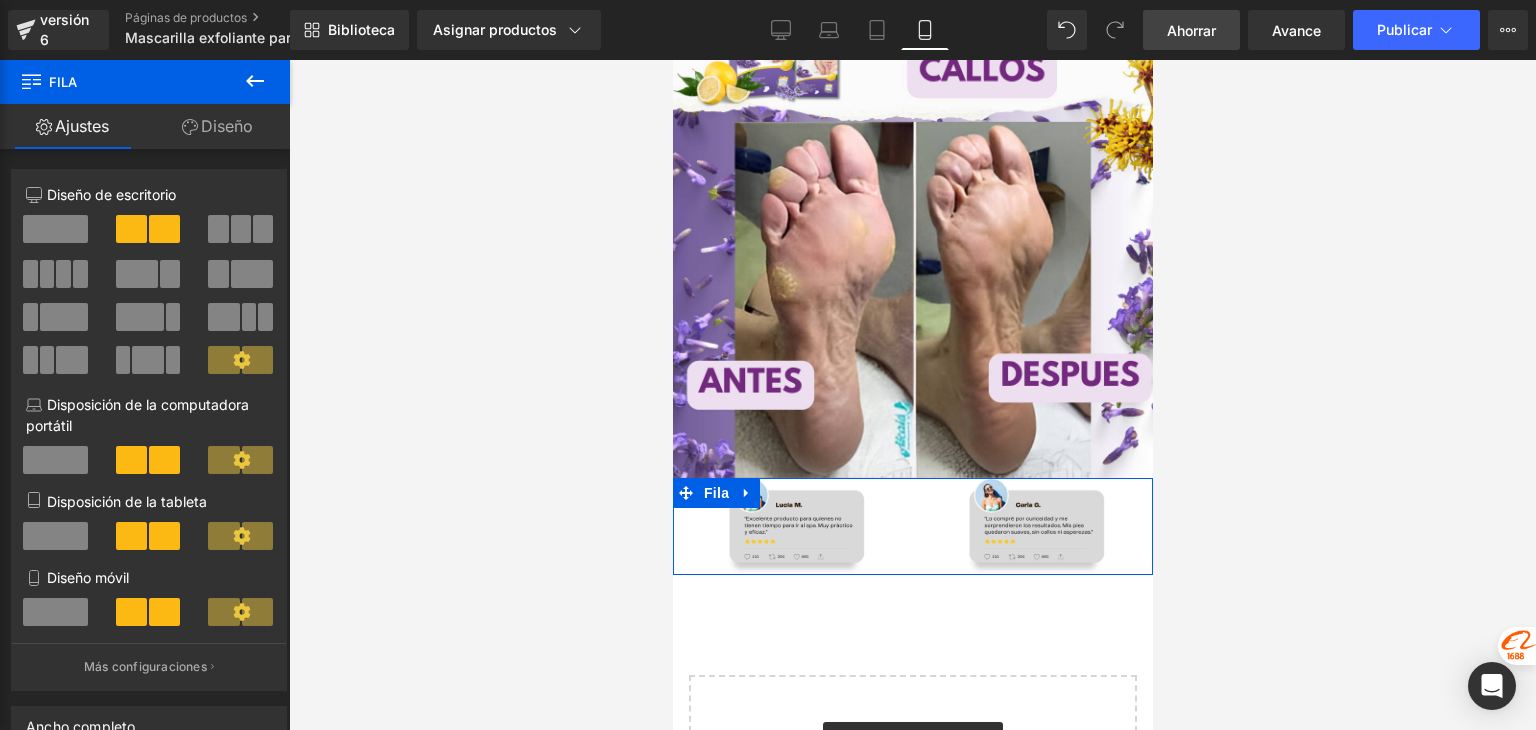 click on "Imagen" at bounding box center [1032, 526] 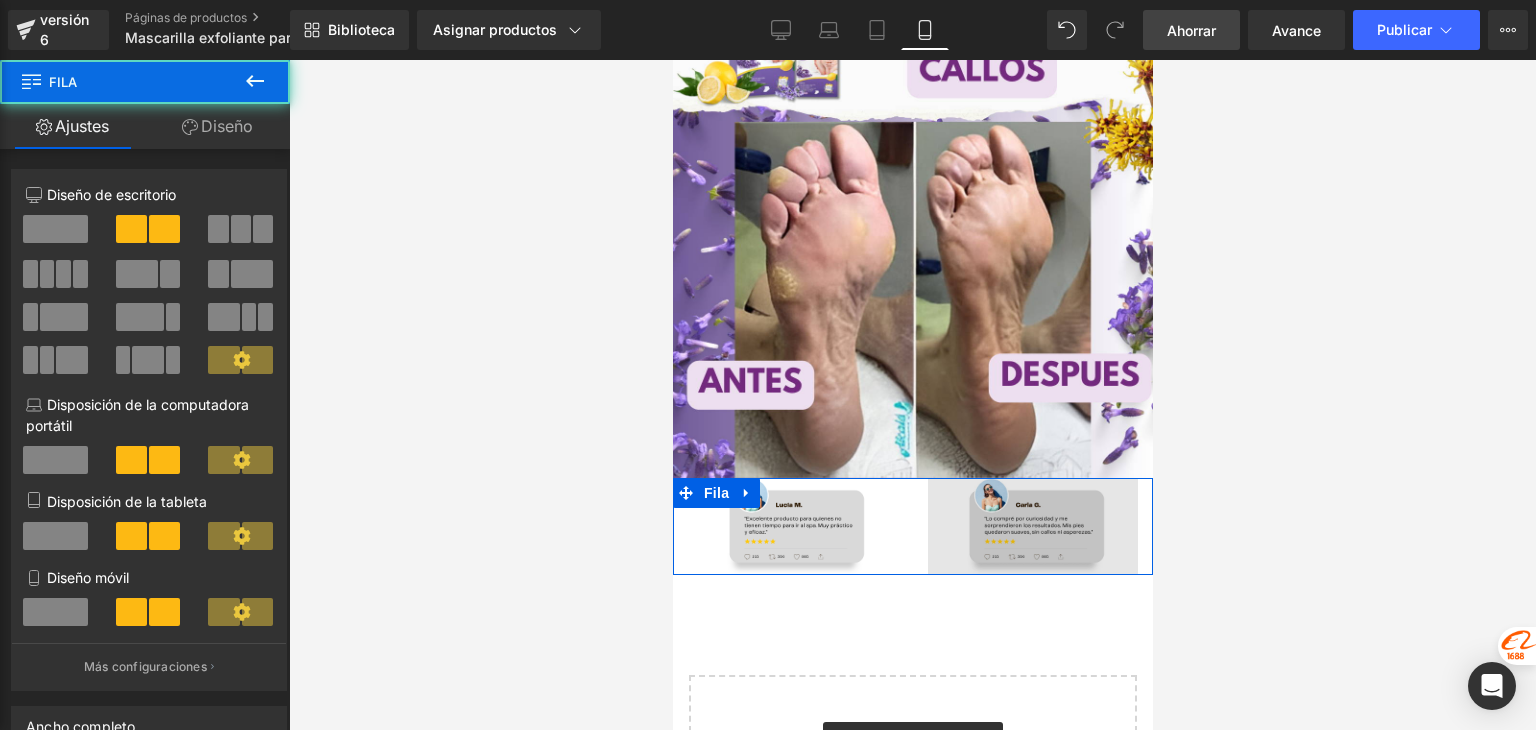 click on "Imagen" at bounding box center [1032, 526] 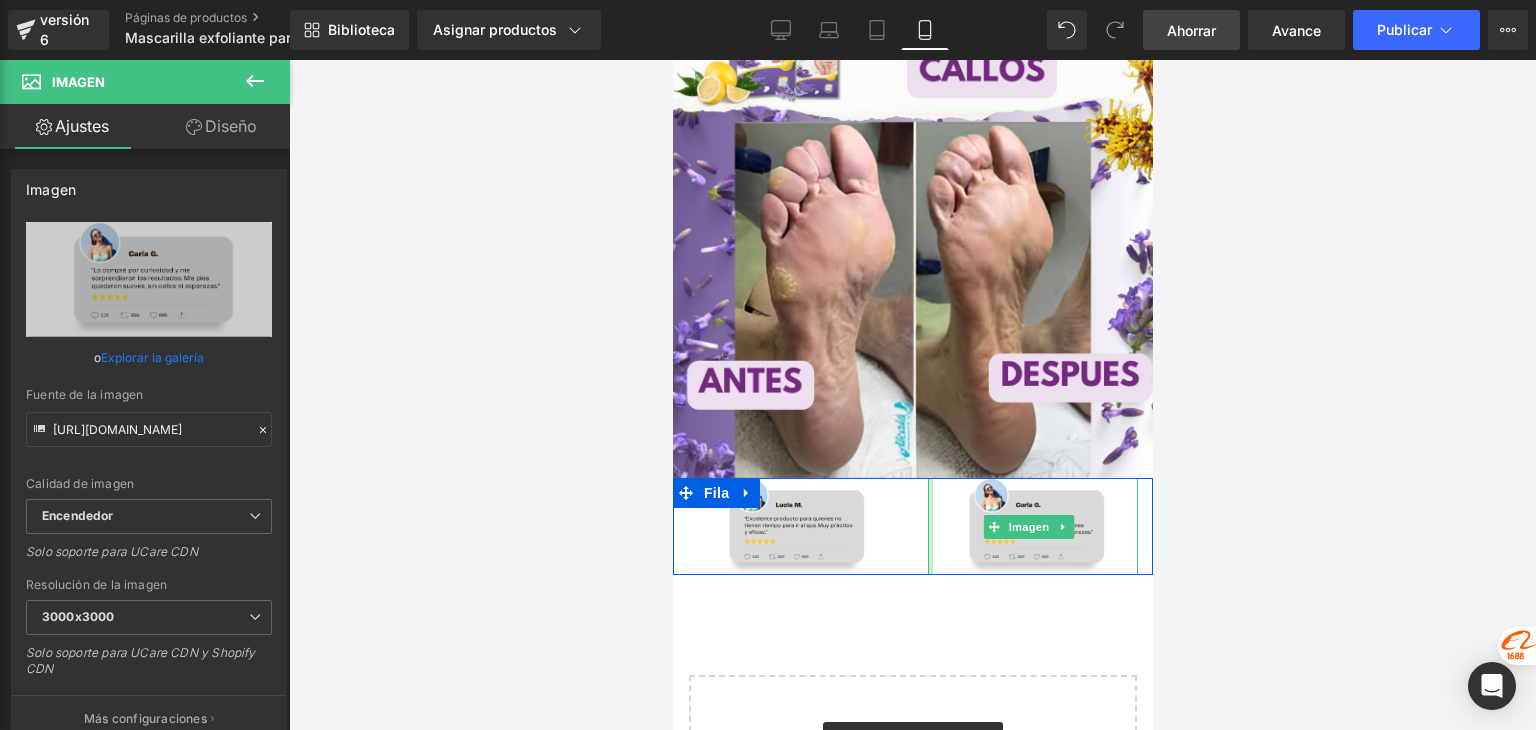 drag, startPoint x: 918, startPoint y: 344, endPoint x: 867, endPoint y: 417, distance: 89.050545 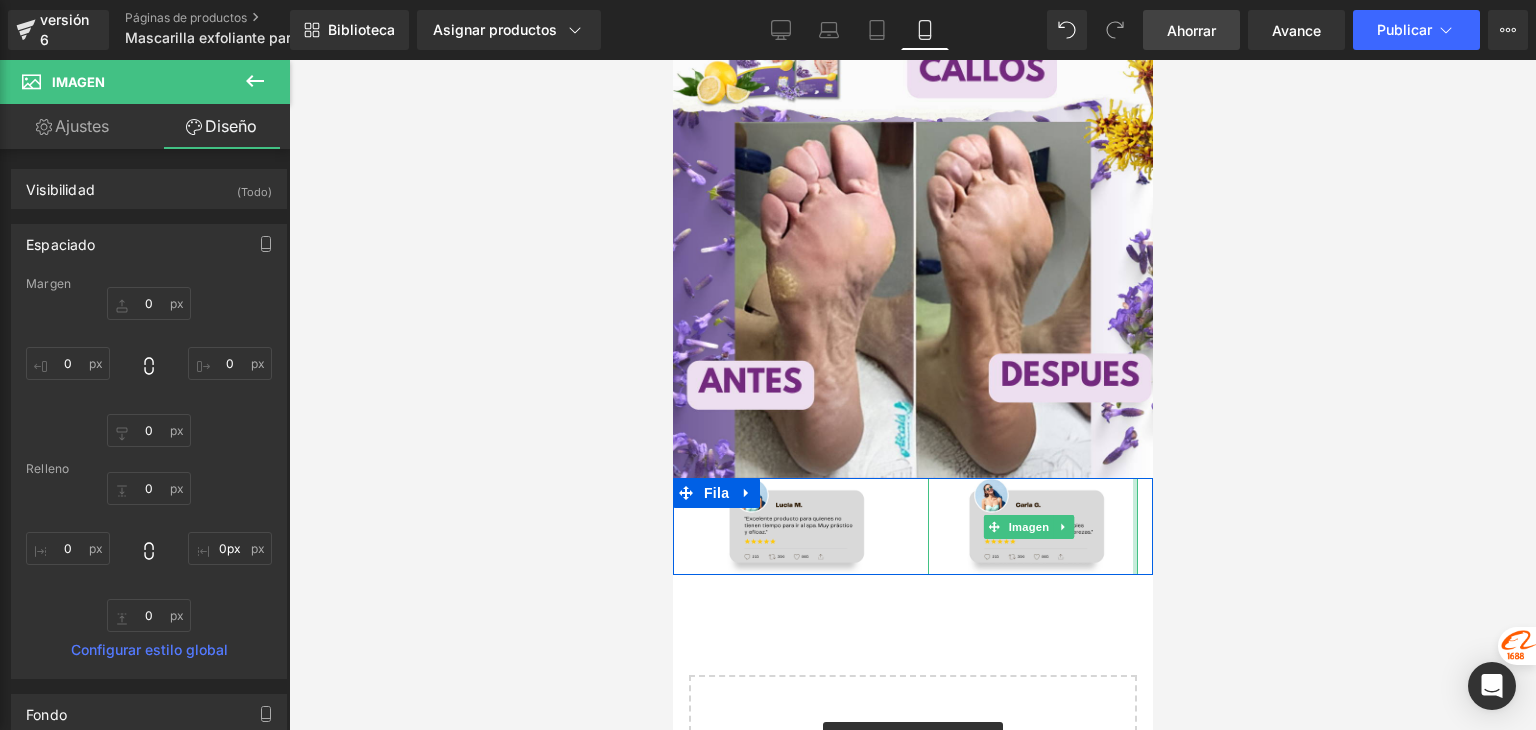 drag, startPoint x: 1118, startPoint y: 357, endPoint x: 1142, endPoint y: 351, distance: 24.738634 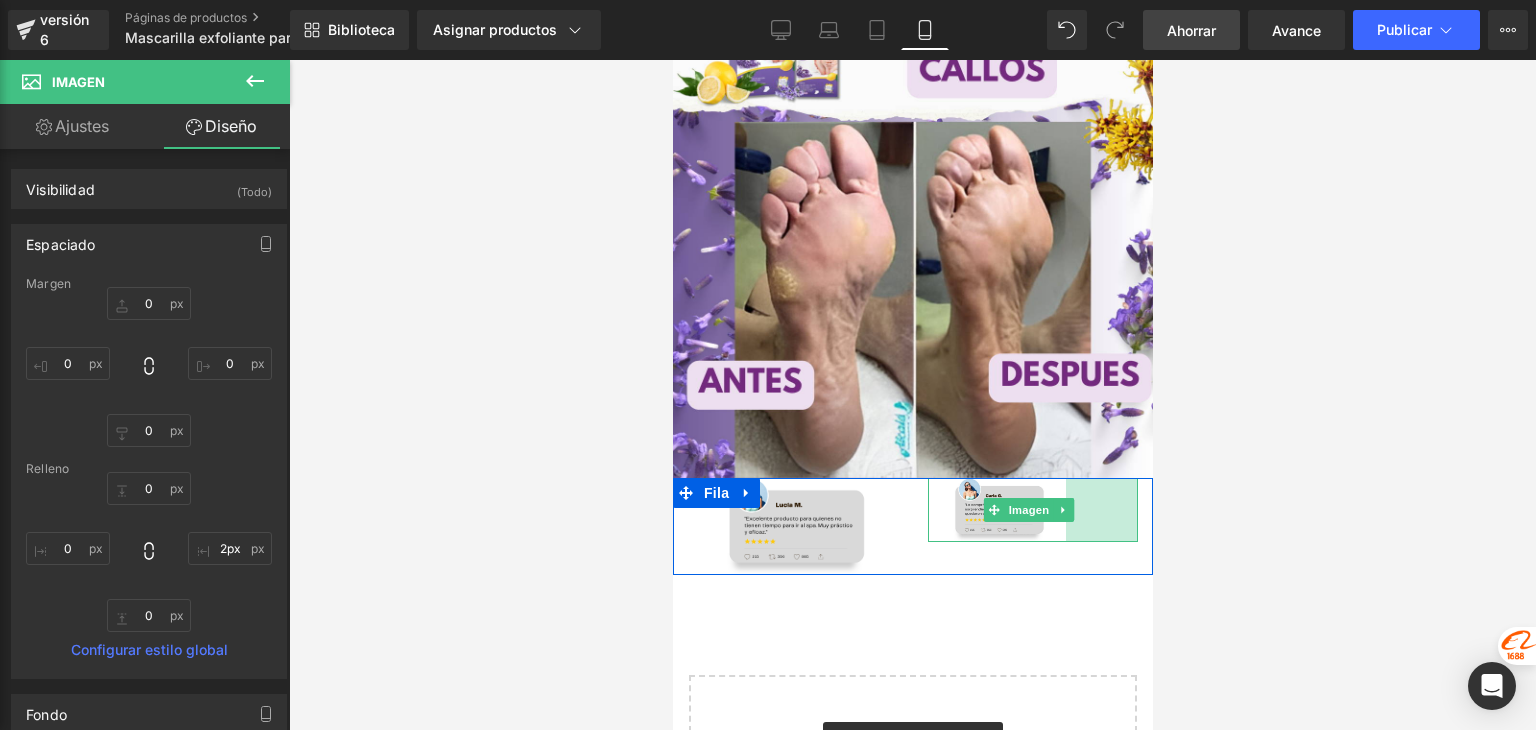 type on "0px" 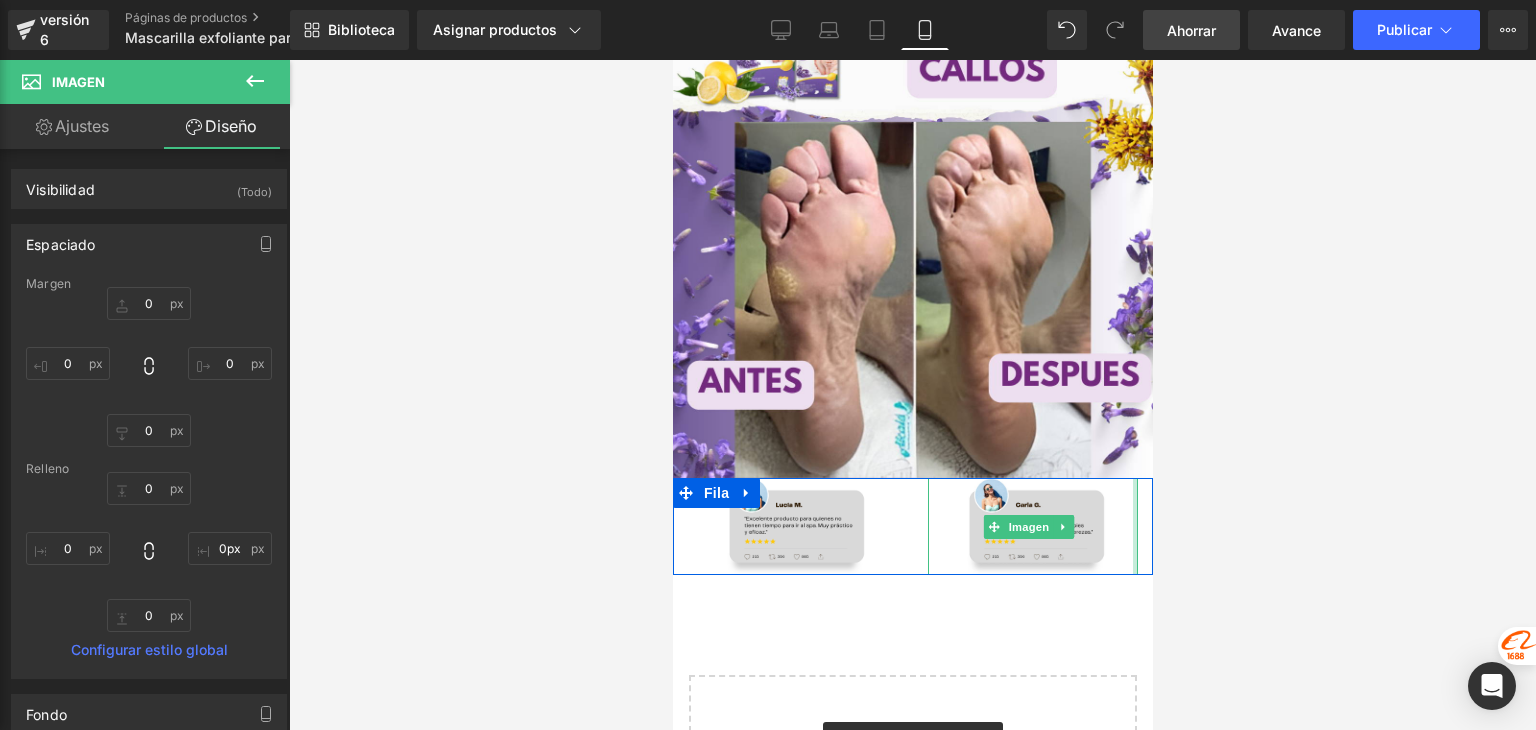 click at bounding box center (912, 395) 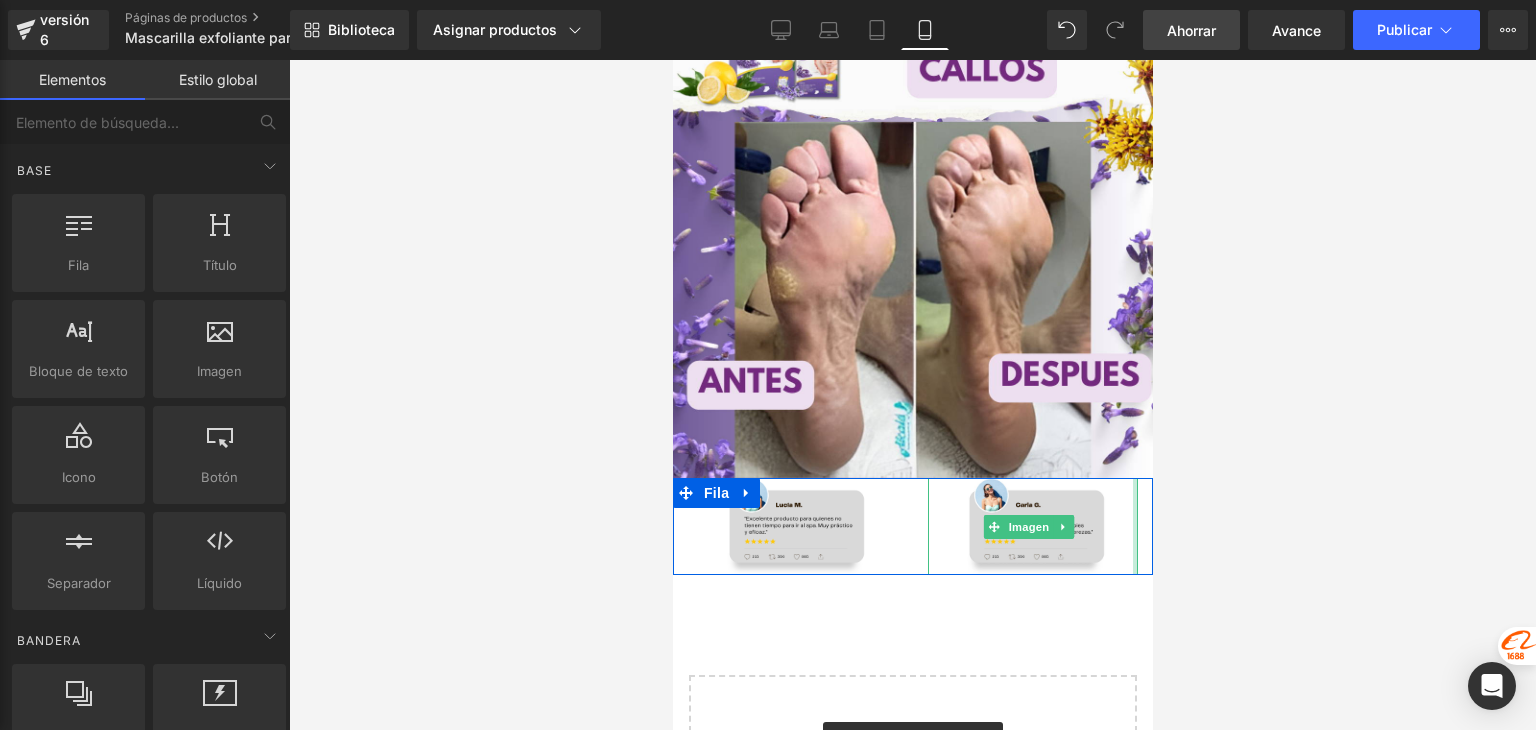 click on "Imagen" at bounding box center (1032, 526) 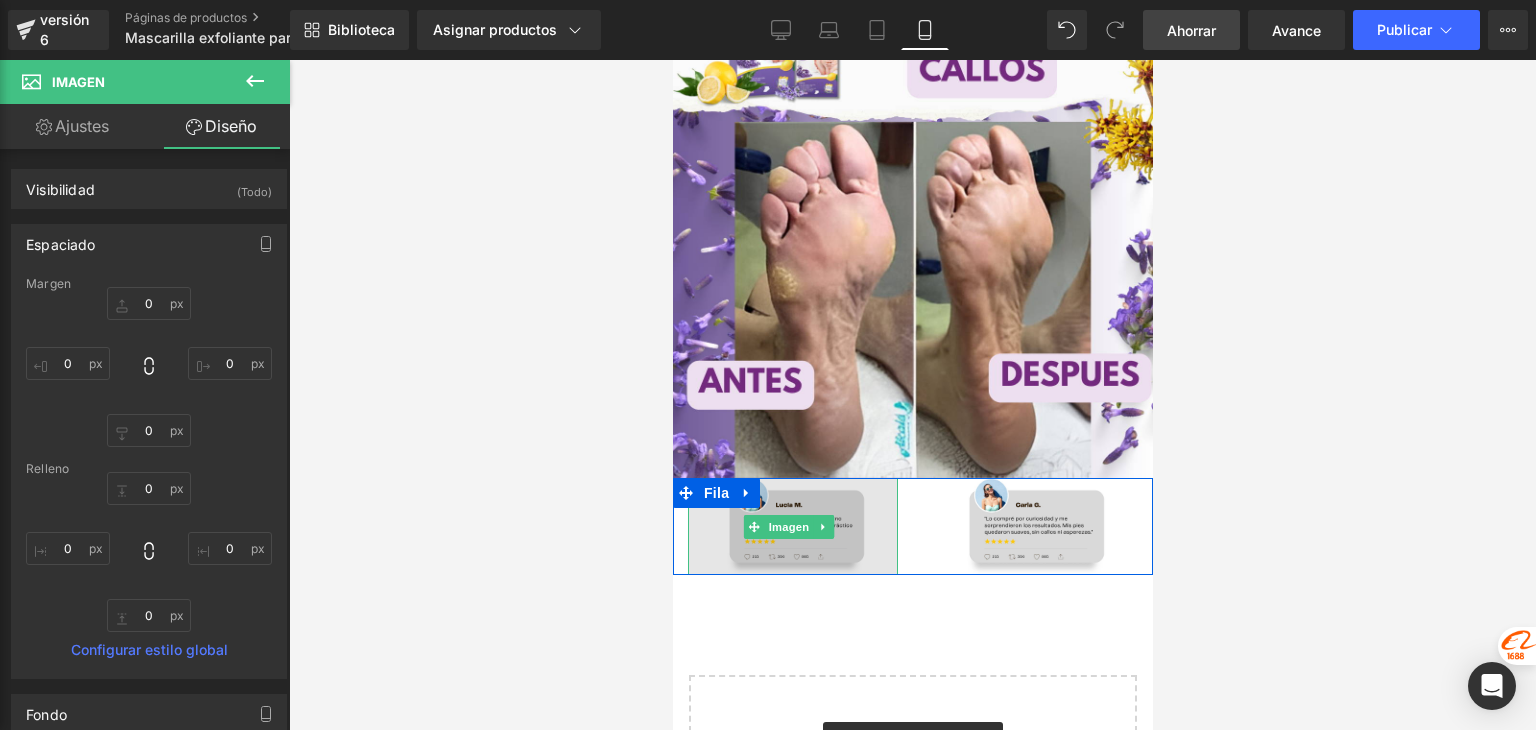 click at bounding box center [792, 526] 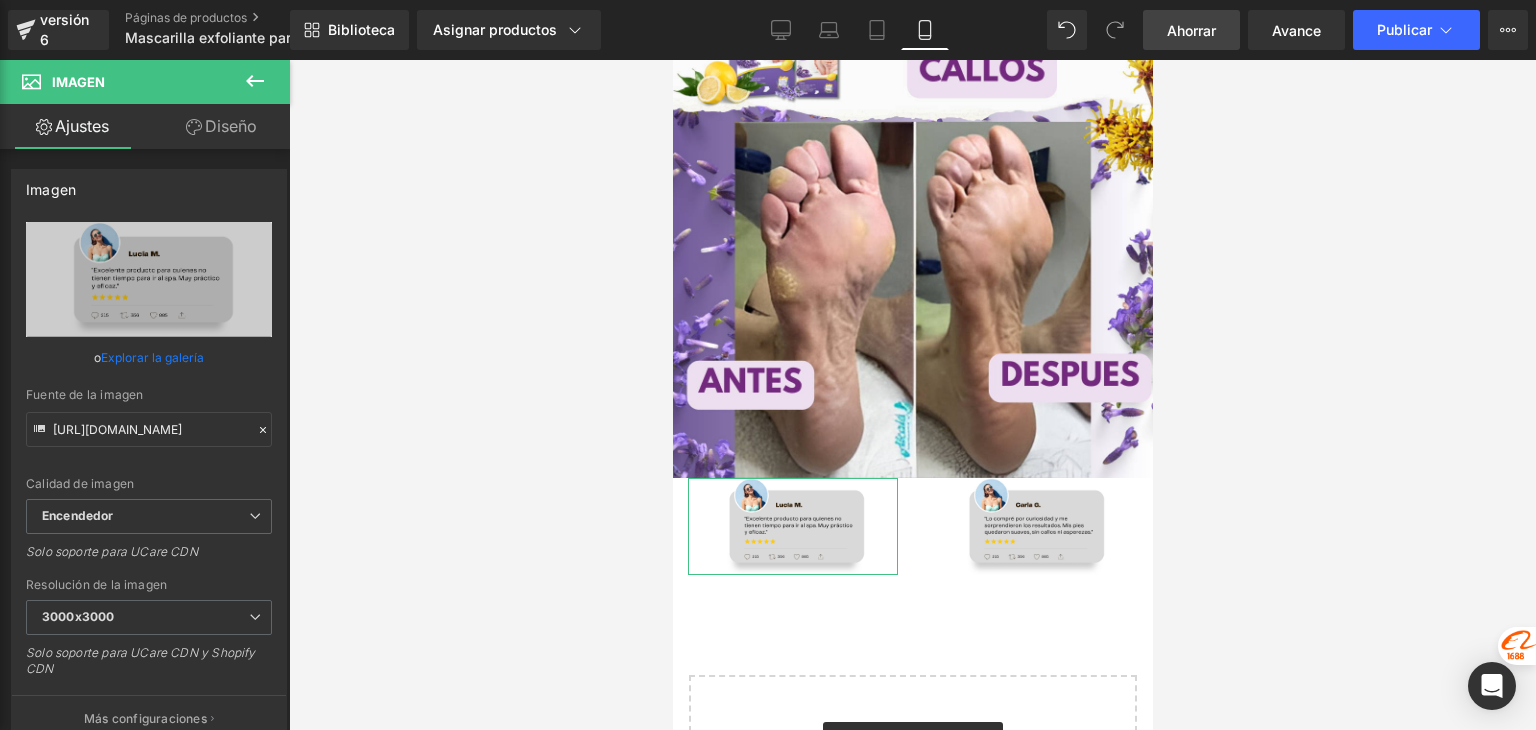 click on "Diseño" at bounding box center [231, 126] 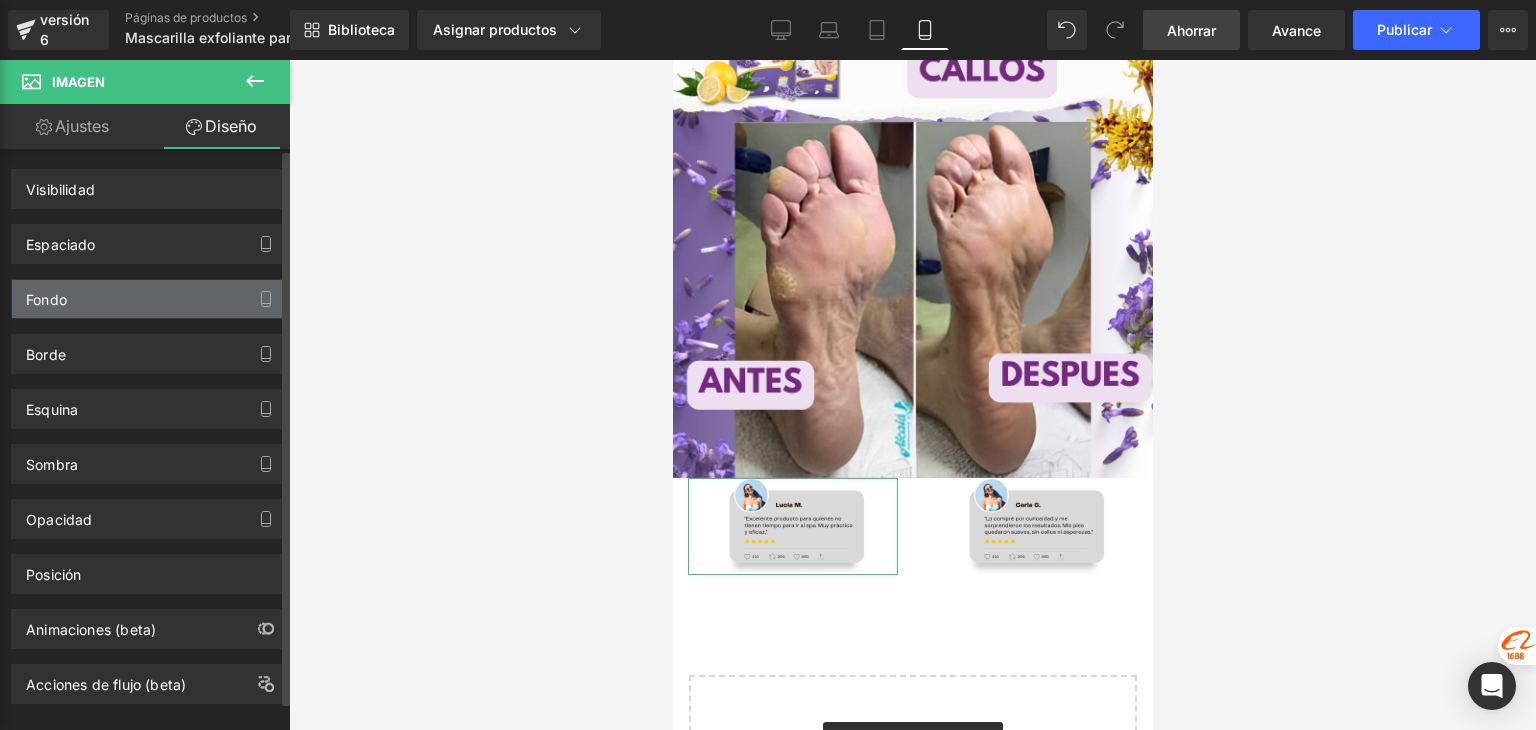 click on "Fondo" at bounding box center [149, 299] 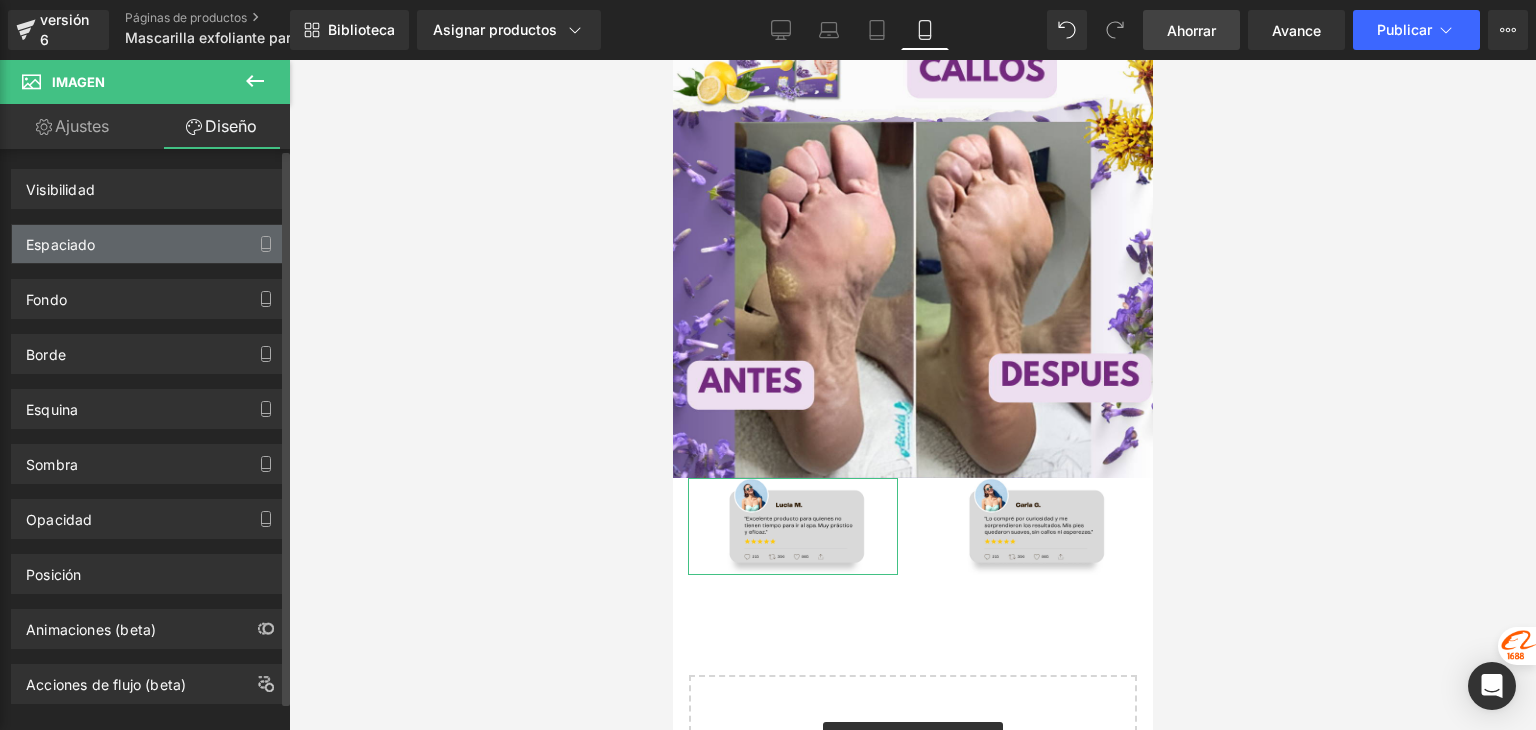 click on "Espaciado" at bounding box center [149, 244] 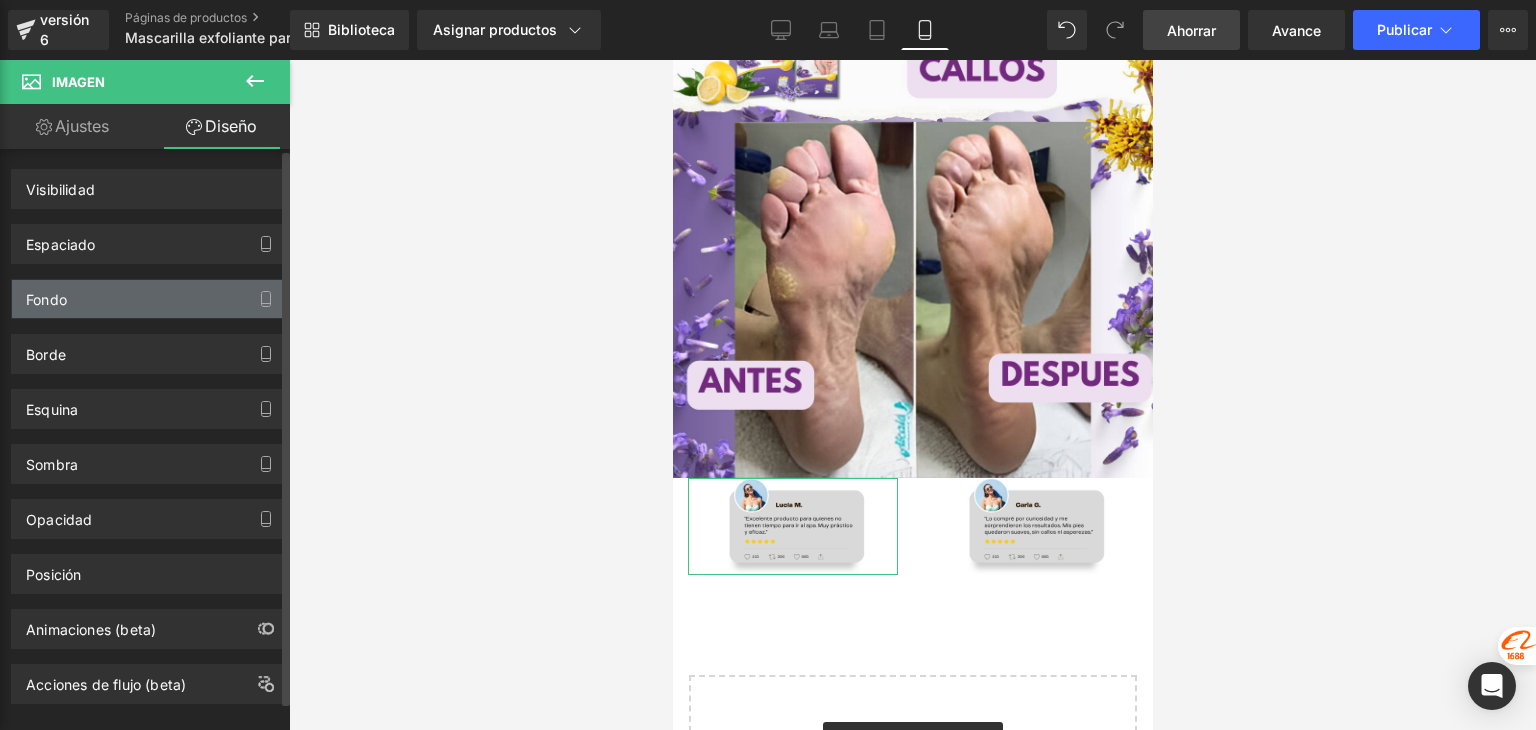 click on "Fondo" at bounding box center [149, 299] 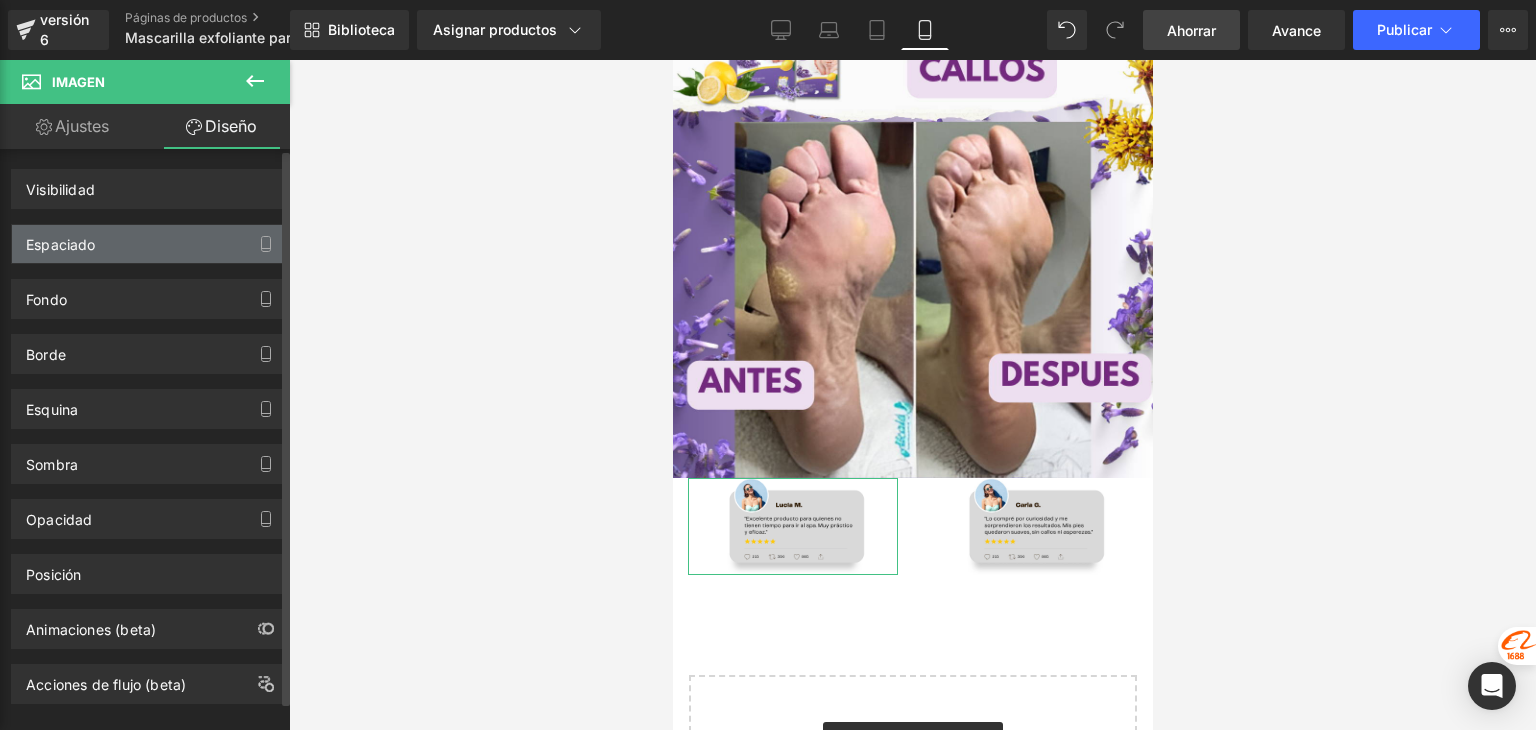 click on "Espaciado" at bounding box center (149, 244) 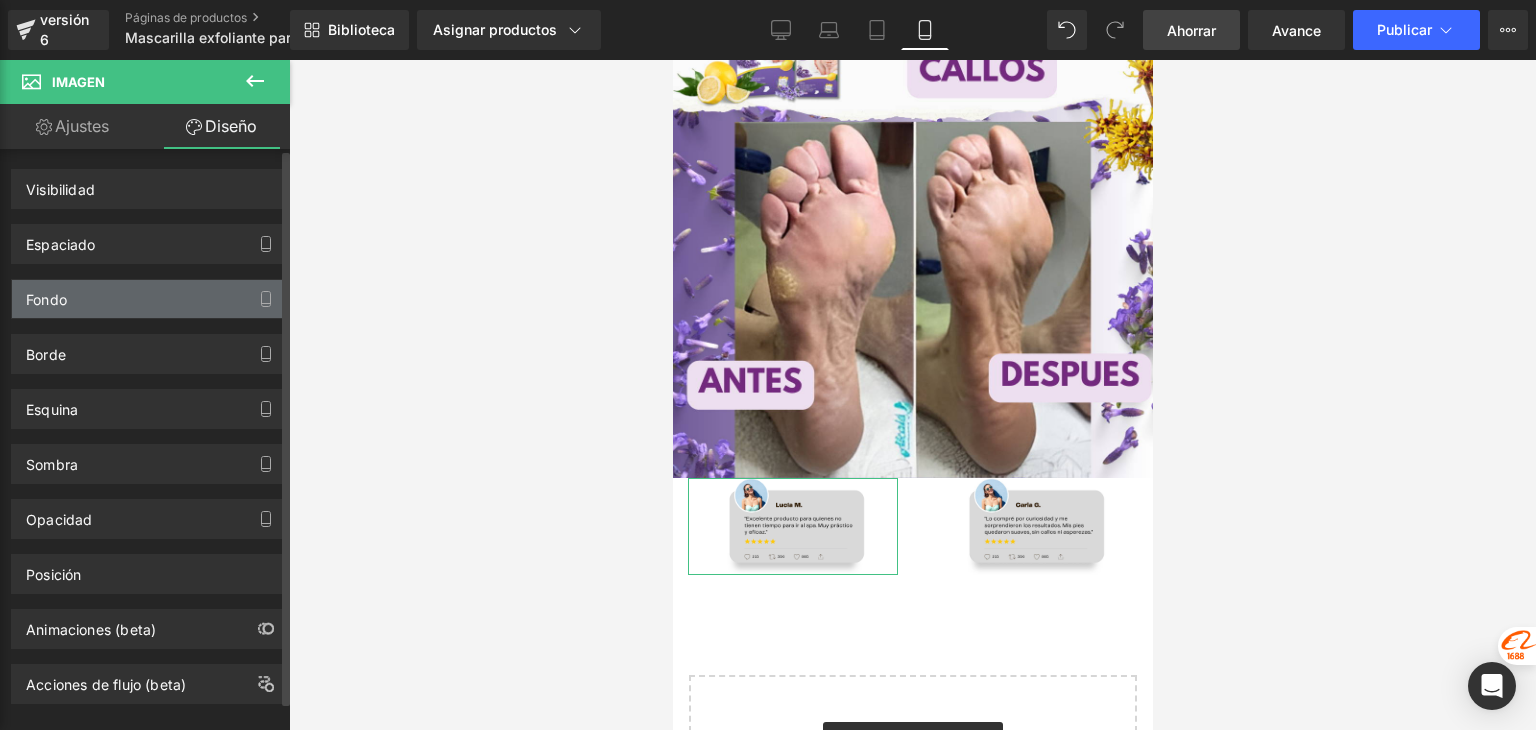 click on "Fondo" at bounding box center (149, 299) 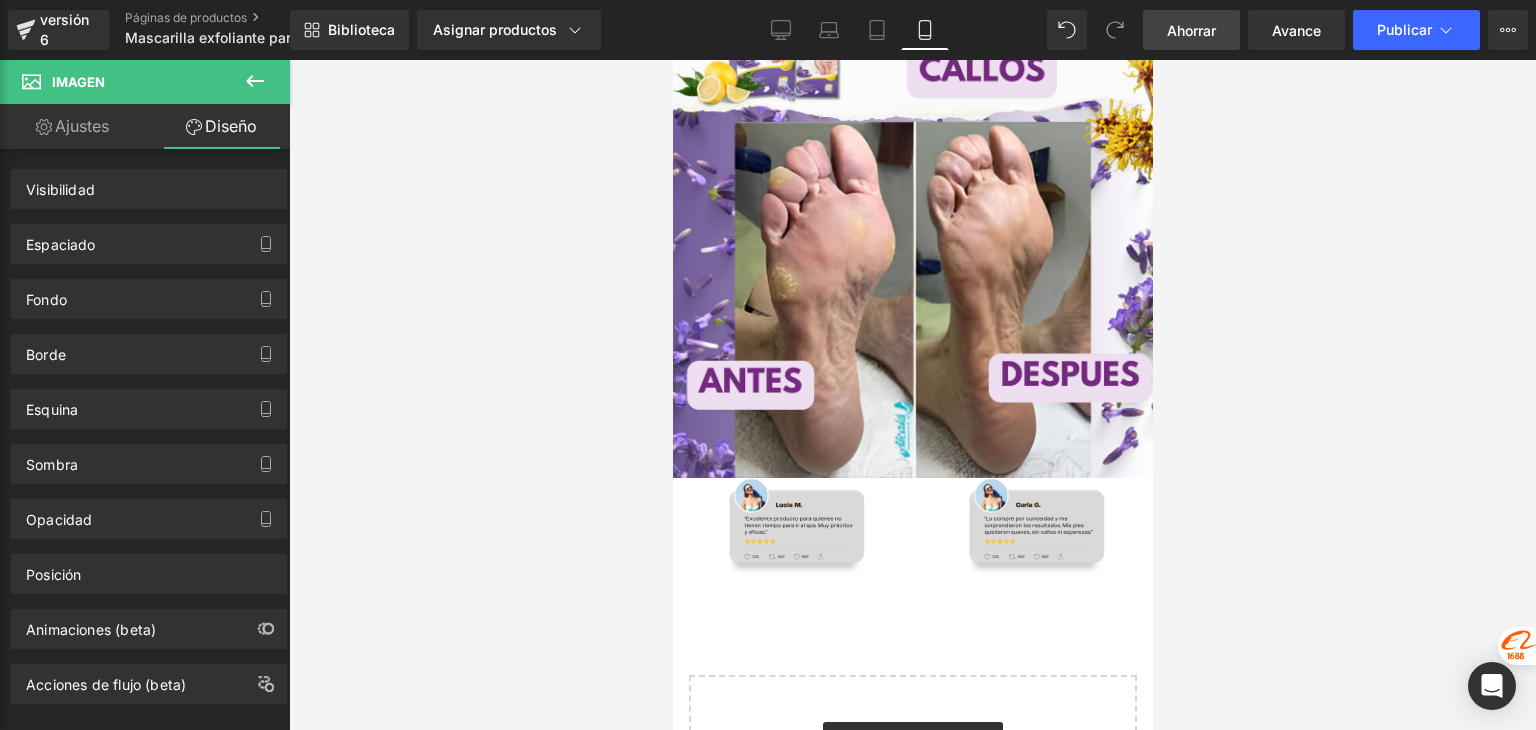 click on "Ahorrar" at bounding box center [1191, 30] 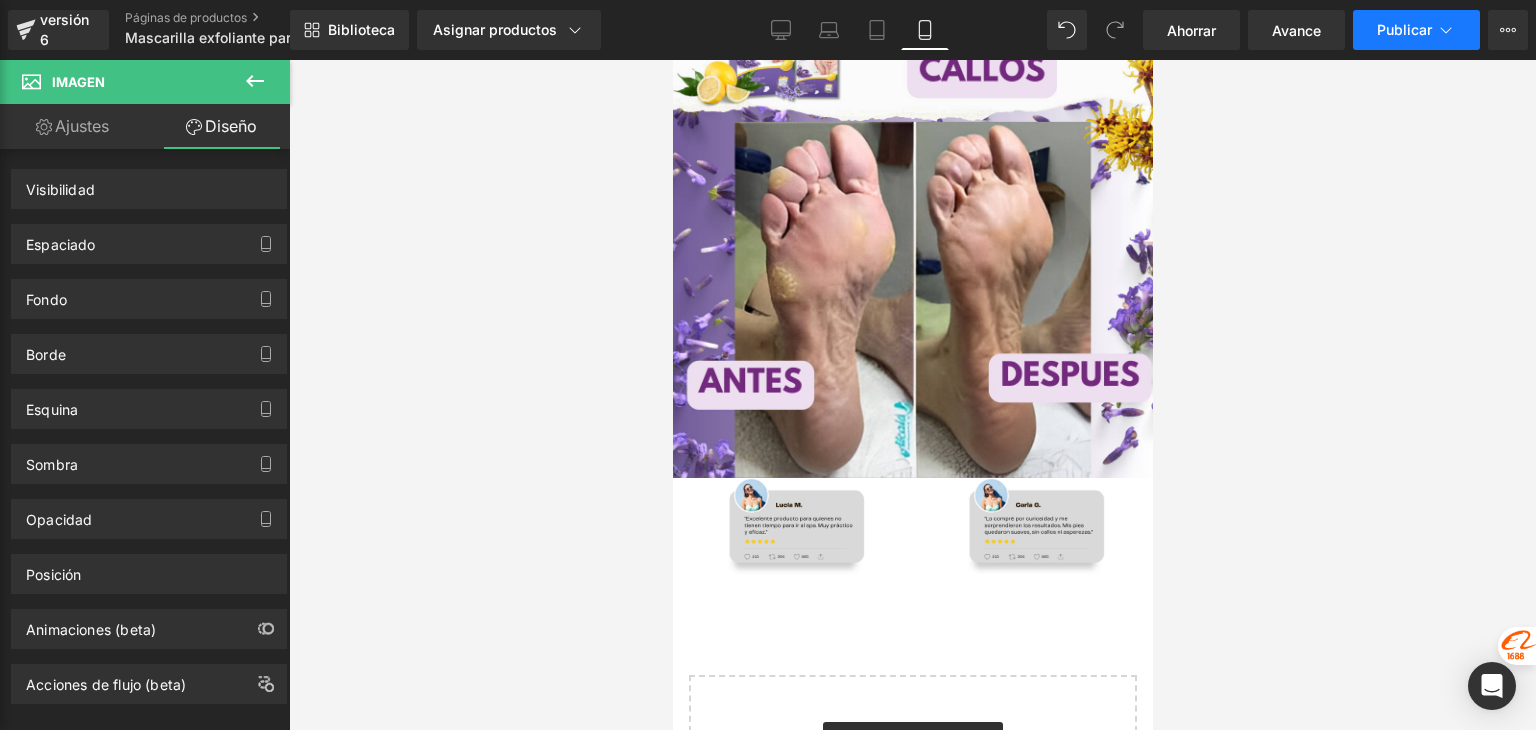 click on "Publicar" at bounding box center (1404, 29) 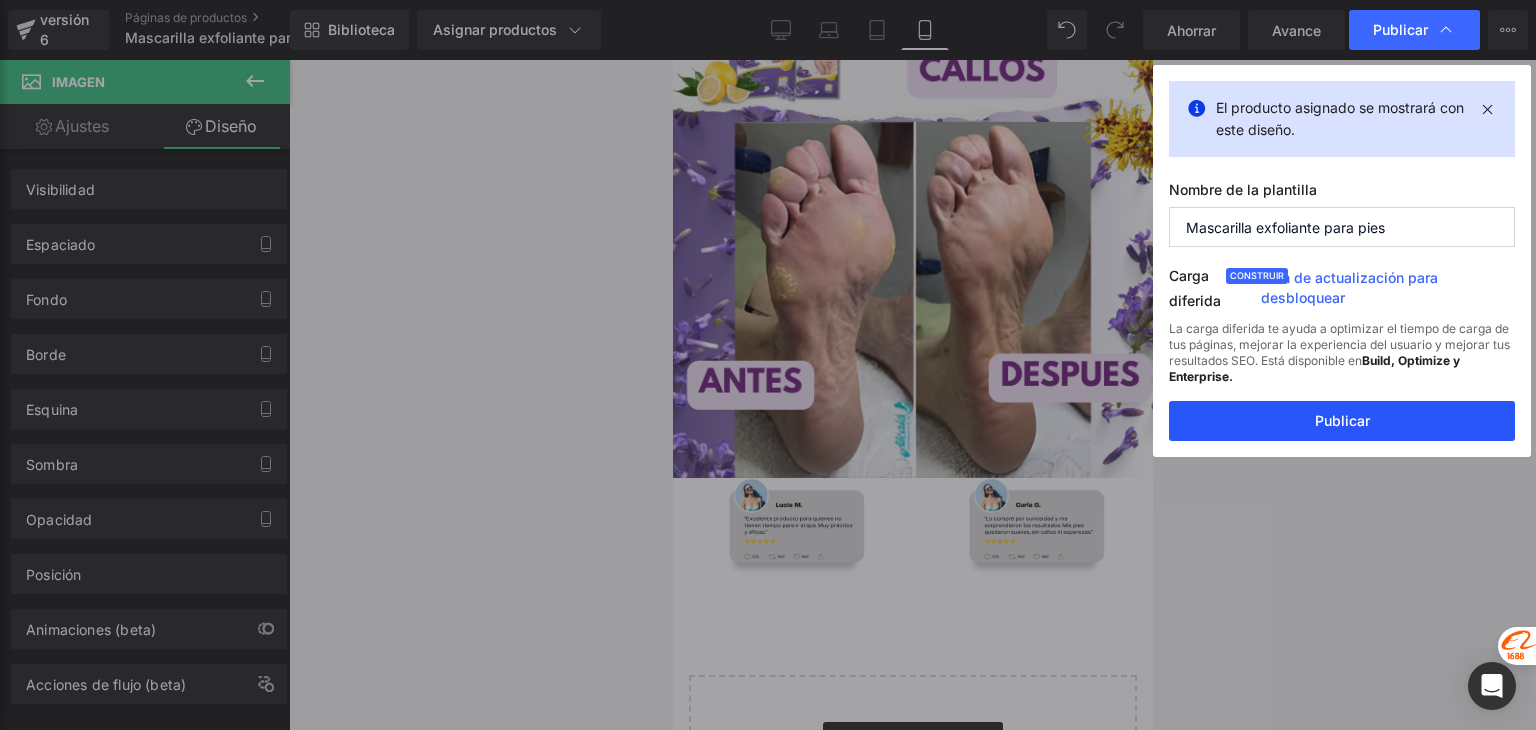 click on "Publicar" at bounding box center [1342, 420] 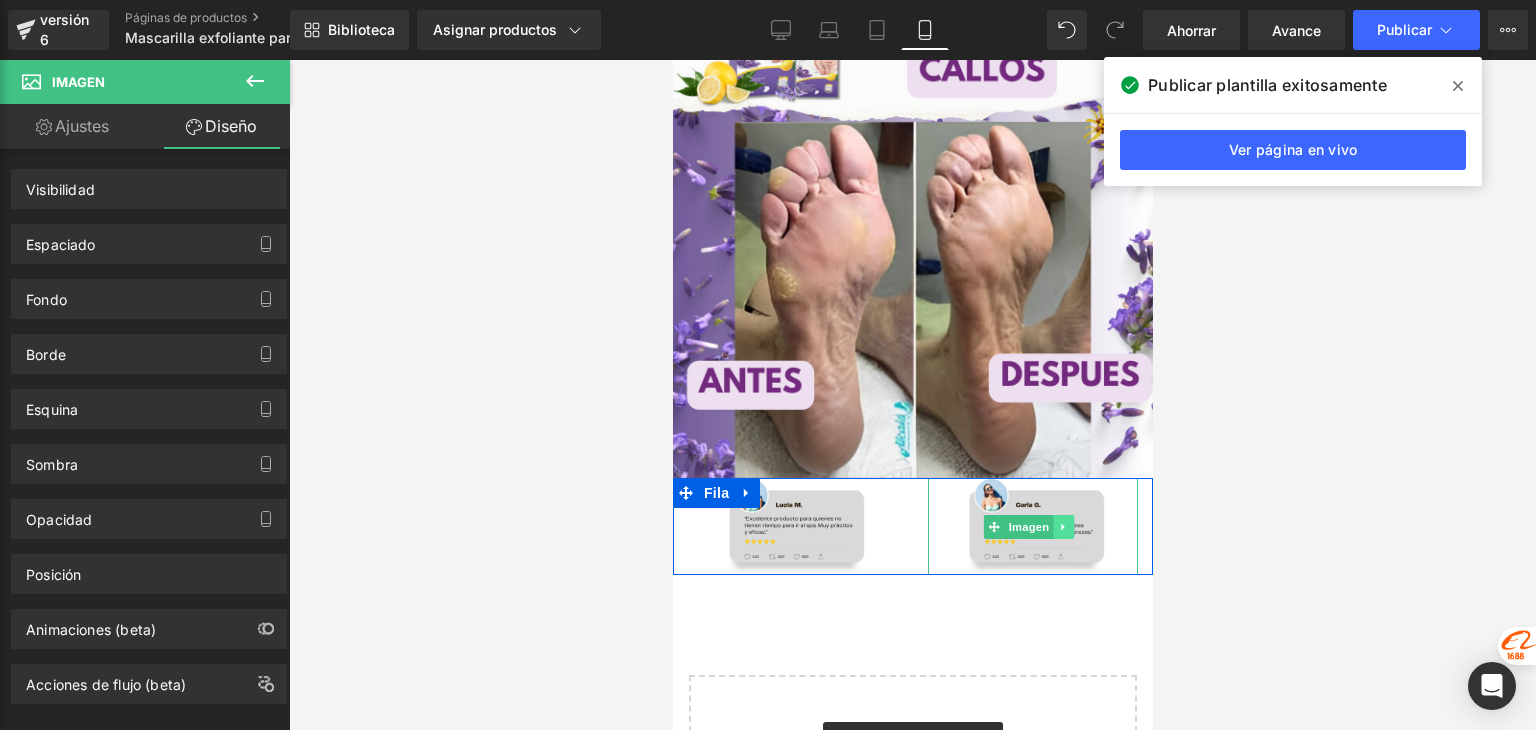 click 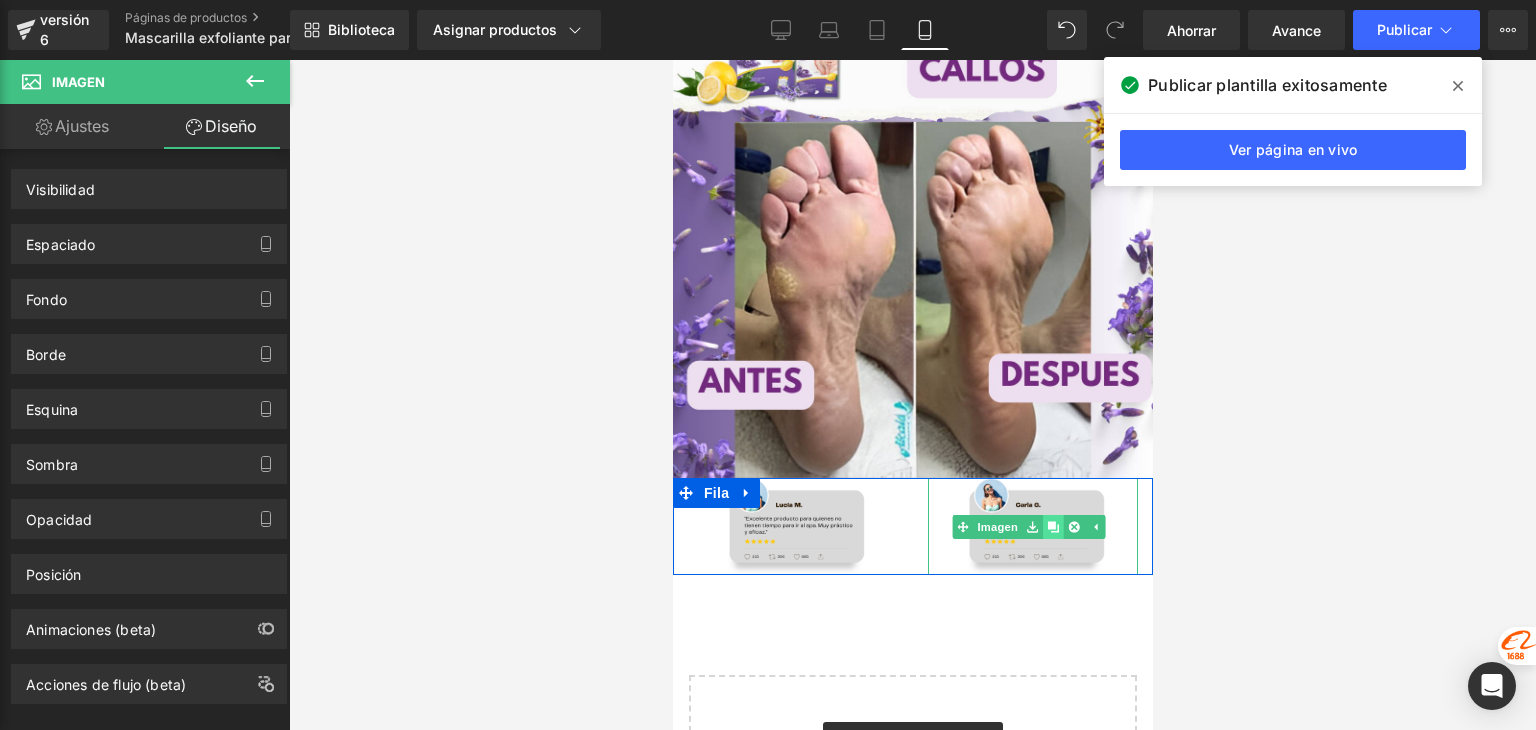 click 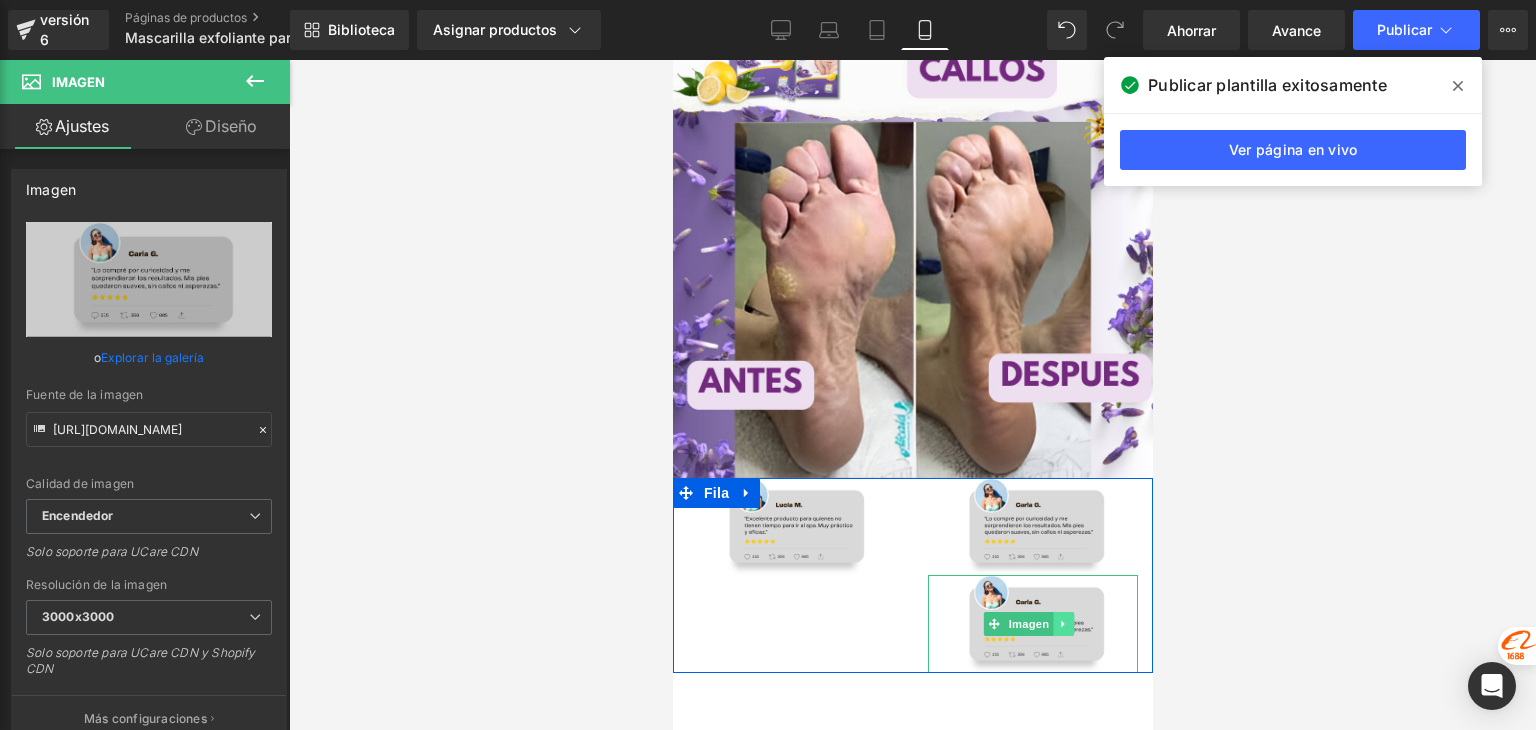 click 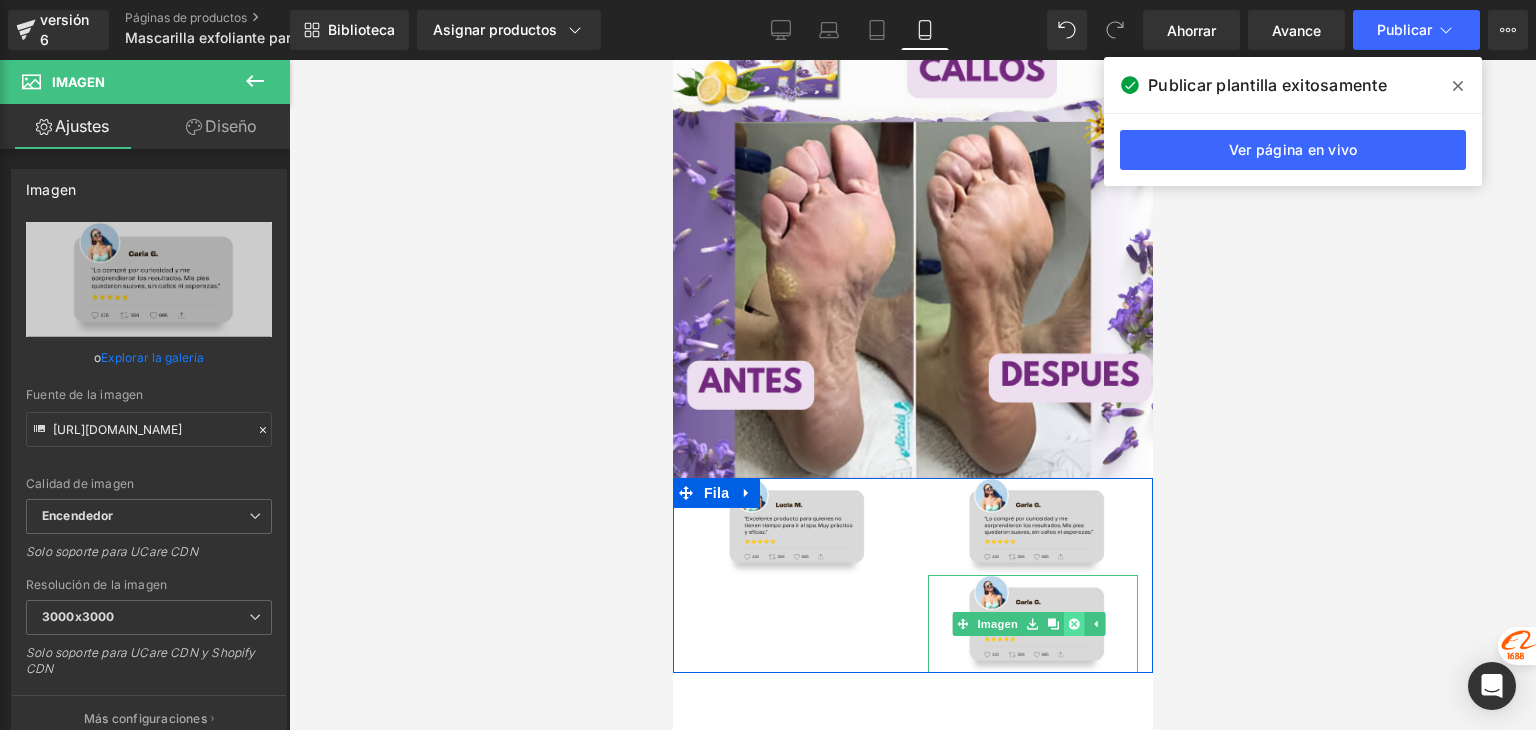 click at bounding box center [1073, 624] 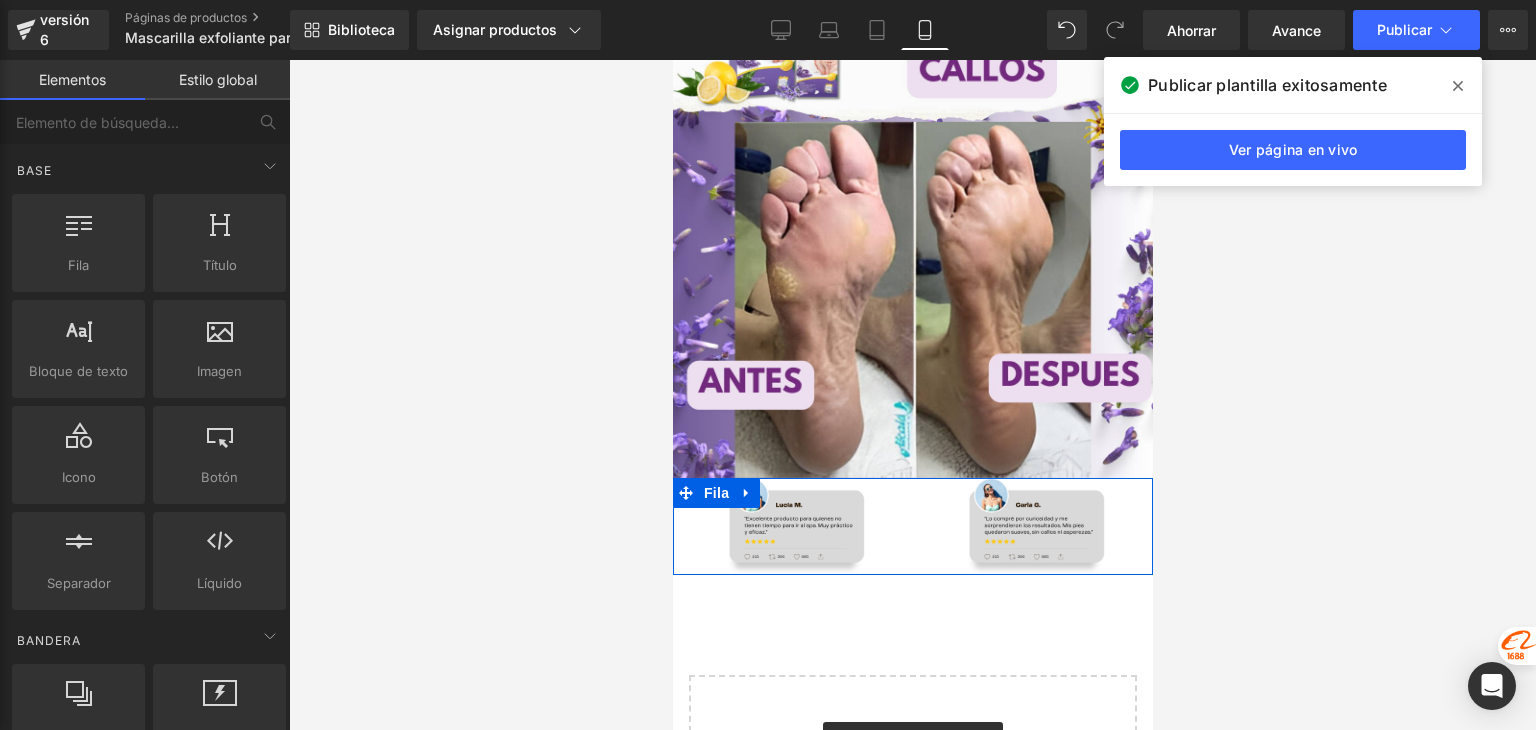 click on "Imagen" at bounding box center [792, 526] 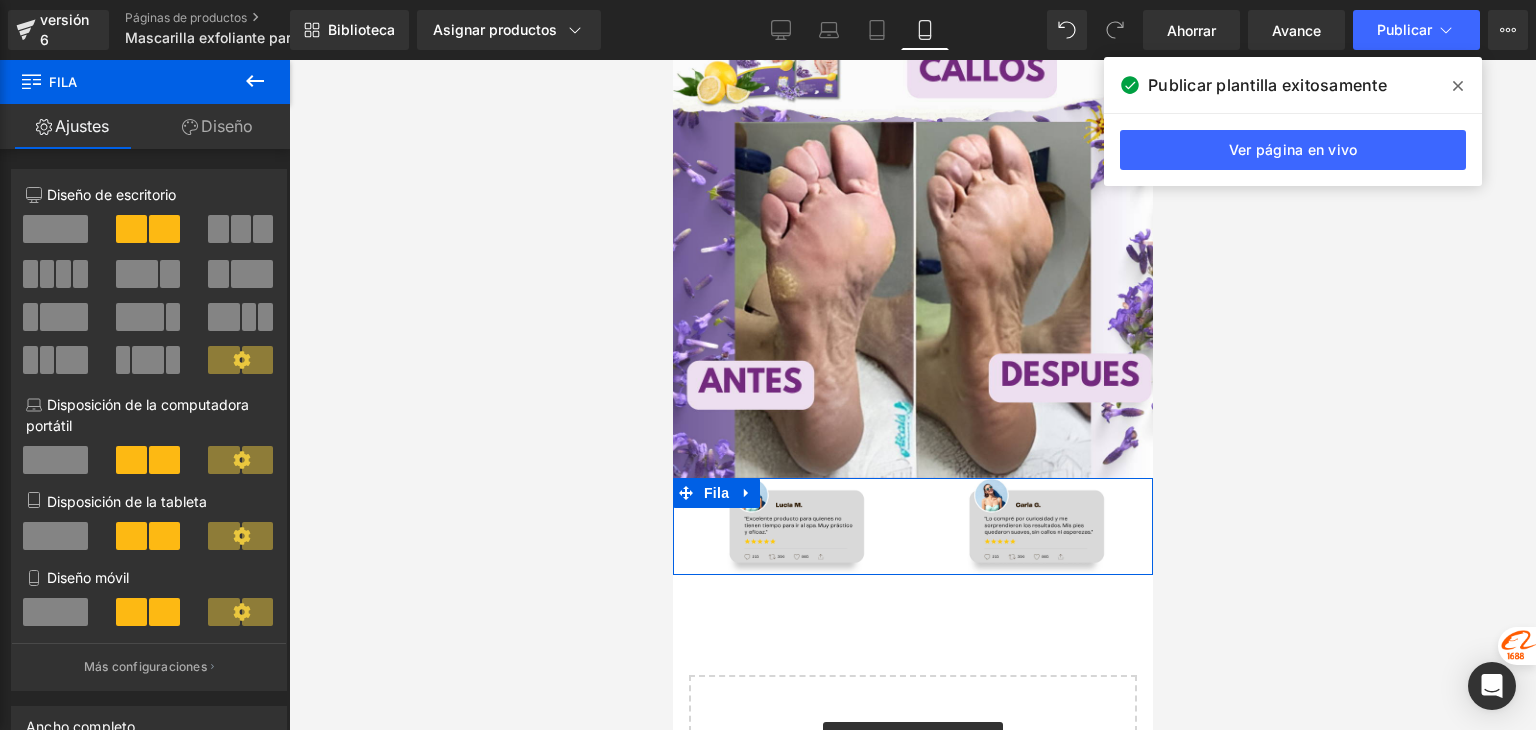 click at bounding box center [63, 274] 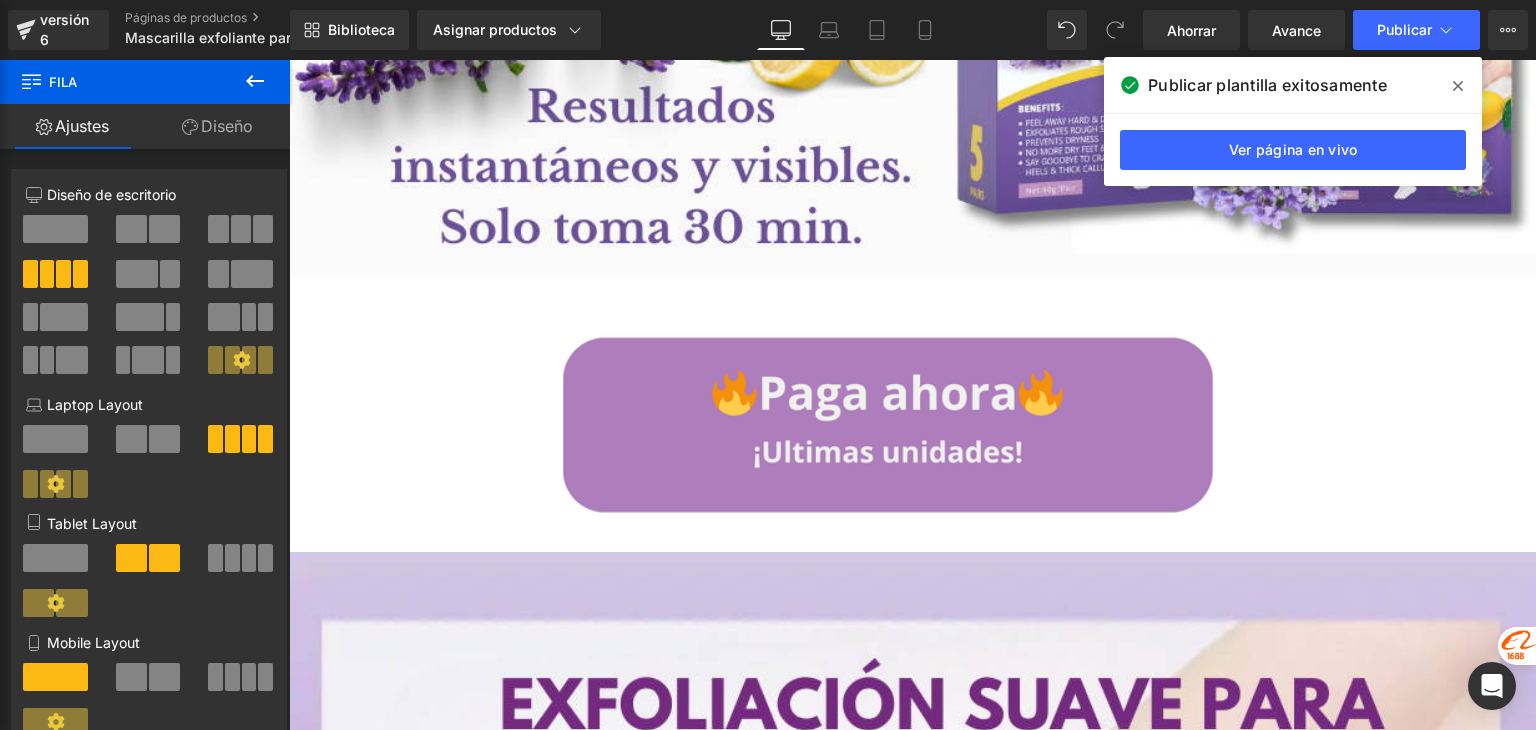 scroll, scrollTop: 14648, scrollLeft: 0, axis: vertical 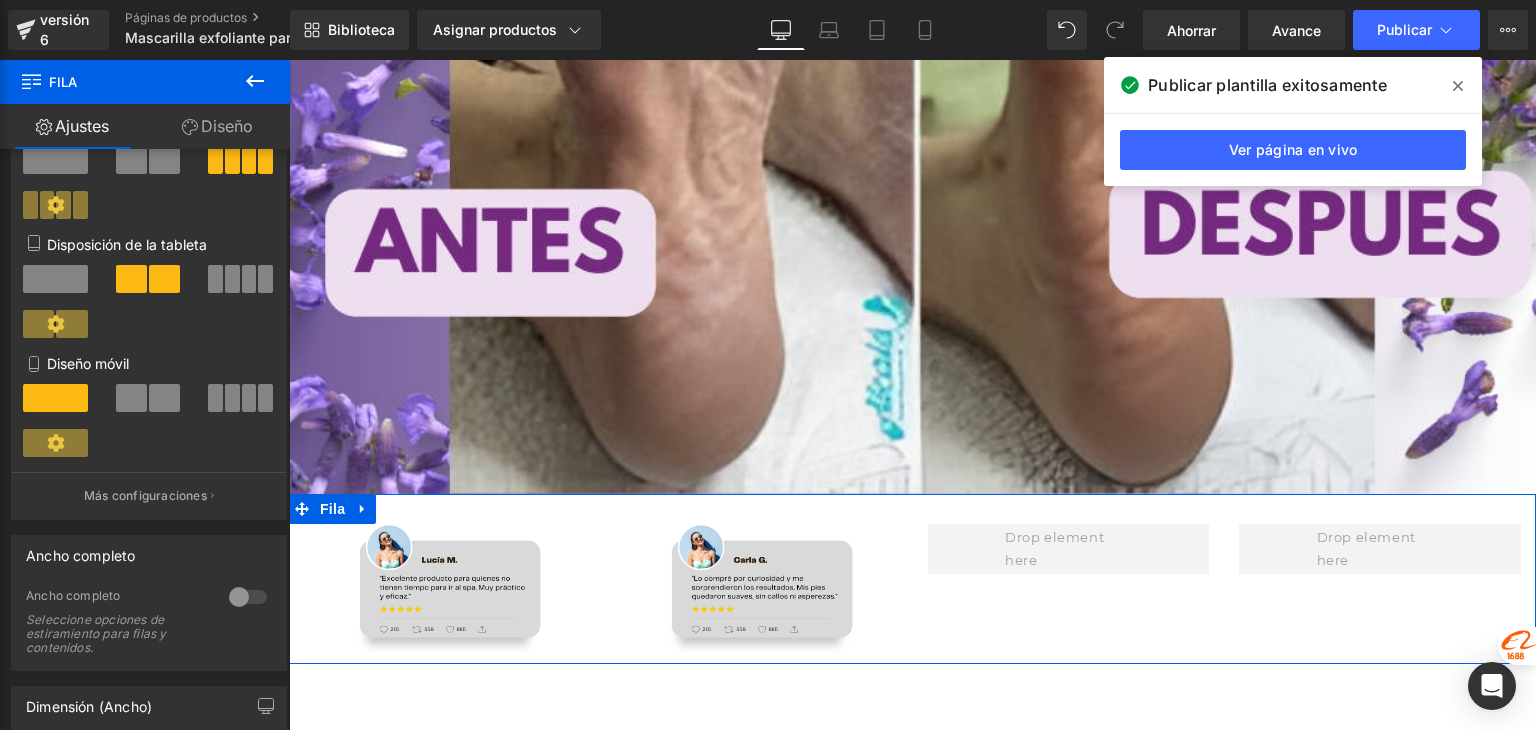click at bounding box center (249, 398) 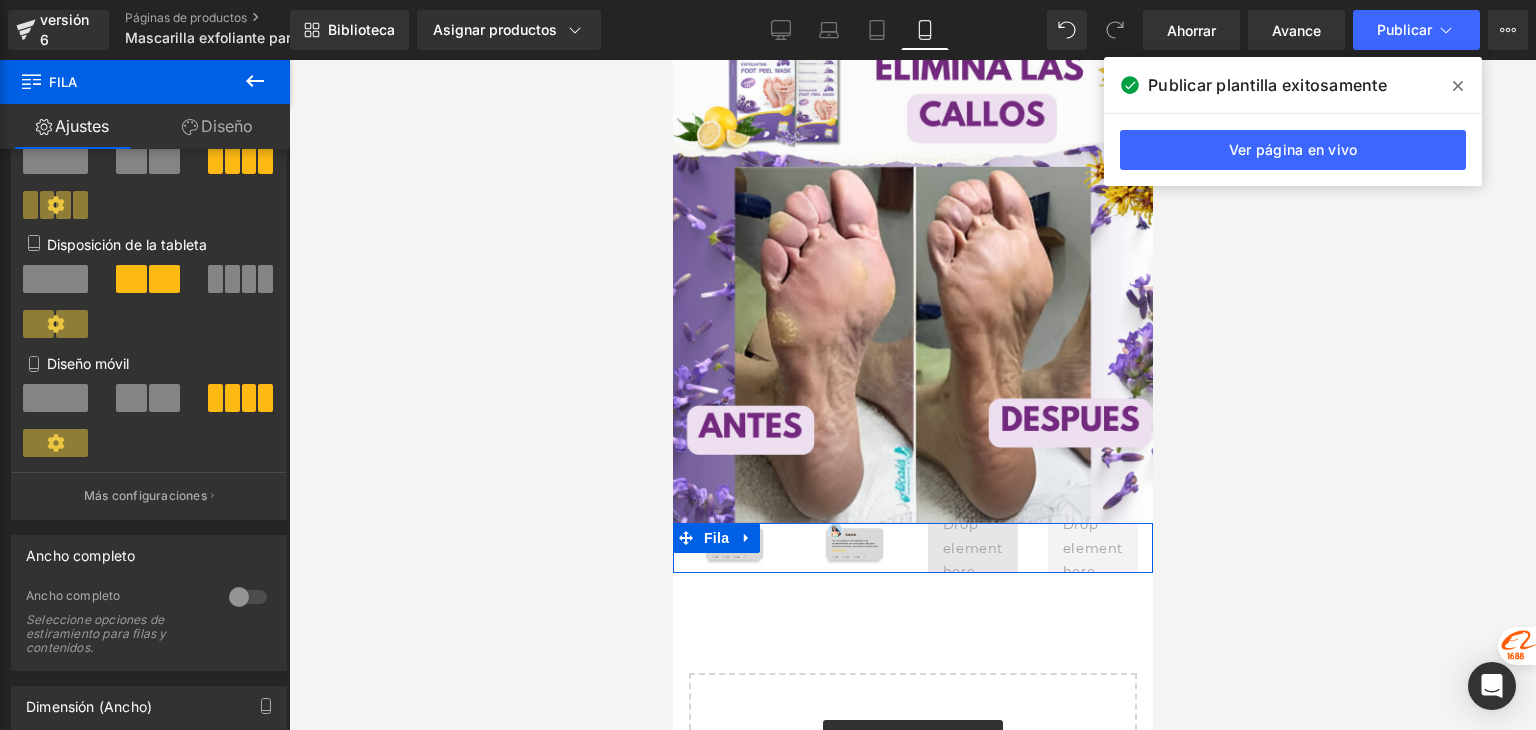 click at bounding box center [972, 548] 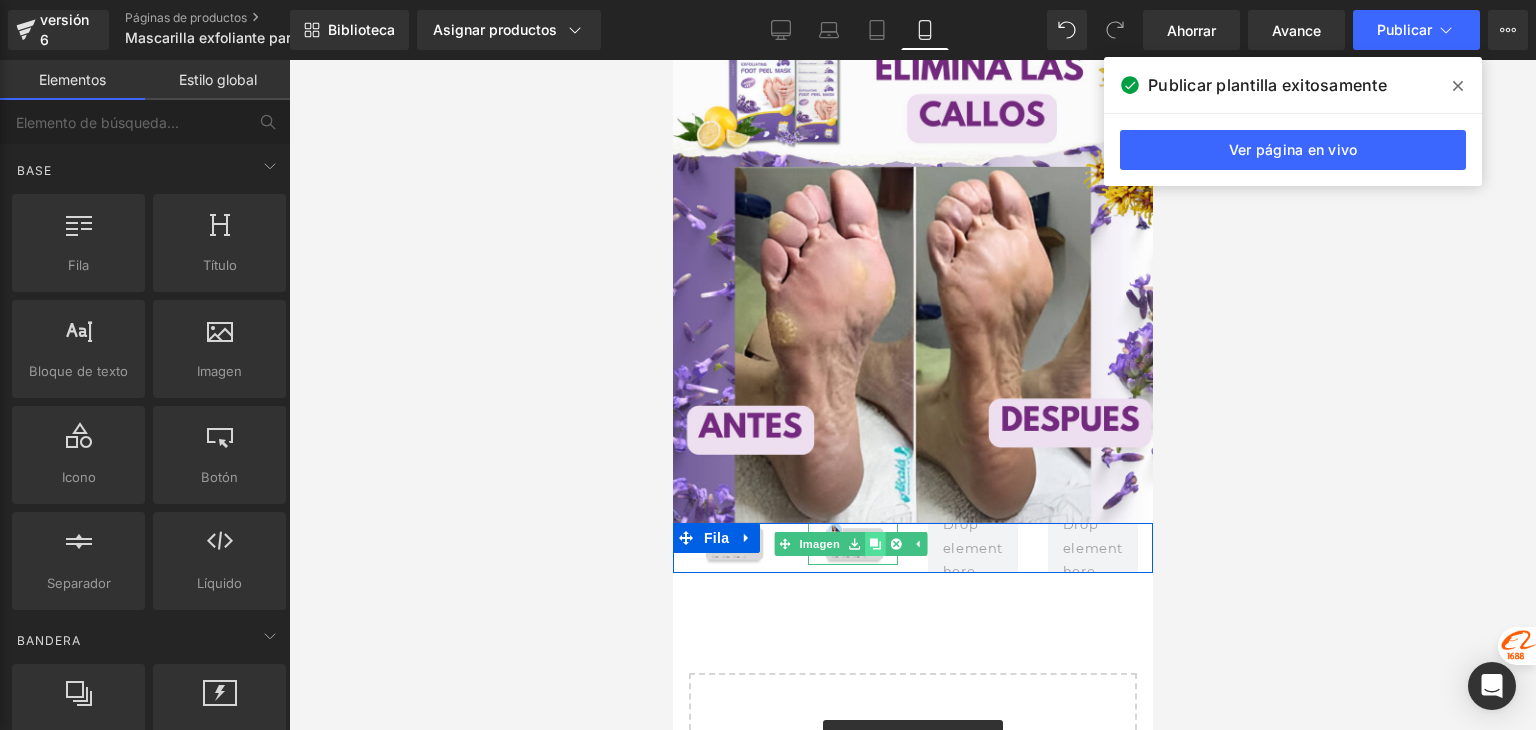 click 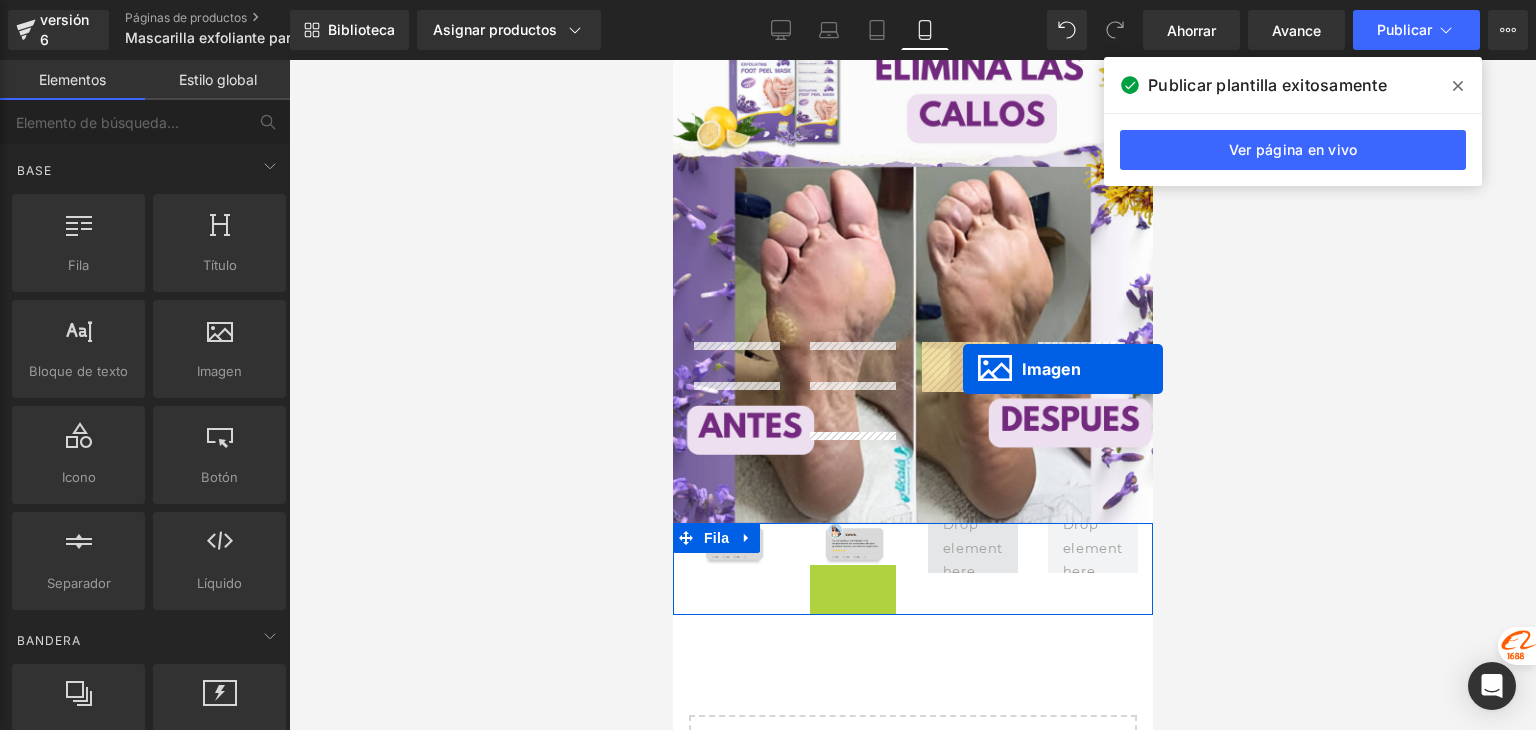 drag, startPoint x: 857, startPoint y: 403, endPoint x: 961, endPoint y: 369, distance: 109.41663 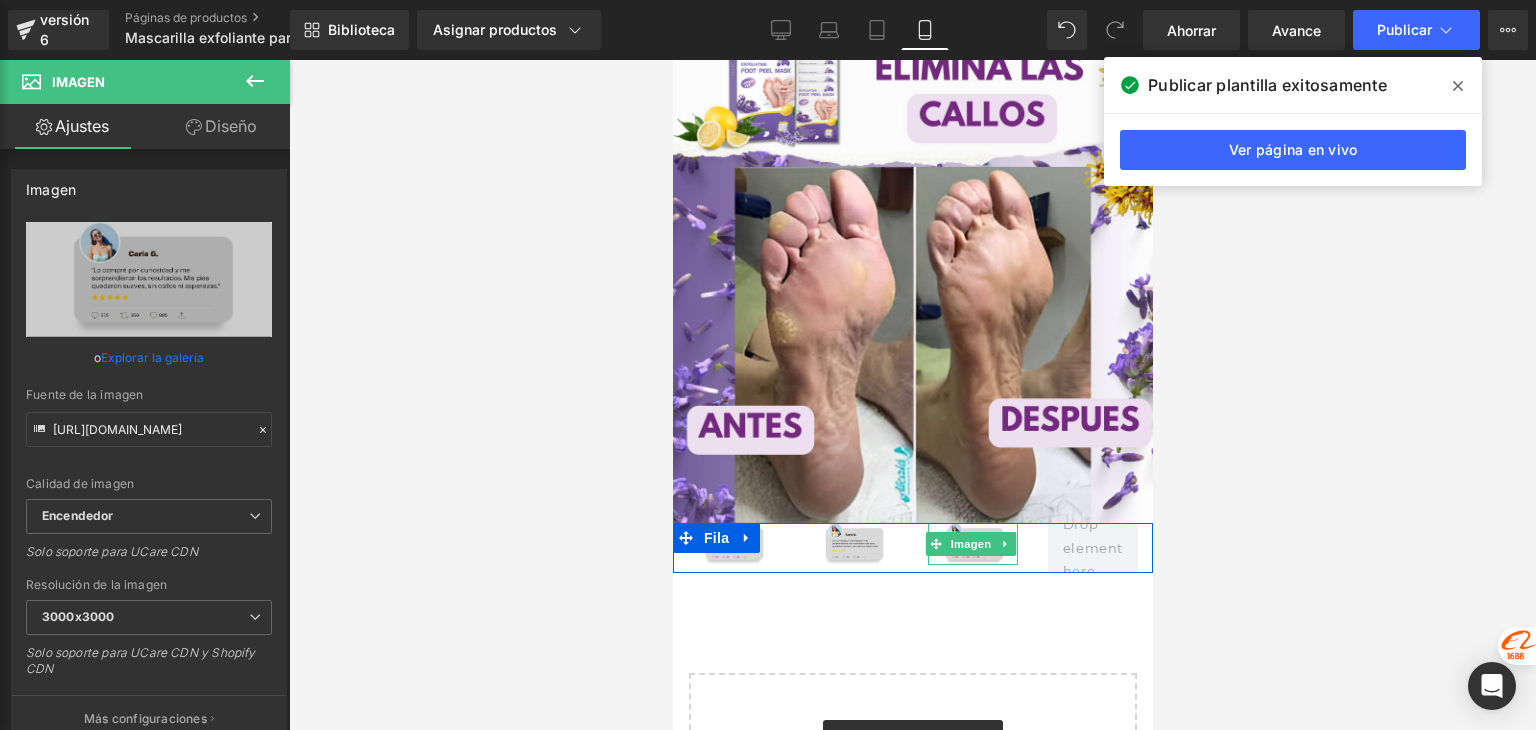 click at bounding box center (1004, 544) 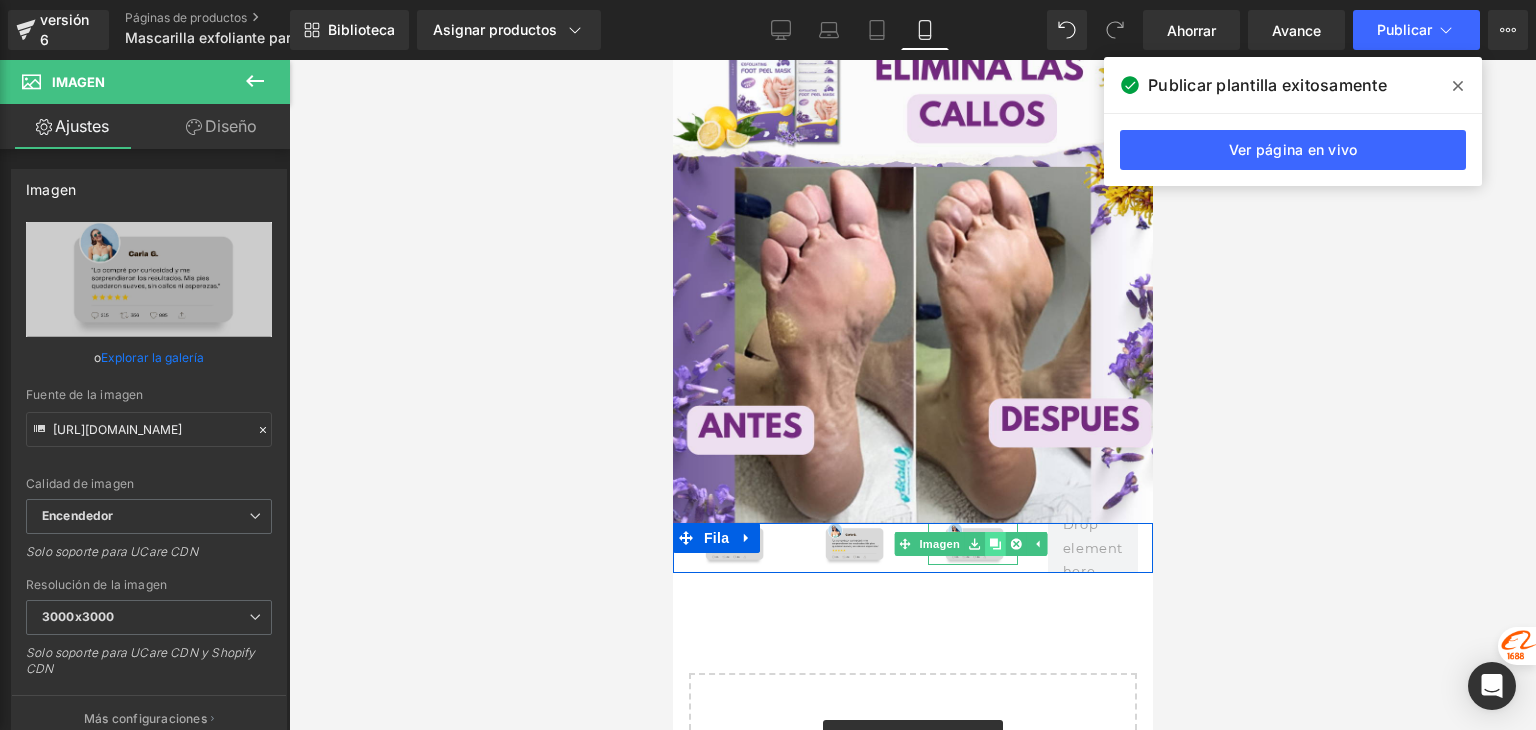 click 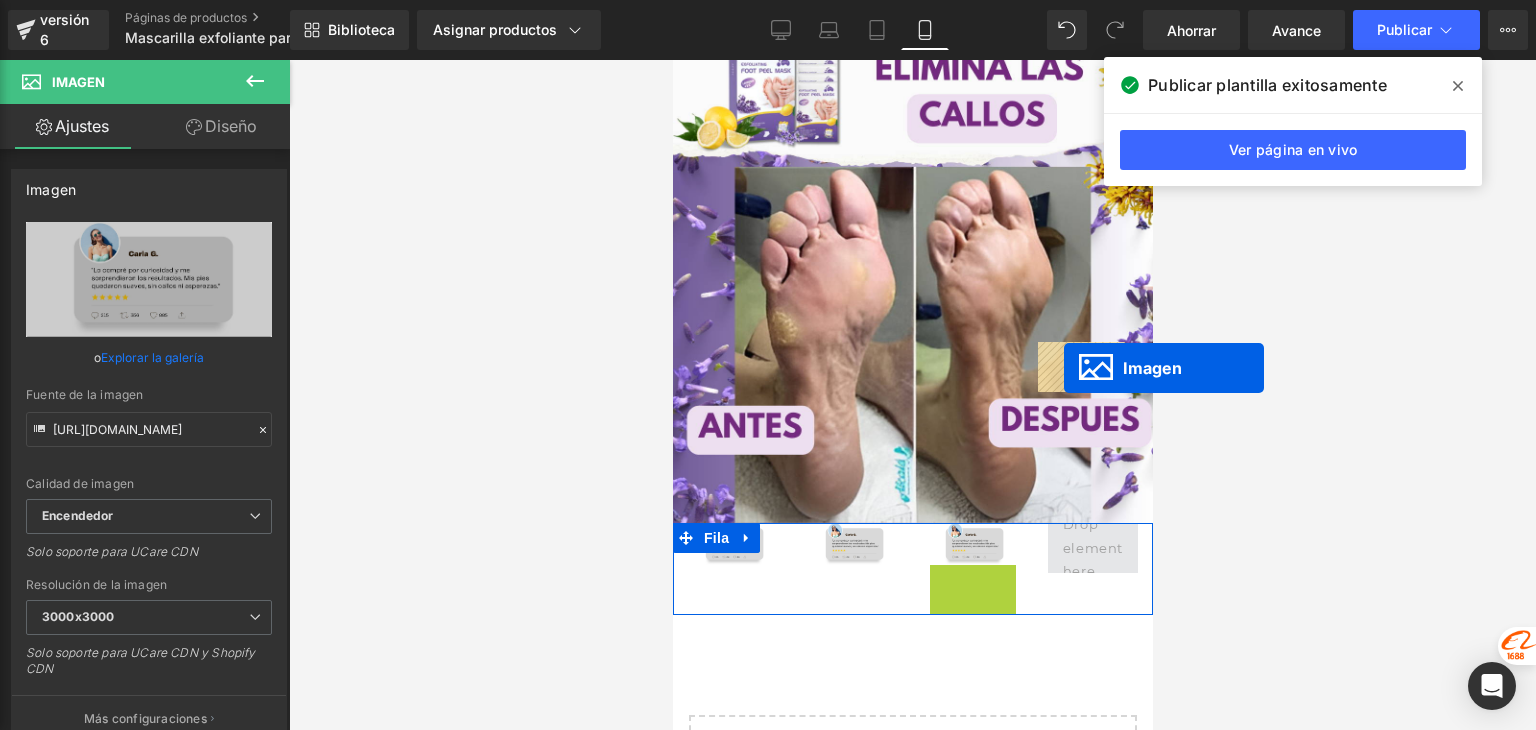 drag, startPoint x: 949, startPoint y: 411, endPoint x: 1063, endPoint y: 368, distance: 121.84006 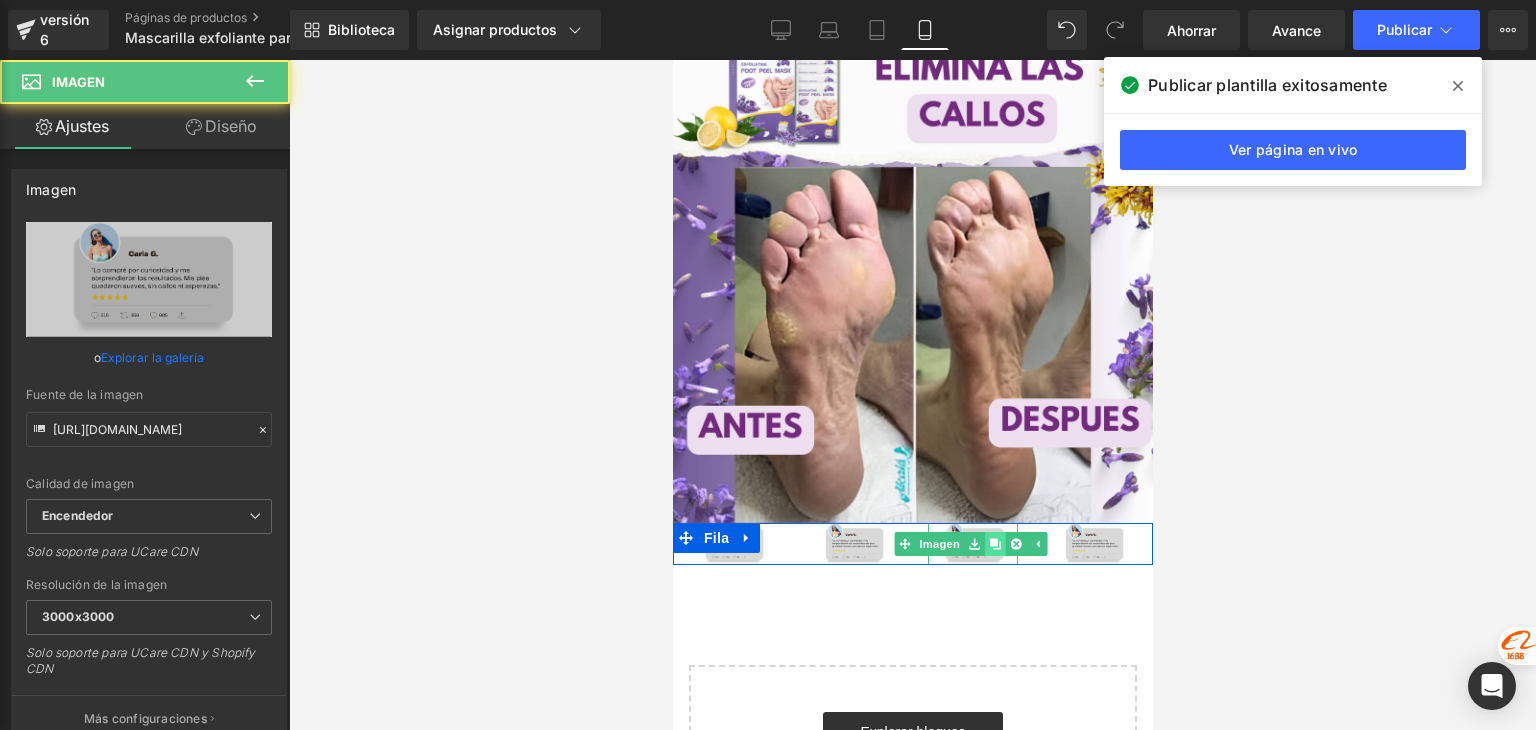 click 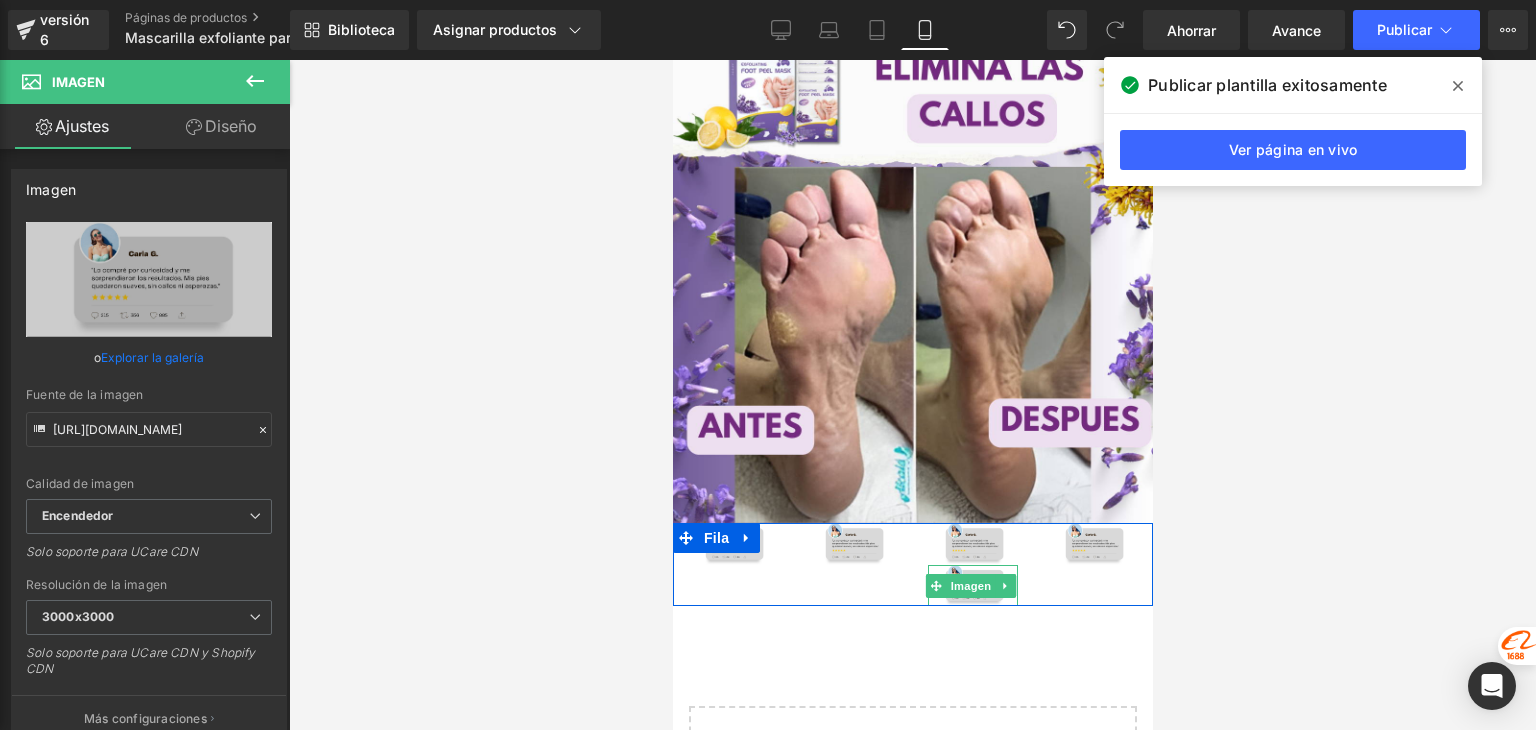 click 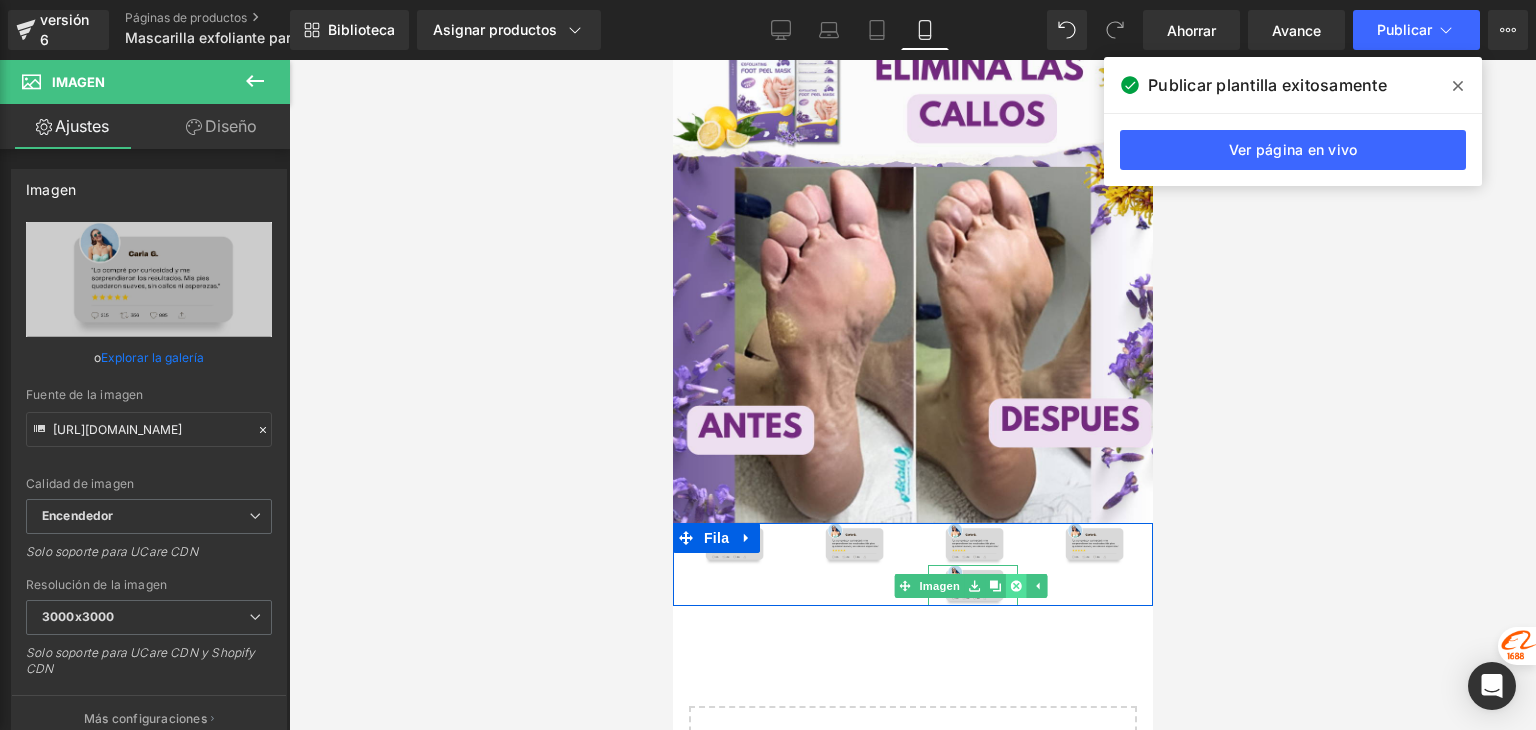 click at bounding box center (1015, 586) 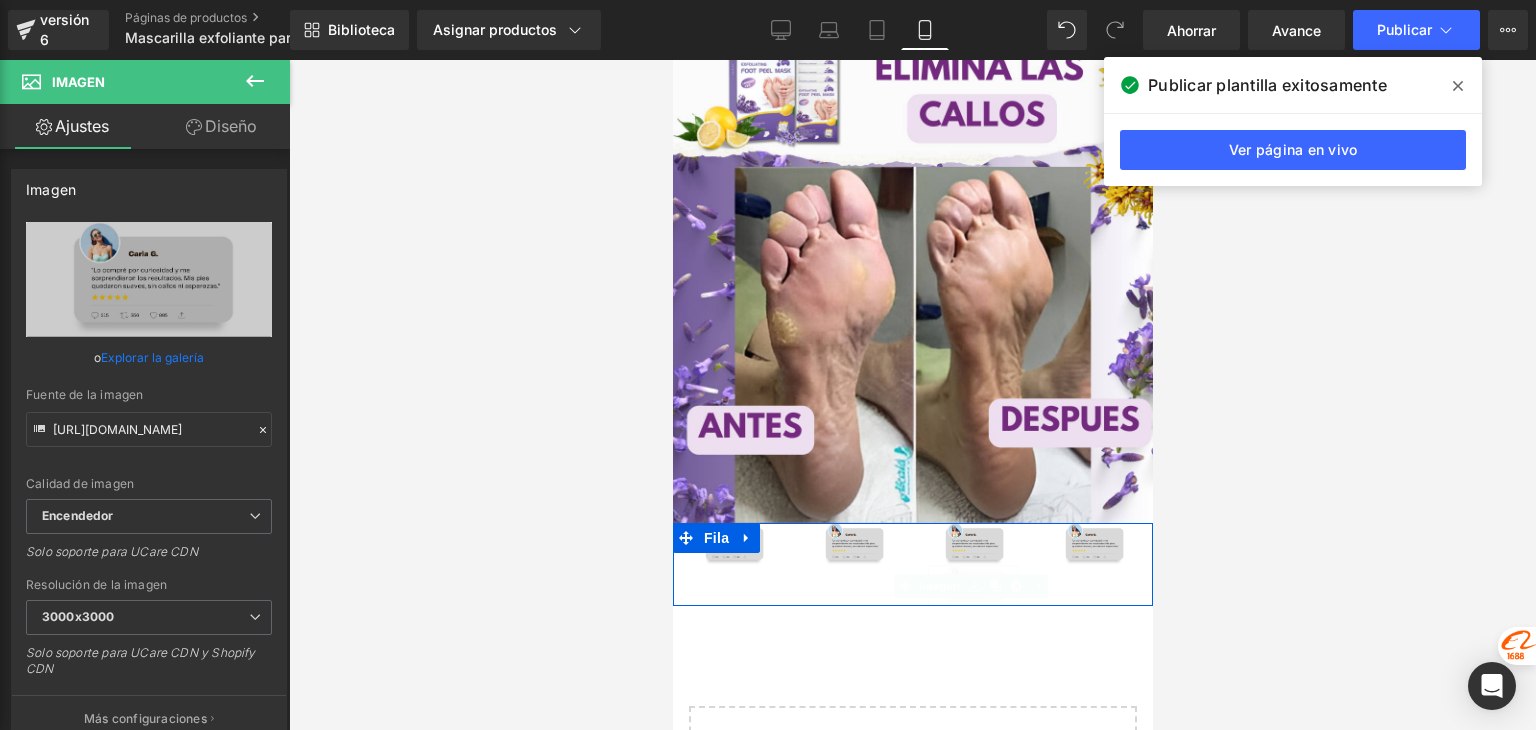 click on "Imagen" at bounding box center (852, 544) 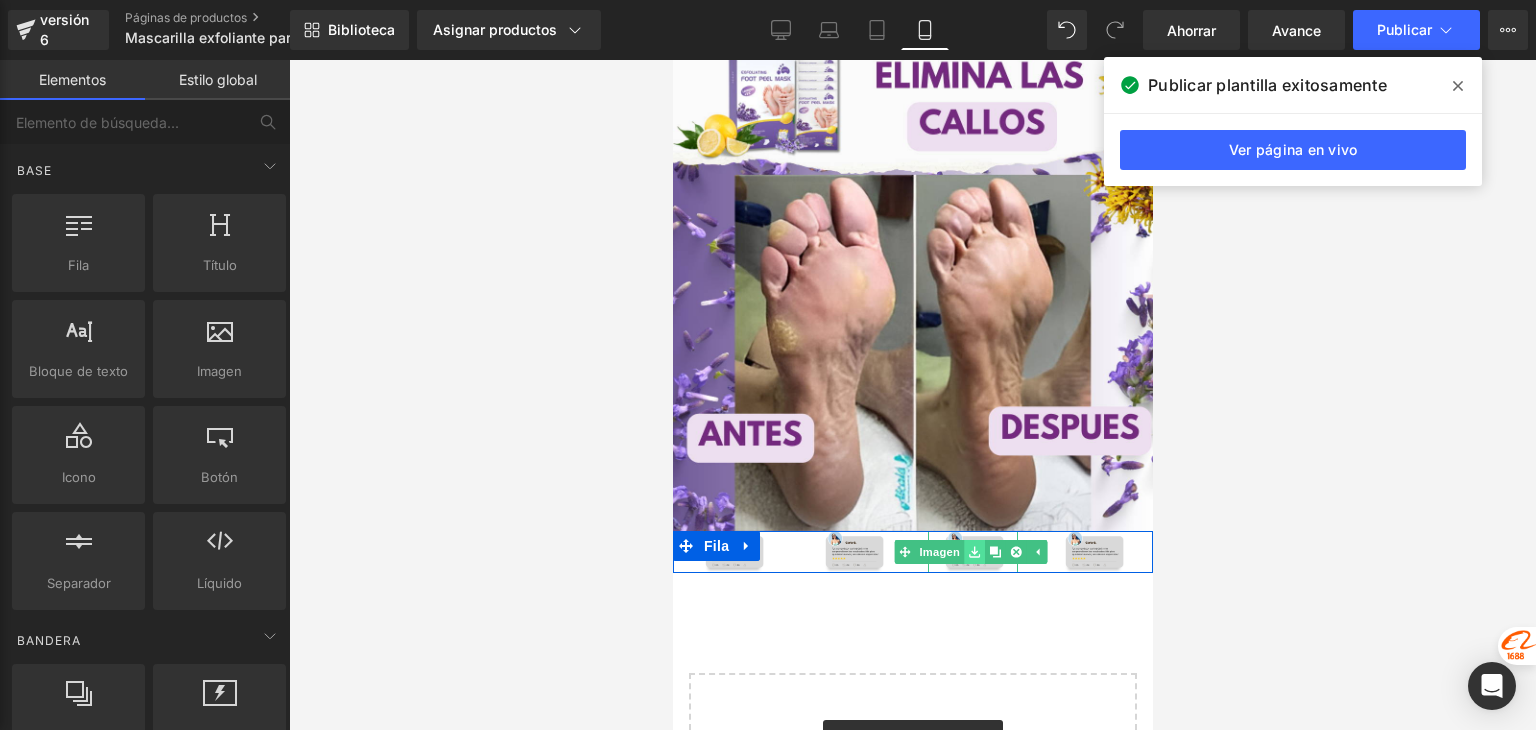 click 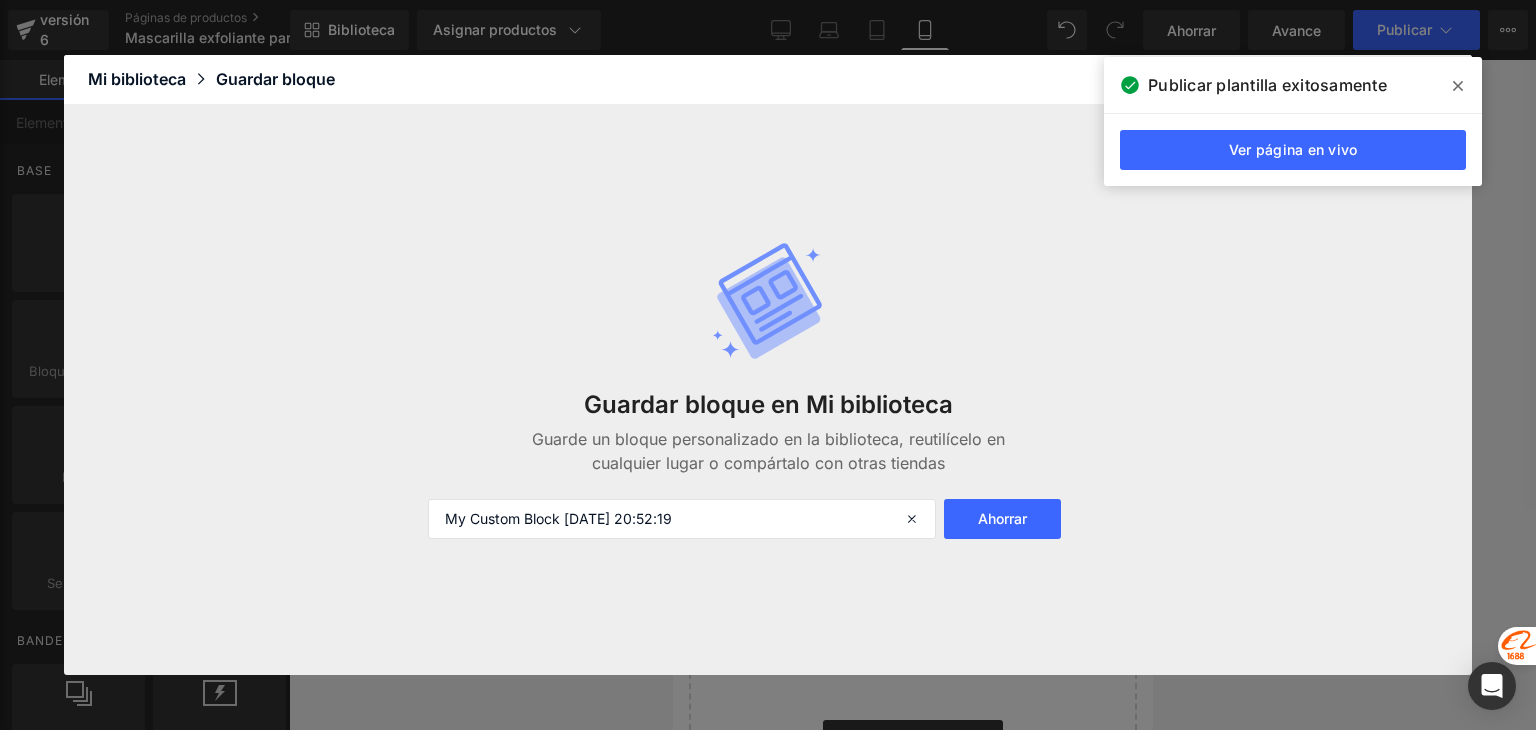 click 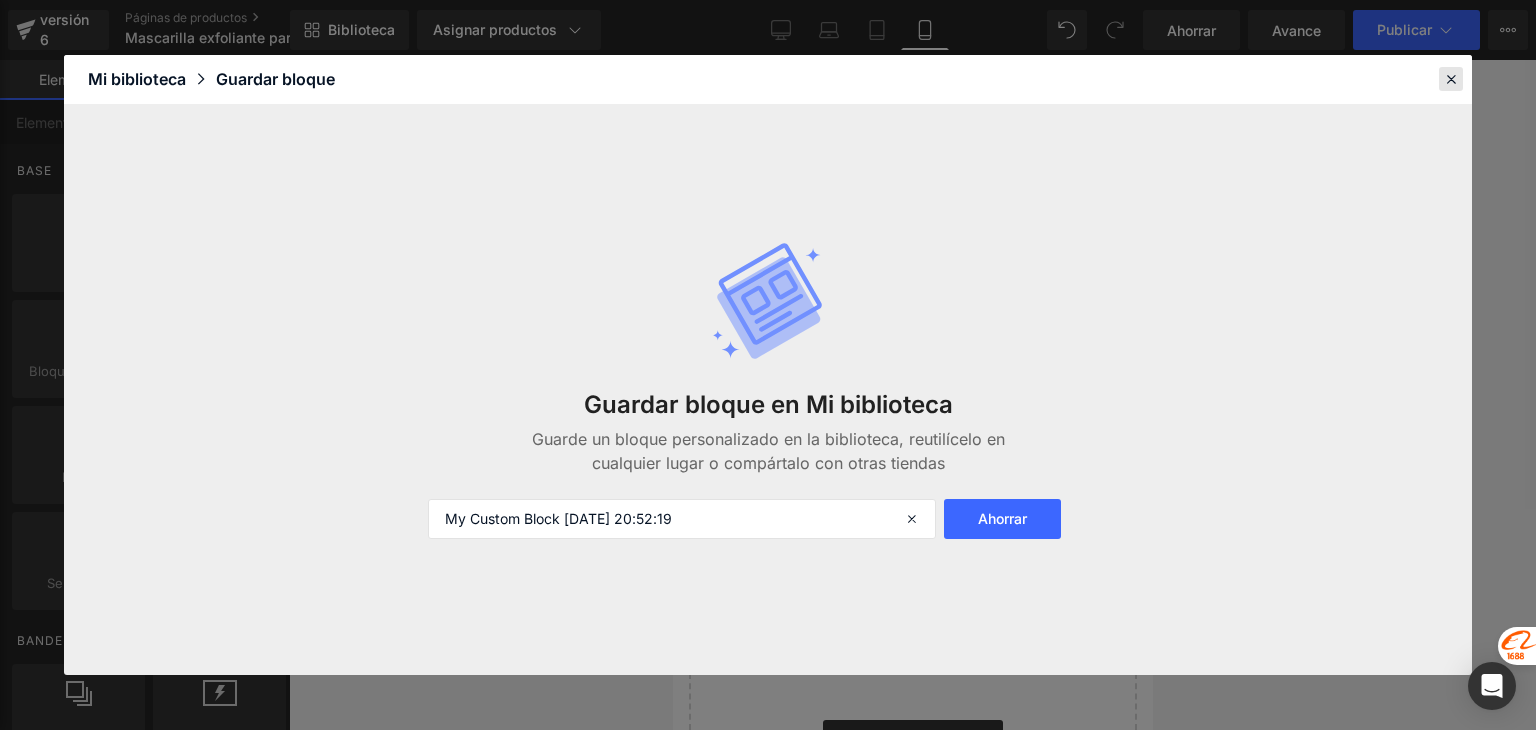 click at bounding box center [1451, 79] 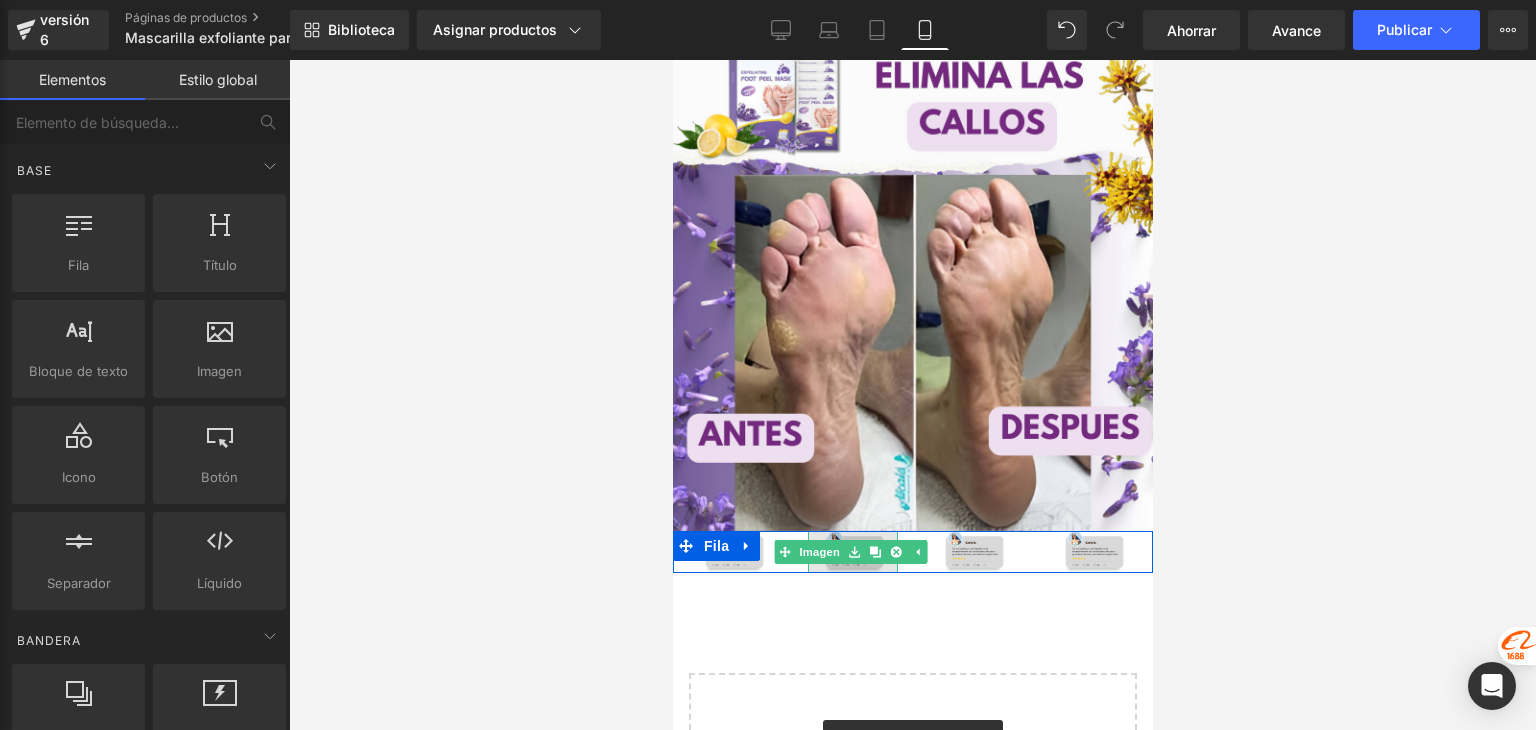 click at bounding box center [852, 552] 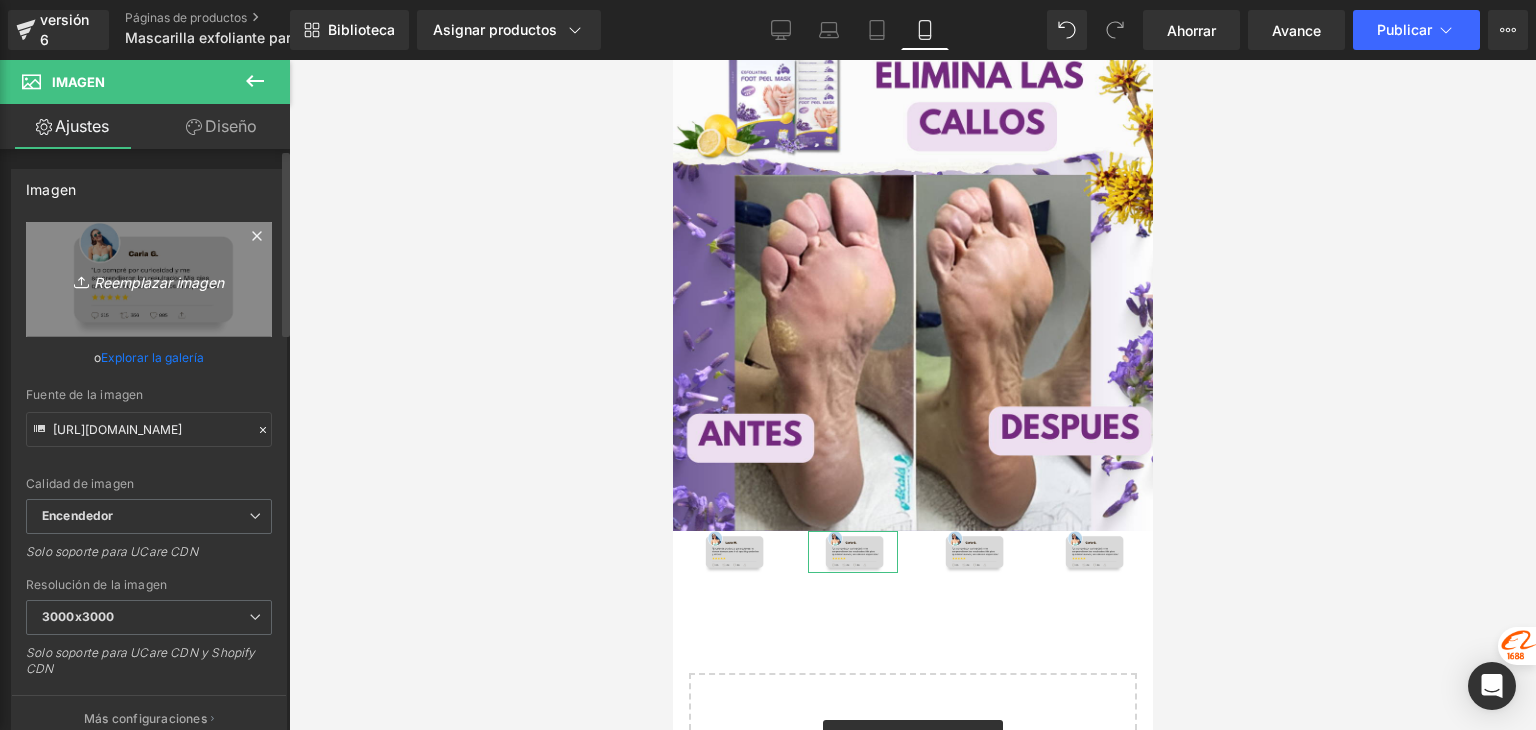 click on "Reemplazar imagen" at bounding box center [159, 281] 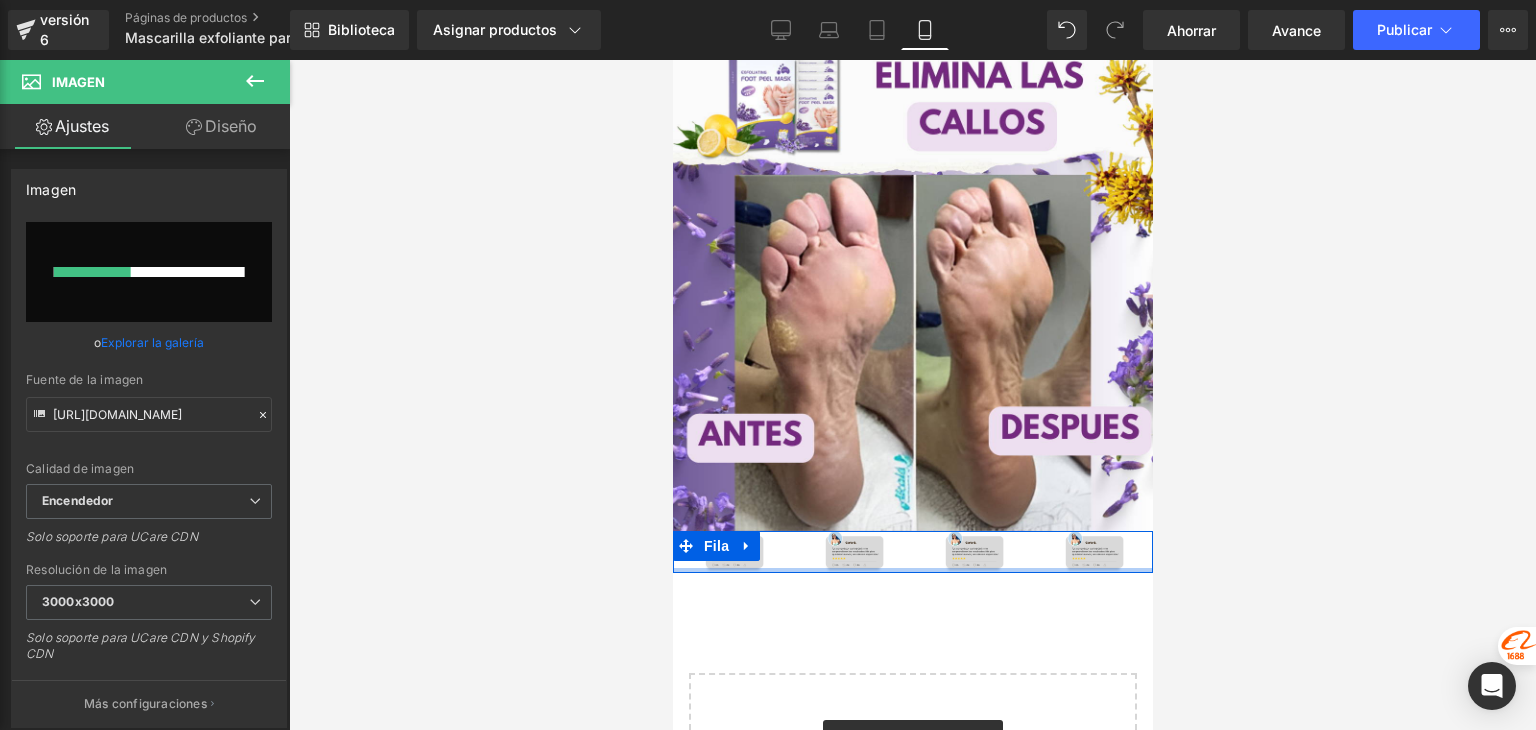 type 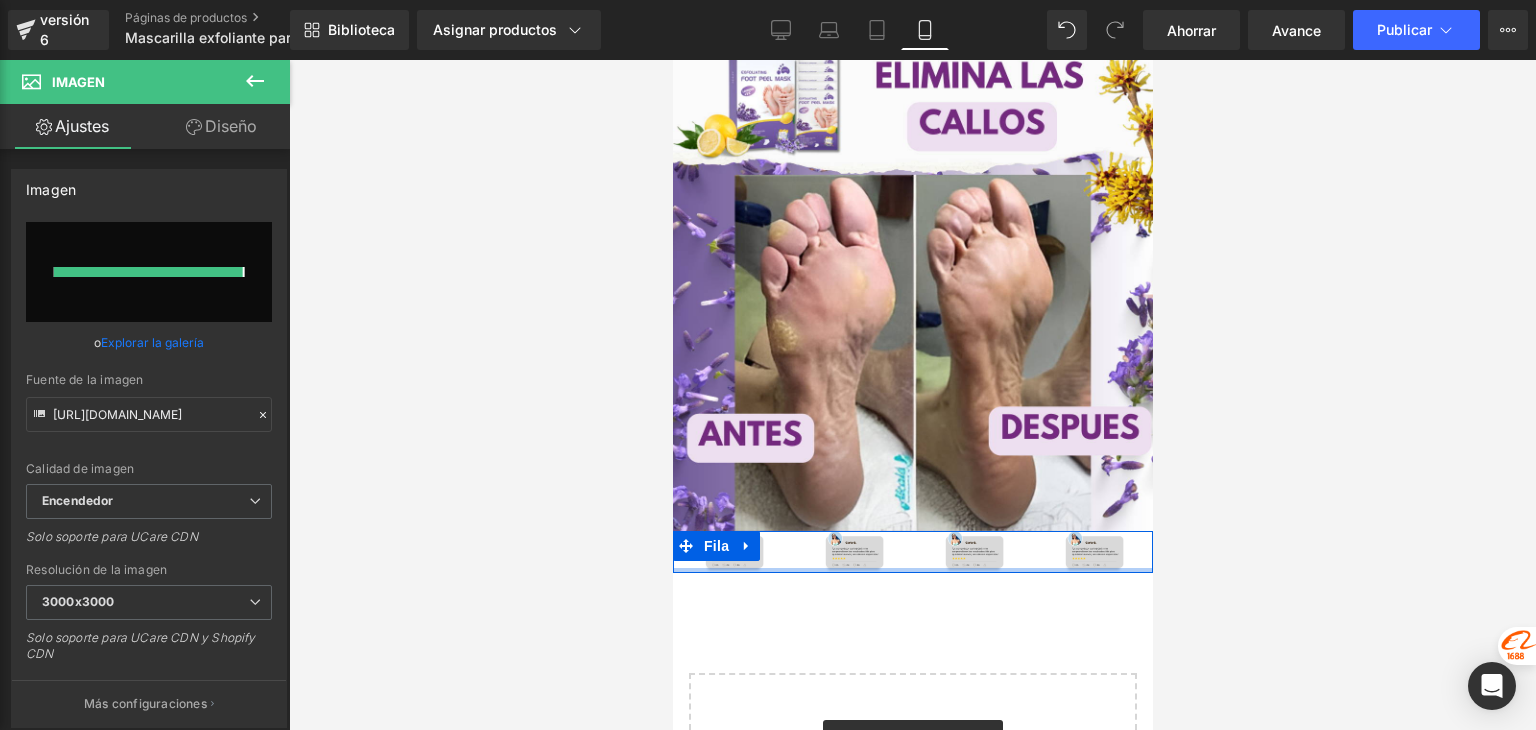 type on "https://ucarecdn.com/e9277ba7-585f-45dc-9e48-0bb8066f82ed/-/format/auto/-/preview/3000x3000/-/quality/lighter/05%20_8_.png" 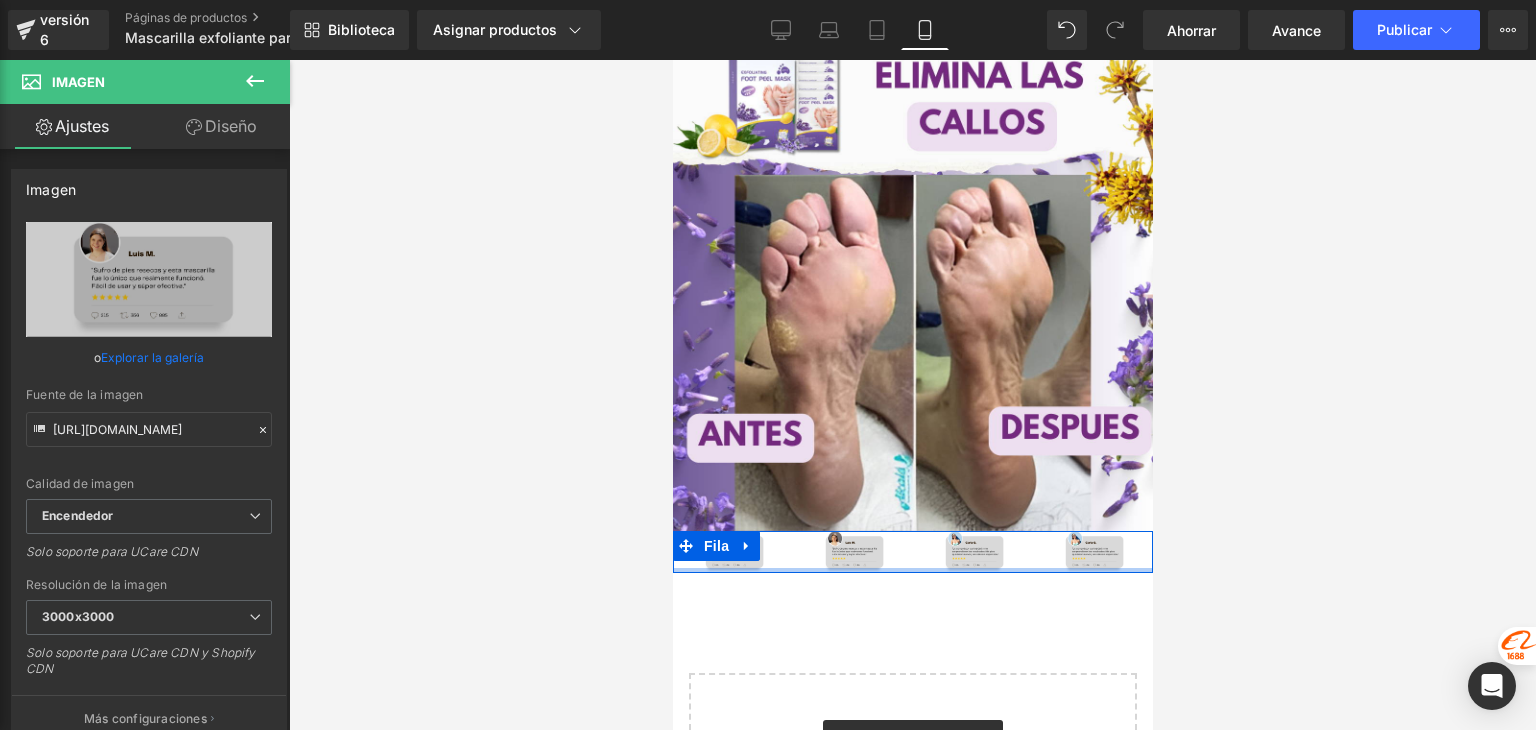 click at bounding box center (912, 570) 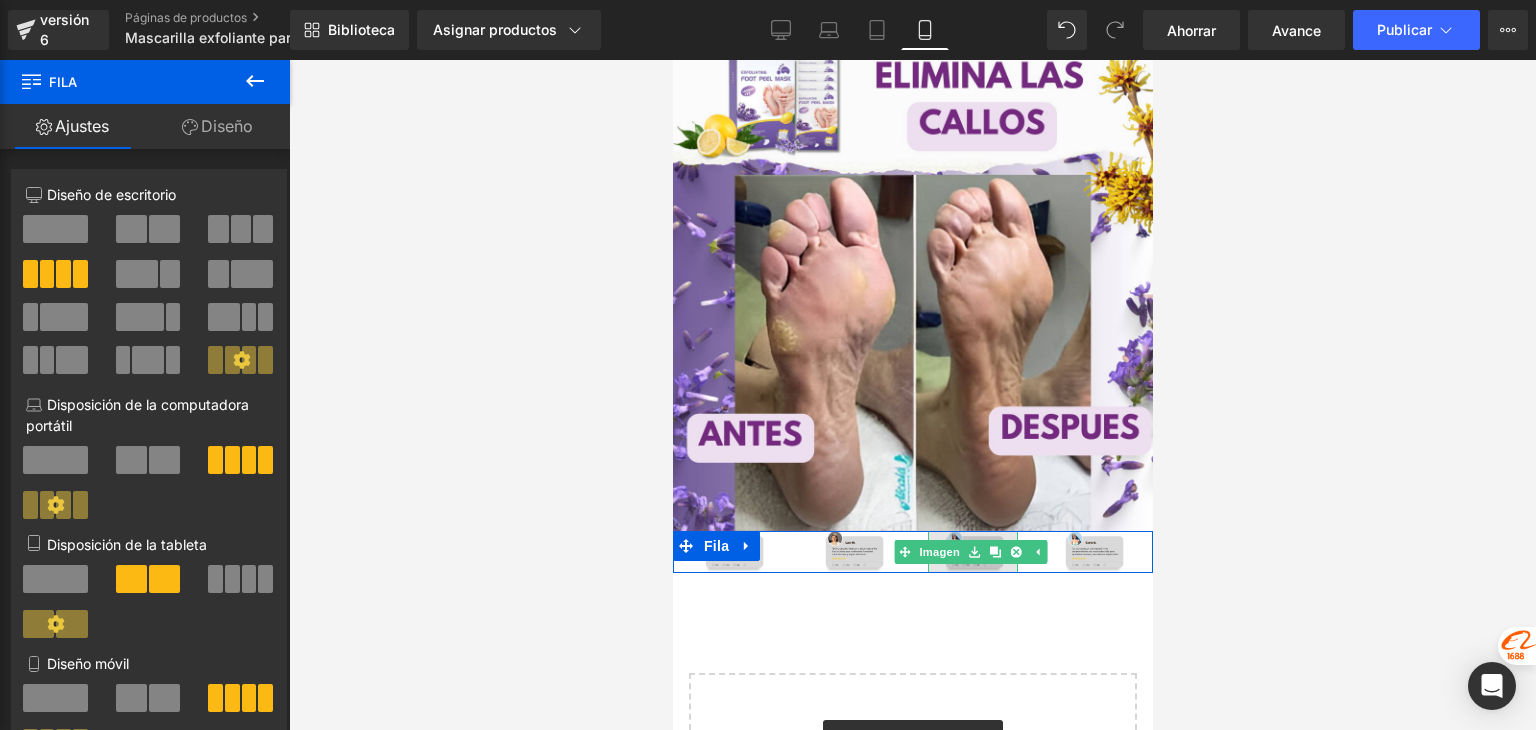 click at bounding box center (972, 552) 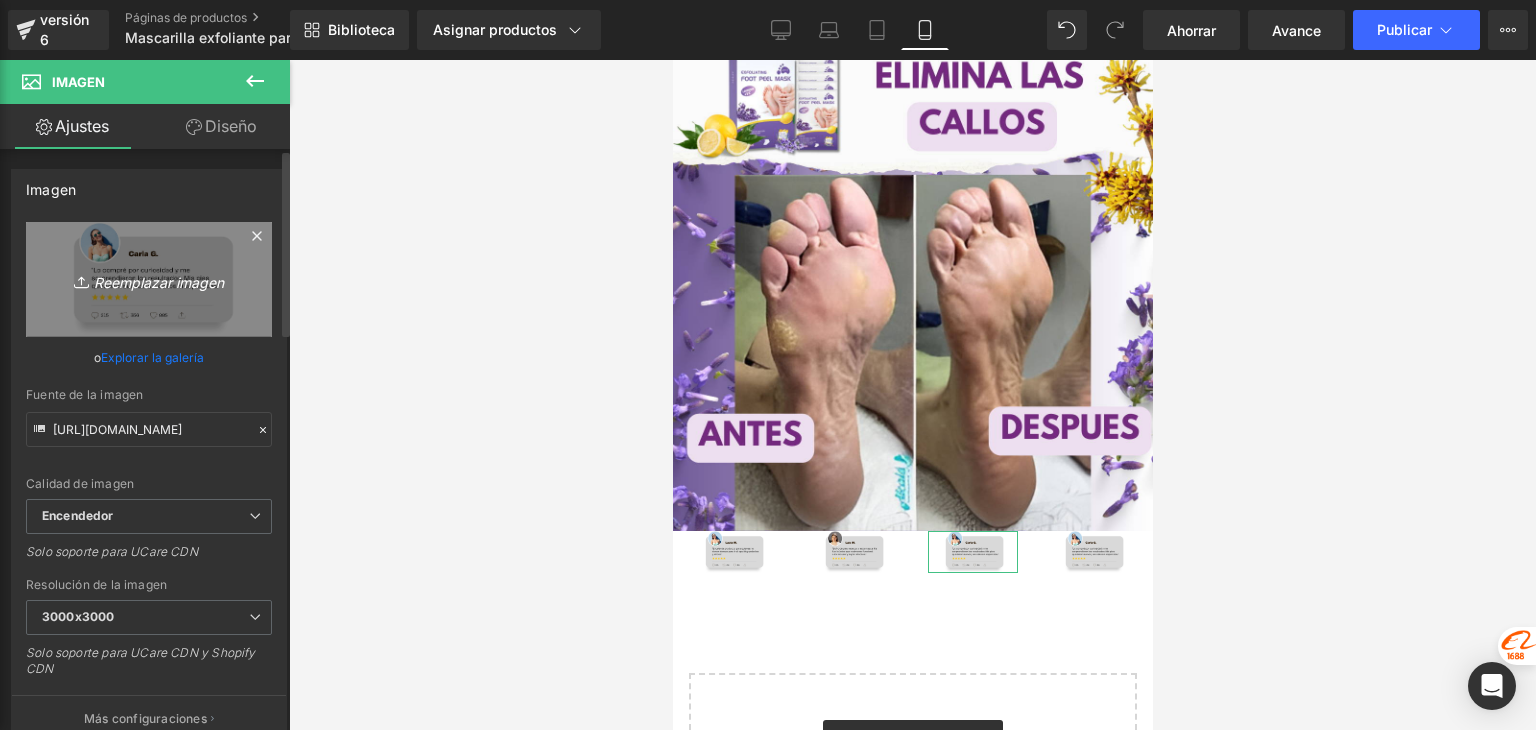 click on "Reemplazar imagen" at bounding box center (159, 281) 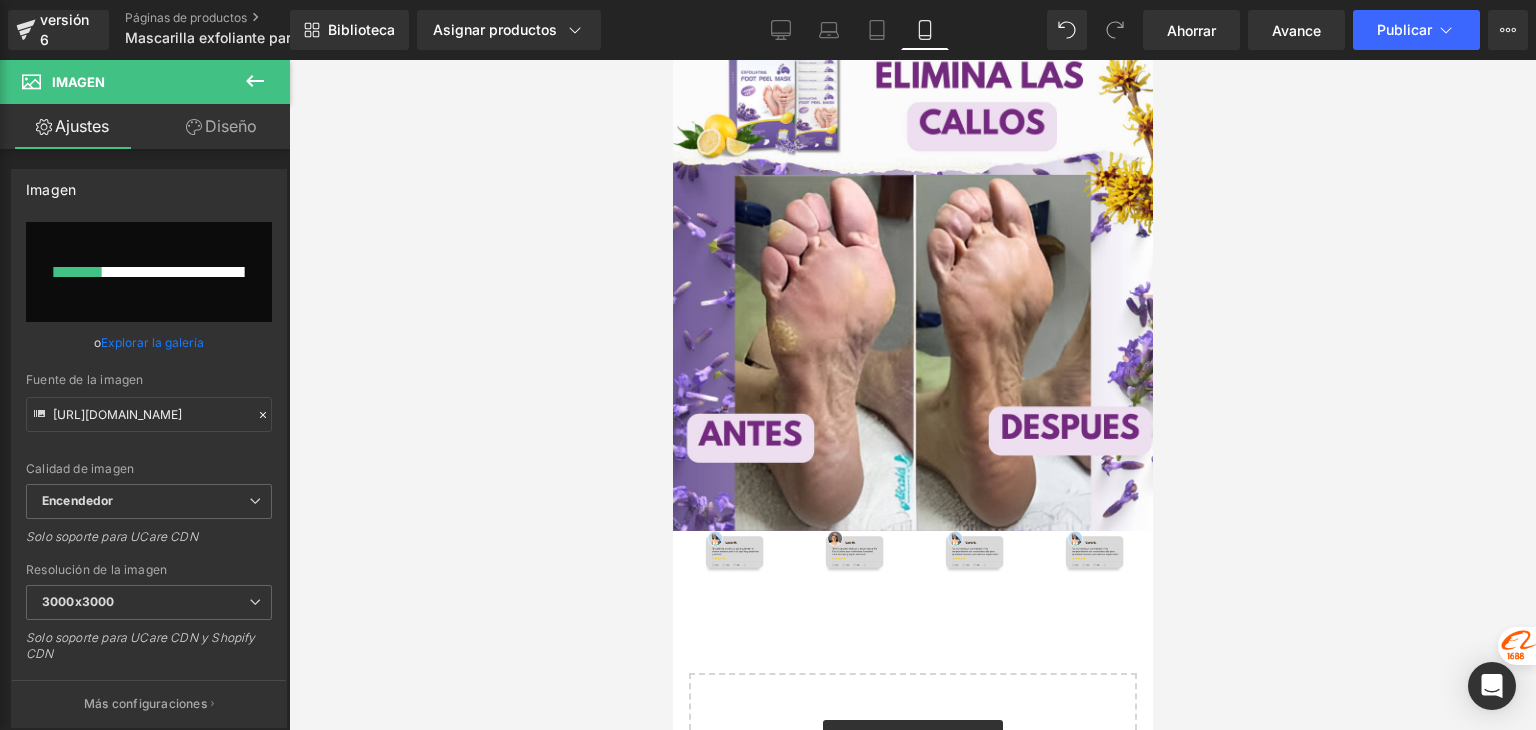 type 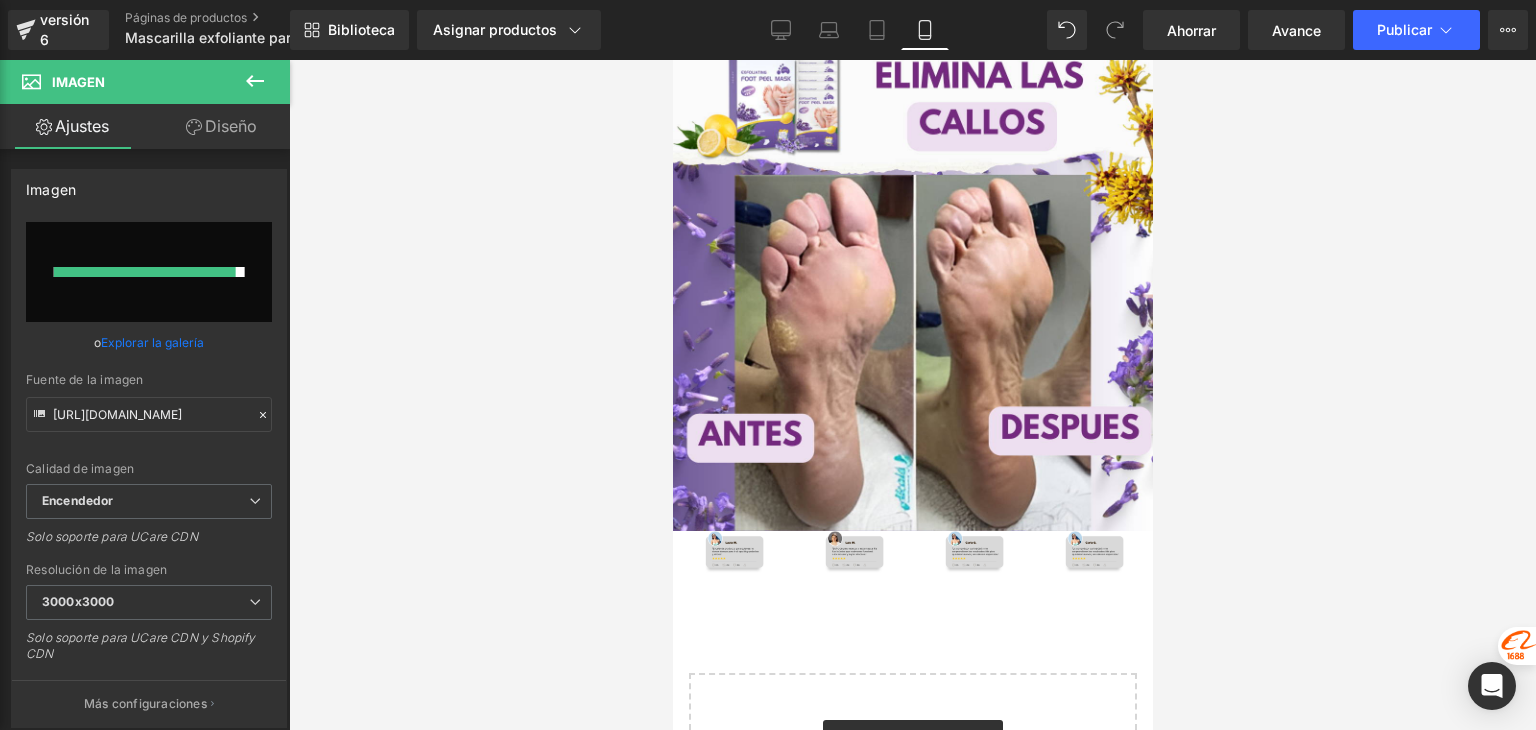type on "https://ucarecdn.com/5fd48da5-b4ce-4e9a-a6bc-7dbfcfdf3fd8/-/format/auto/-/preview/3000x3000/-/quality/lighter/05%20_7_.png" 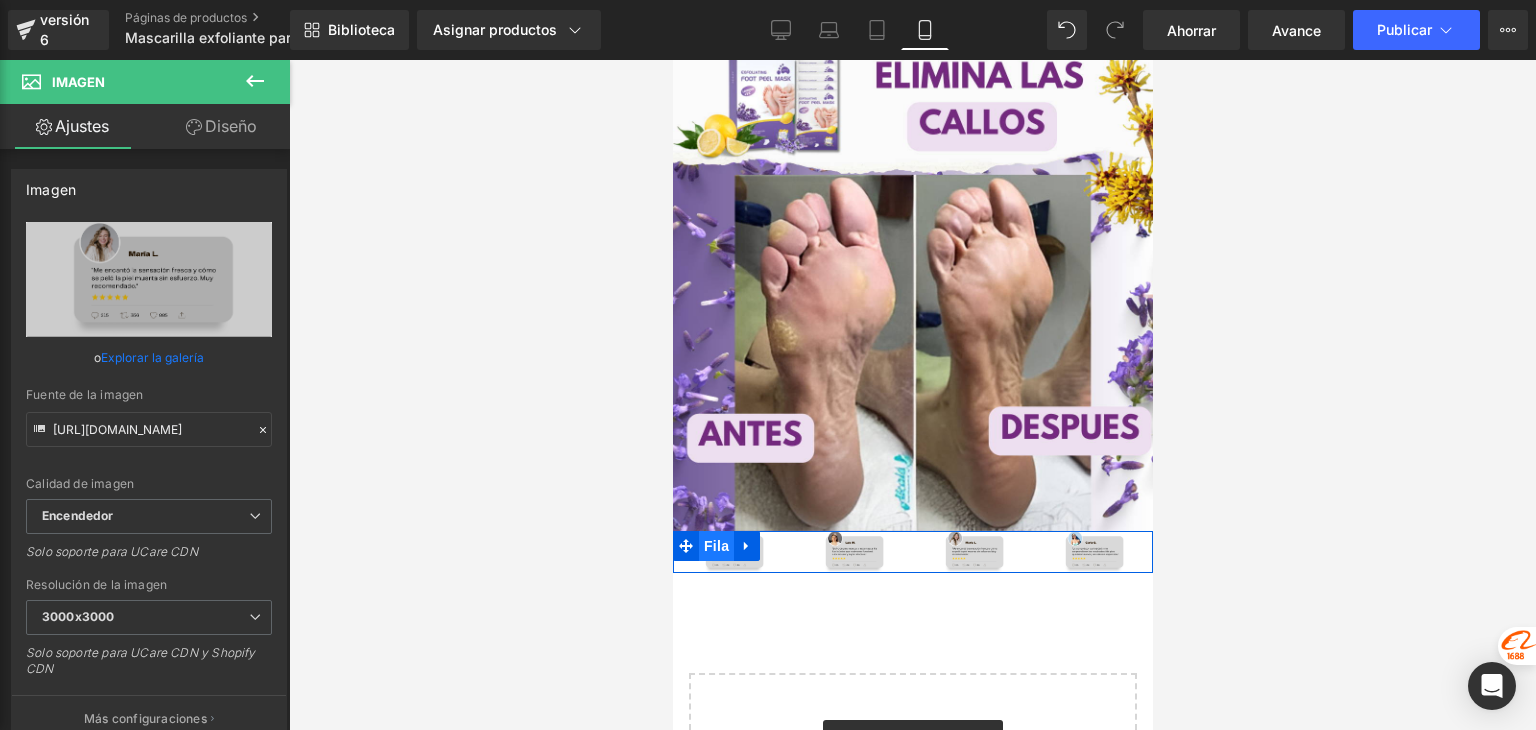click on "Fila" at bounding box center (715, 546) 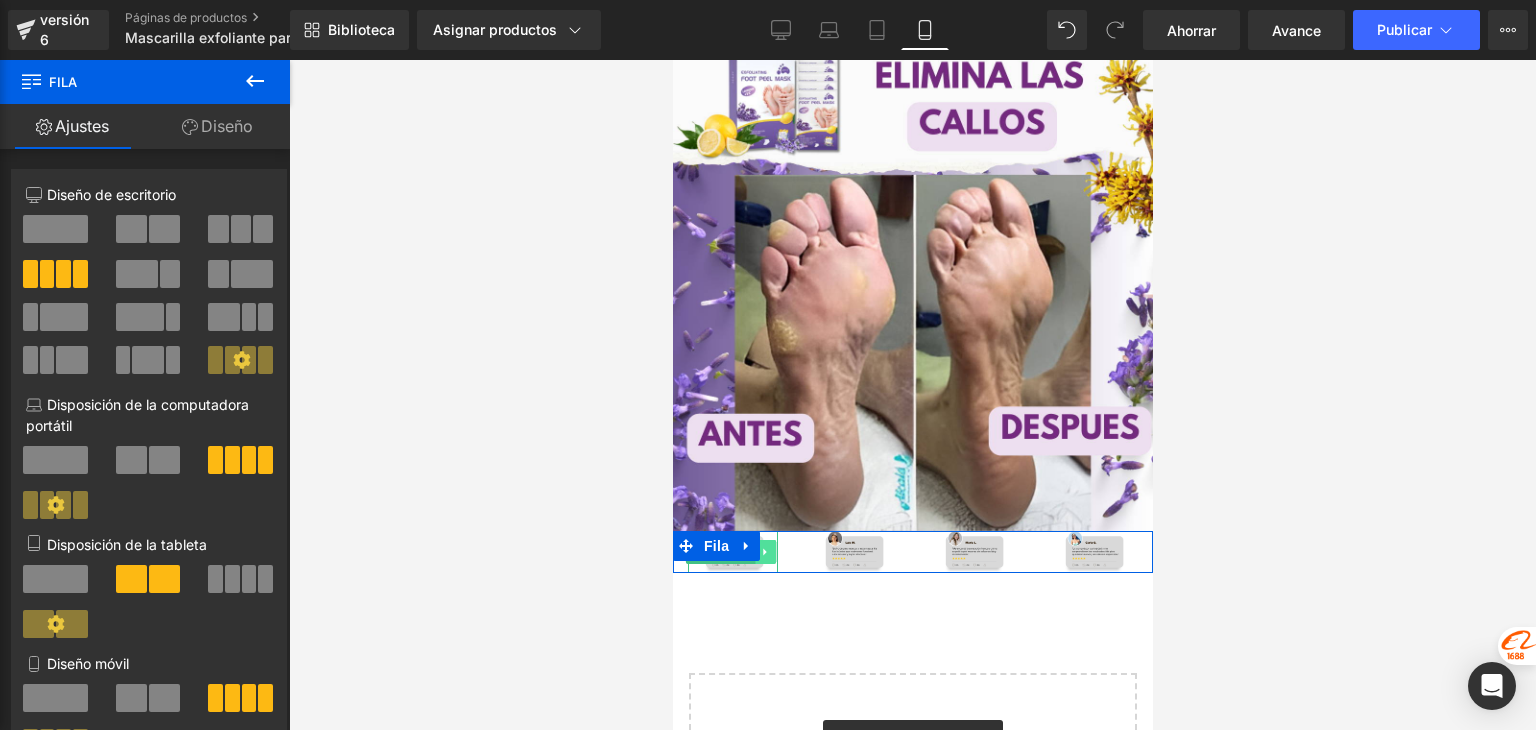 click 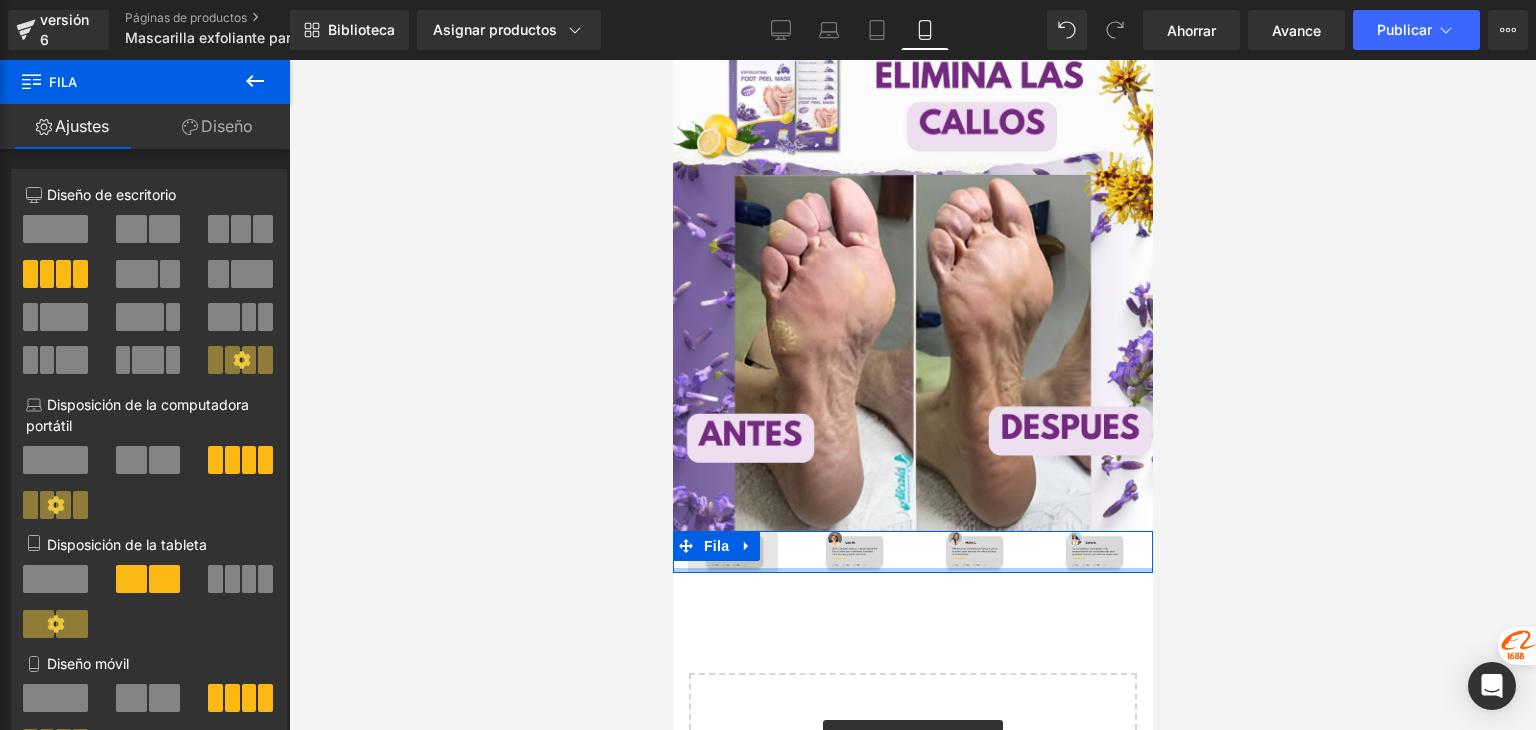 click at bounding box center (912, 570) 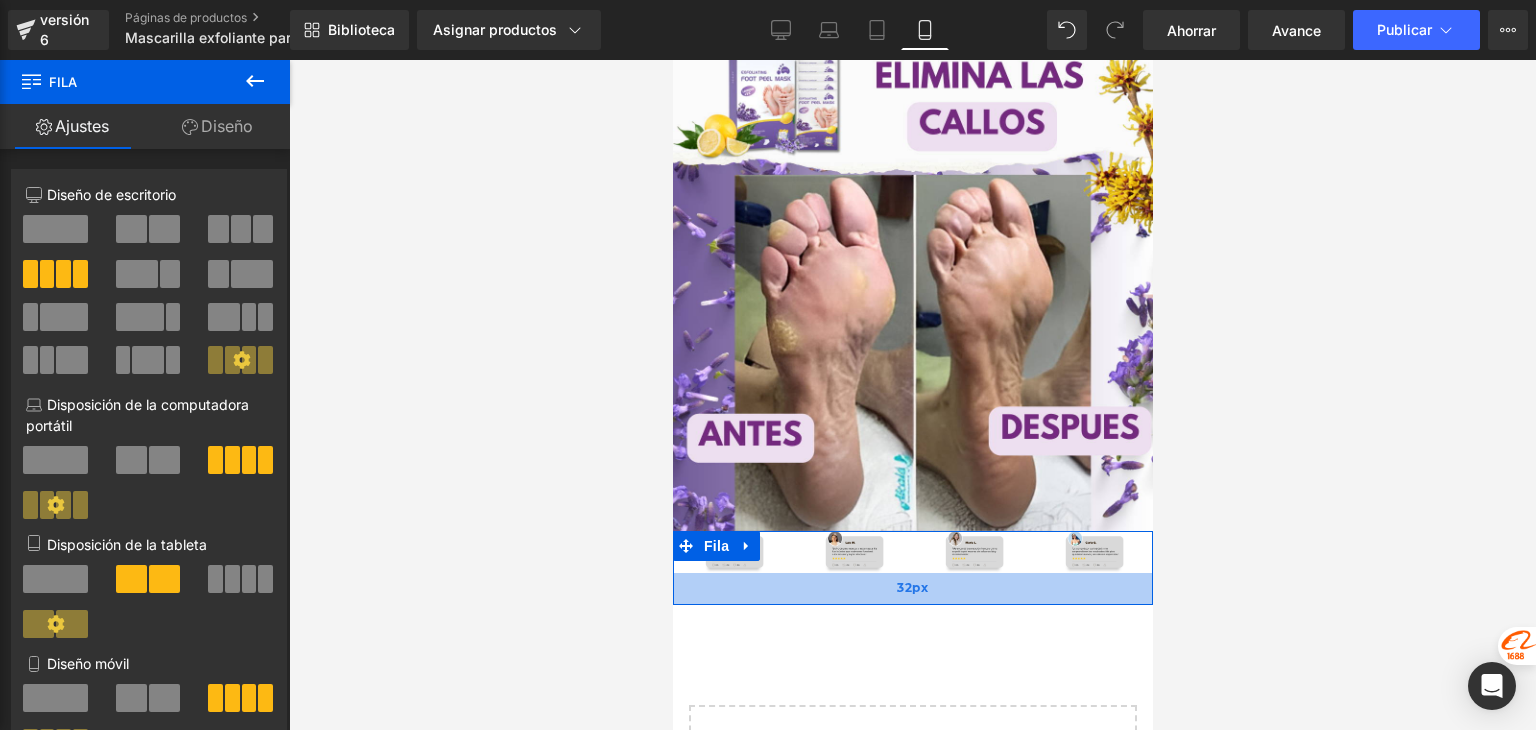 drag, startPoint x: 753, startPoint y: 388, endPoint x: 752, endPoint y: 420, distance: 32.01562 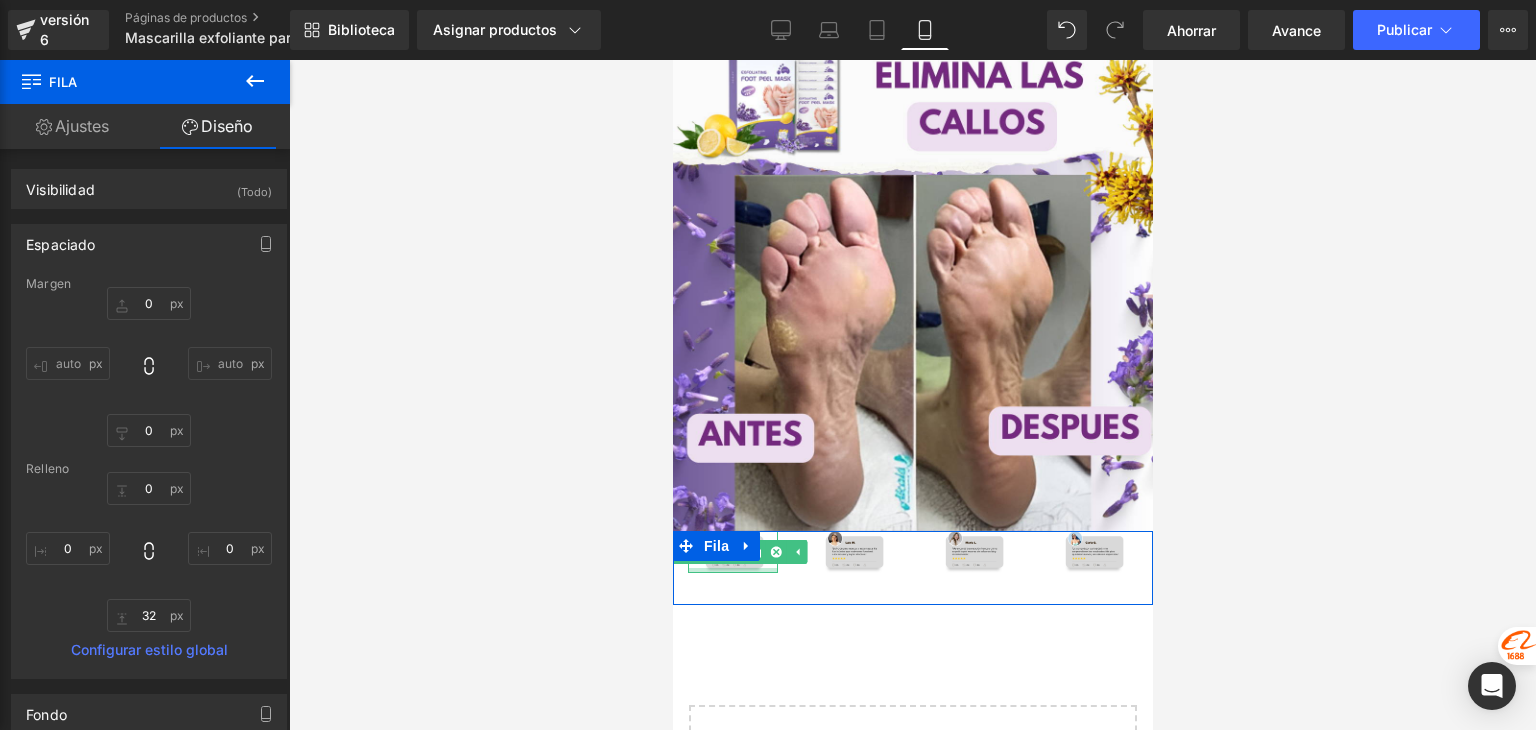 click at bounding box center (732, 570) 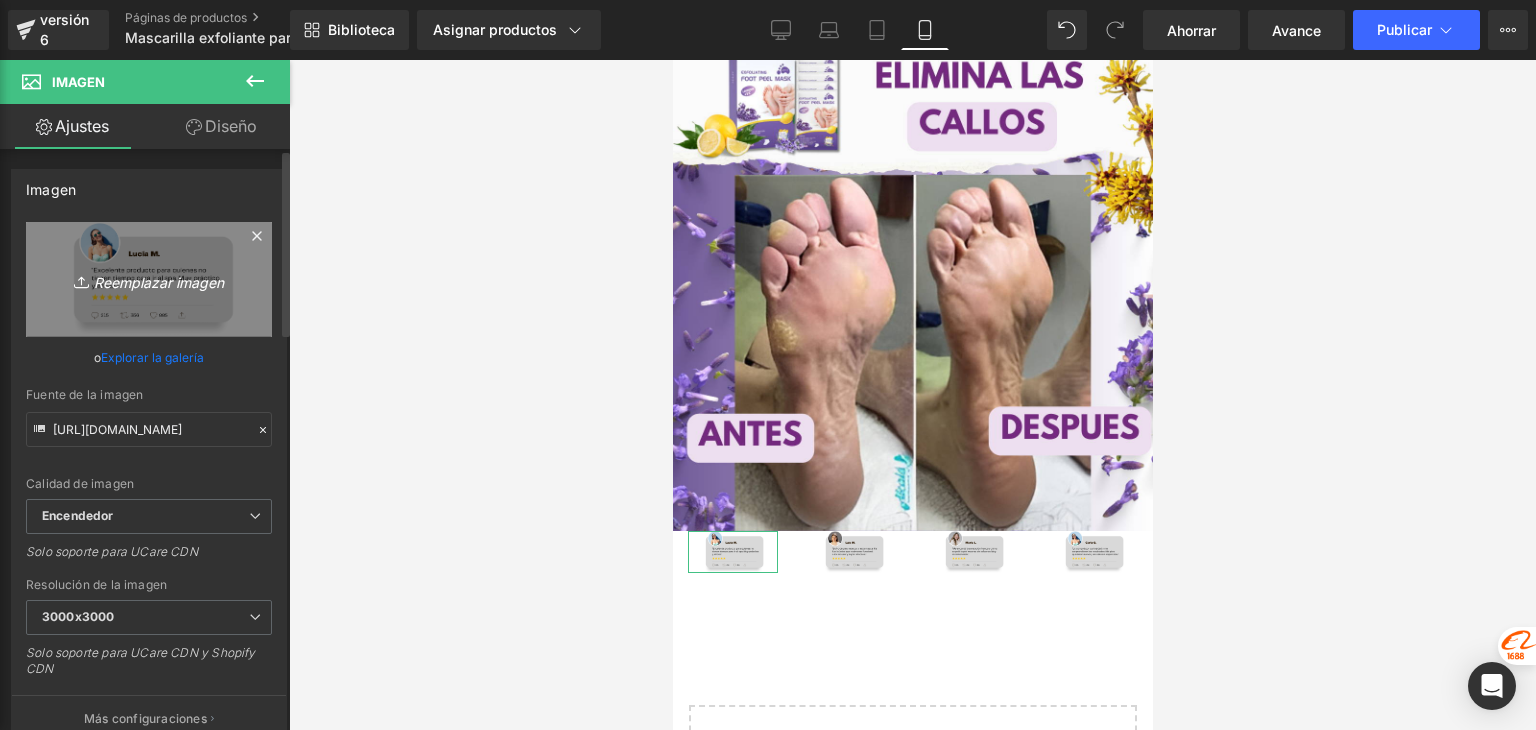 click on "Reemplazar imagen" at bounding box center (159, 281) 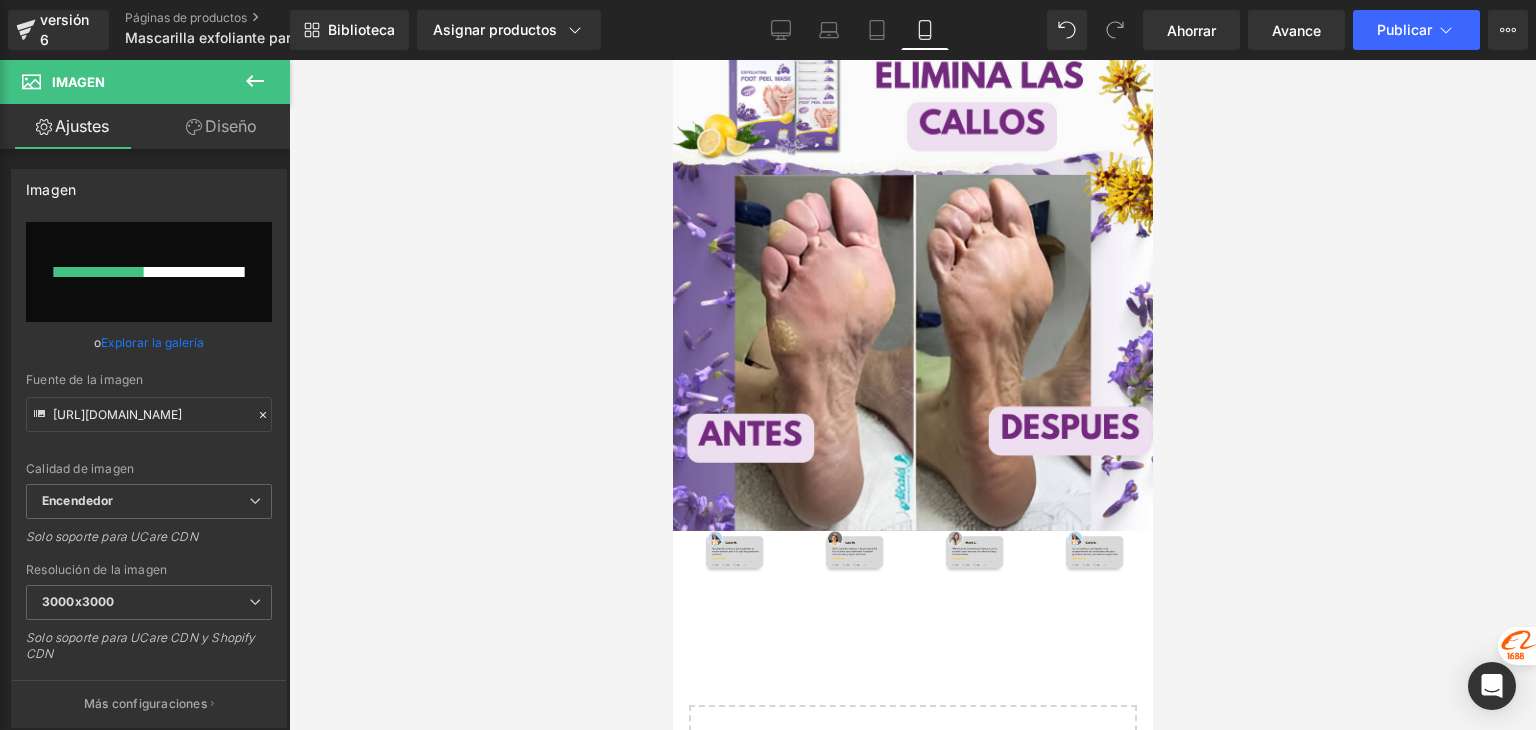 type 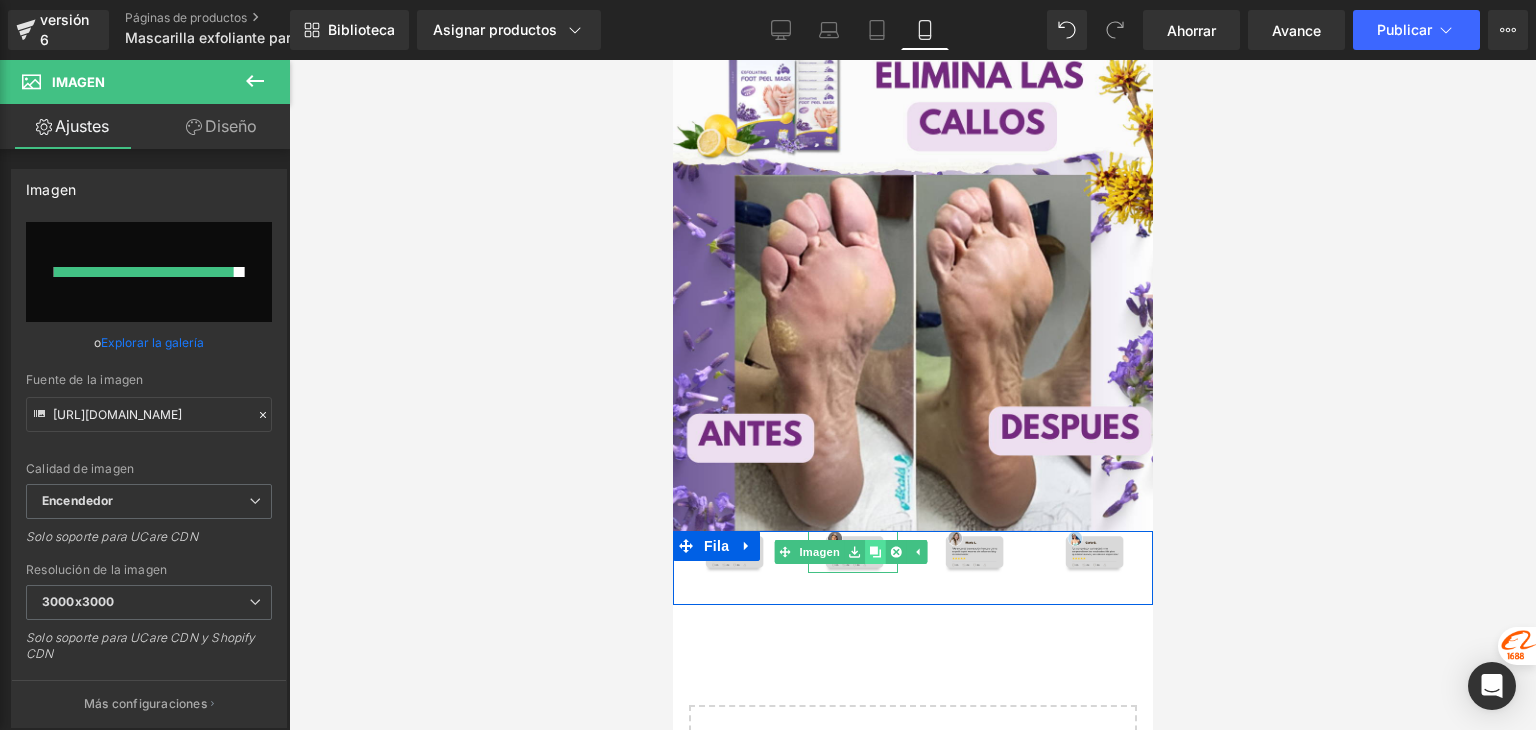 type on "https://ucarecdn.com/479deefa-856e-4270-8838-d81a928edea7/-/format/auto/-/preview/3000x3000/-/quality/lighter/05%20_4_.png" 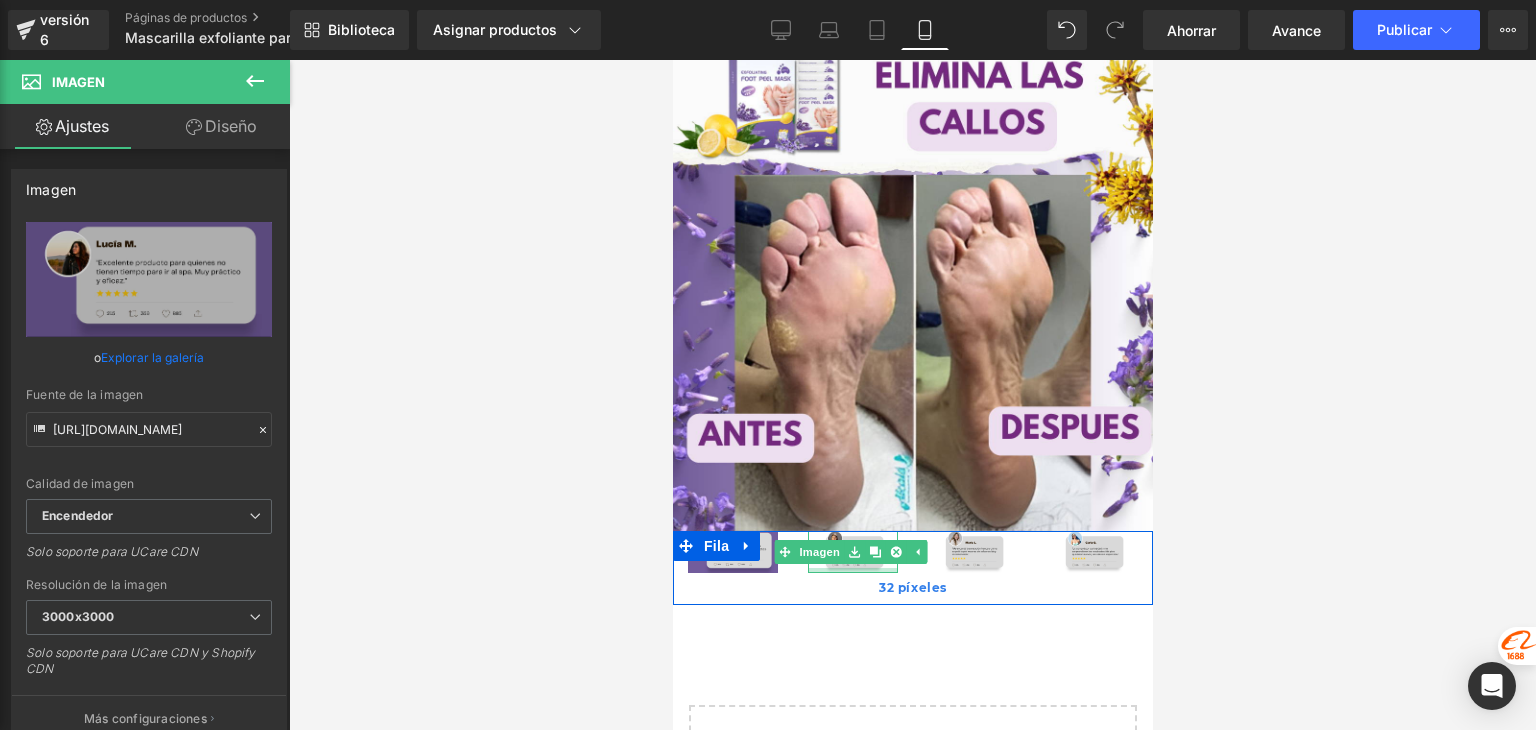 click on "Imagen
Imagen         Imagen         Imagen         Fila     32 píxeles" at bounding box center (912, 568) 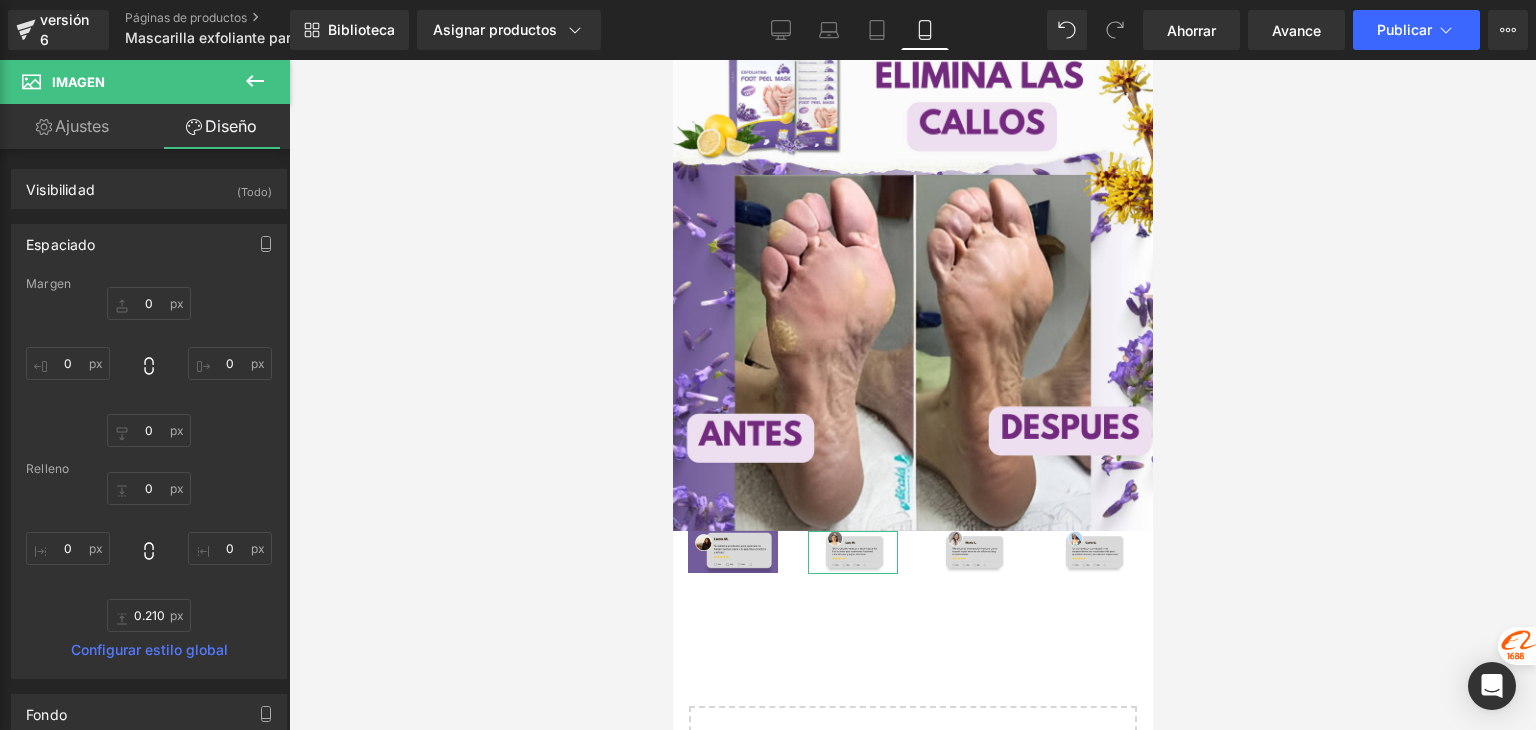 click on "Ajustes" at bounding box center [82, 126] 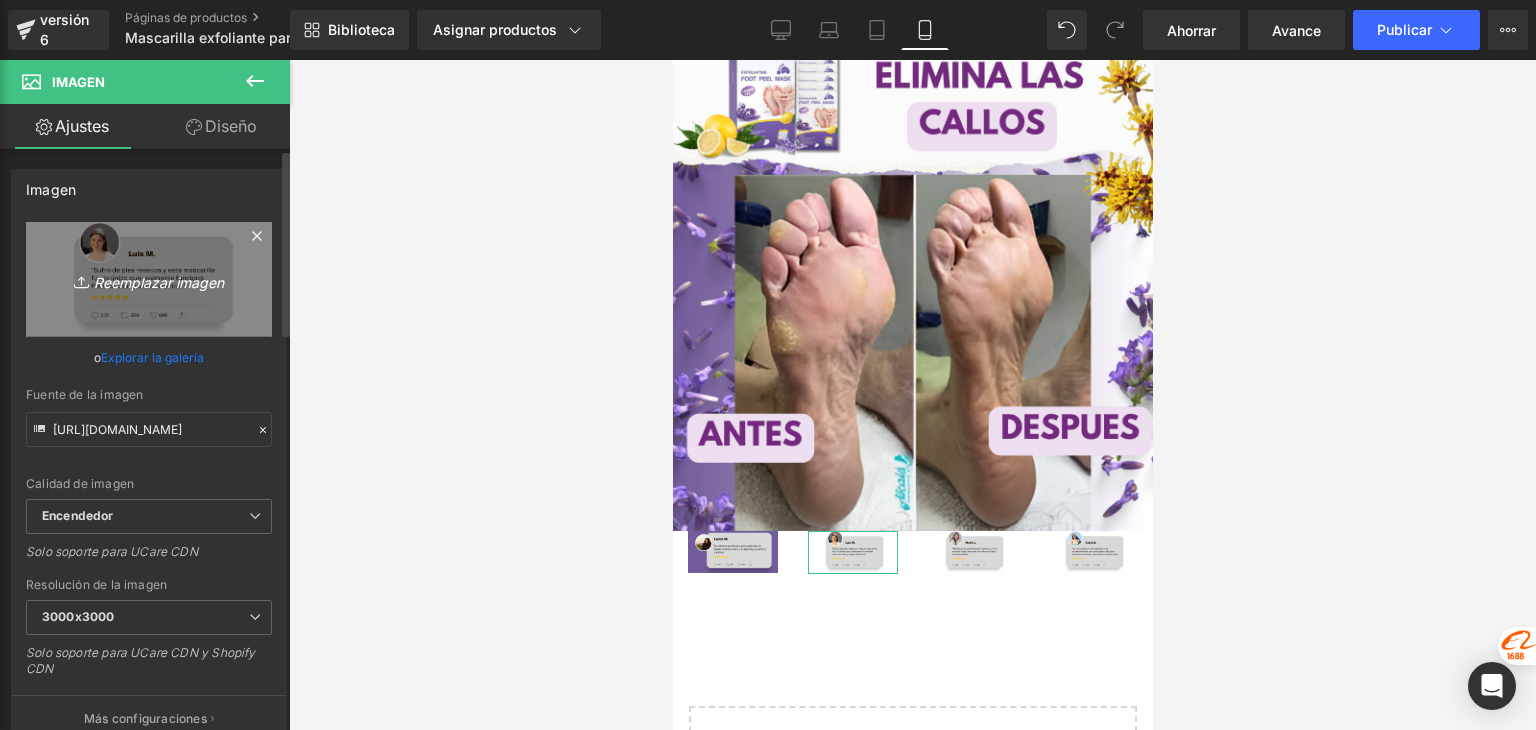 click on "Reemplazar imagen" at bounding box center [159, 281] 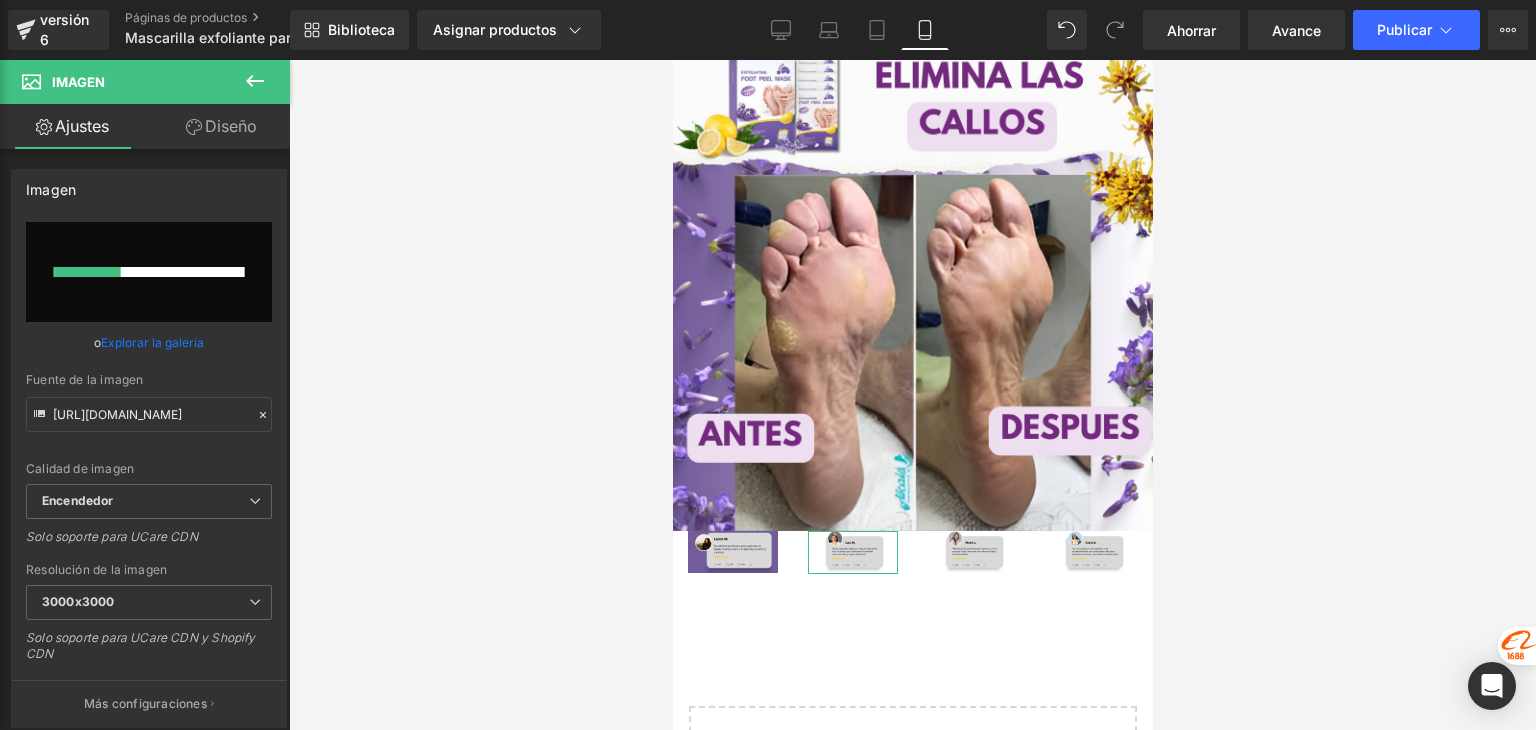type 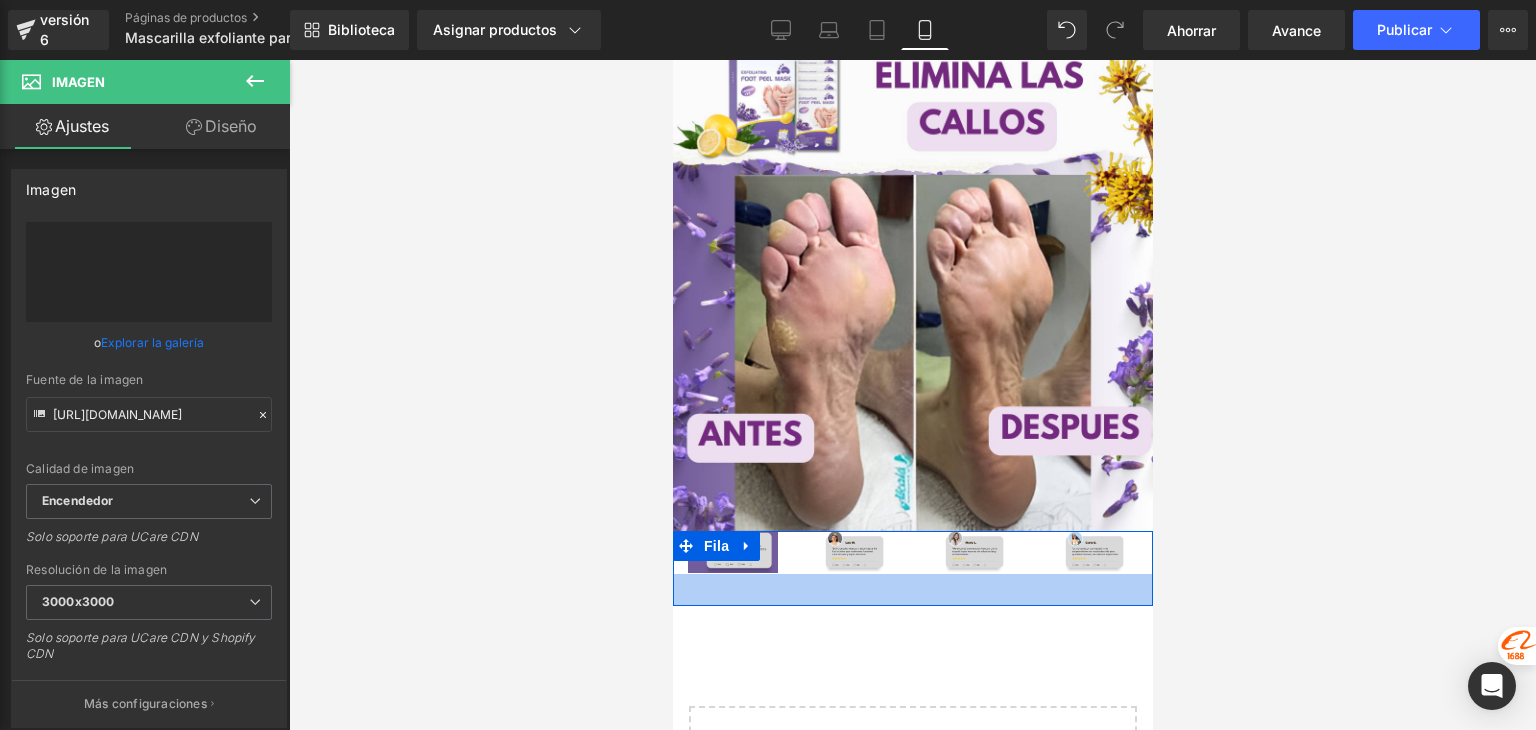 type on "https://ucarecdn.com/cba5d42d-505f-459a-812c-daba6f9aa5cb/-/format/auto/-/preview/3000x3000/-/quality/lighter/05%20_5_.png" 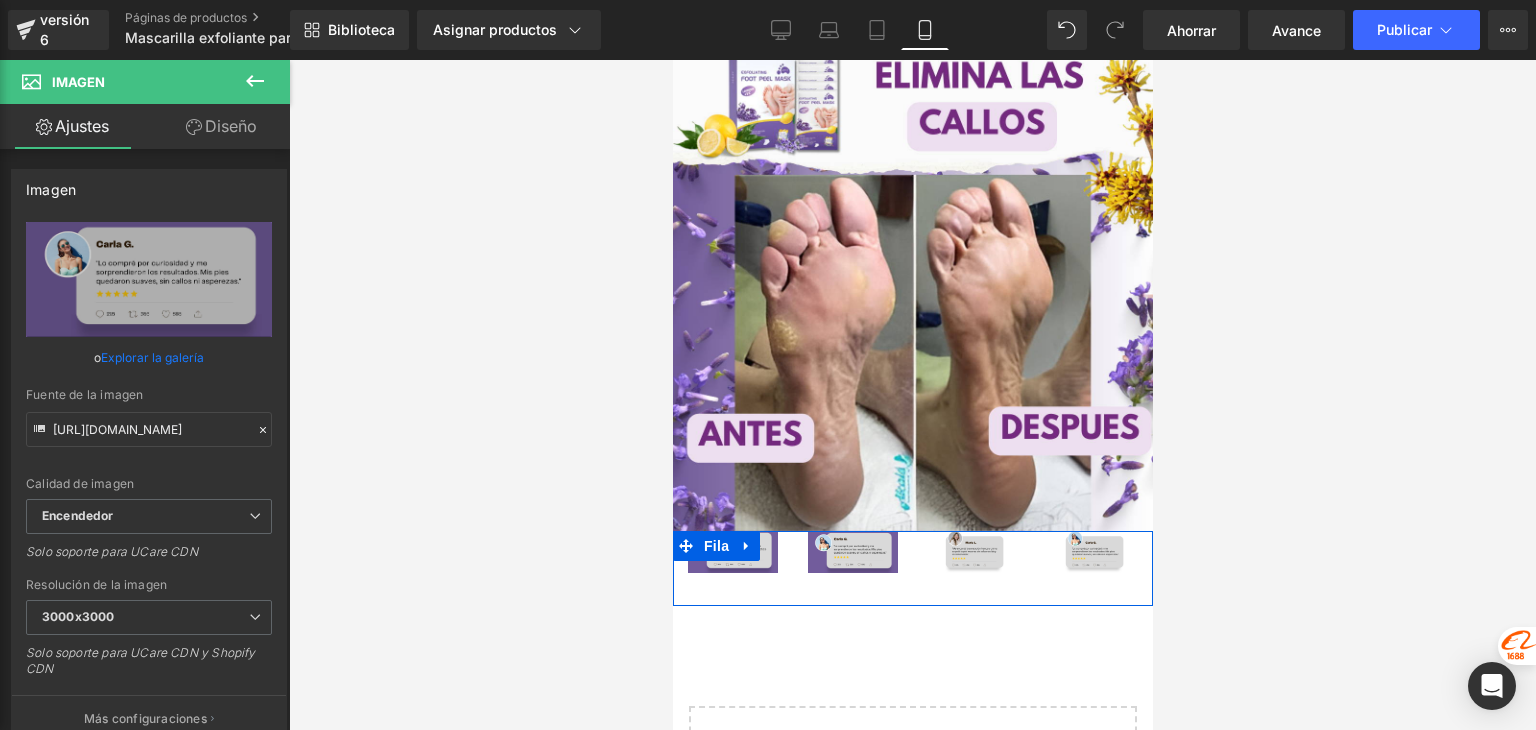 click on "Imagen" at bounding box center (732, 552) 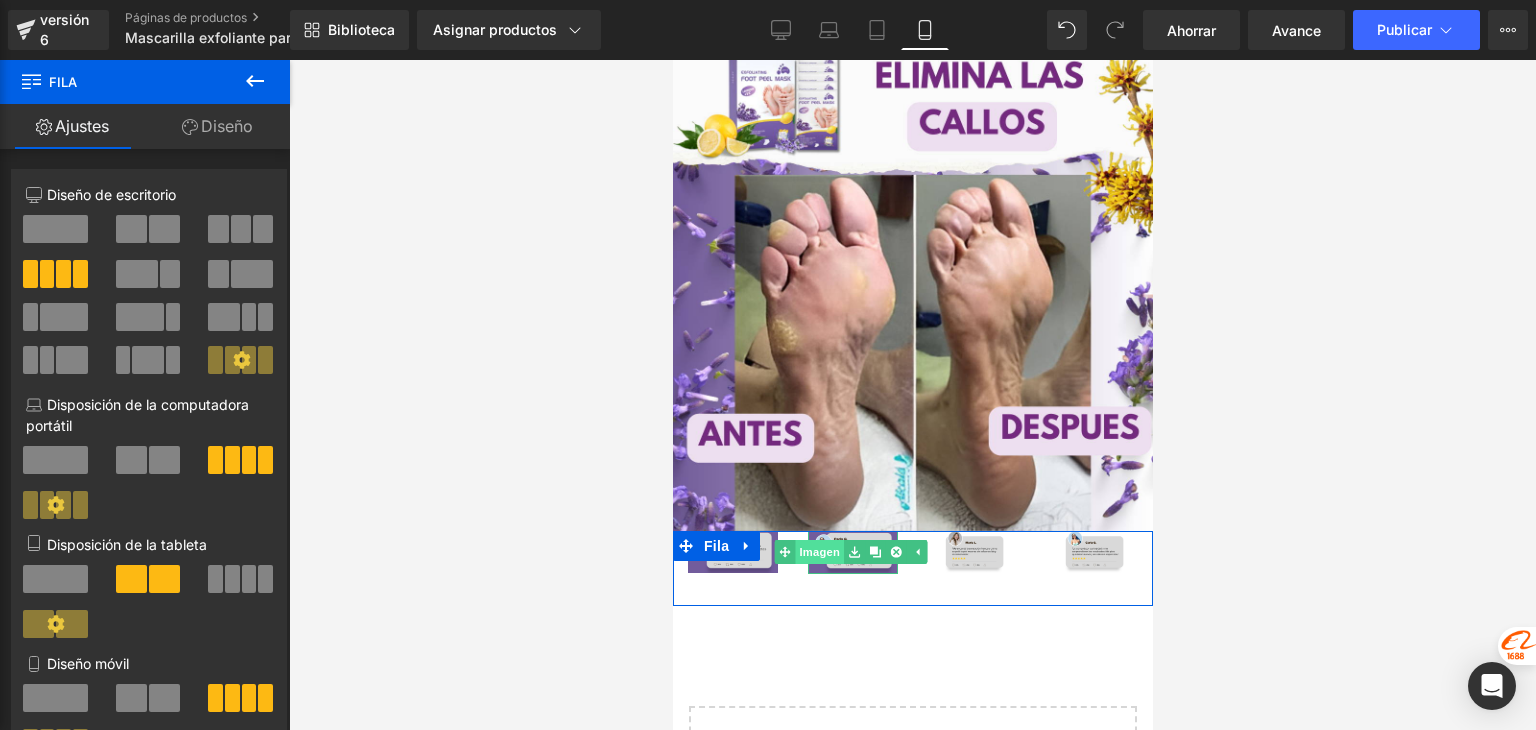 click on "Imagen" at bounding box center (808, 552) 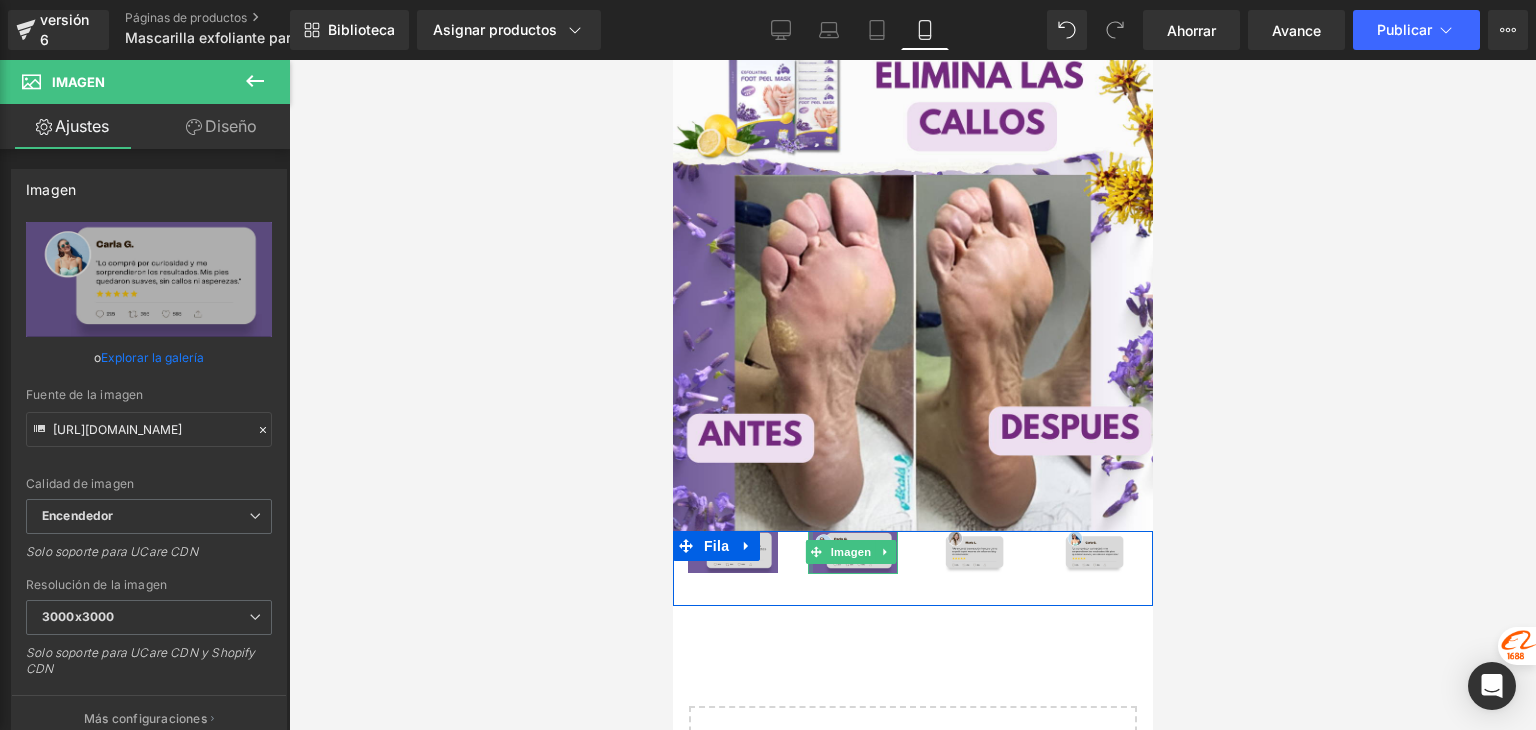 click at bounding box center [809, 552] 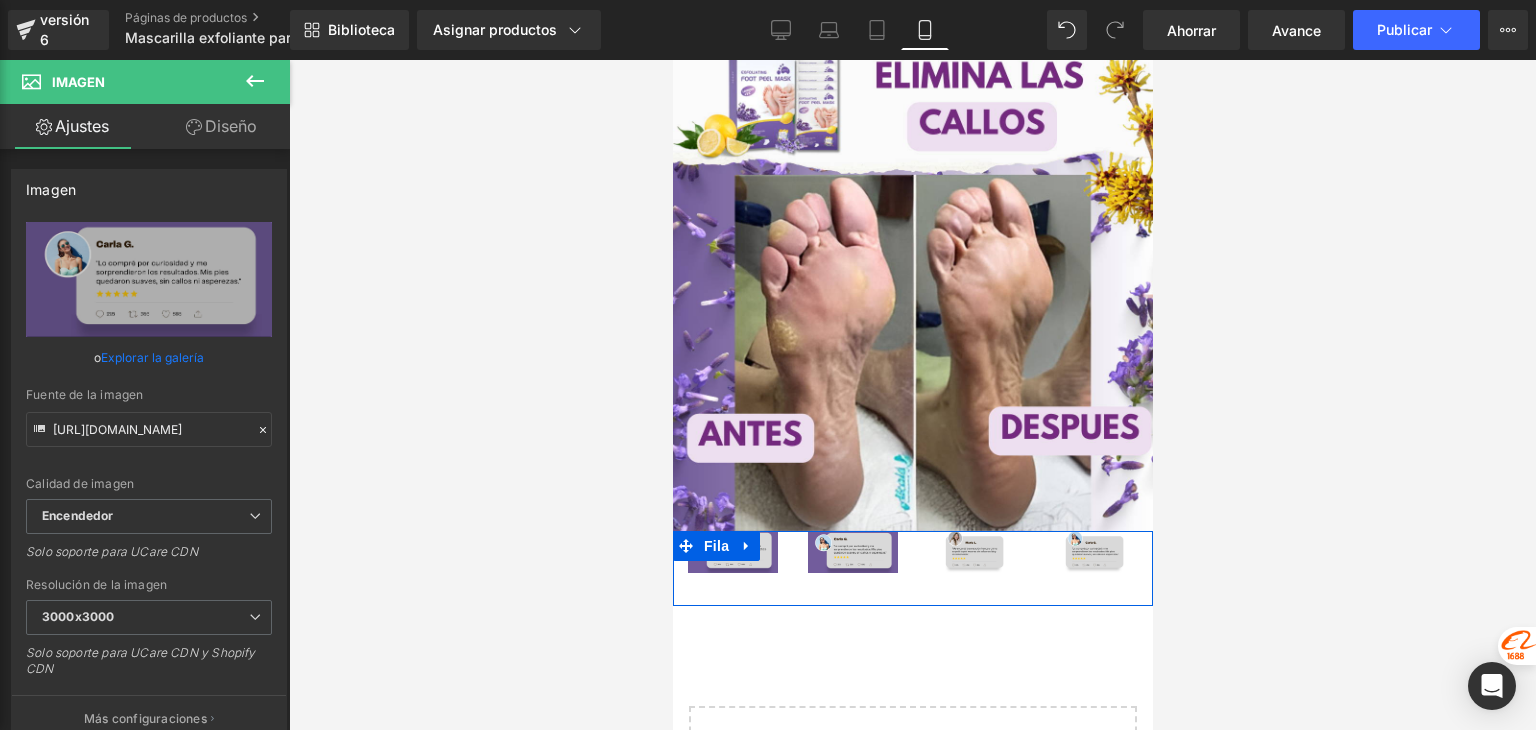 click on "Imagen" at bounding box center (852, 552) 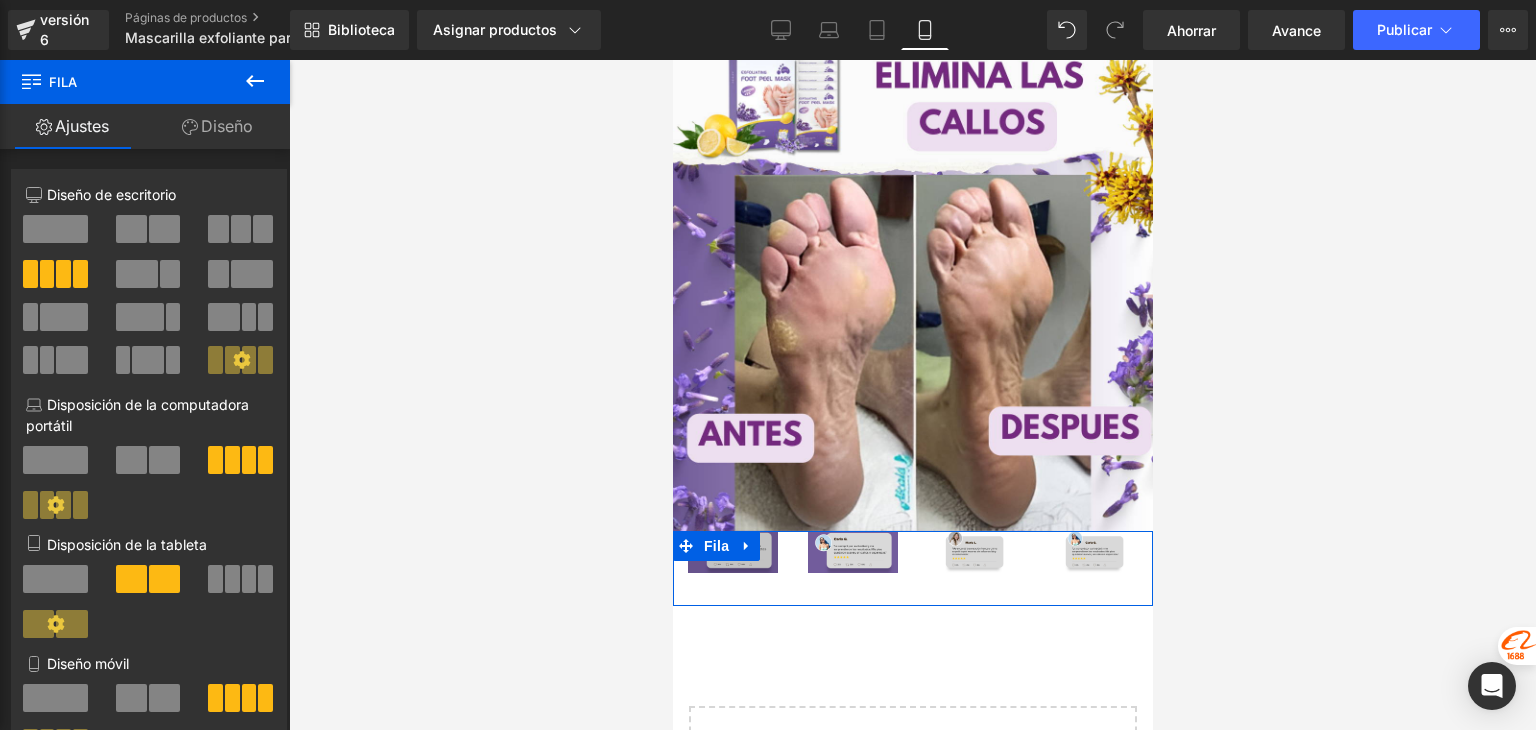 click on "Imagen" at bounding box center [732, 552] 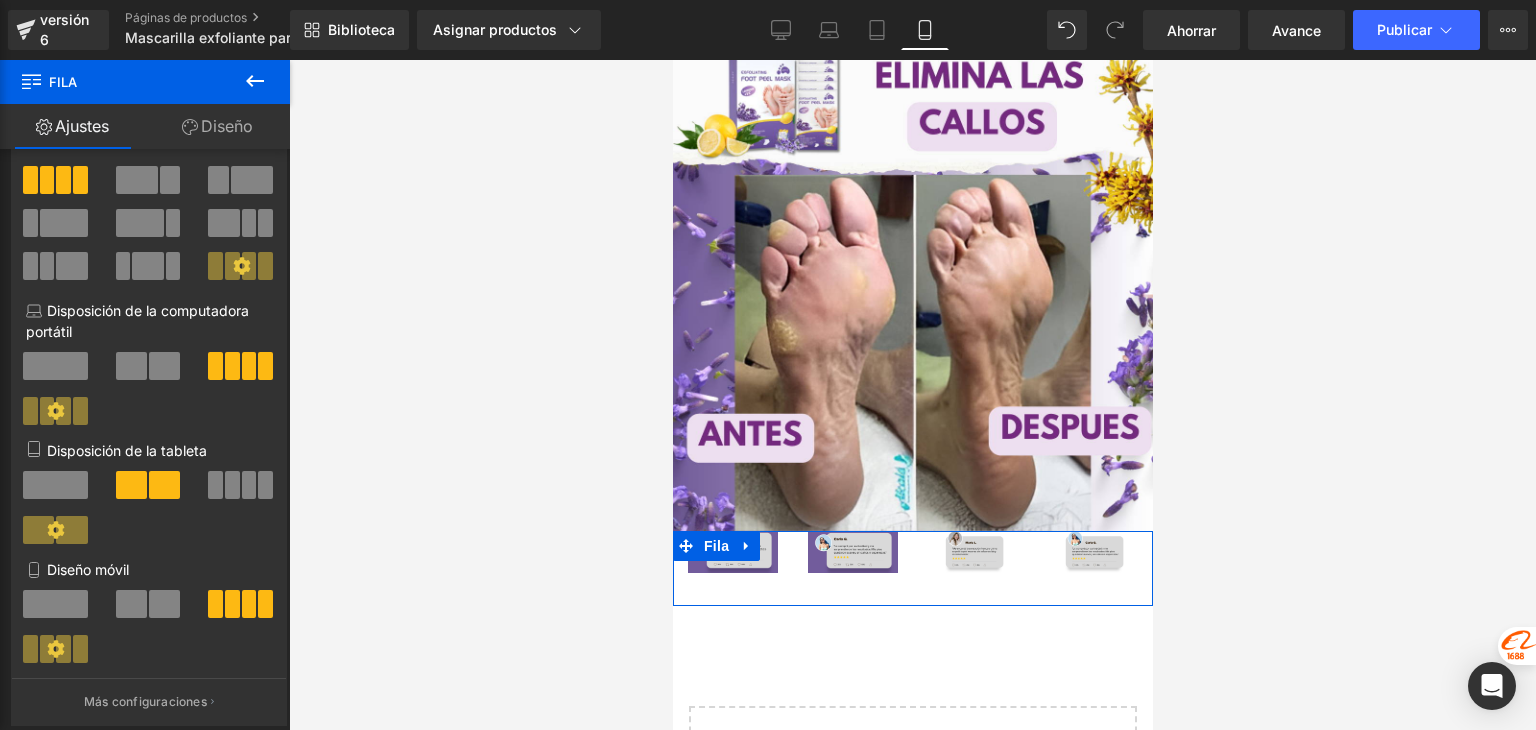 scroll, scrollTop: 100, scrollLeft: 0, axis: vertical 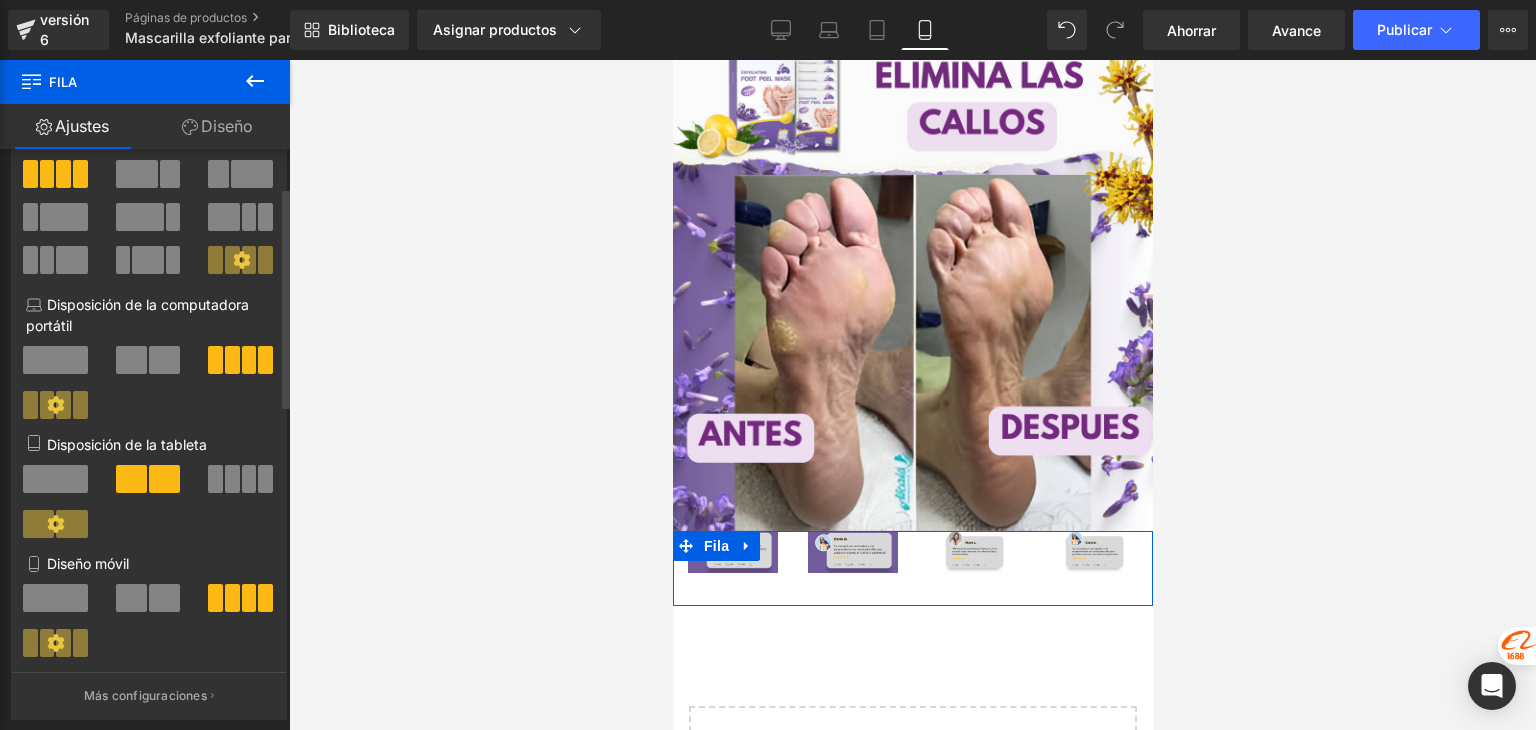 click at bounding box center [249, 479] 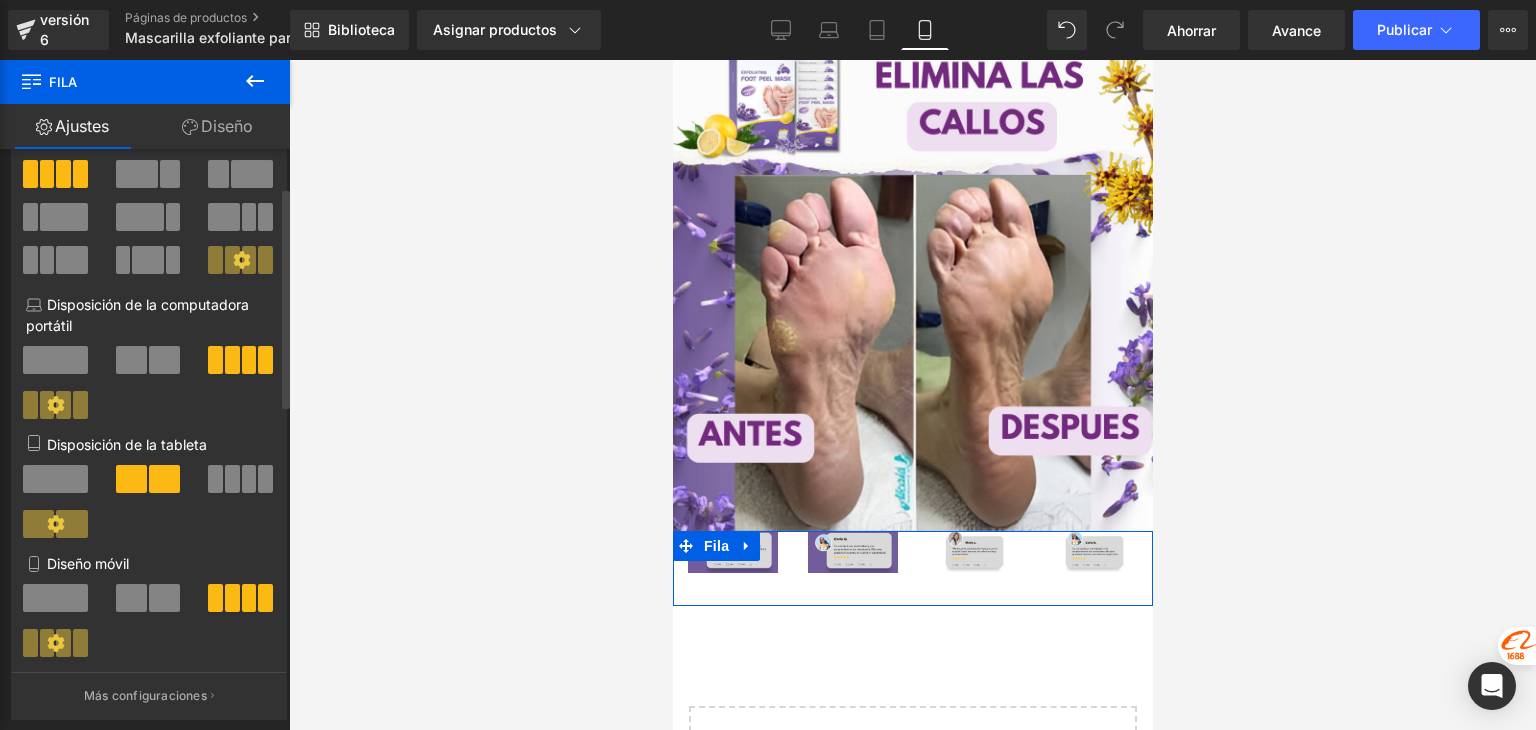 scroll, scrollTop: 9145, scrollLeft: 0, axis: vertical 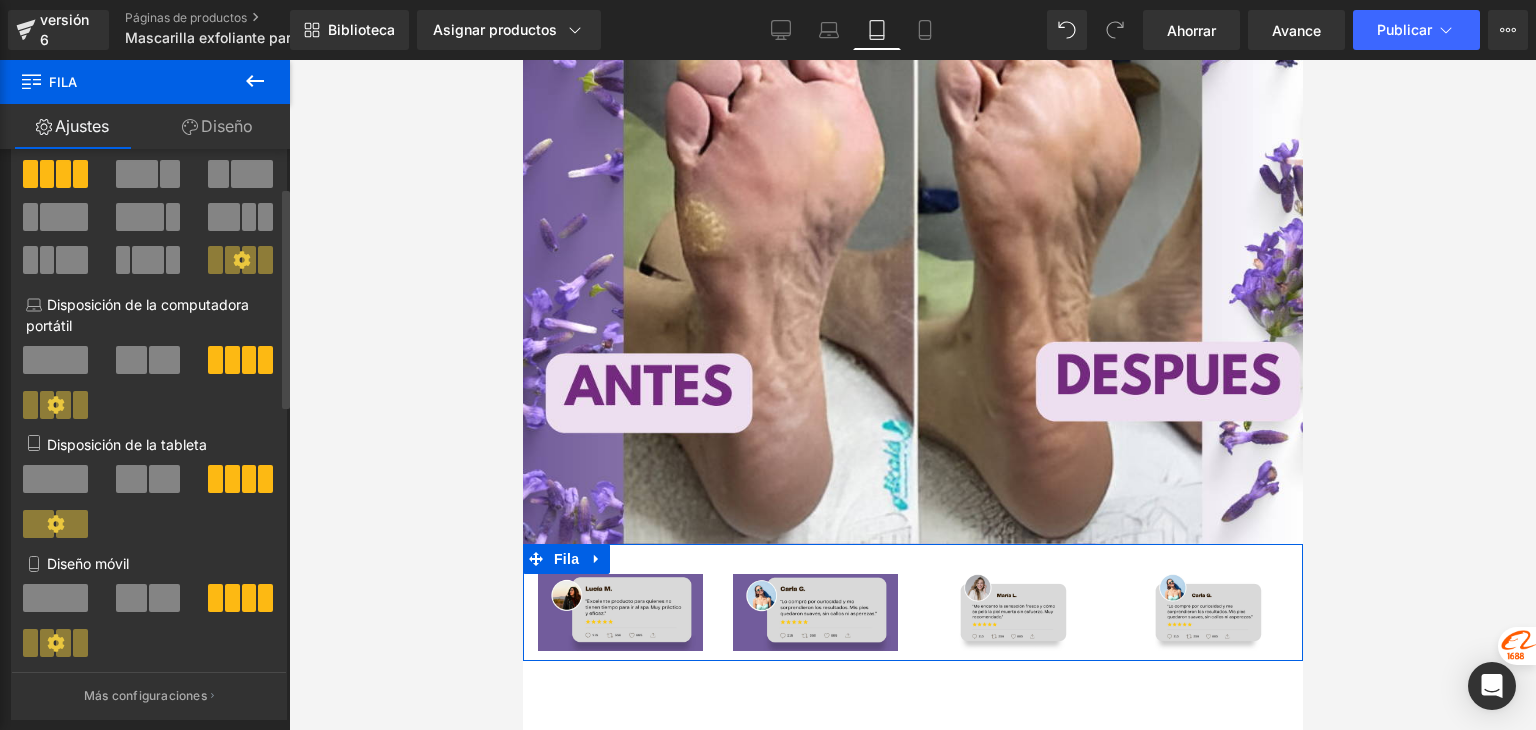 click at bounding box center (63, 174) 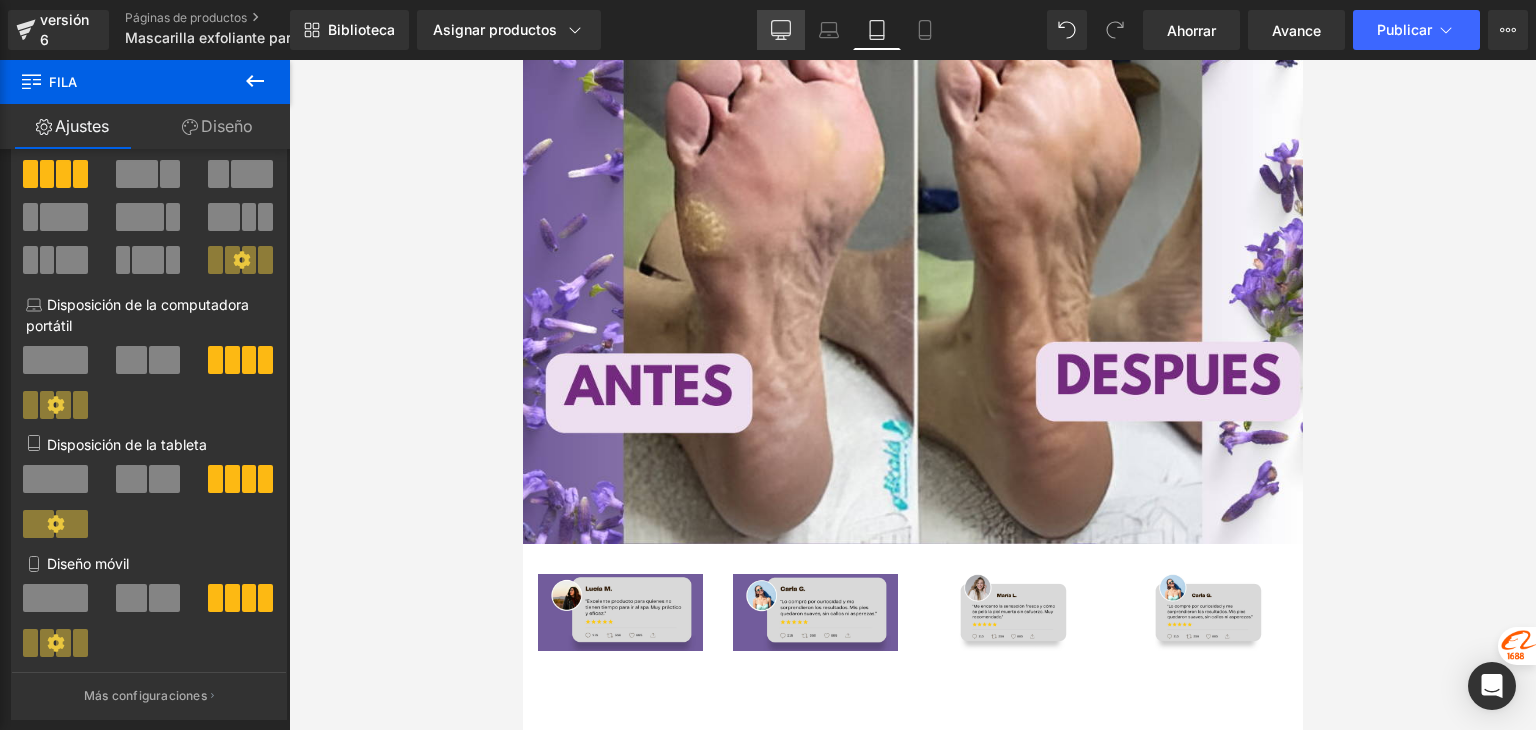 click on "De oficina" at bounding box center [781, 30] 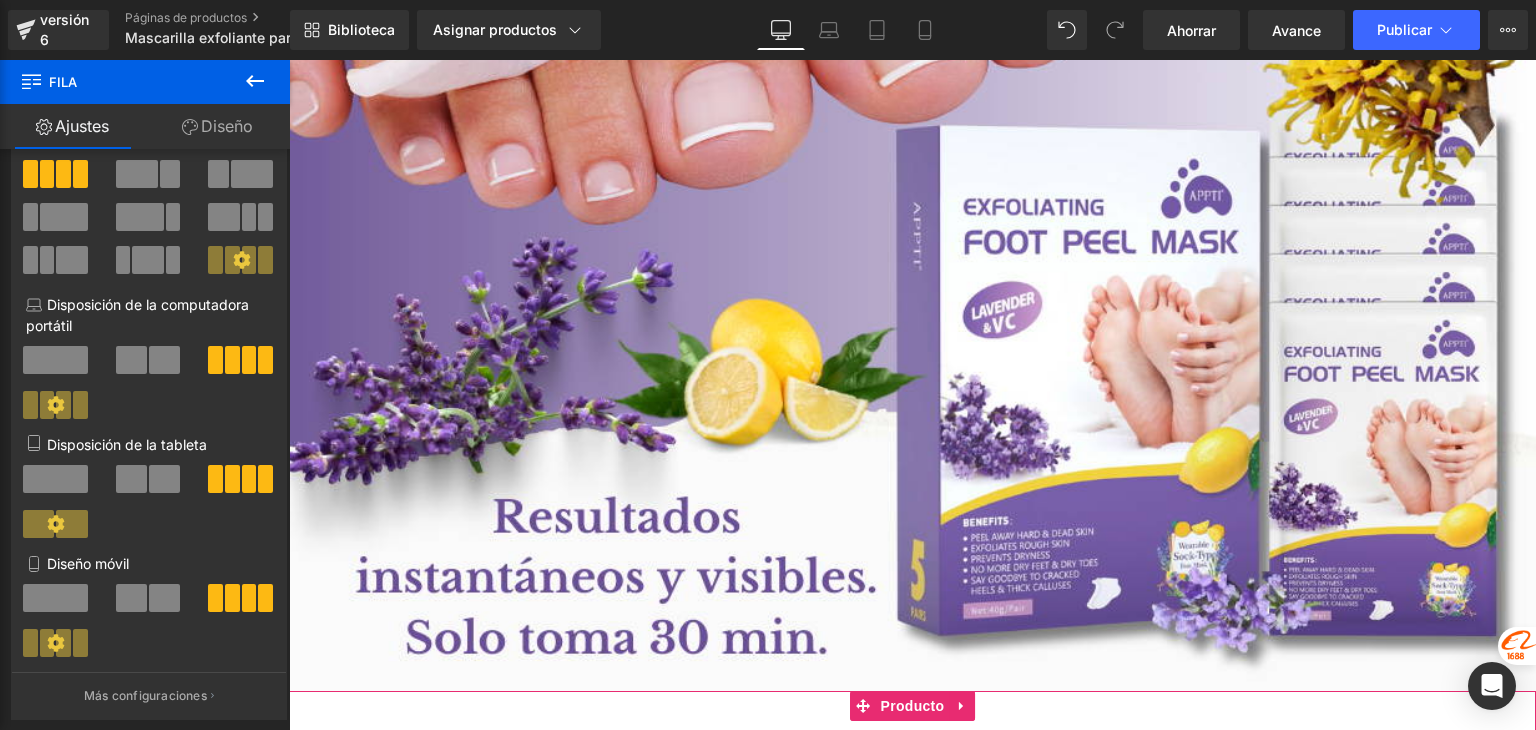scroll, scrollTop: 14628, scrollLeft: 0, axis: vertical 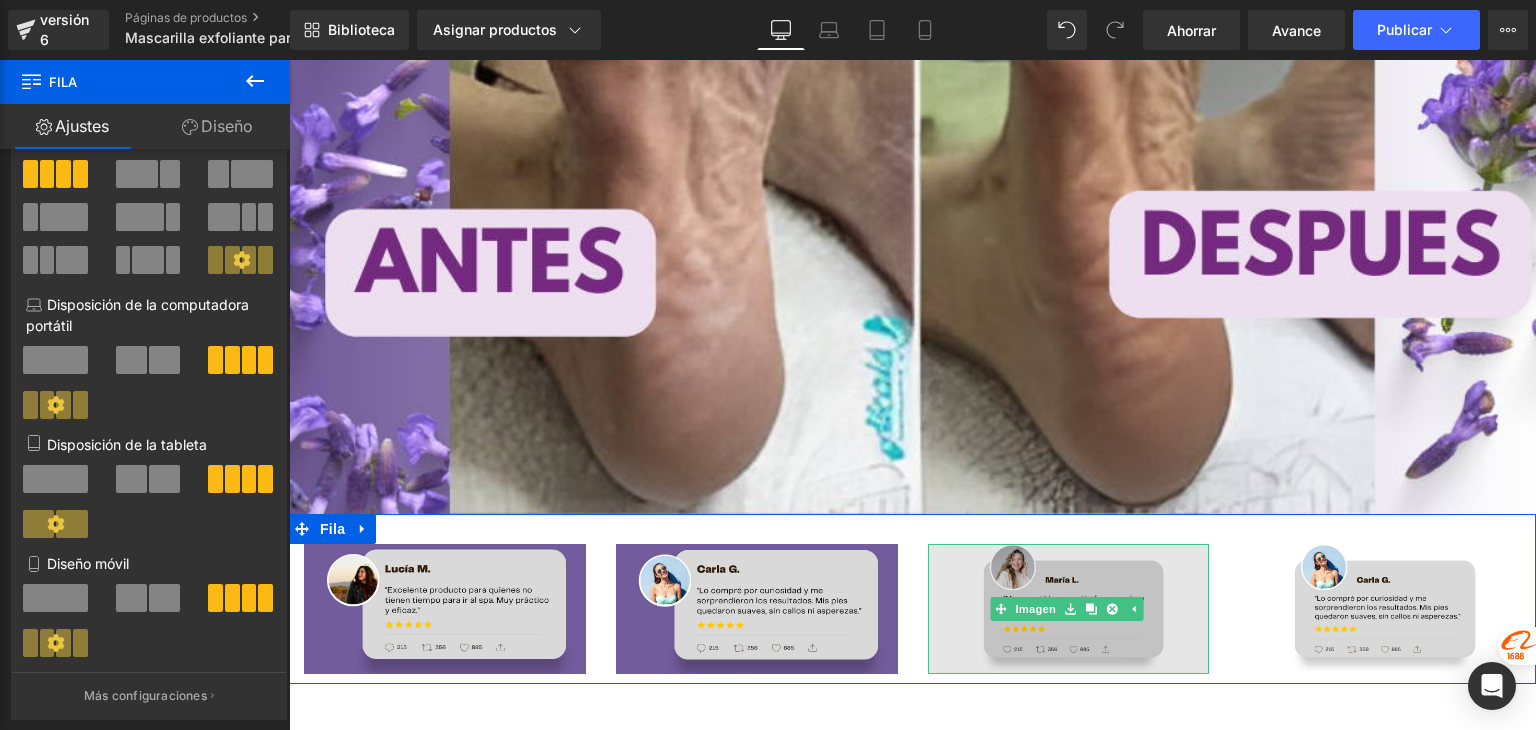 click at bounding box center [1069, 609] 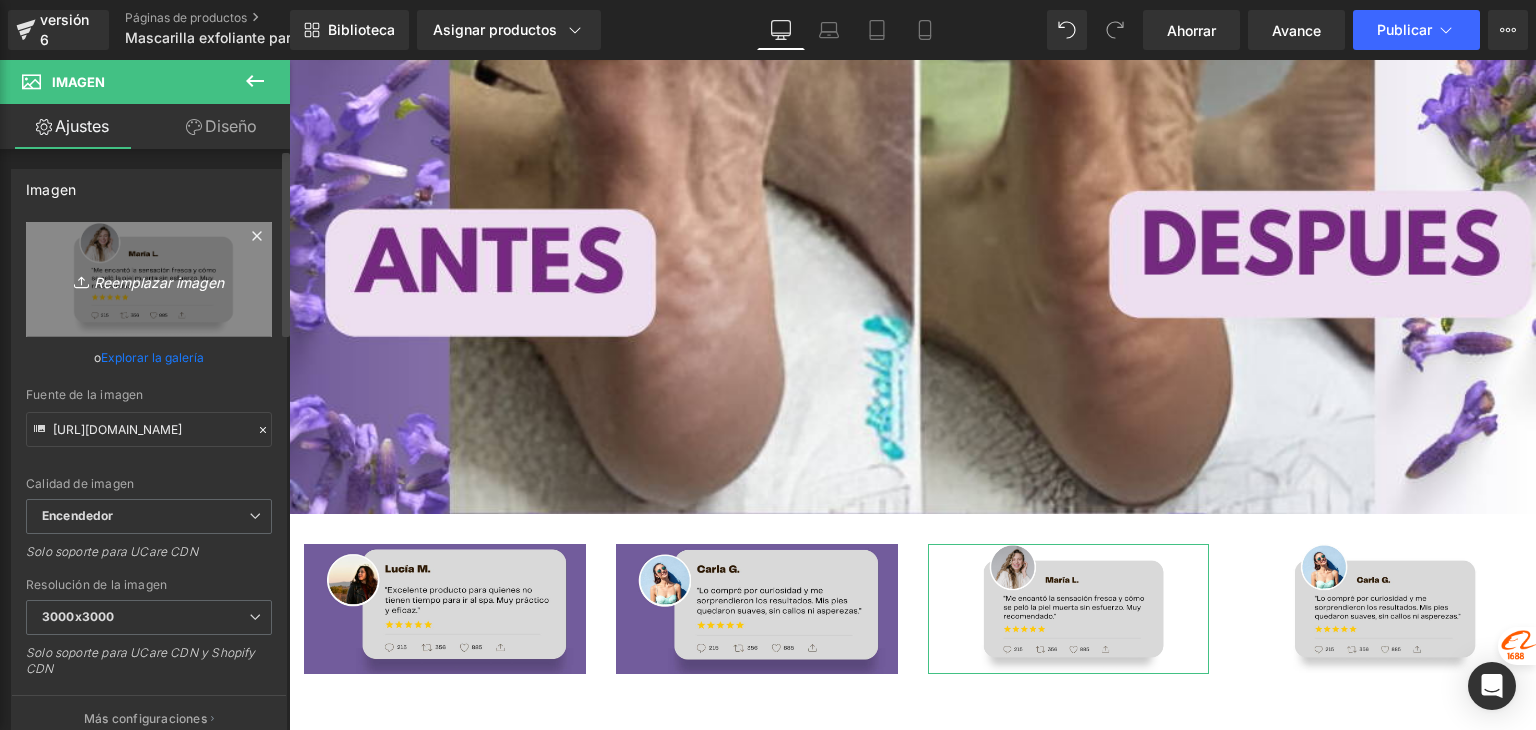 click on "Reemplazar imagen" at bounding box center (159, 281) 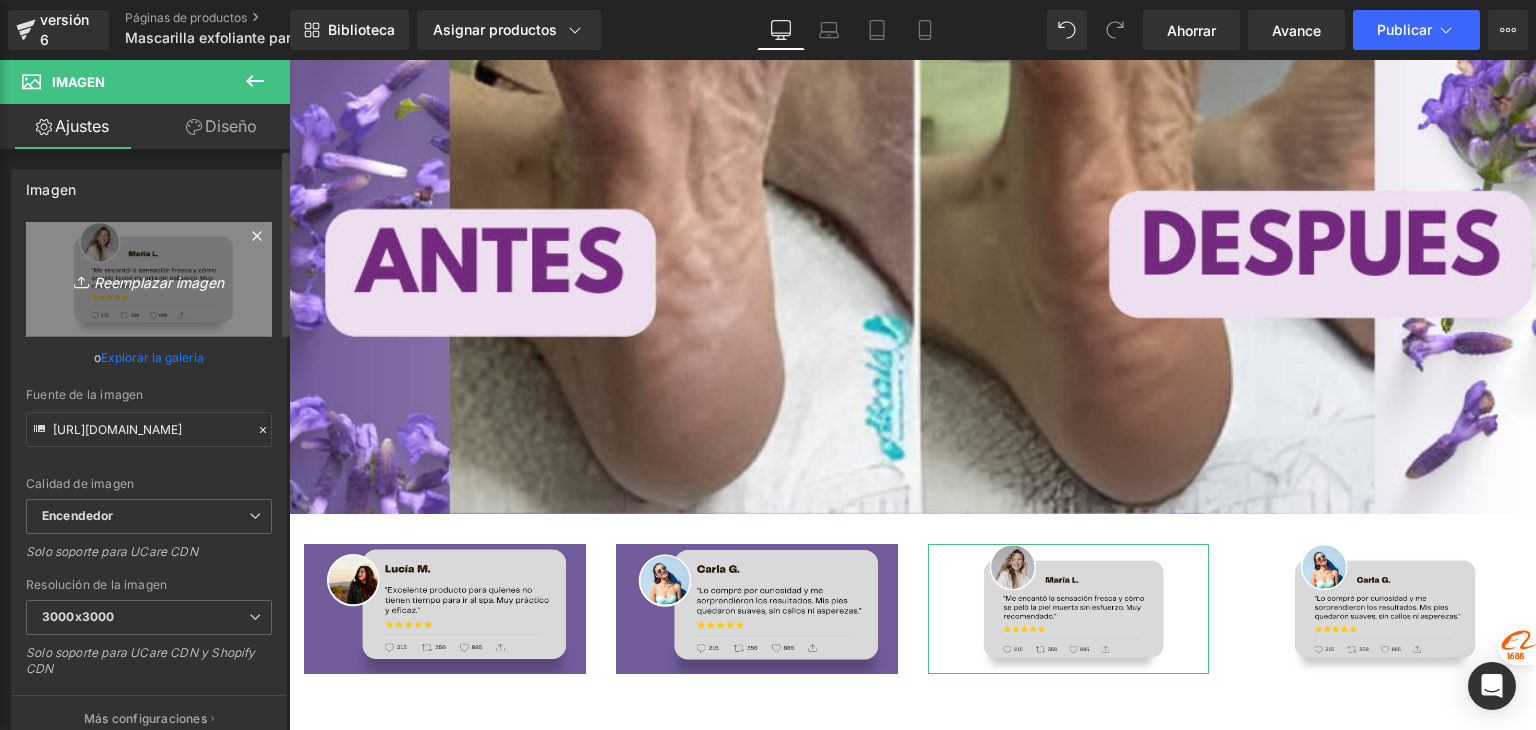 type on "C:\fakepath\05 (6).png" 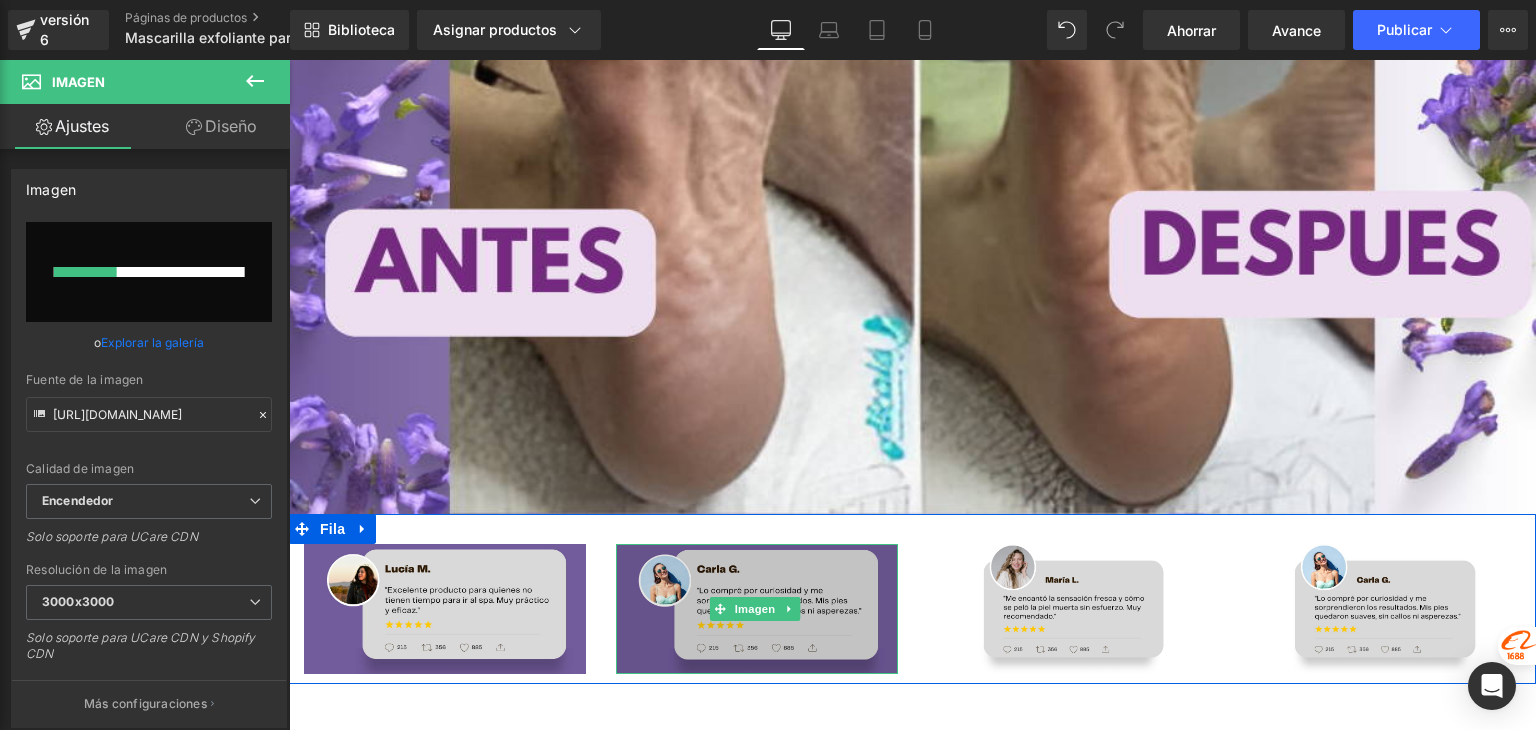 type 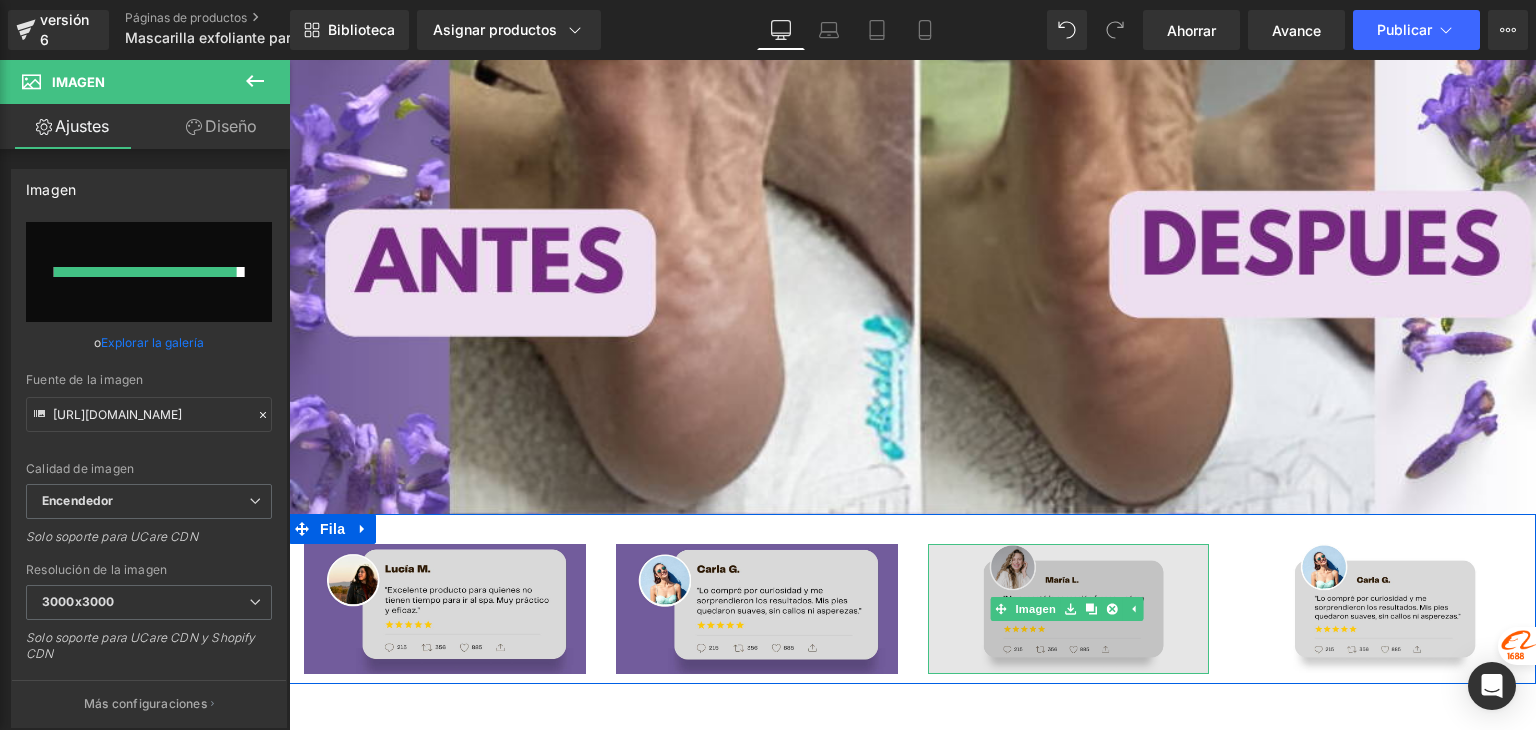 type on "https://ucarecdn.com/dbec4b39-005c-4f90-8b8e-6ad4a91c40d6/-/format/auto/-/preview/3000x3000/-/quality/lighter/05%20_6_.png" 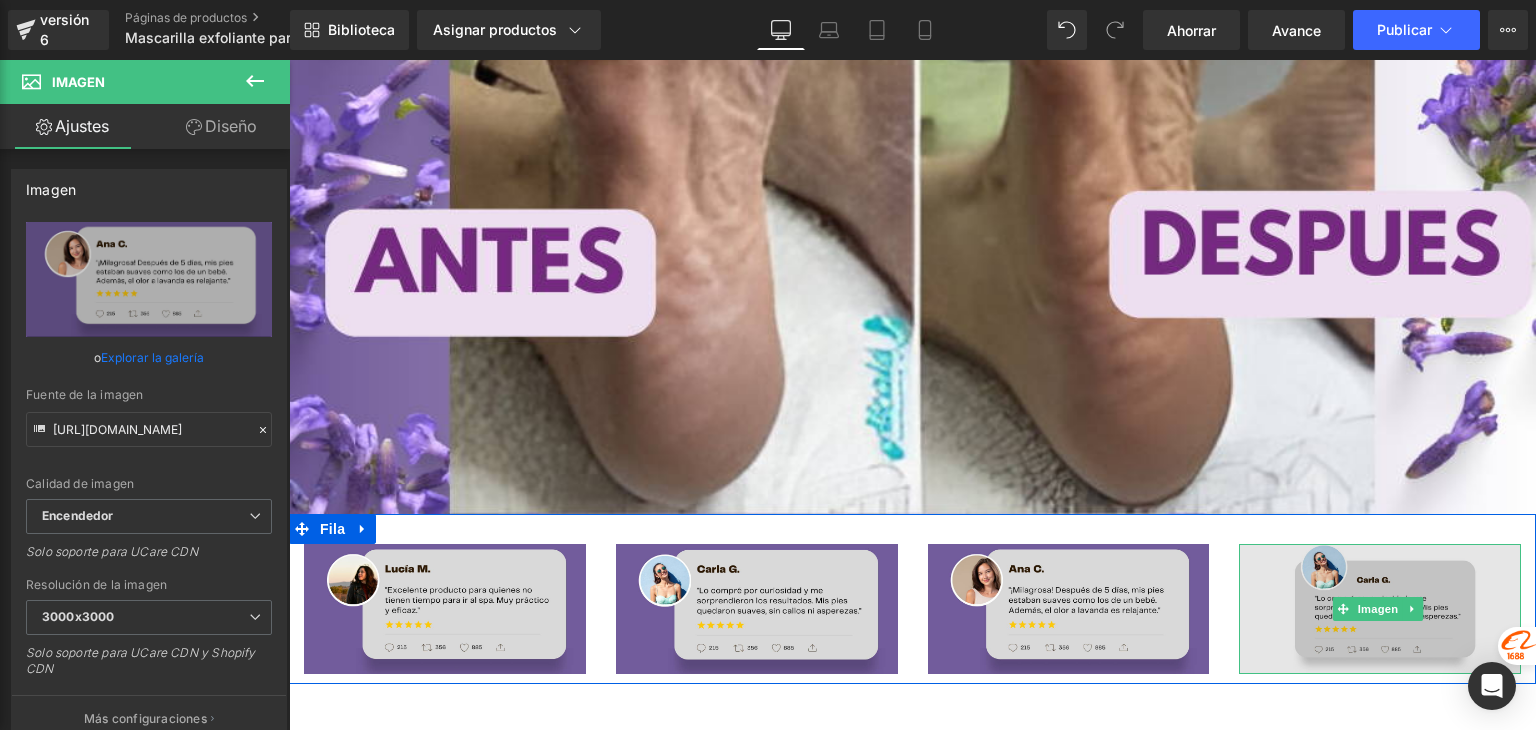 click at bounding box center [1380, 609] 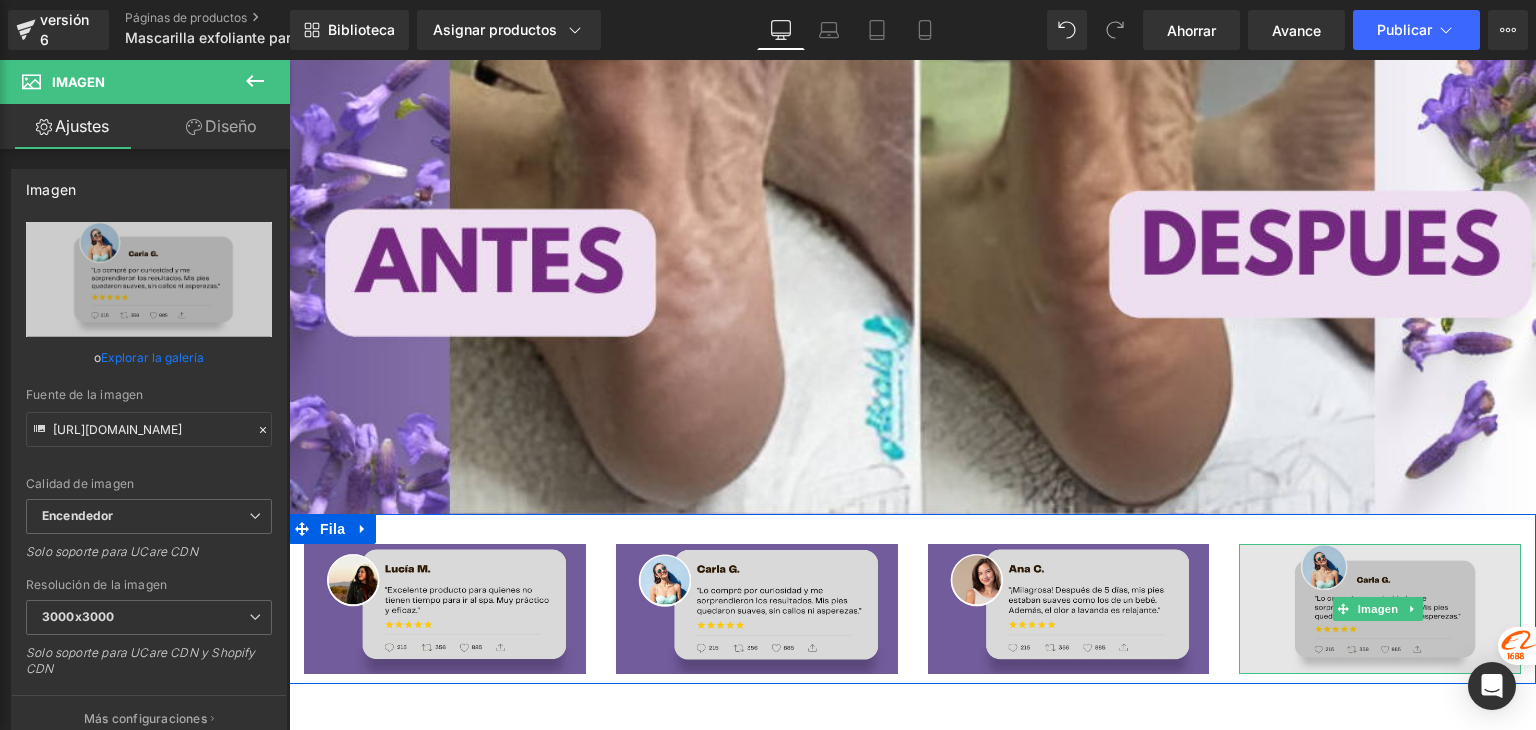 click at bounding box center (1380, 609) 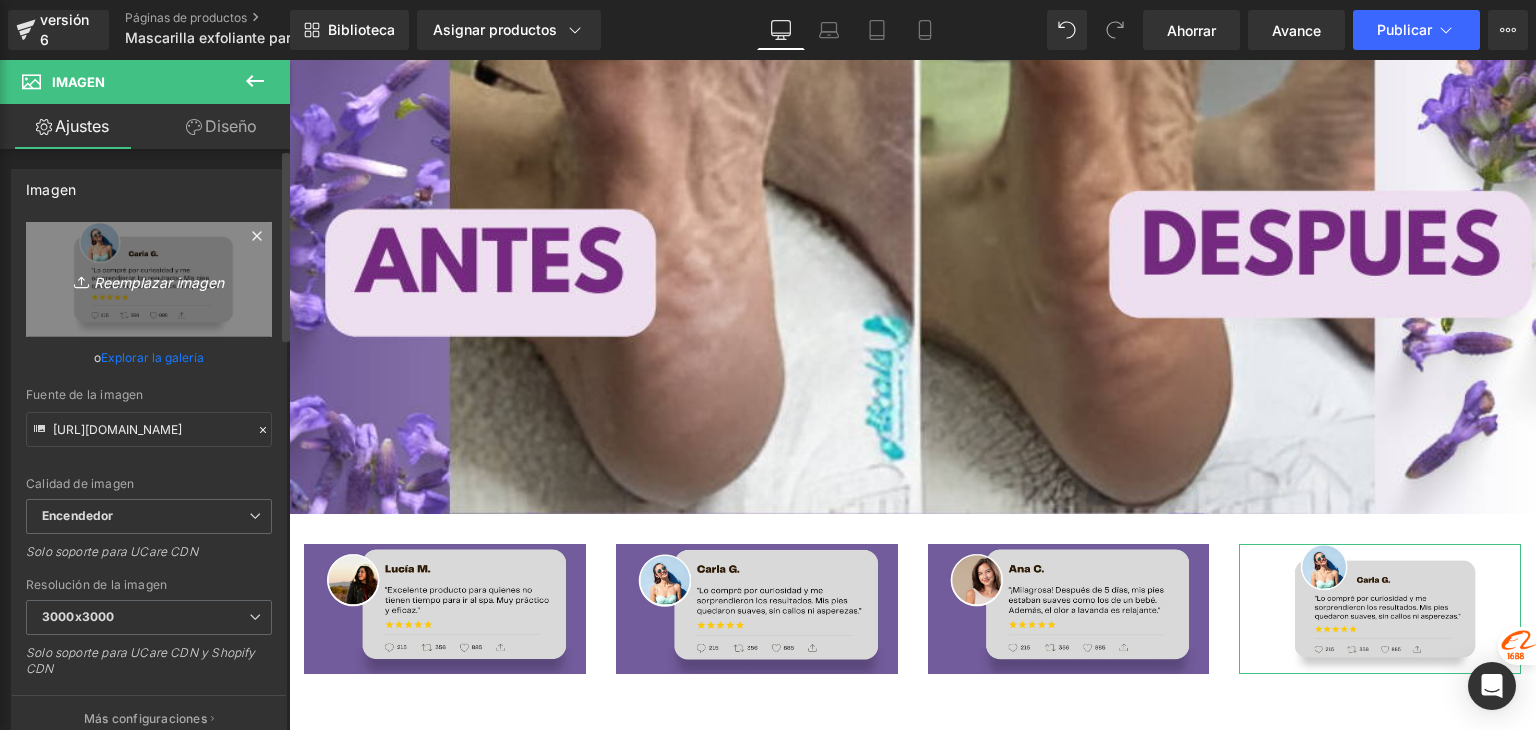 click on "Reemplazar imagen" at bounding box center (159, 281) 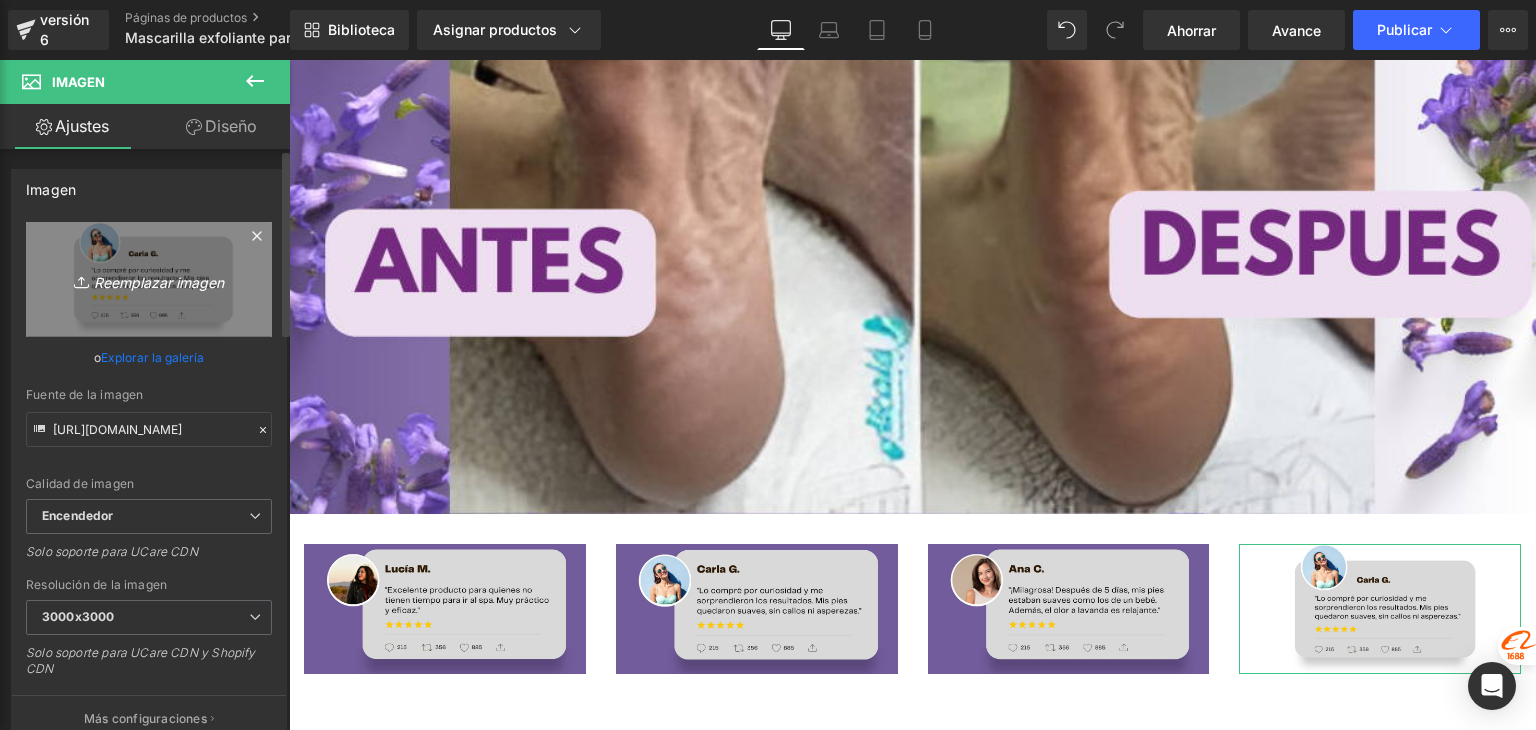 type on "C:\fakepath\05 (7).png" 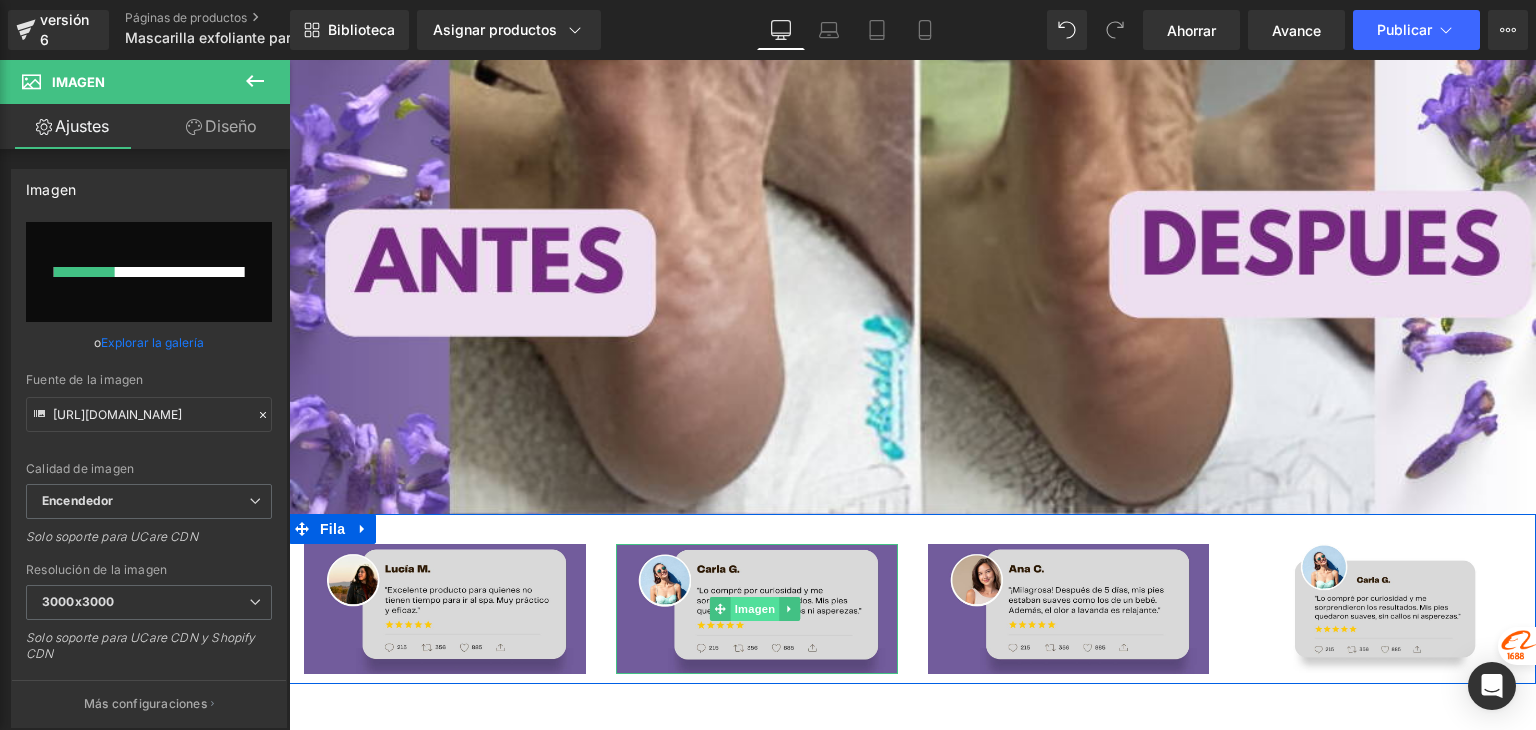 type 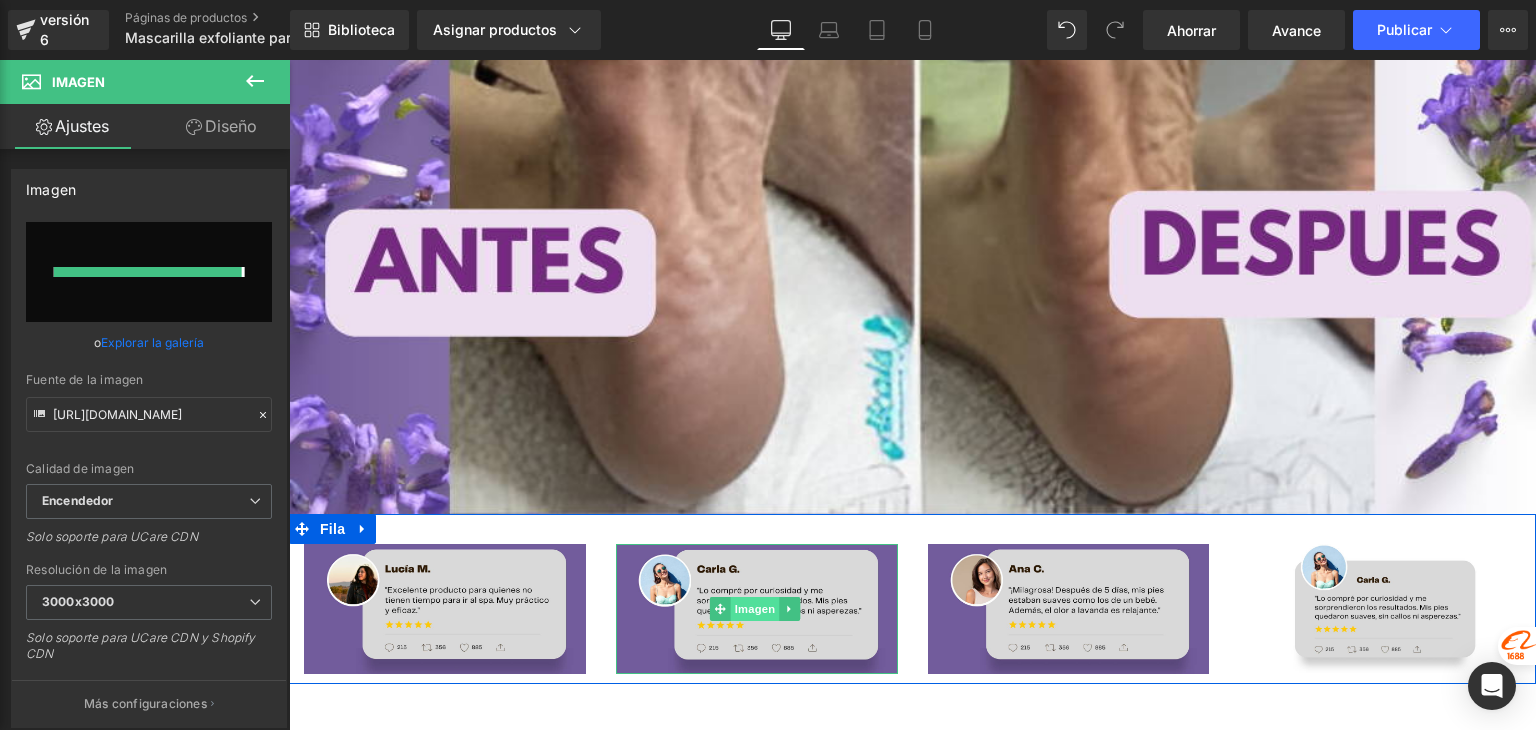 type on "https://ucarecdn.com/7b3372ca-7445-47dc-902b-97541e674631/-/format/auto/-/preview/3000x3000/-/quality/lighter/05%20_7_.png" 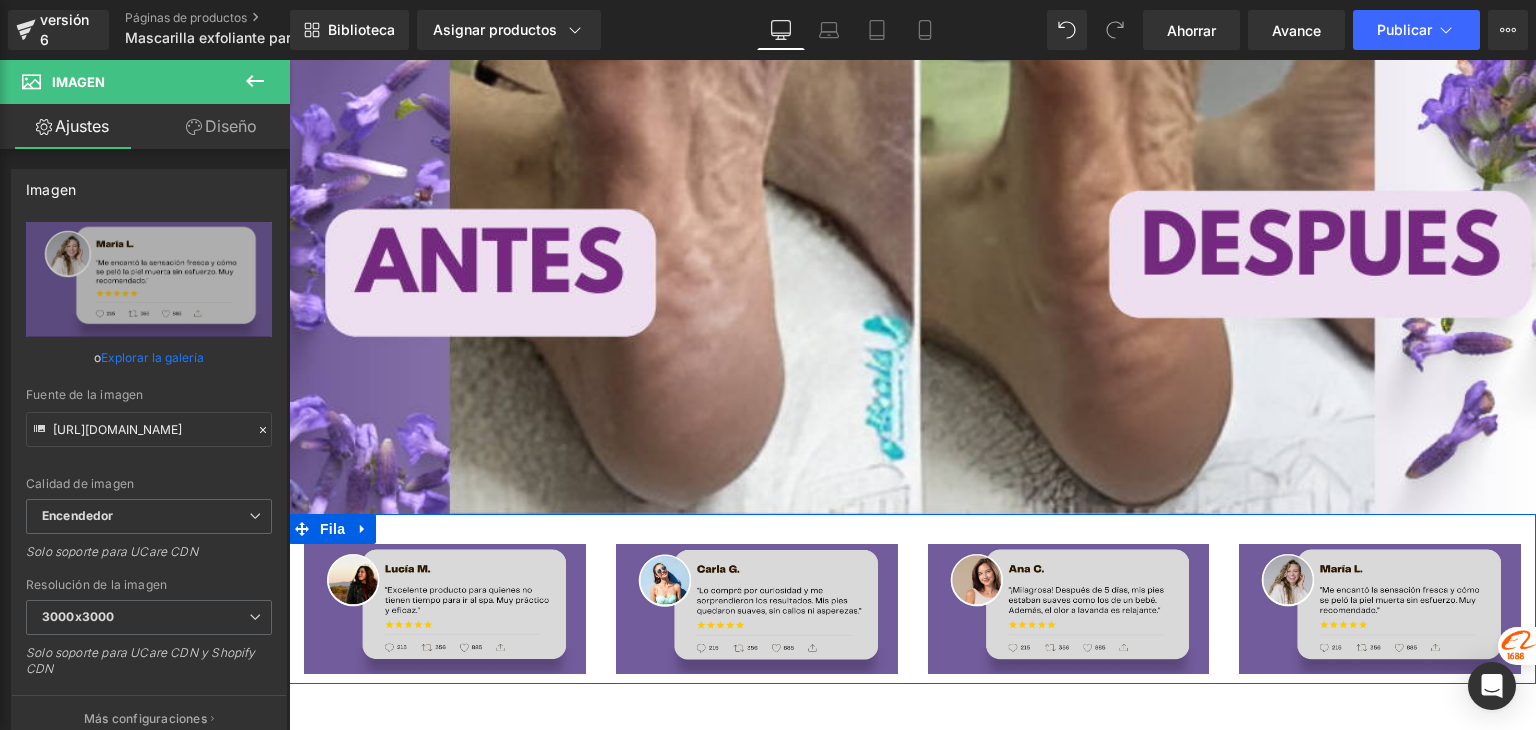 click on "Imagen" at bounding box center [757, 609] 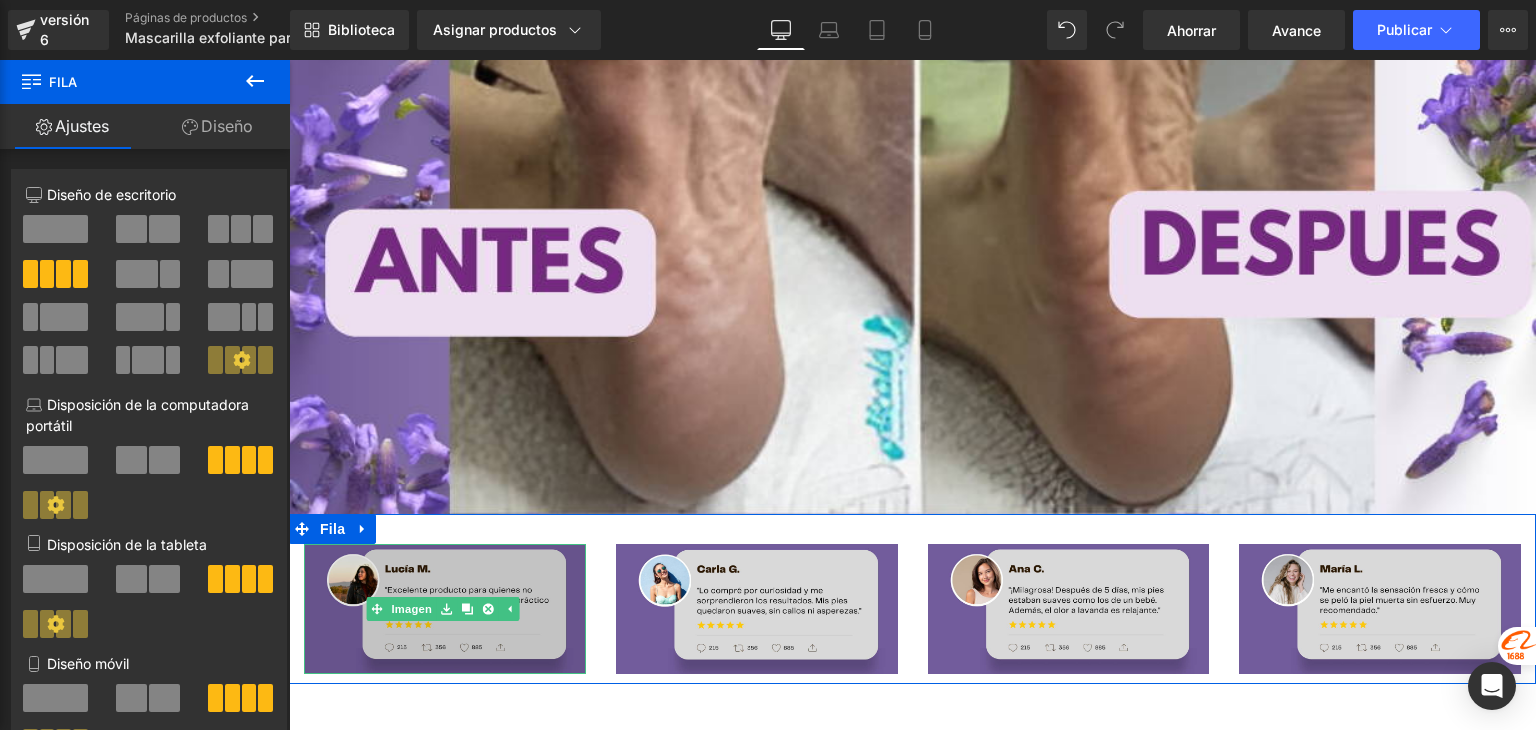 click at bounding box center [445, 609] 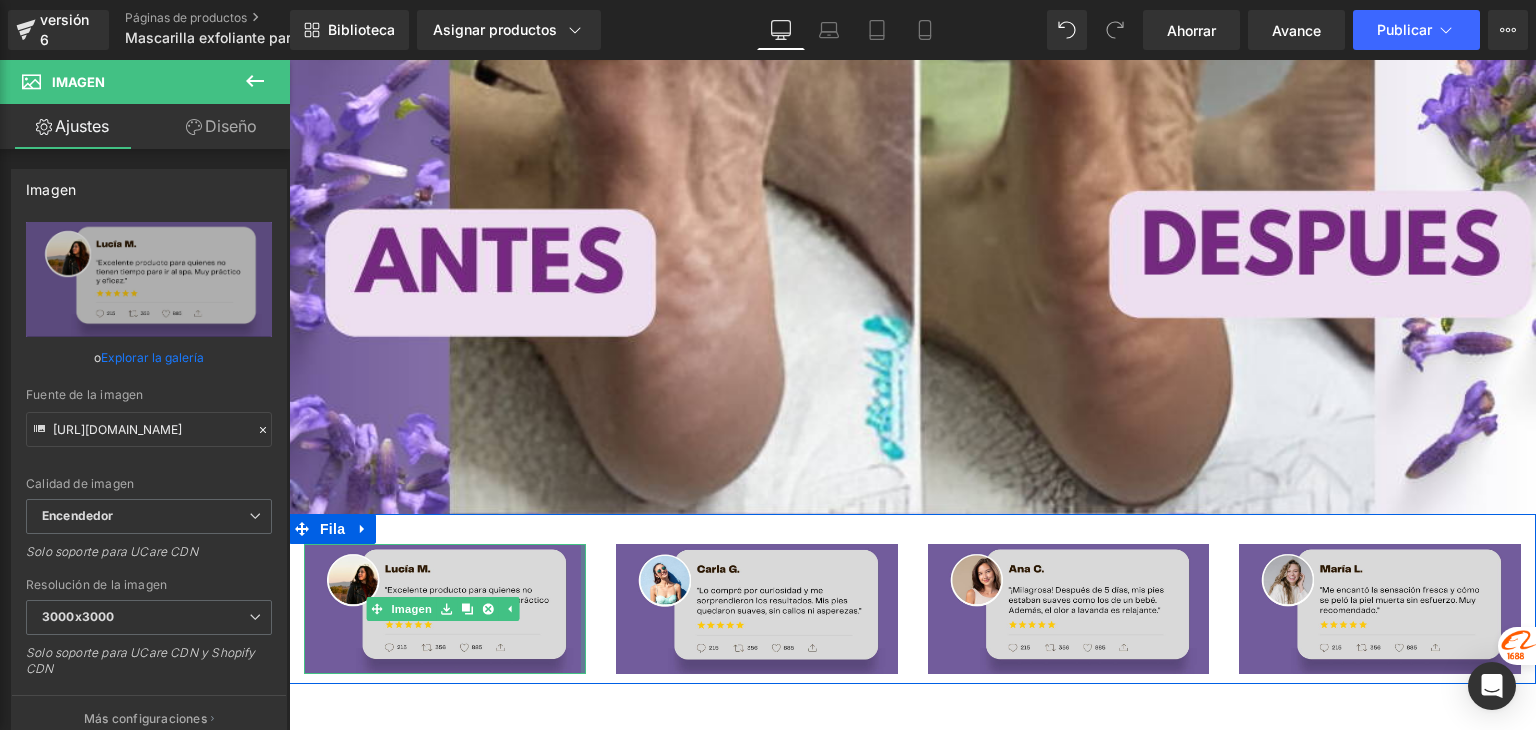 drag, startPoint x: 577, startPoint y: 452, endPoint x: 599, endPoint y: 453, distance: 22.022715 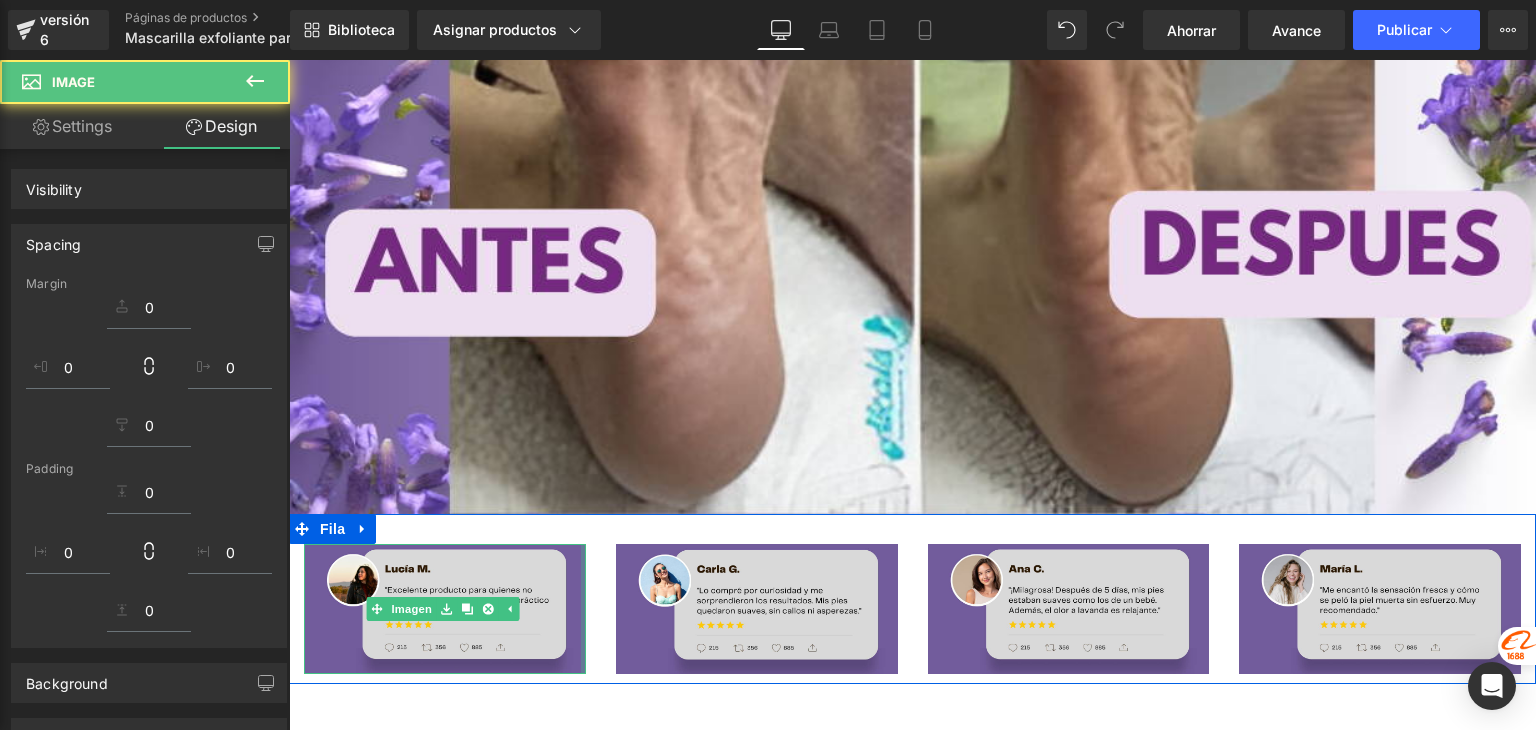 click on "Imagen" at bounding box center (757, 609) 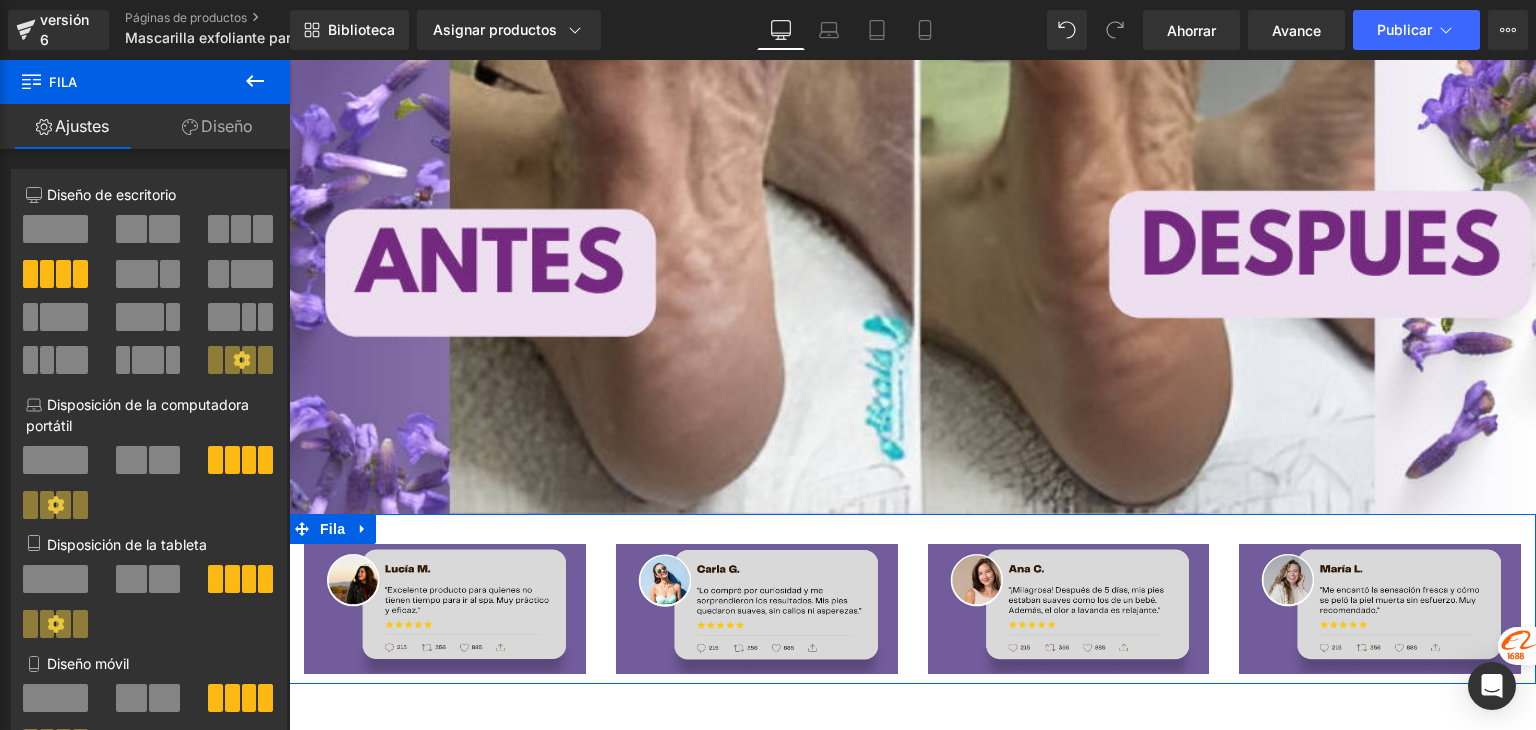 drag, startPoint x: 202, startPoint y: 140, endPoint x: 194, endPoint y: 179, distance: 39.812057 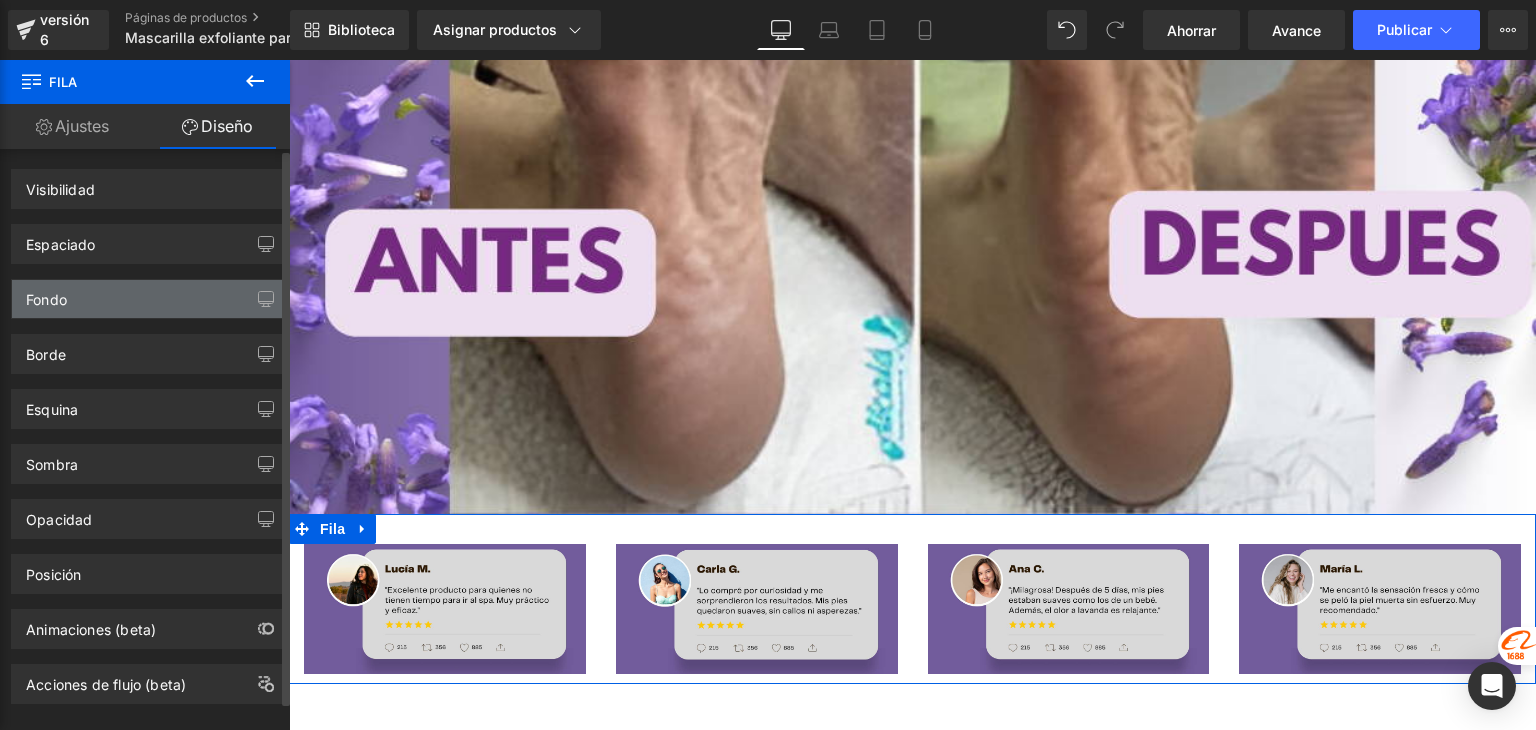 click on "Fondo" at bounding box center (149, 299) 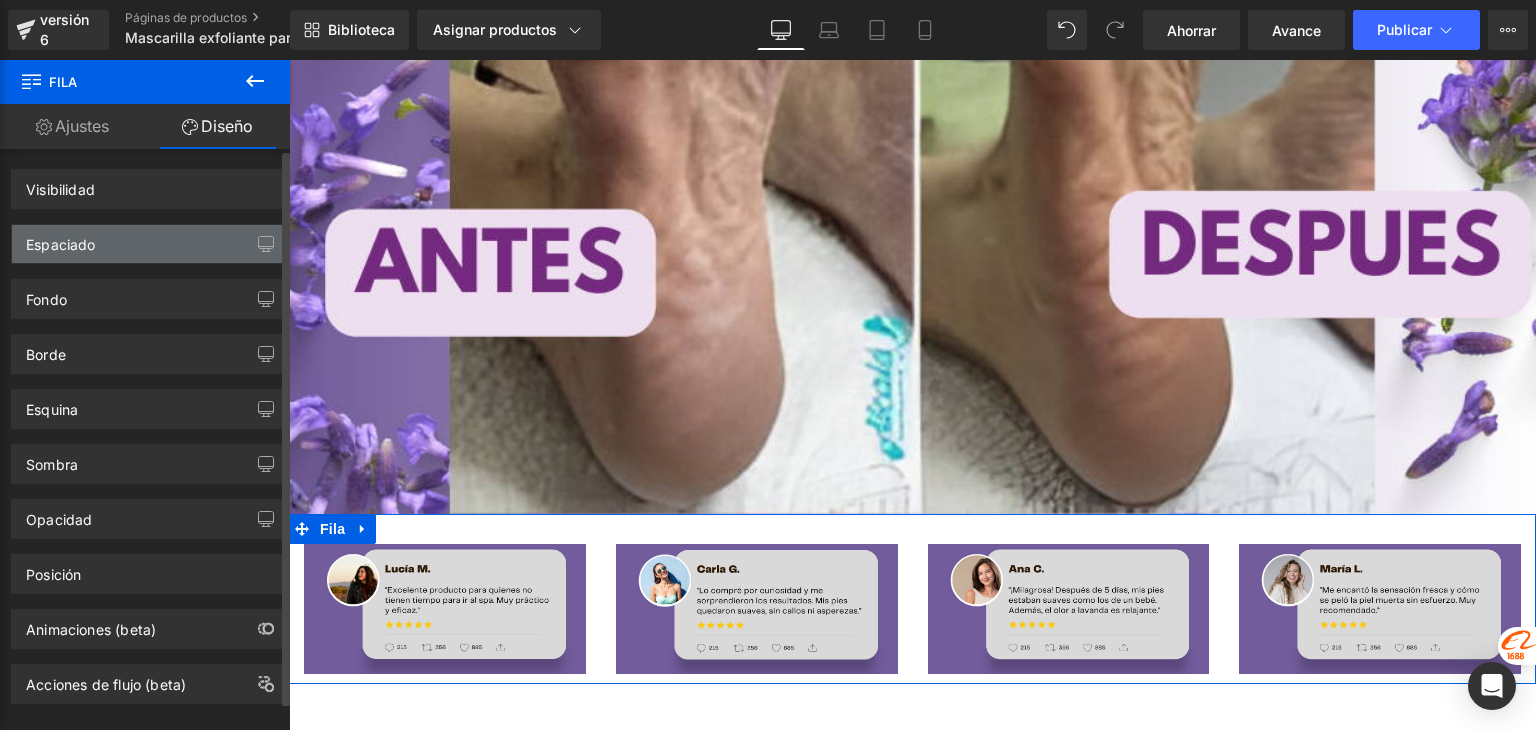 click on "Espaciado" at bounding box center [149, 244] 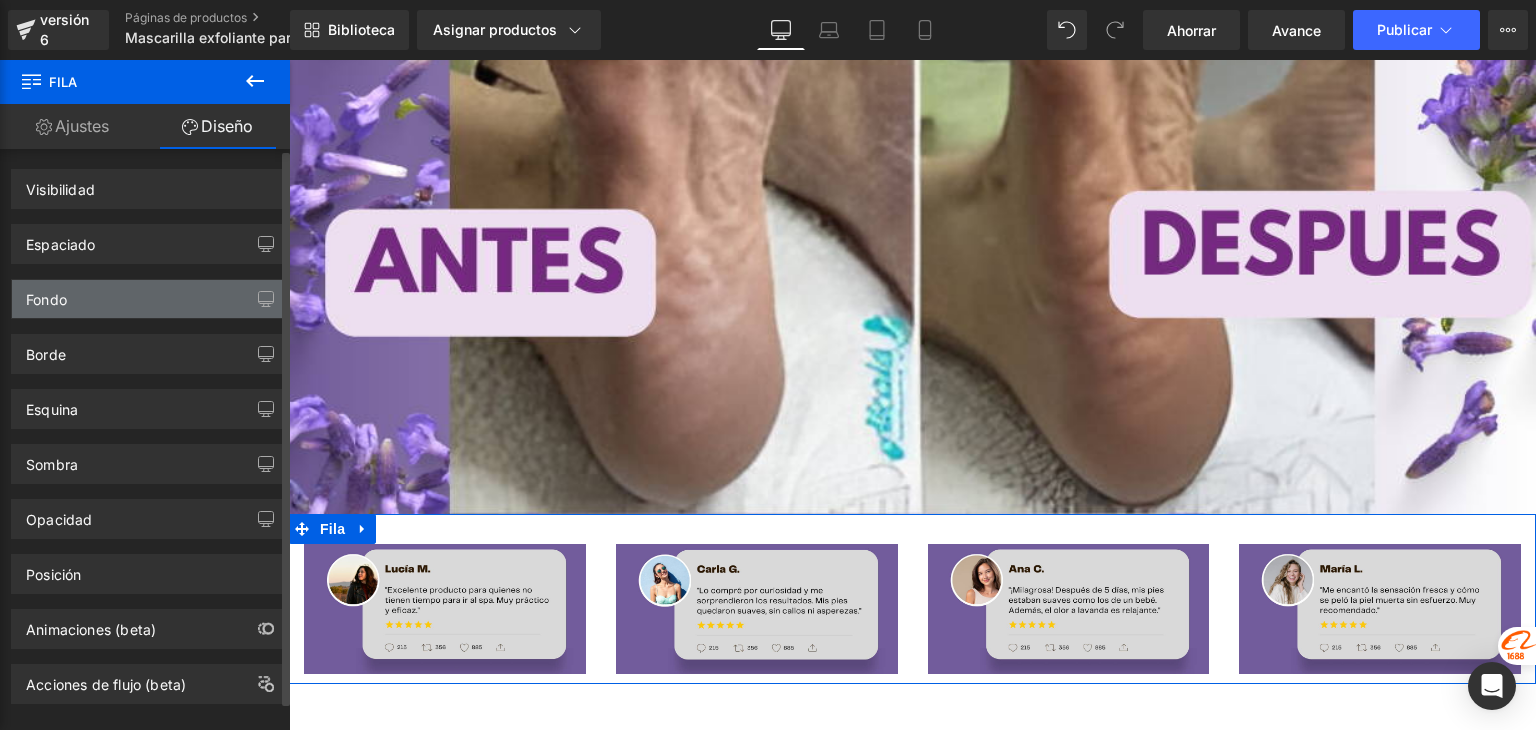 click on "Fondo" at bounding box center (149, 299) 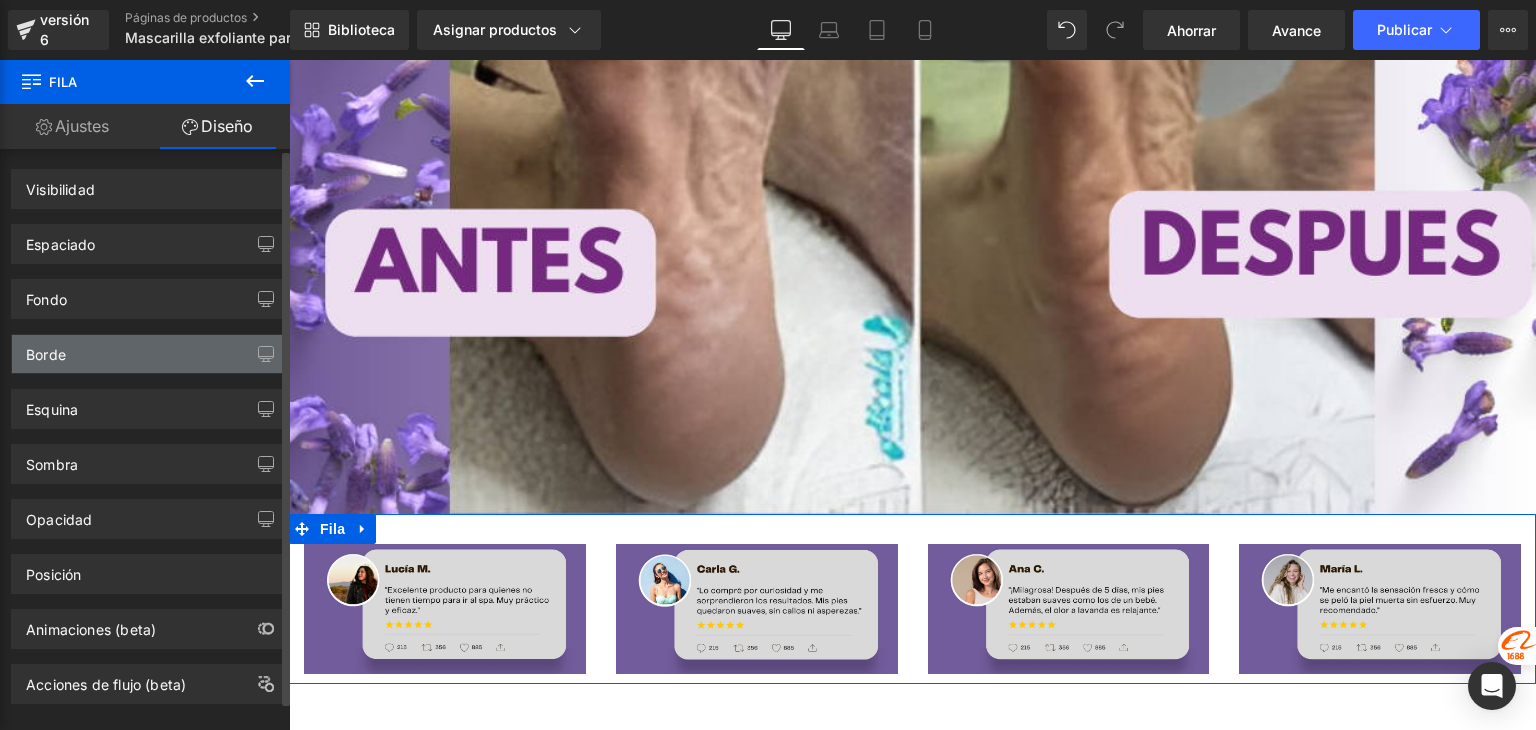 click on "Borde" at bounding box center (149, 354) 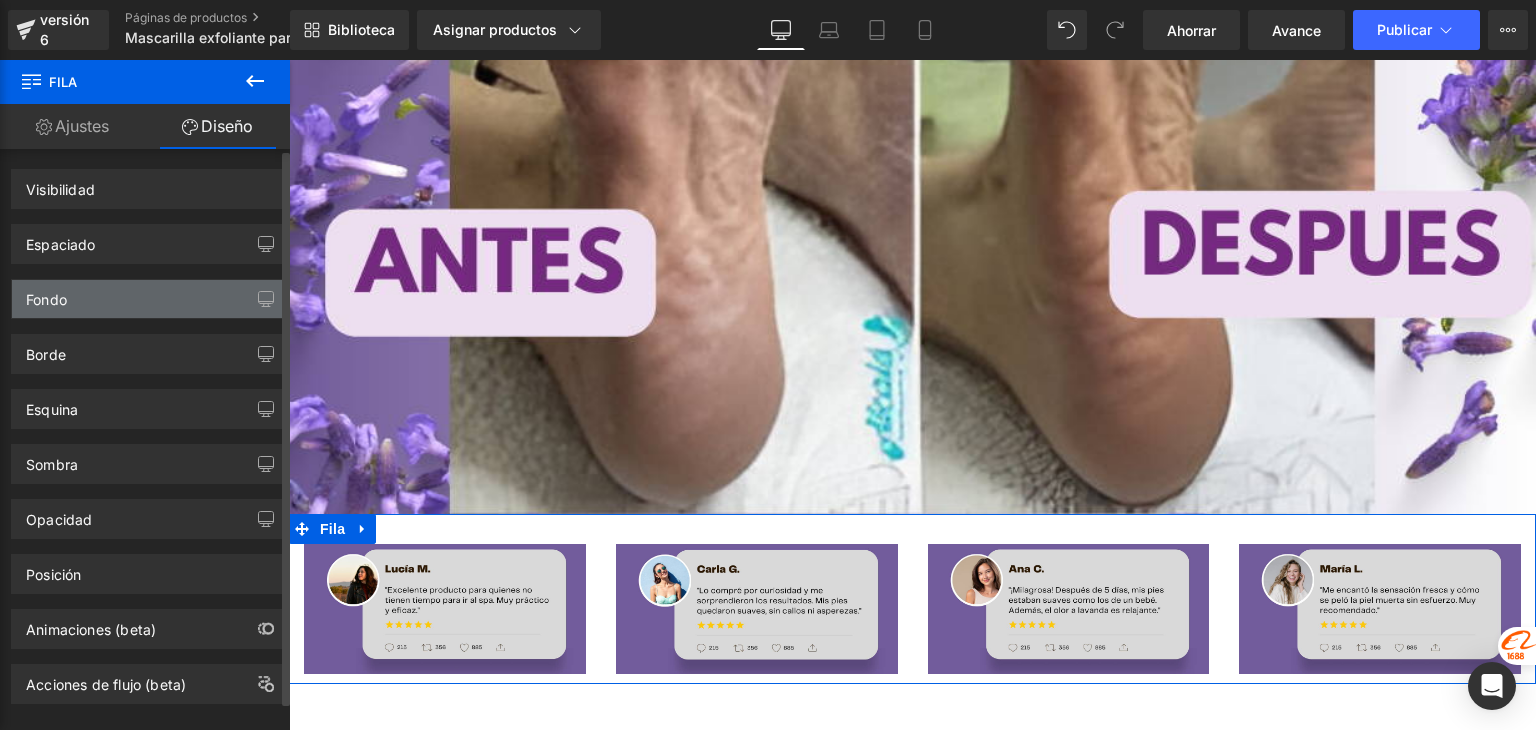 click on "Fondo" at bounding box center (149, 299) 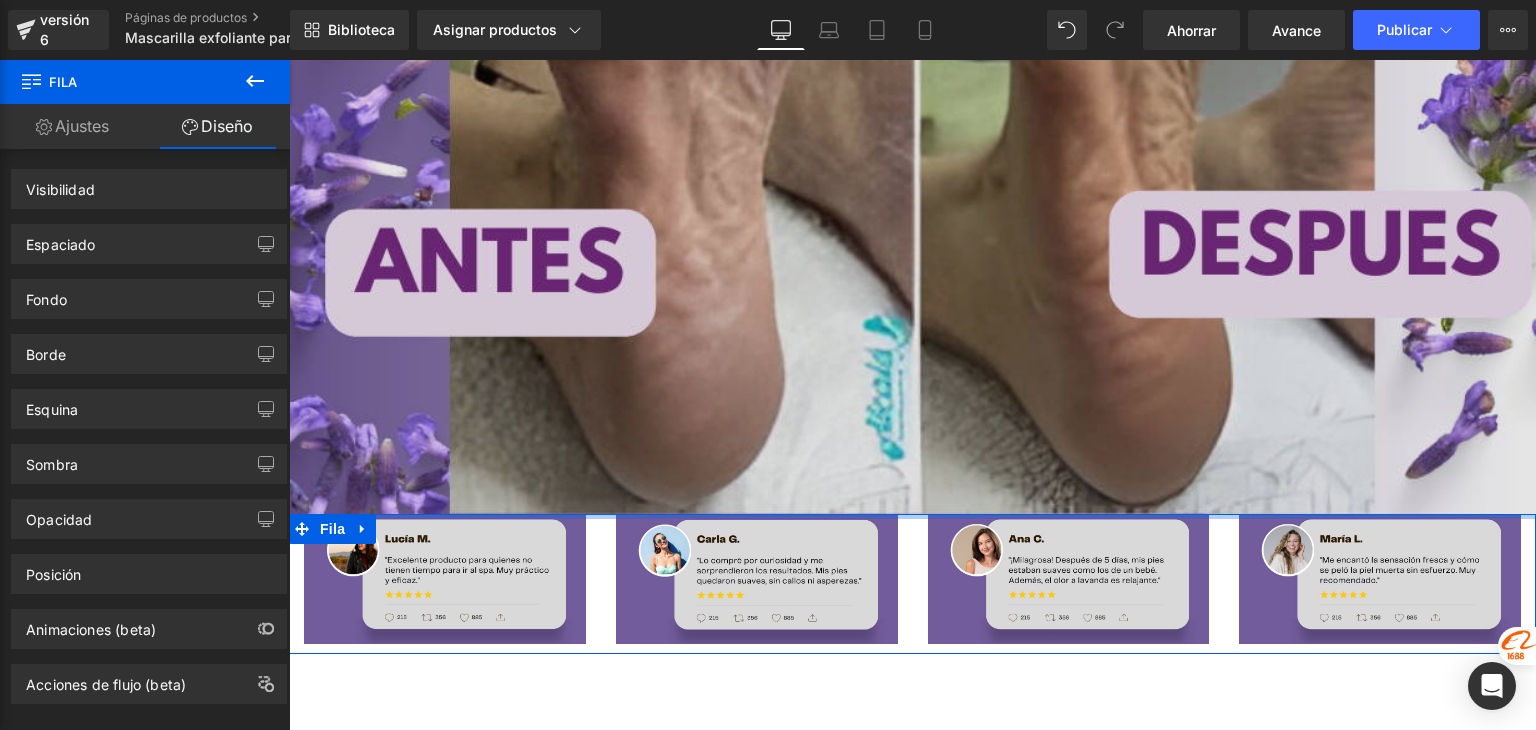 drag, startPoint x: 522, startPoint y: 390, endPoint x: 530, endPoint y: 344, distance: 46.69047 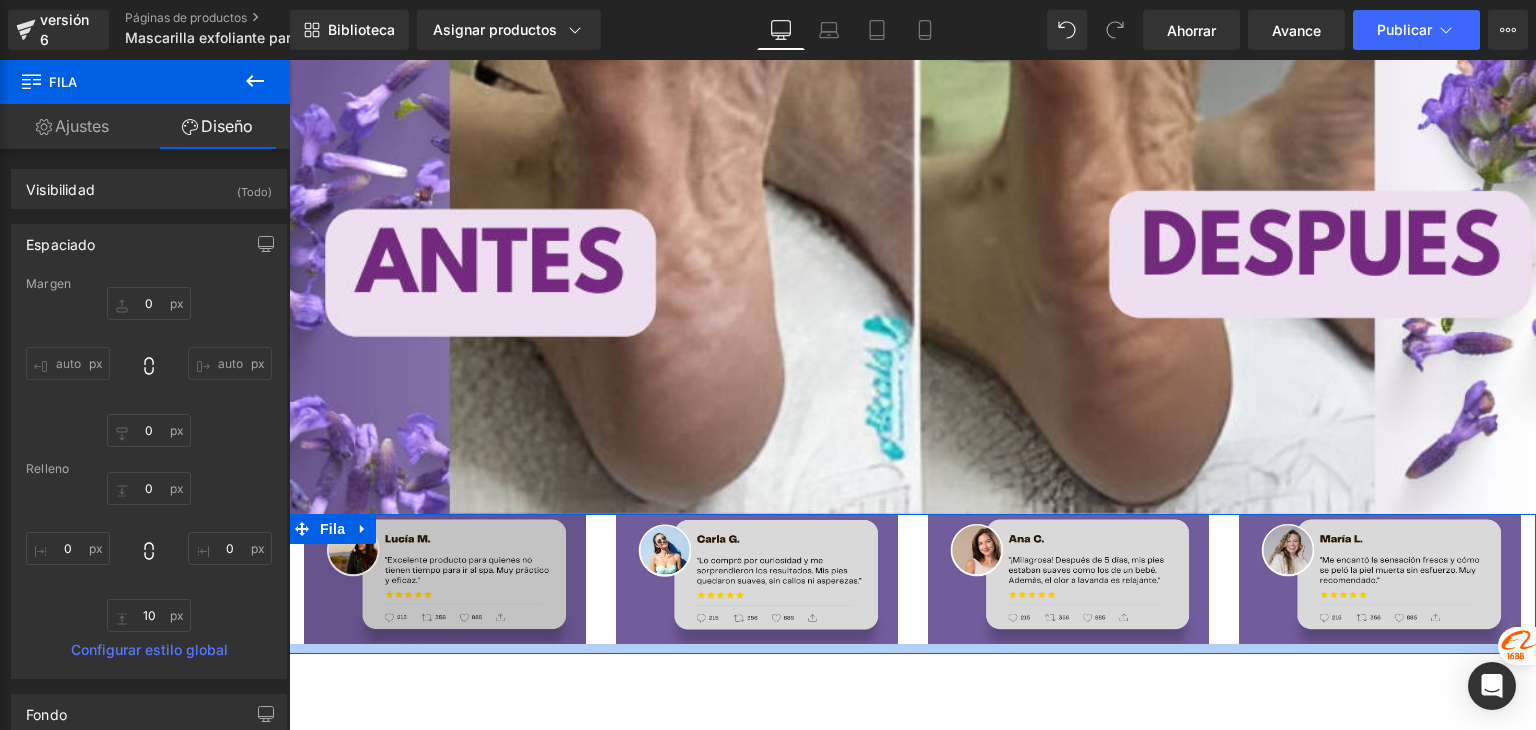 type on "0px" 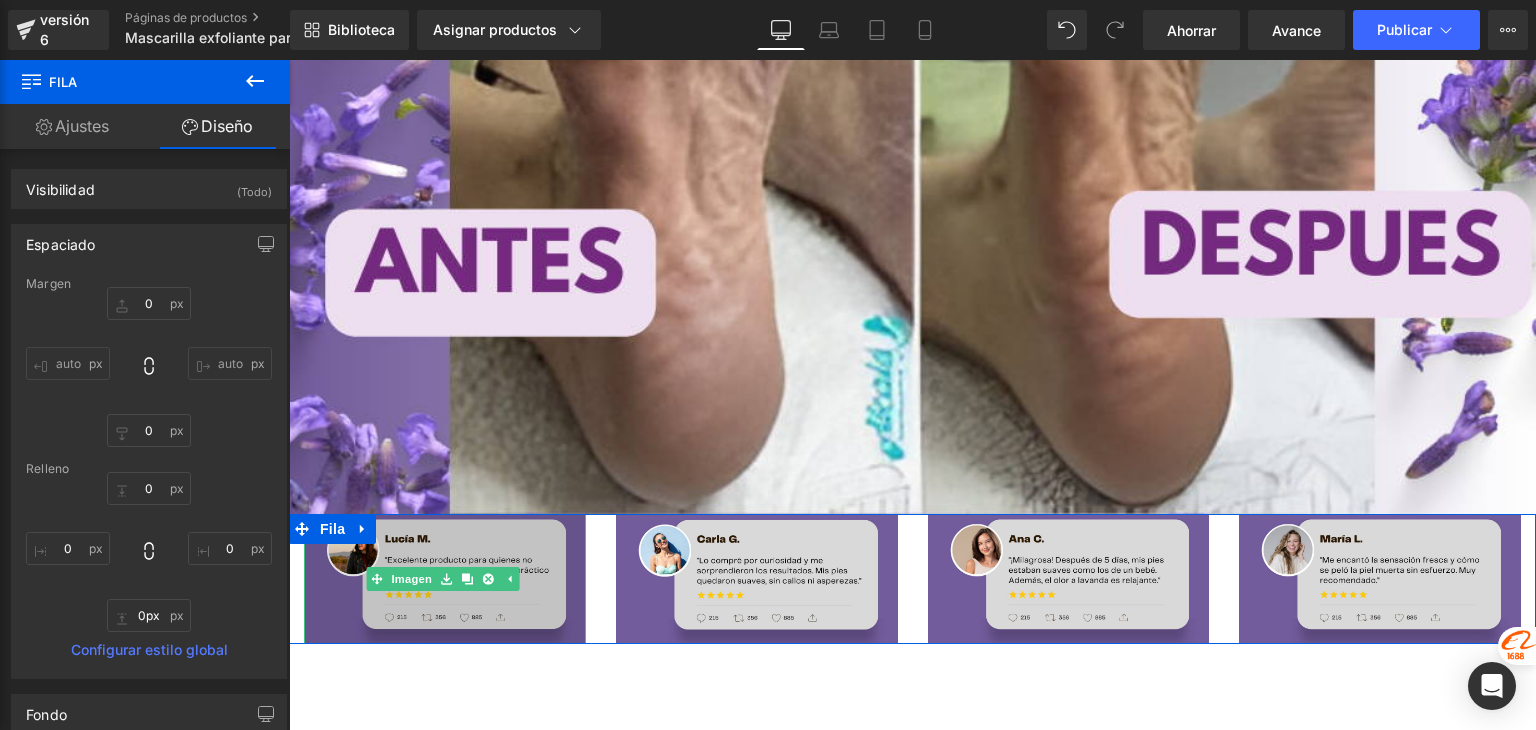 drag, startPoint x: 563, startPoint y: 501, endPoint x: 563, endPoint y: 472, distance: 29 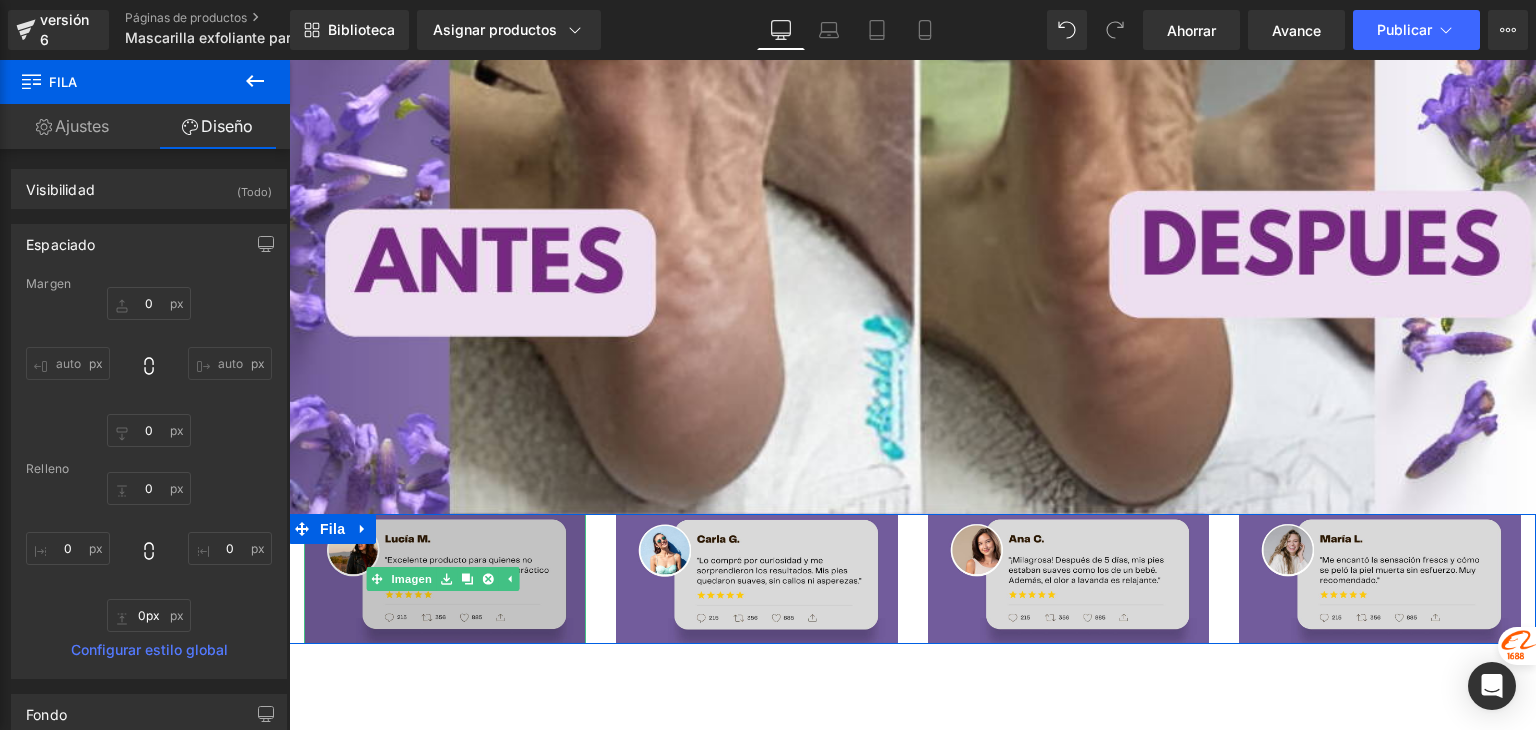 click on "Imagen
Imagen         Imagen         Imagen         Fila" at bounding box center [912, 579] 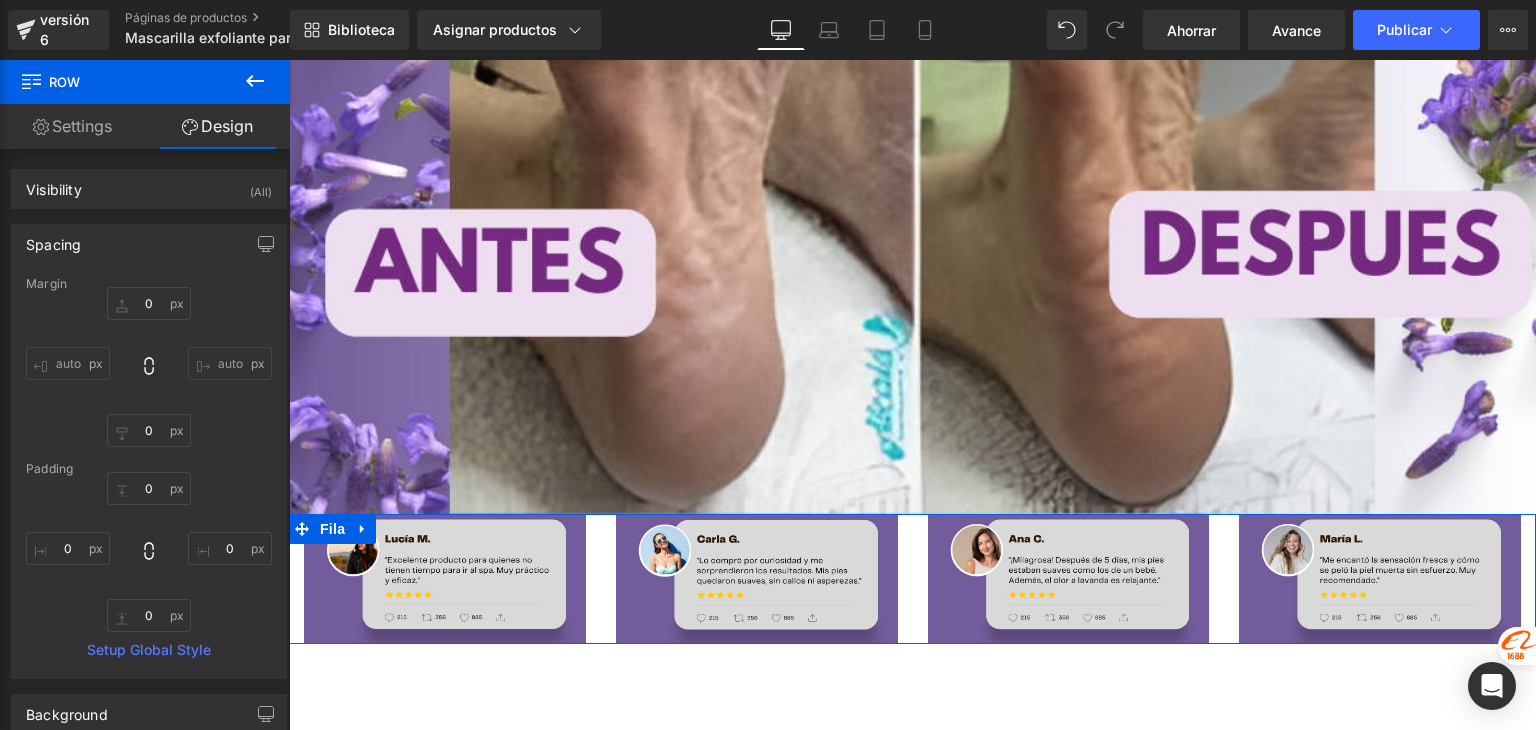 click on "Imagen" at bounding box center [757, 579] 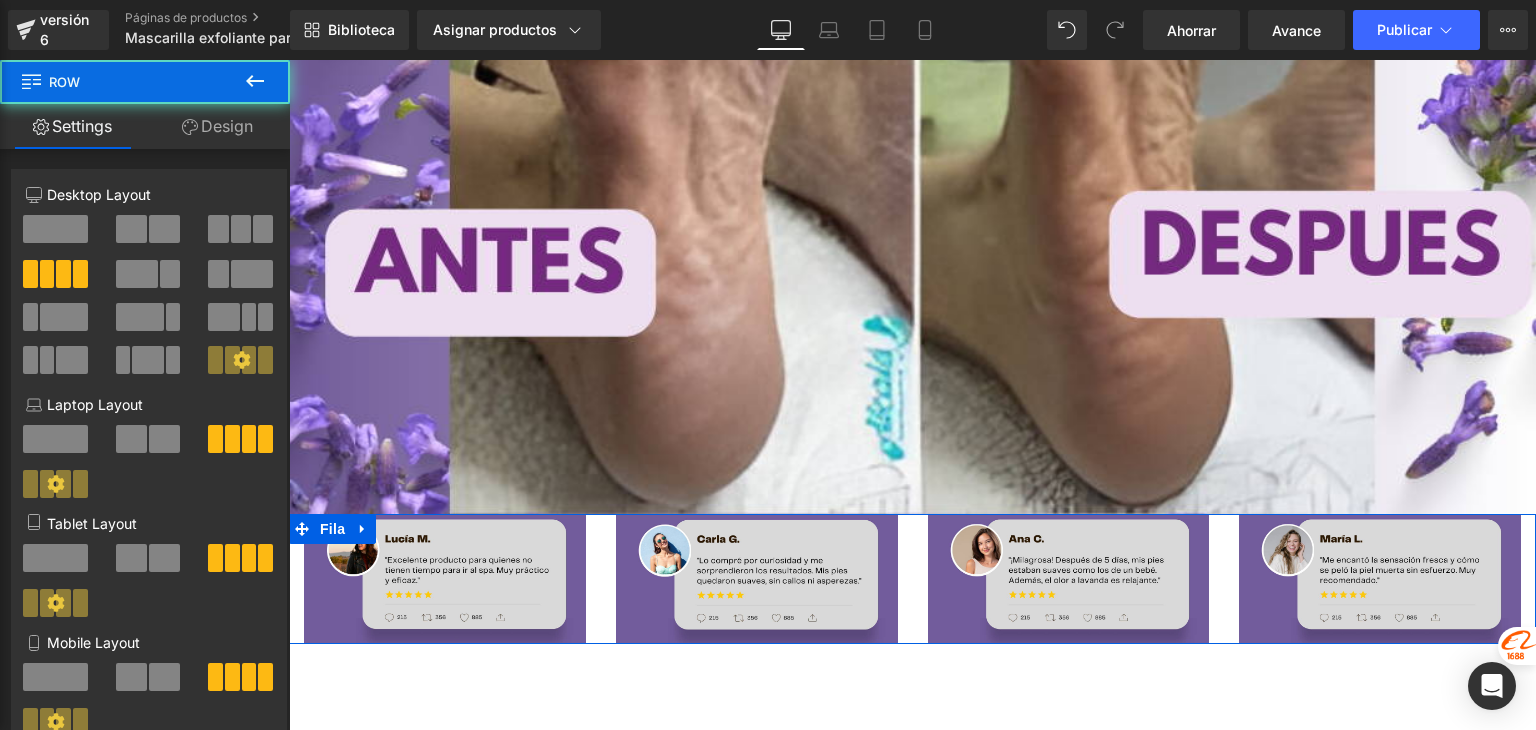 click on "Imagen" at bounding box center (757, 579) 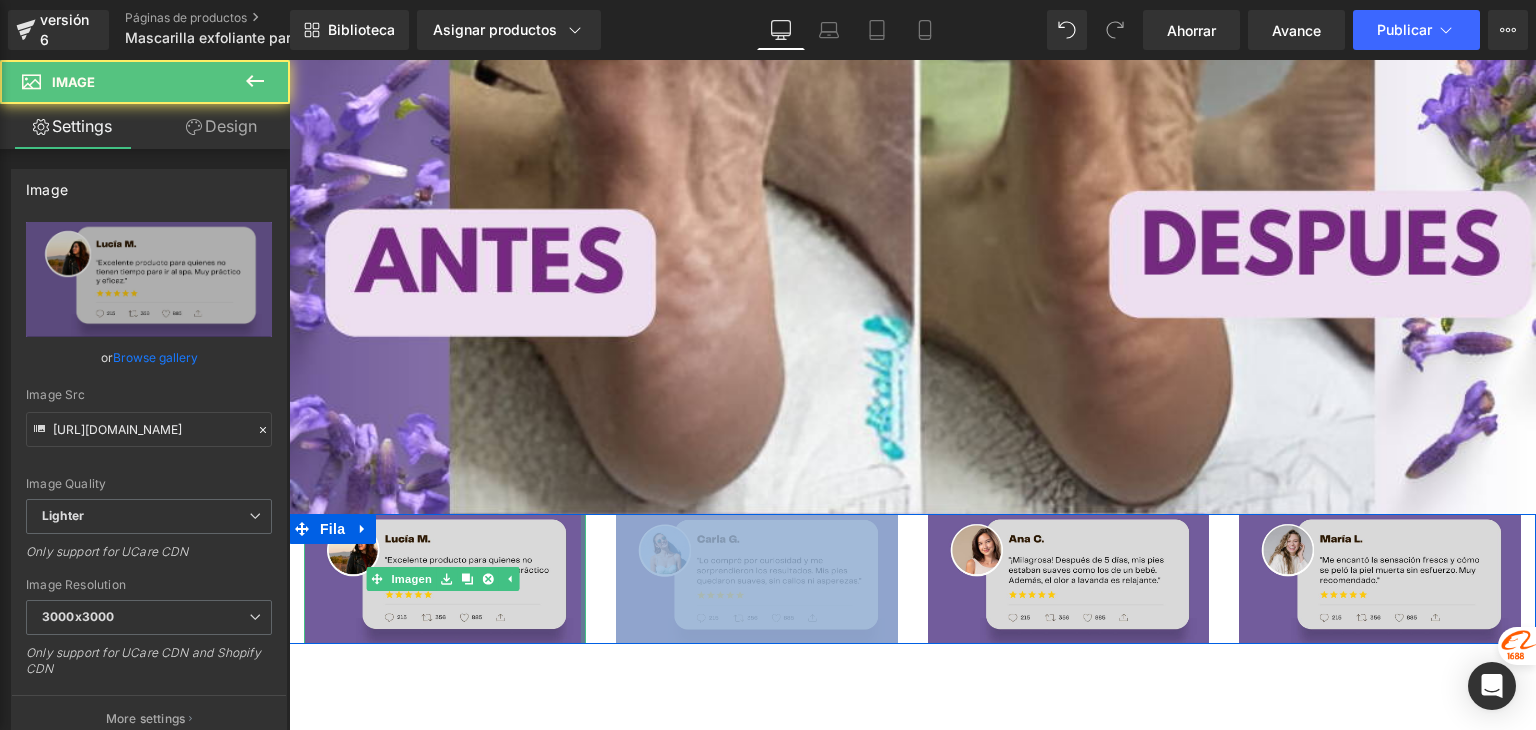 drag, startPoint x: 579, startPoint y: 423, endPoint x: 619, endPoint y: 424, distance: 40.012497 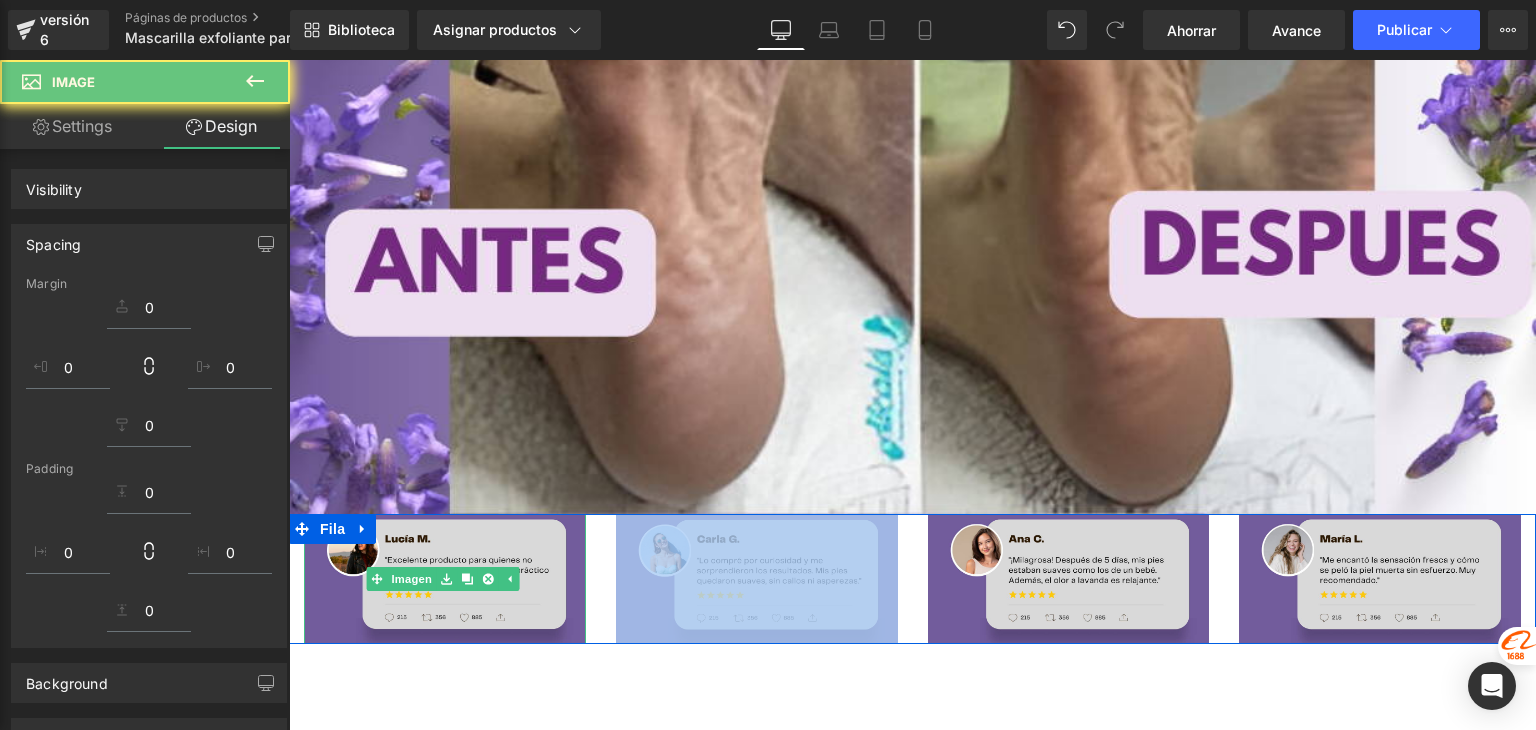 click on "Imagen" at bounding box center (757, 579) 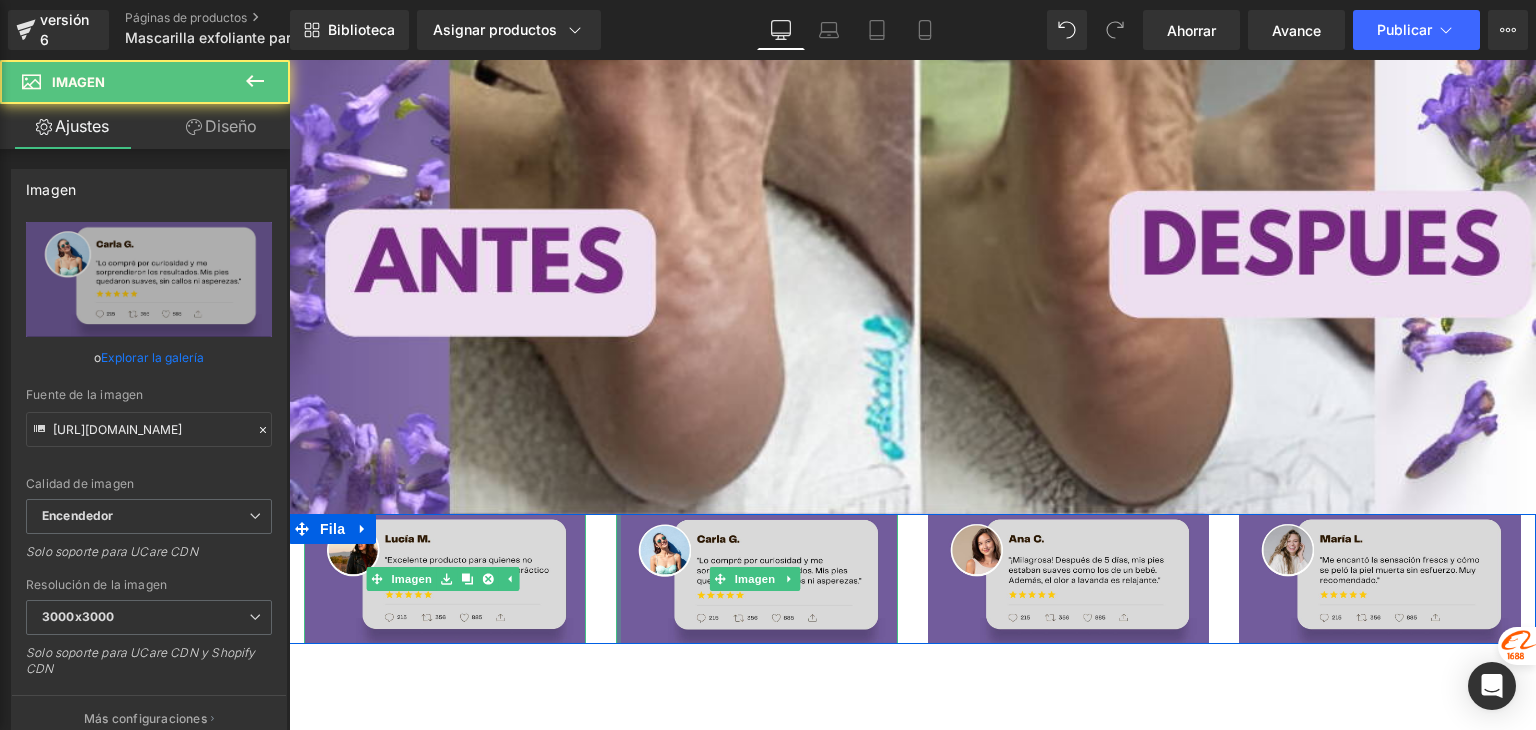 drag, startPoint x: 612, startPoint y: 427, endPoint x: 580, endPoint y: 425, distance: 32.06244 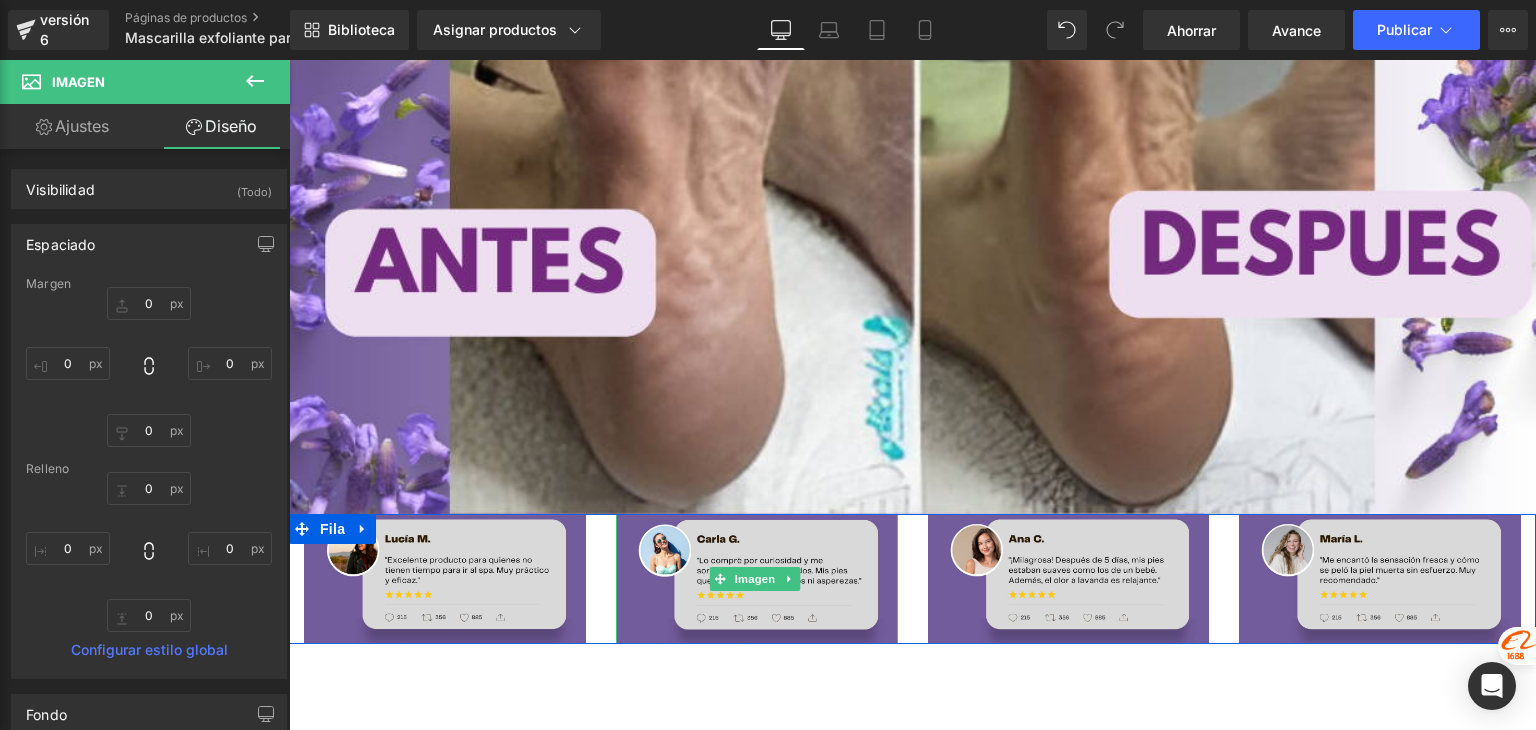 click on "Imagen" at bounding box center (445, 579) 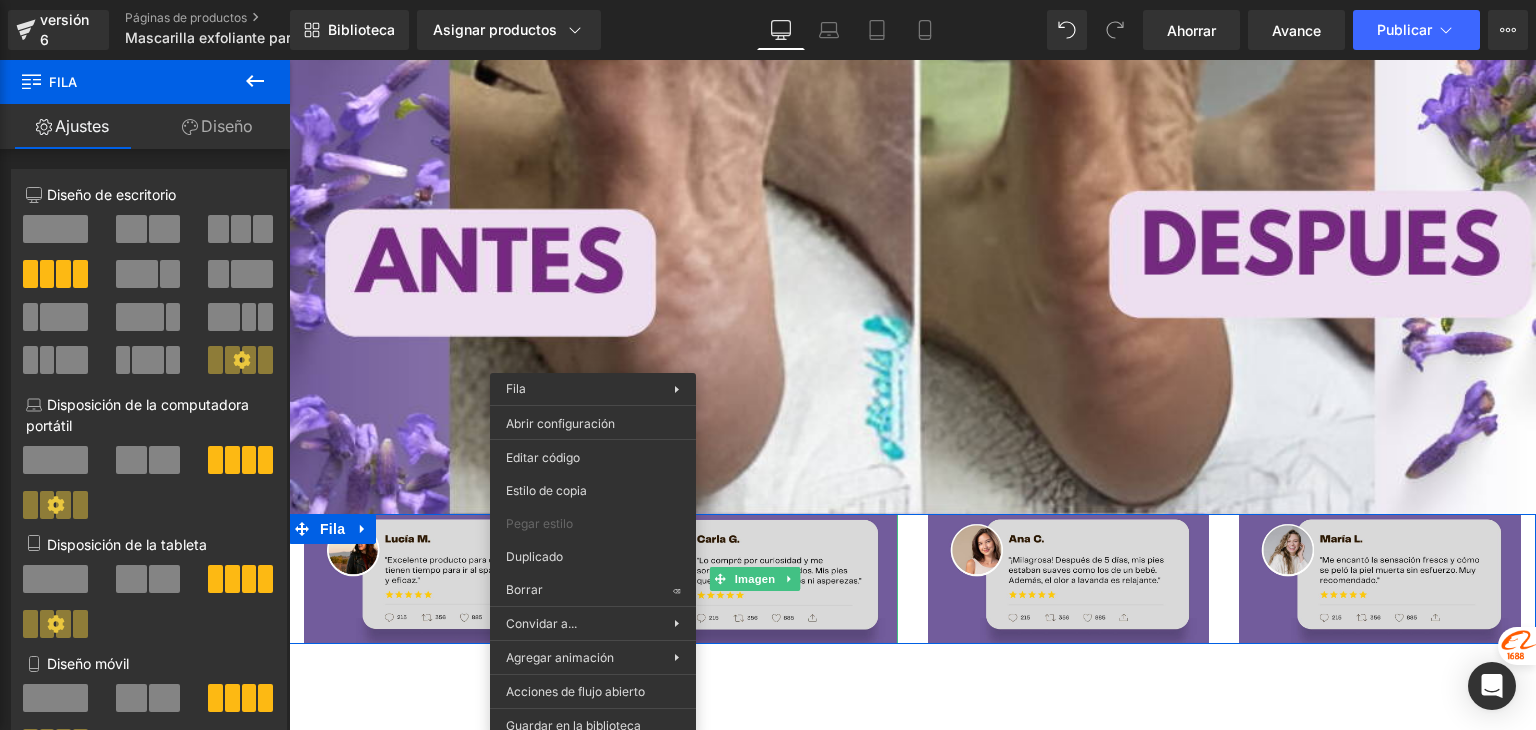 click on "Diseño" at bounding box center (227, 126) 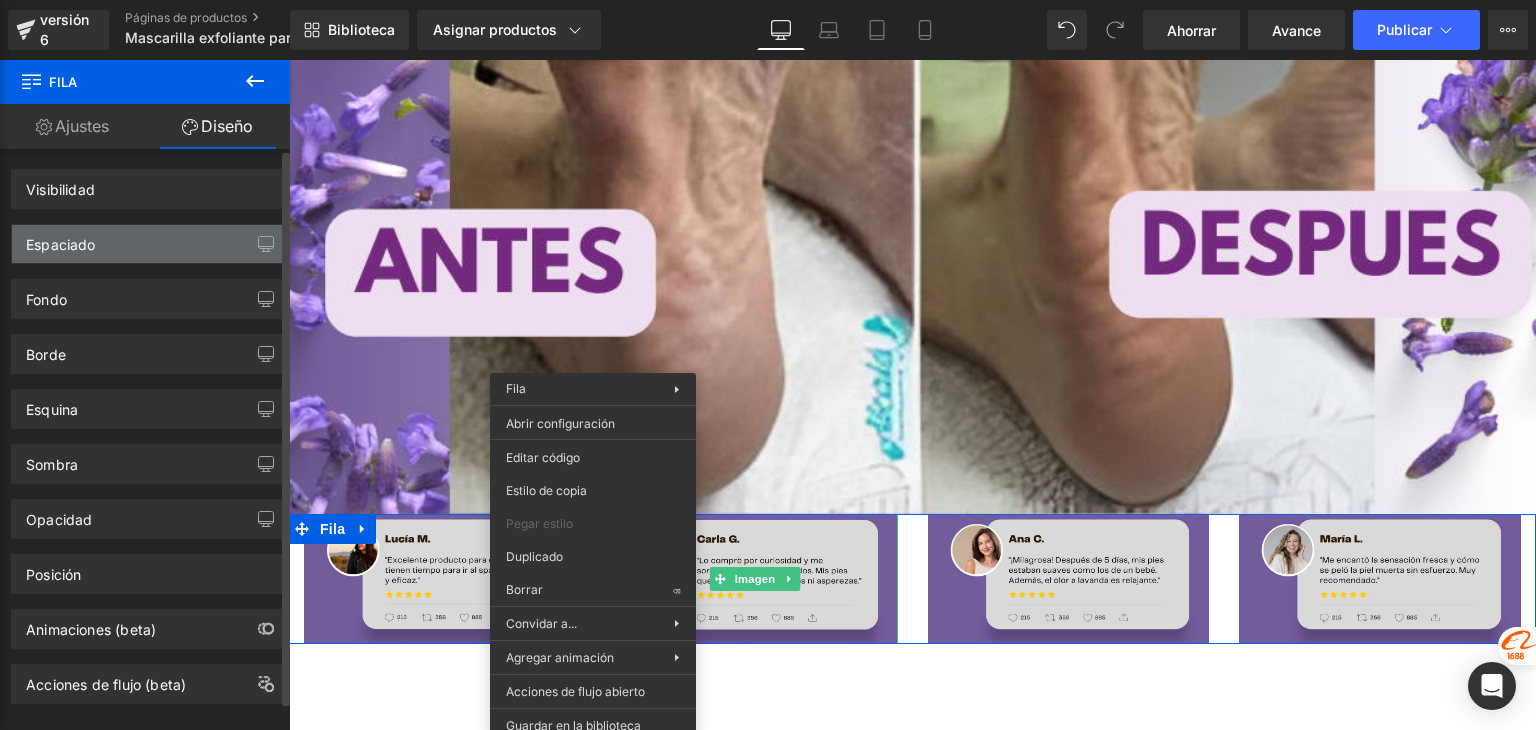 click on "Espaciado" at bounding box center [149, 244] 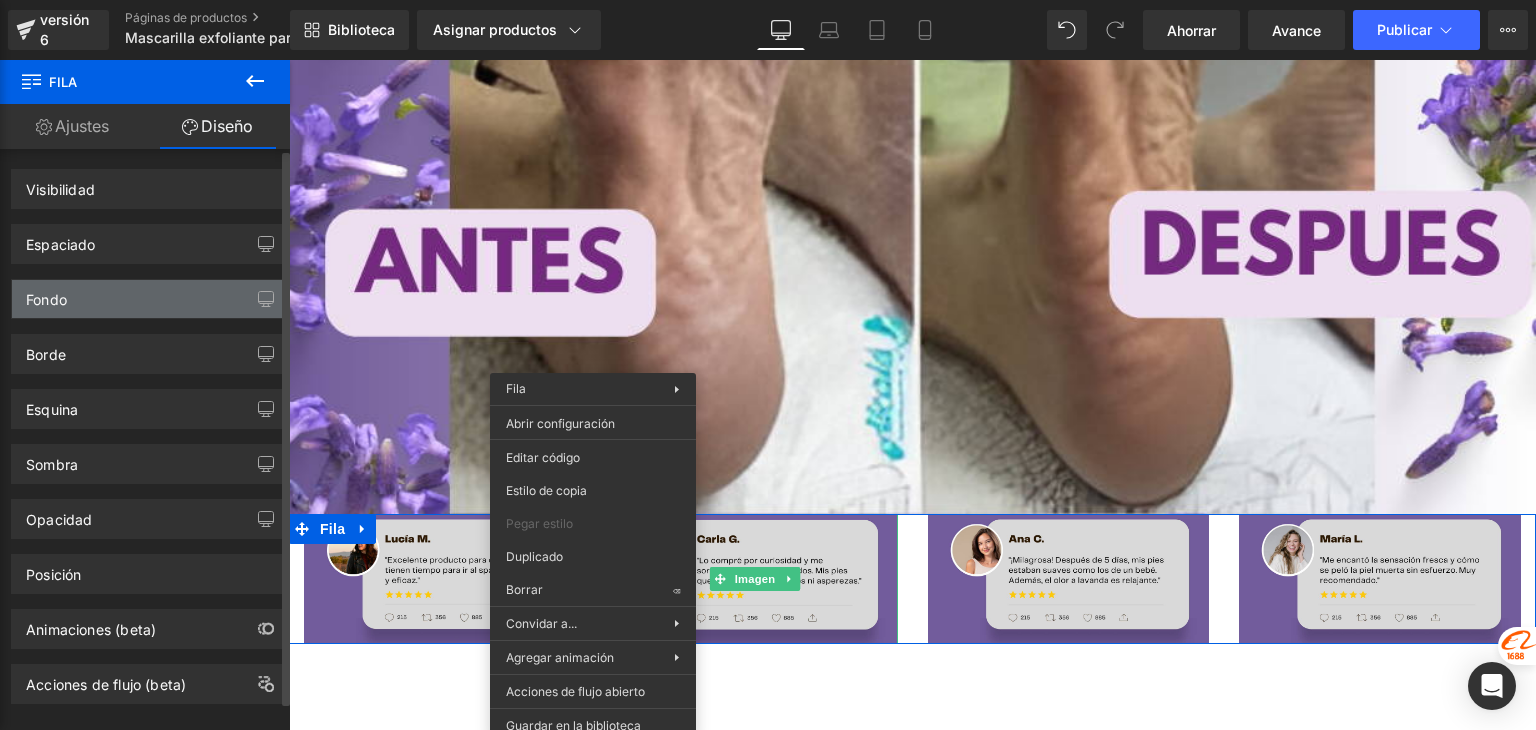 click on "Fondo" at bounding box center [149, 299] 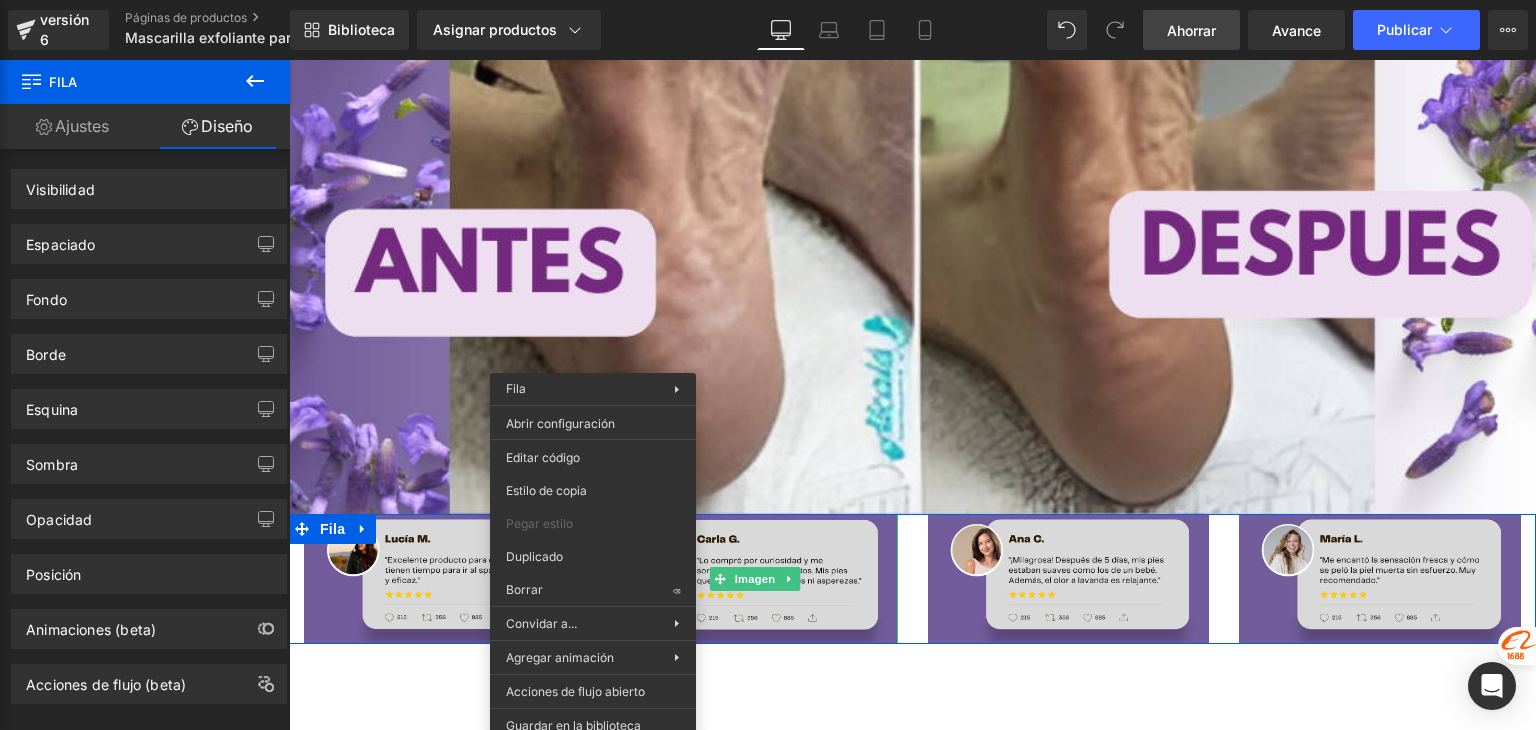 click on "Ahorrar" at bounding box center (1191, 30) 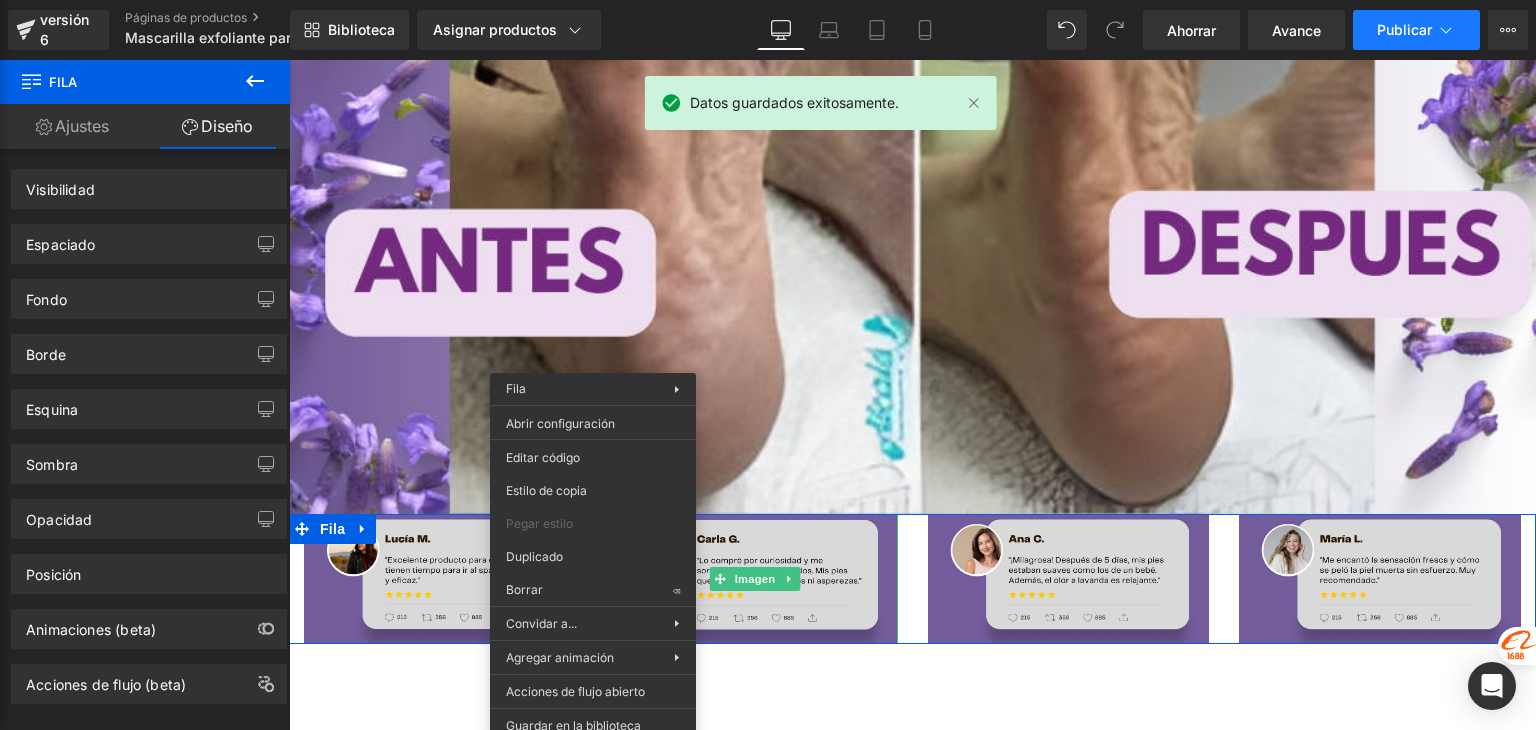 click on "Publicar" at bounding box center (1404, 29) 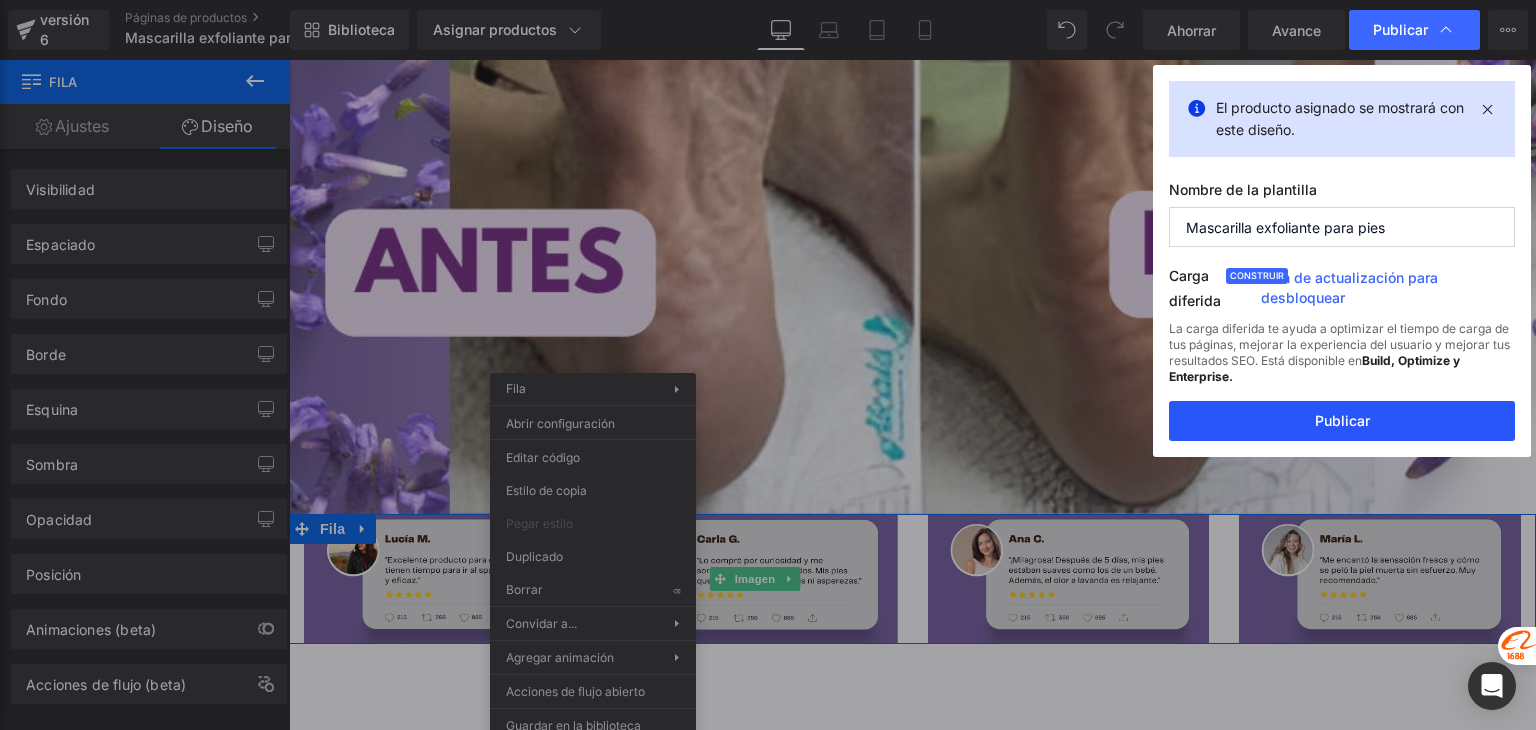 click on "Publicar" at bounding box center (1342, 421) 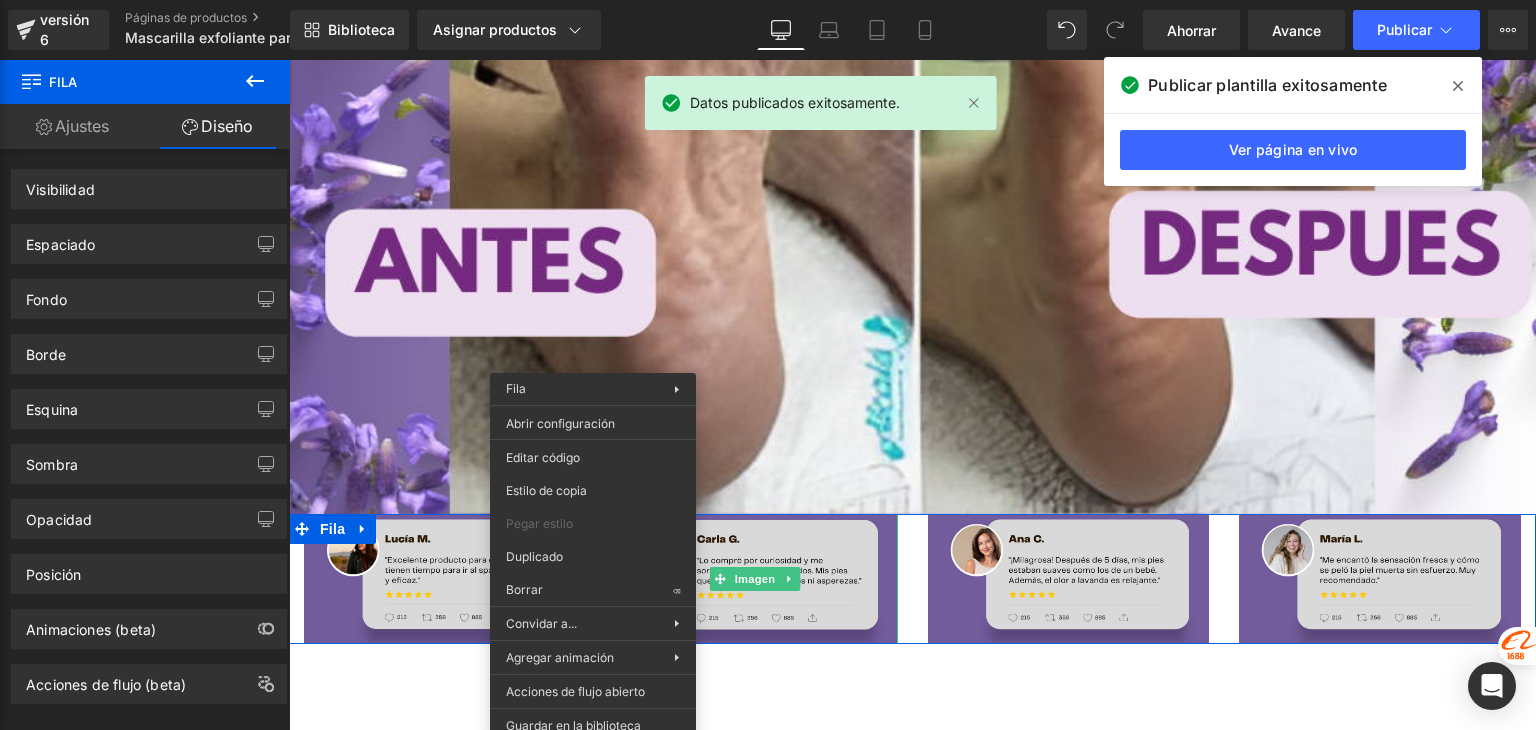 drag, startPoint x: 1456, startPoint y: 84, endPoint x: 1074, endPoint y: 45, distance: 383.9857 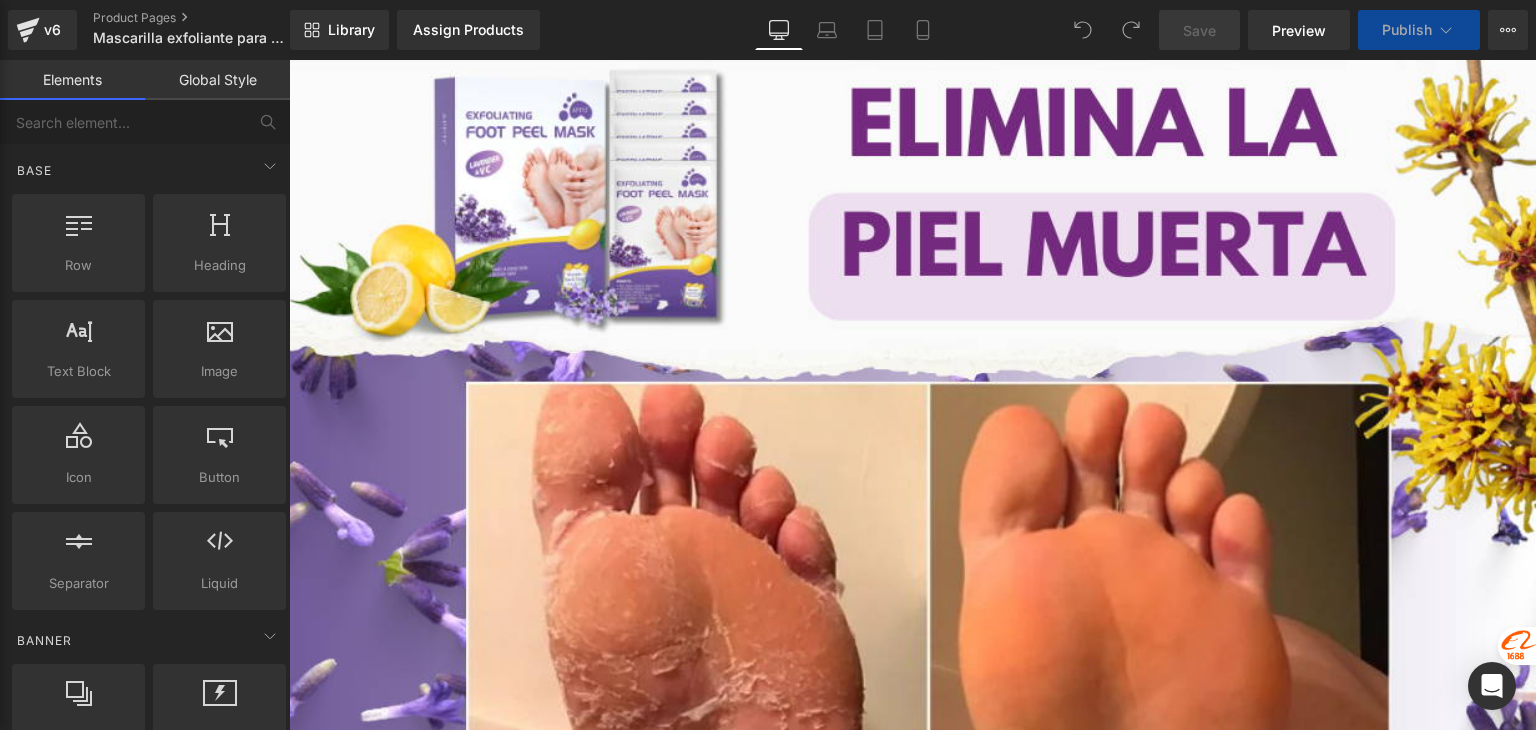scroll, scrollTop: 0, scrollLeft: 0, axis: both 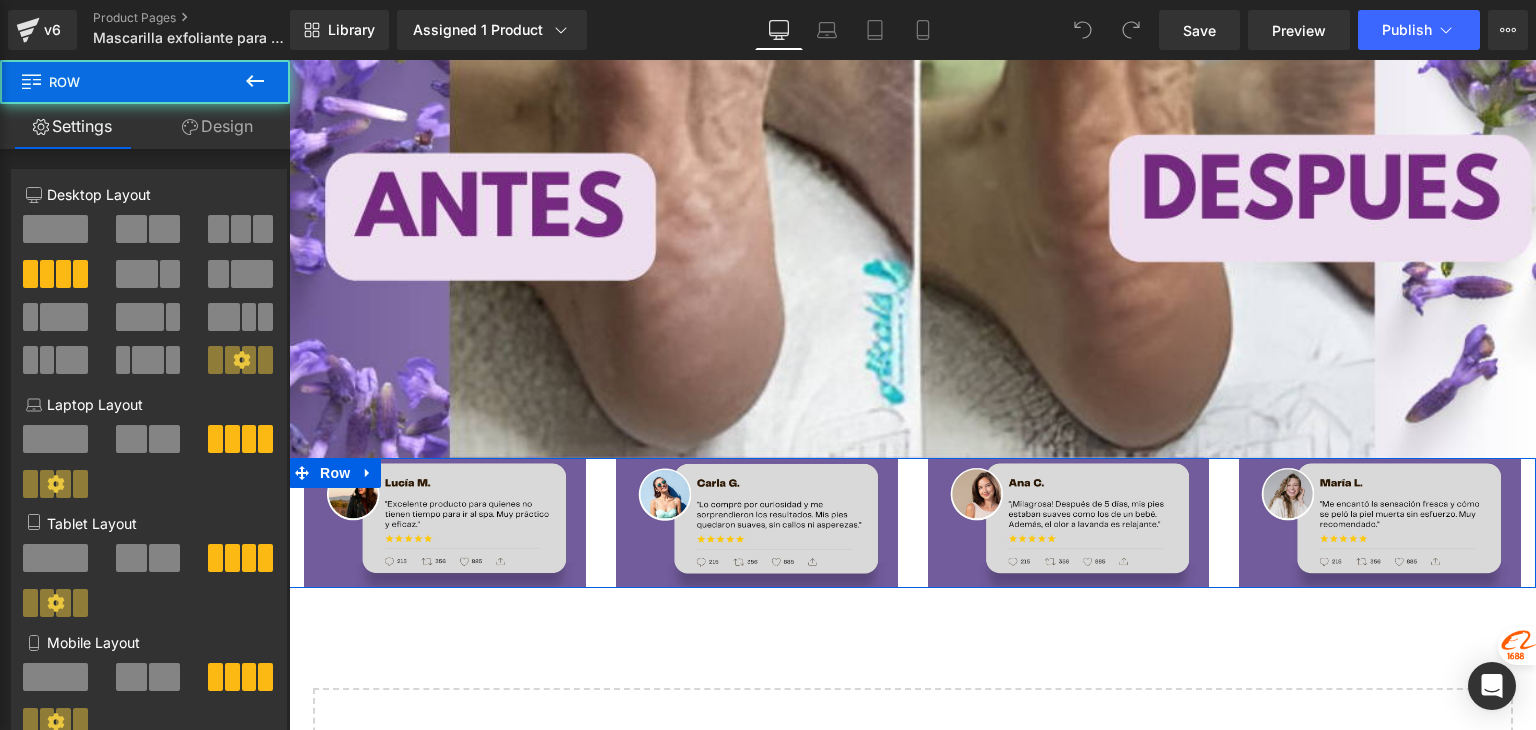 click on "Image" at bounding box center [757, 523] 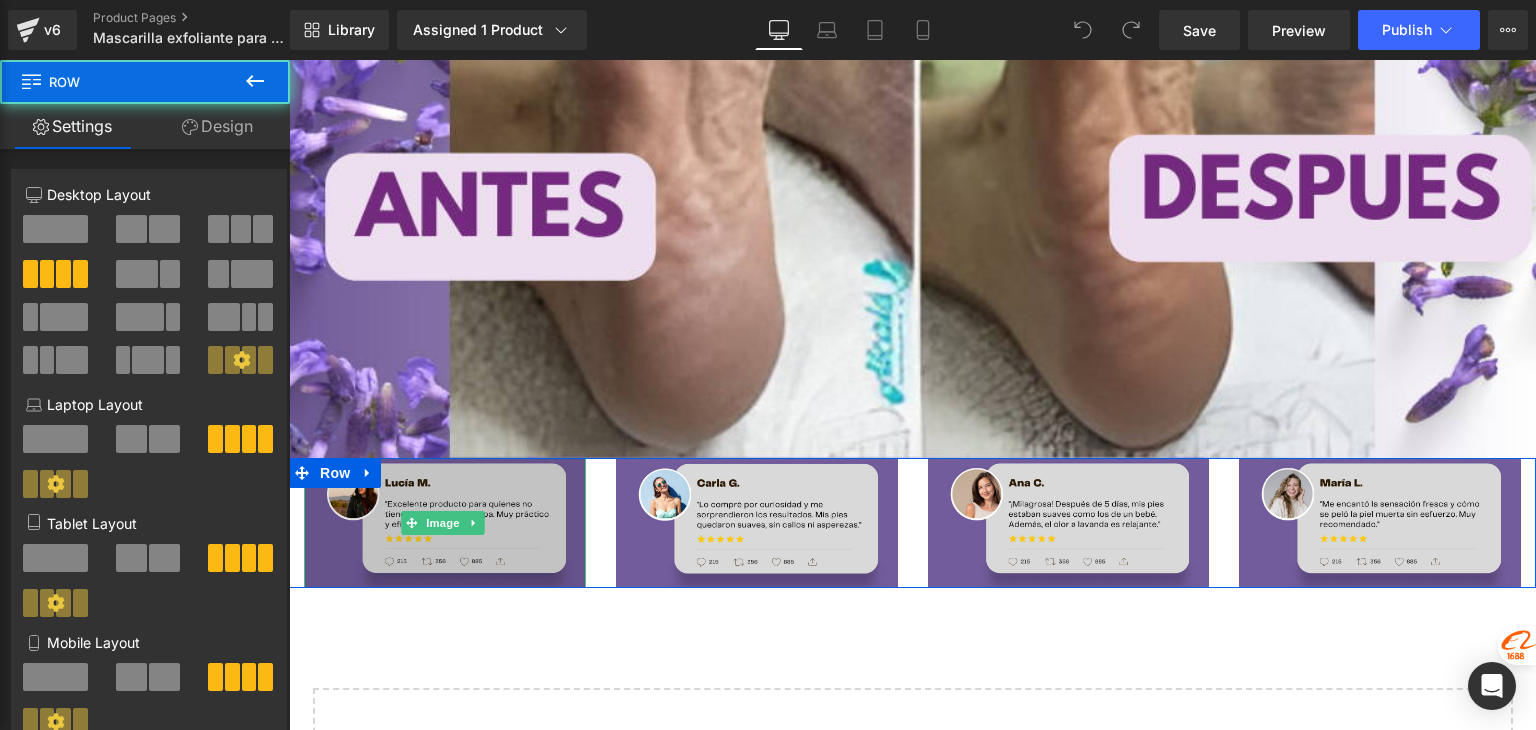 click at bounding box center [445, 523] 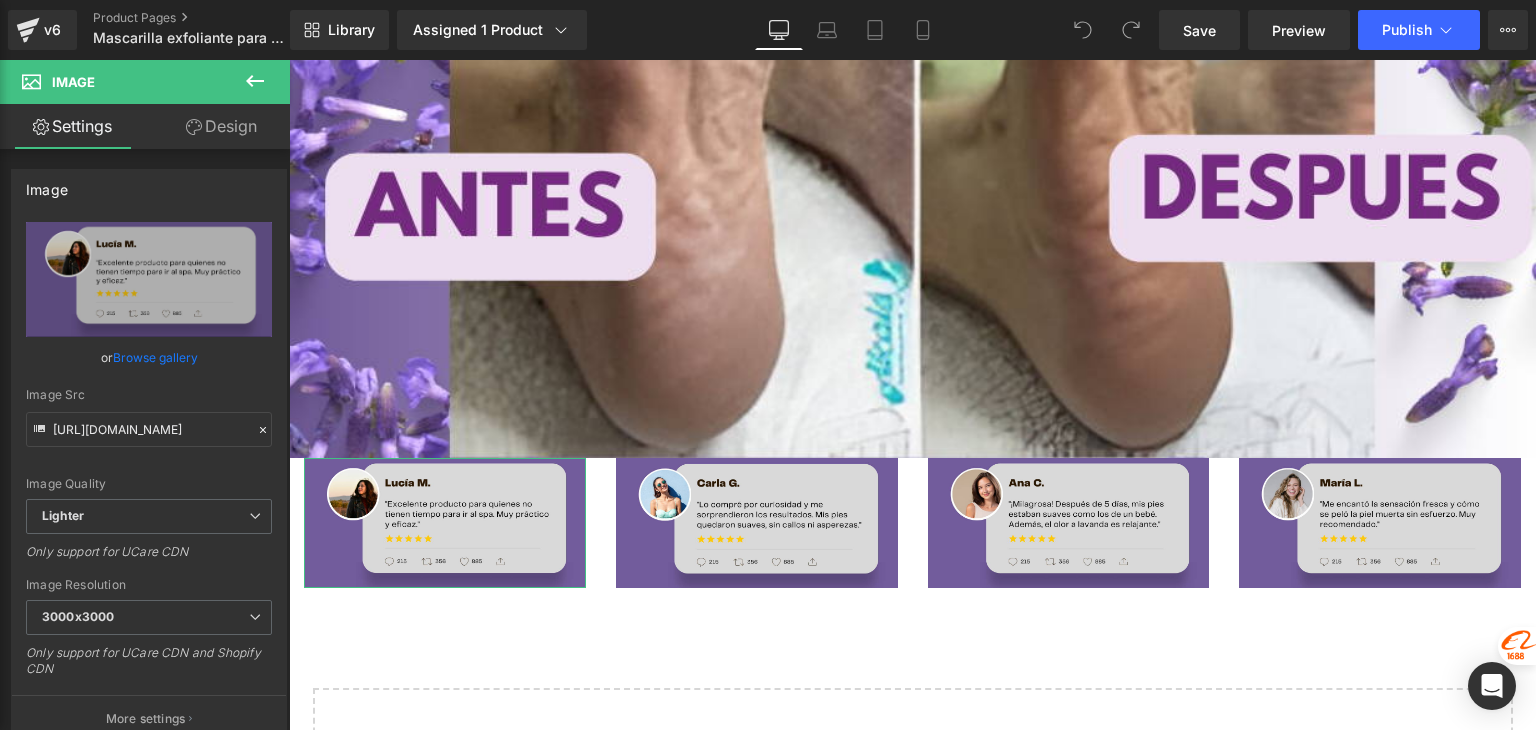 click on "Design" at bounding box center [221, 126] 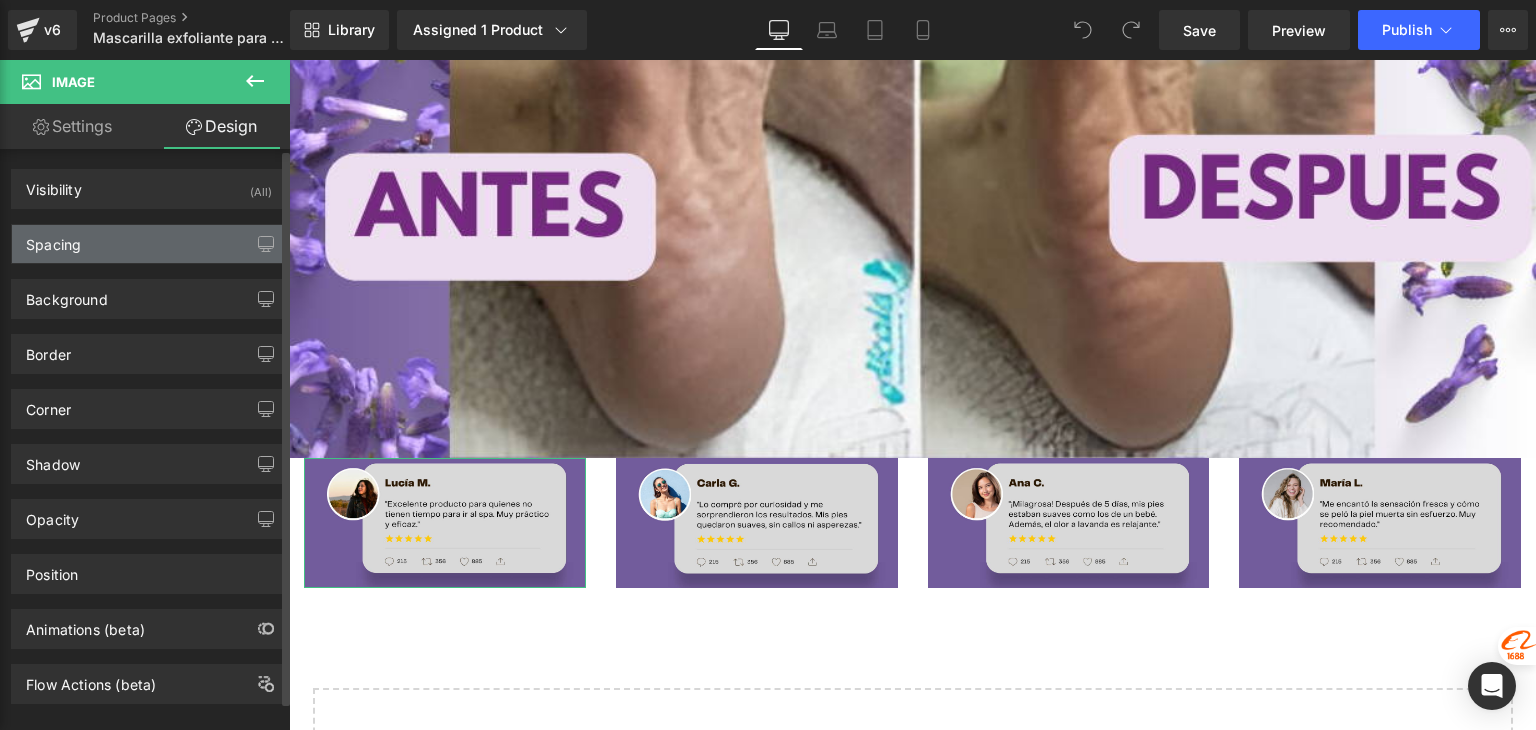 click on "Spacing" at bounding box center [149, 244] 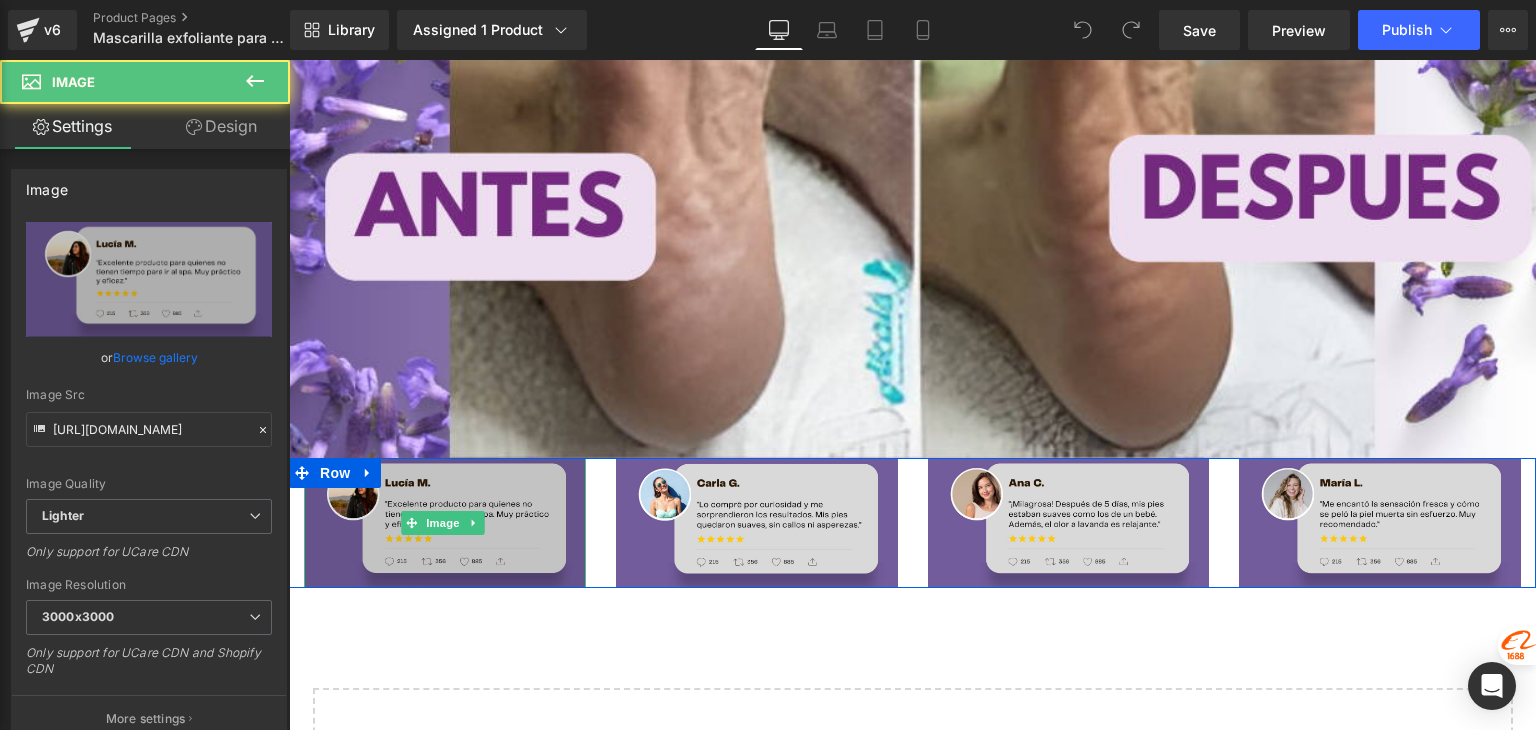 click at bounding box center (445, 523) 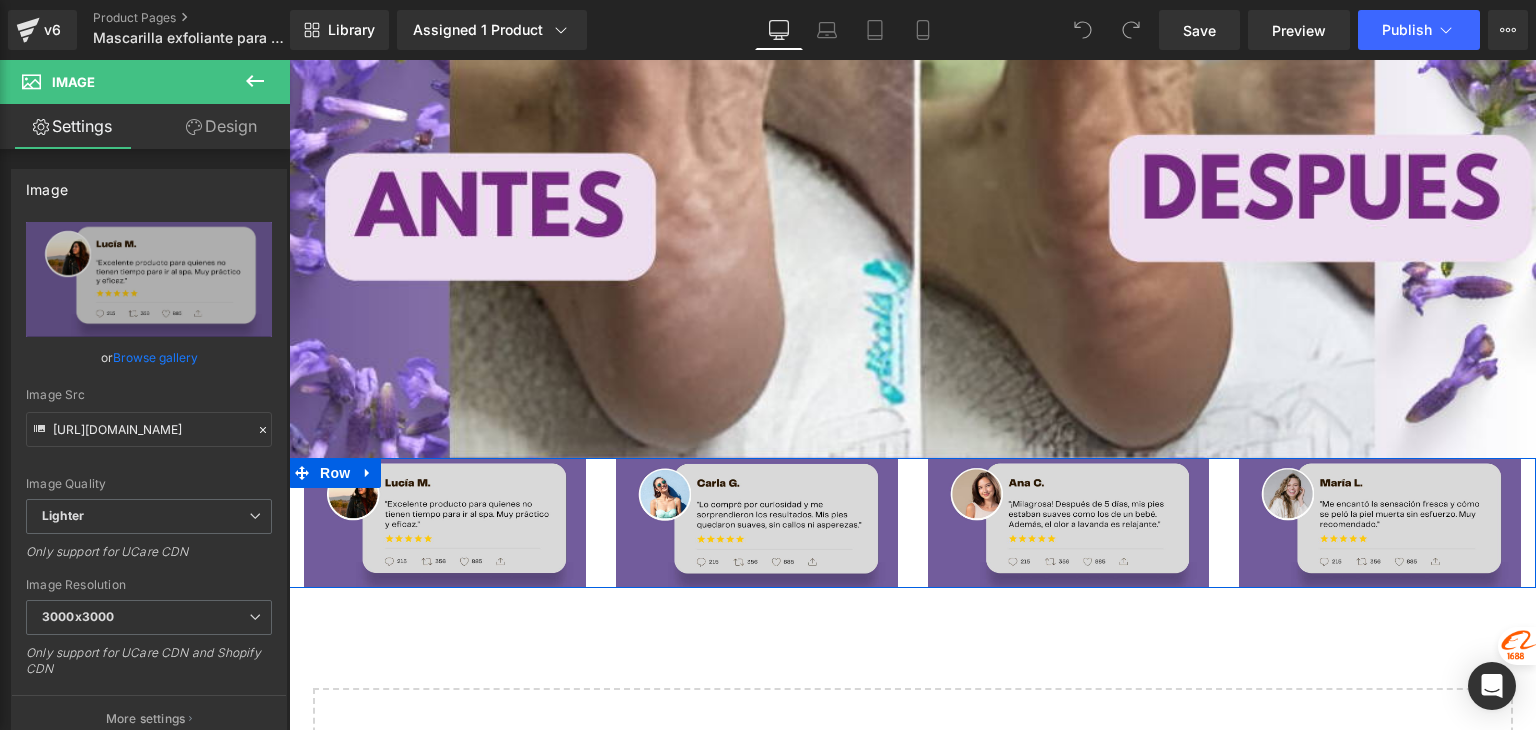 click on "Image" at bounding box center [445, 523] 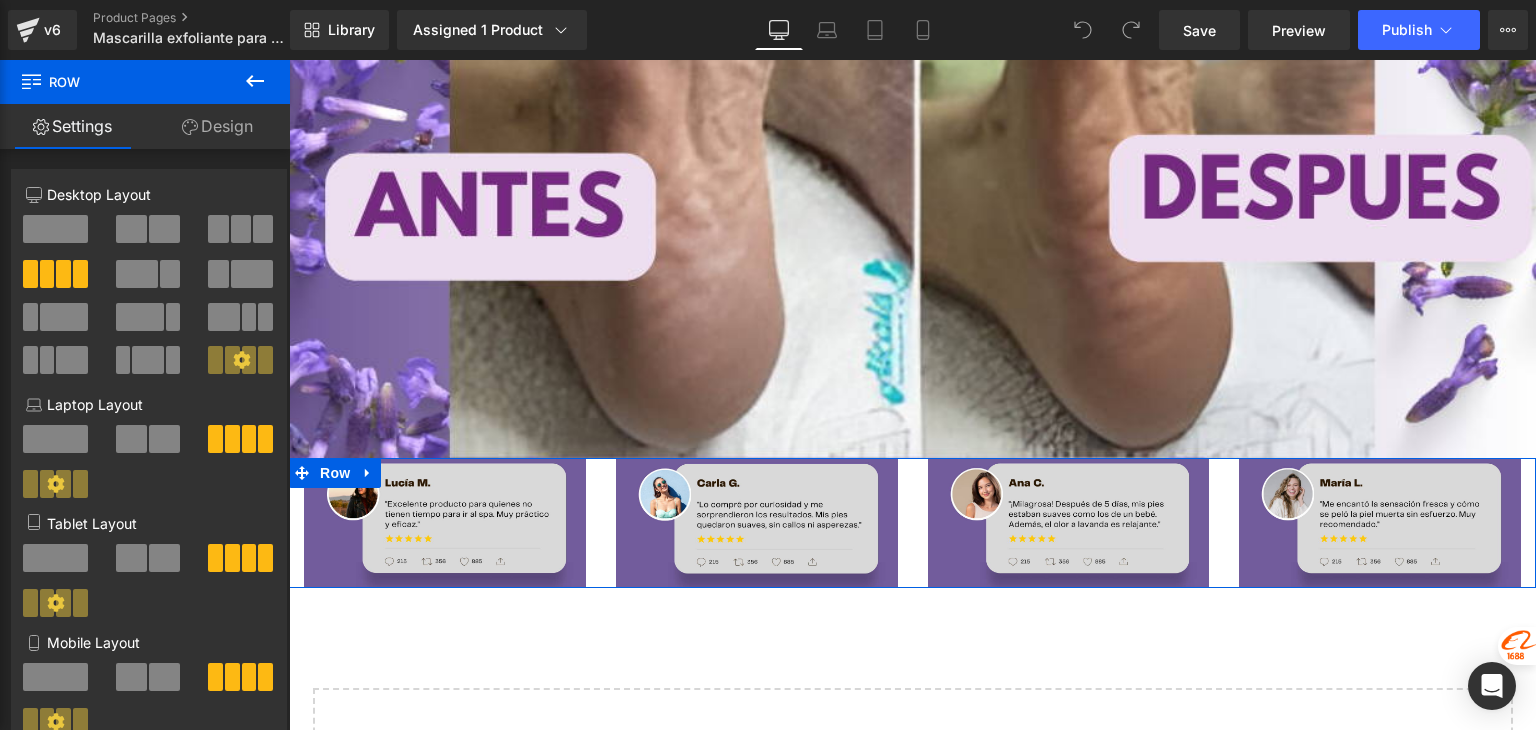 click on "Design" at bounding box center [217, 126] 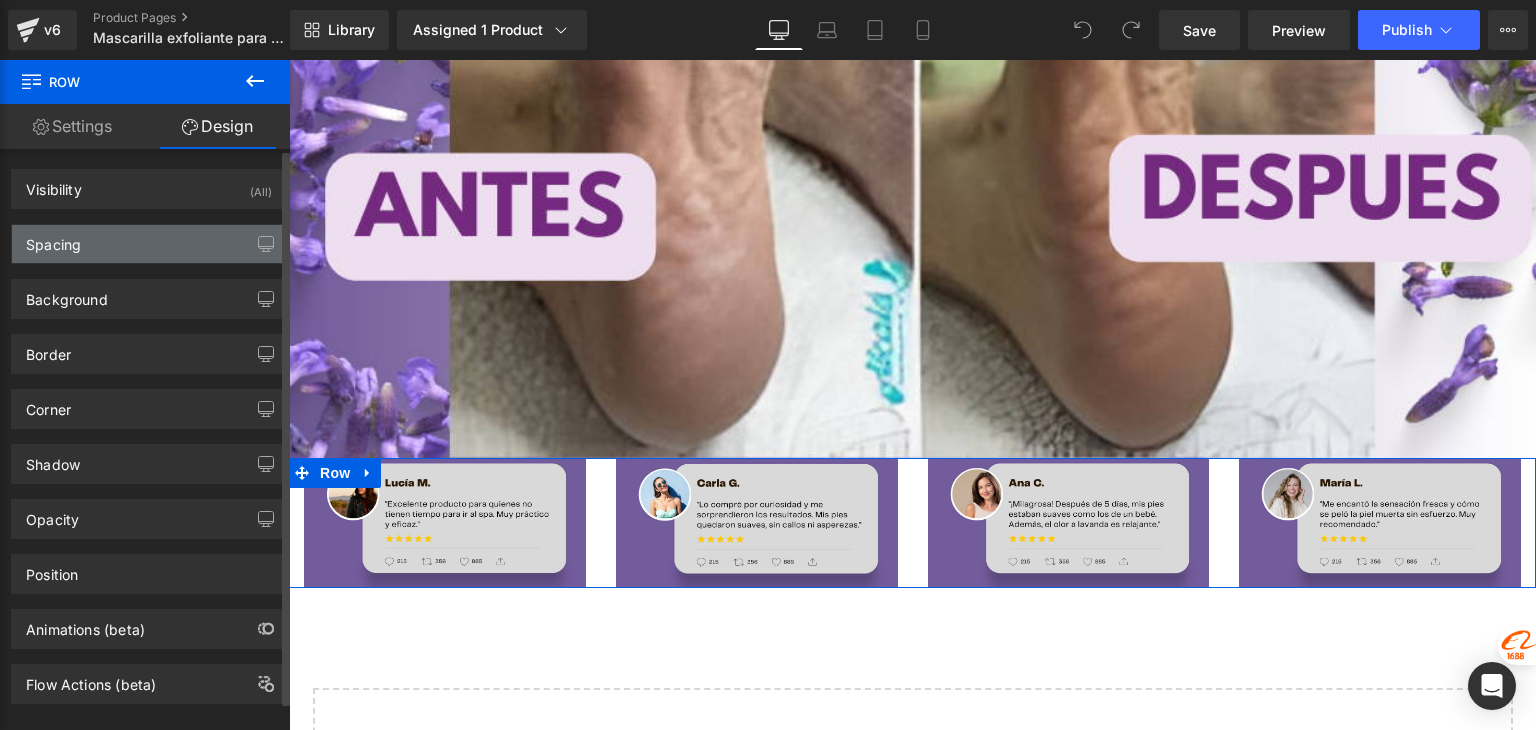 click on "Spacing" at bounding box center [149, 244] 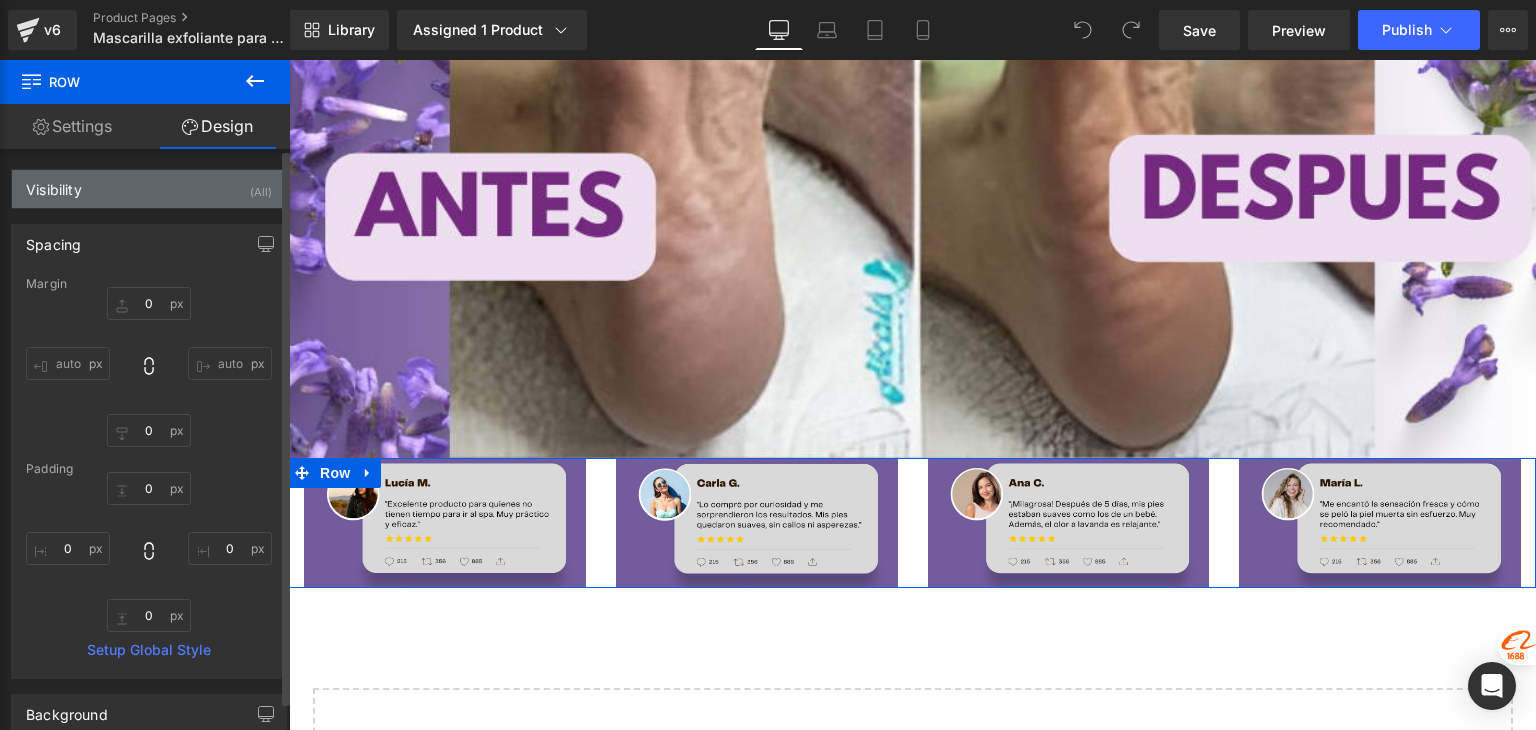 click on "Visibility
(All)" at bounding box center [149, 189] 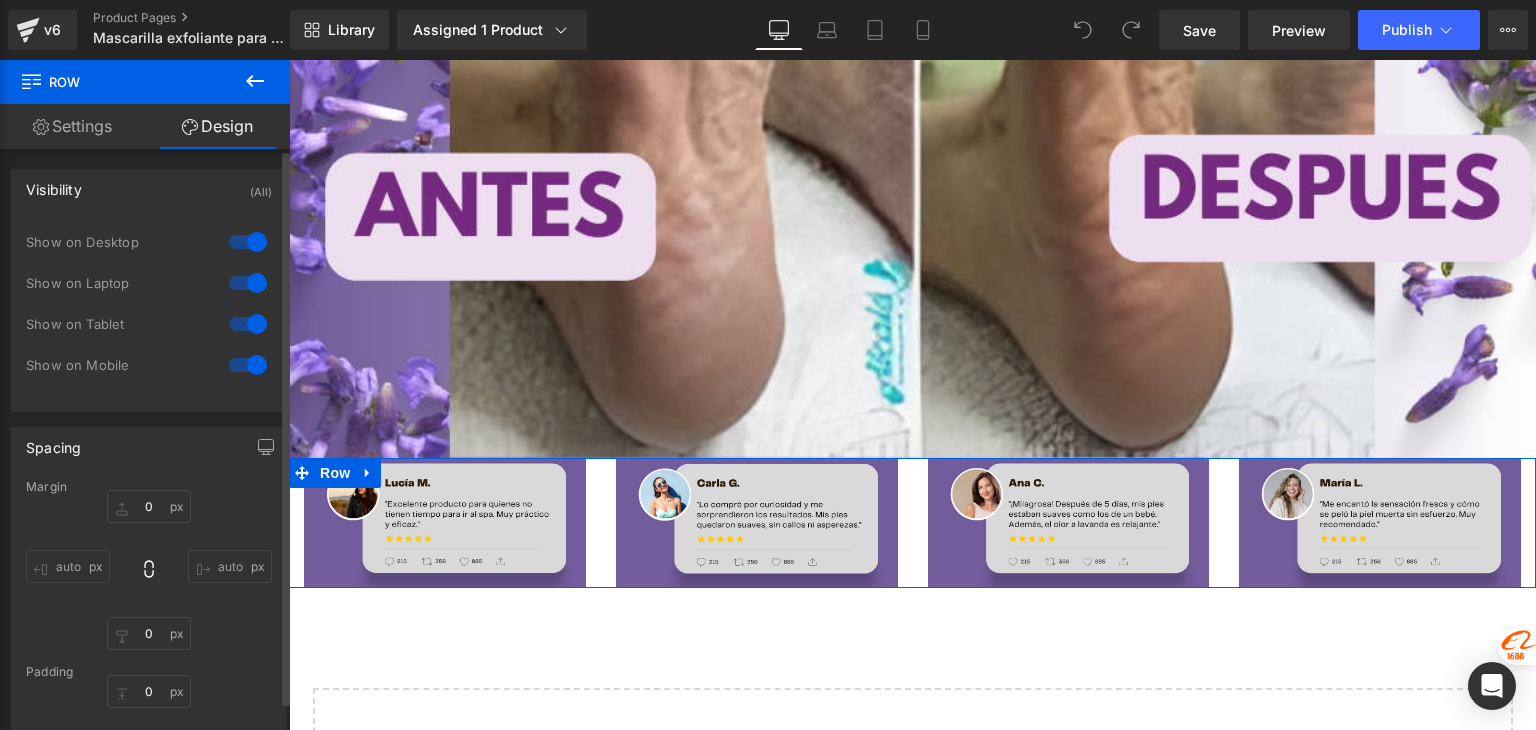 click on "Visibility
(All)" at bounding box center (149, 189) 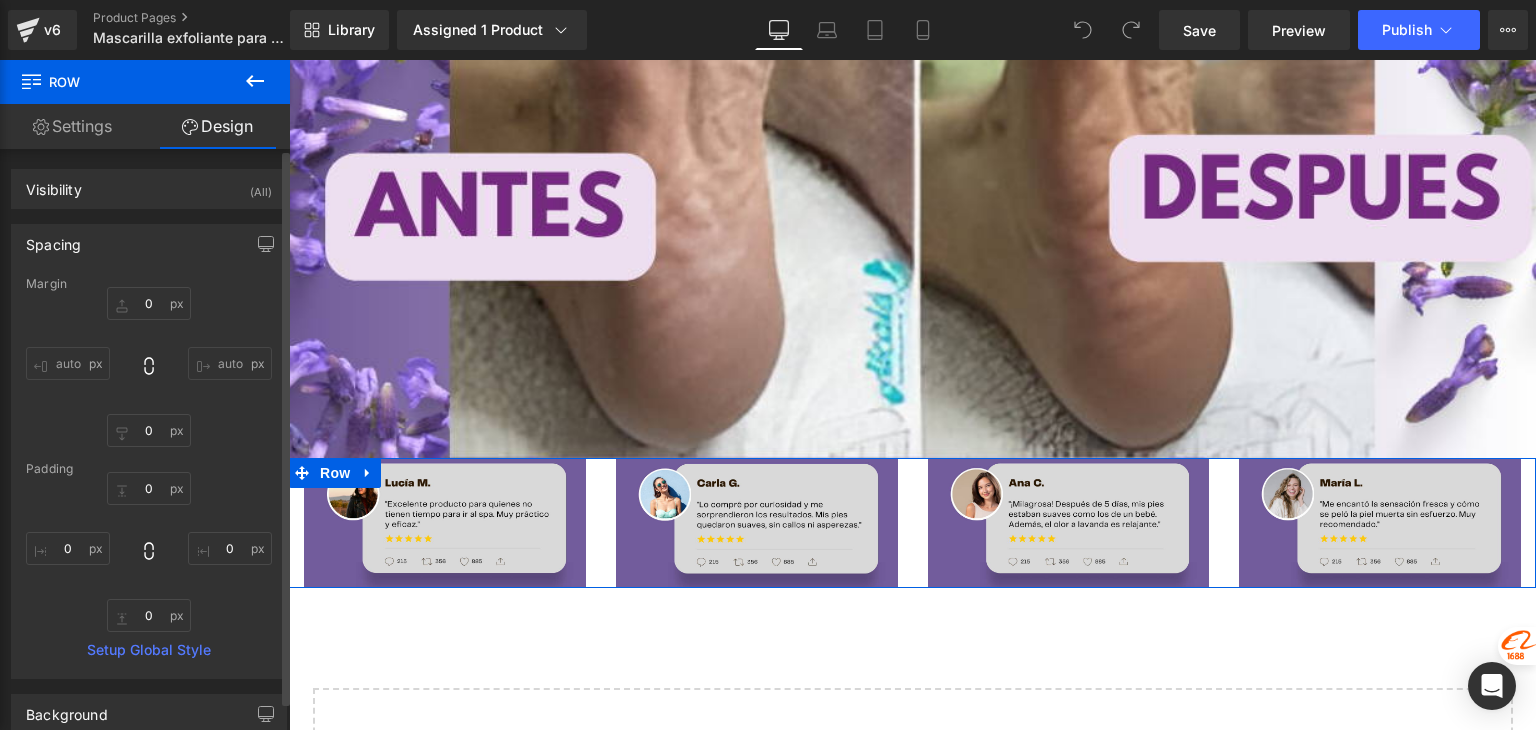 click on "Spacing" at bounding box center (149, 244) 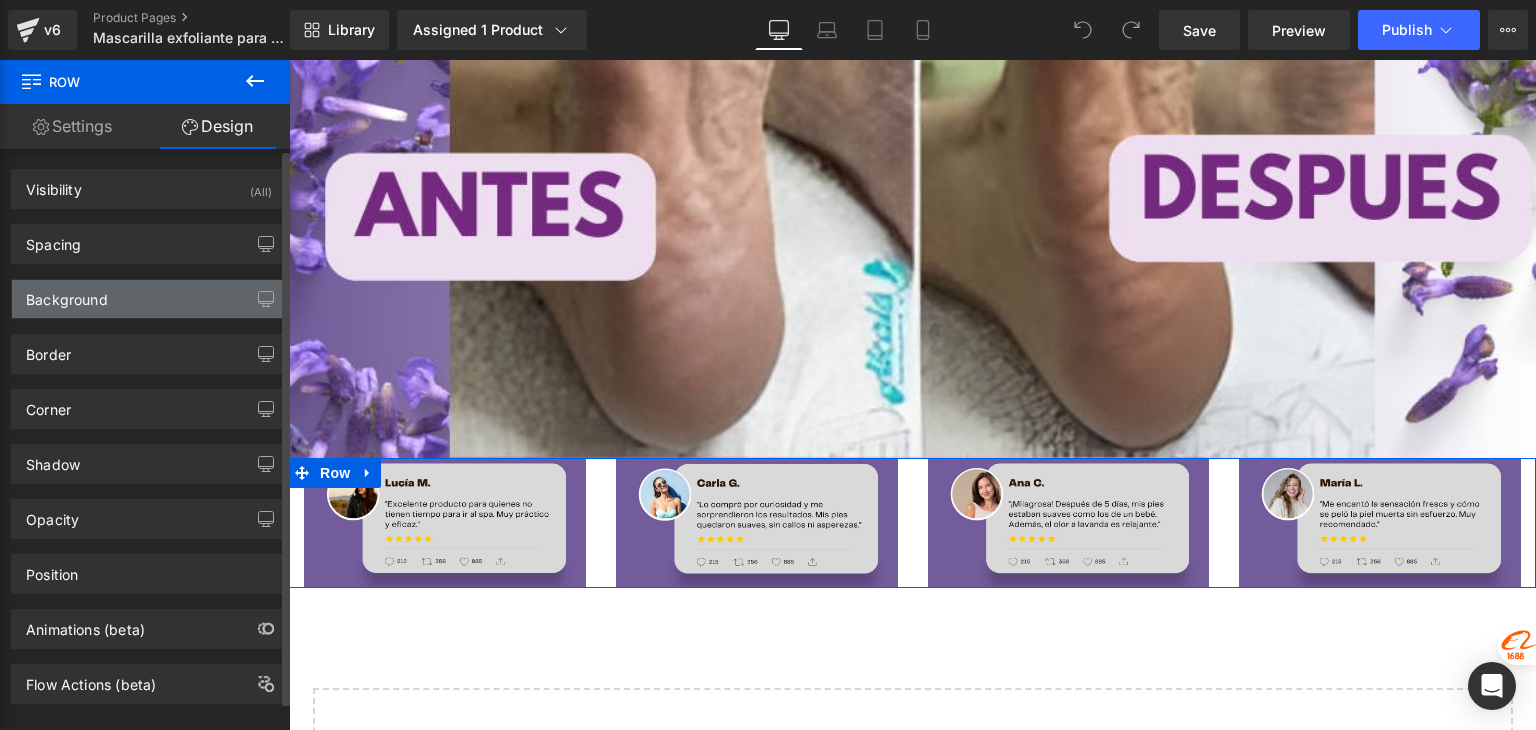 click on "Background" at bounding box center (149, 299) 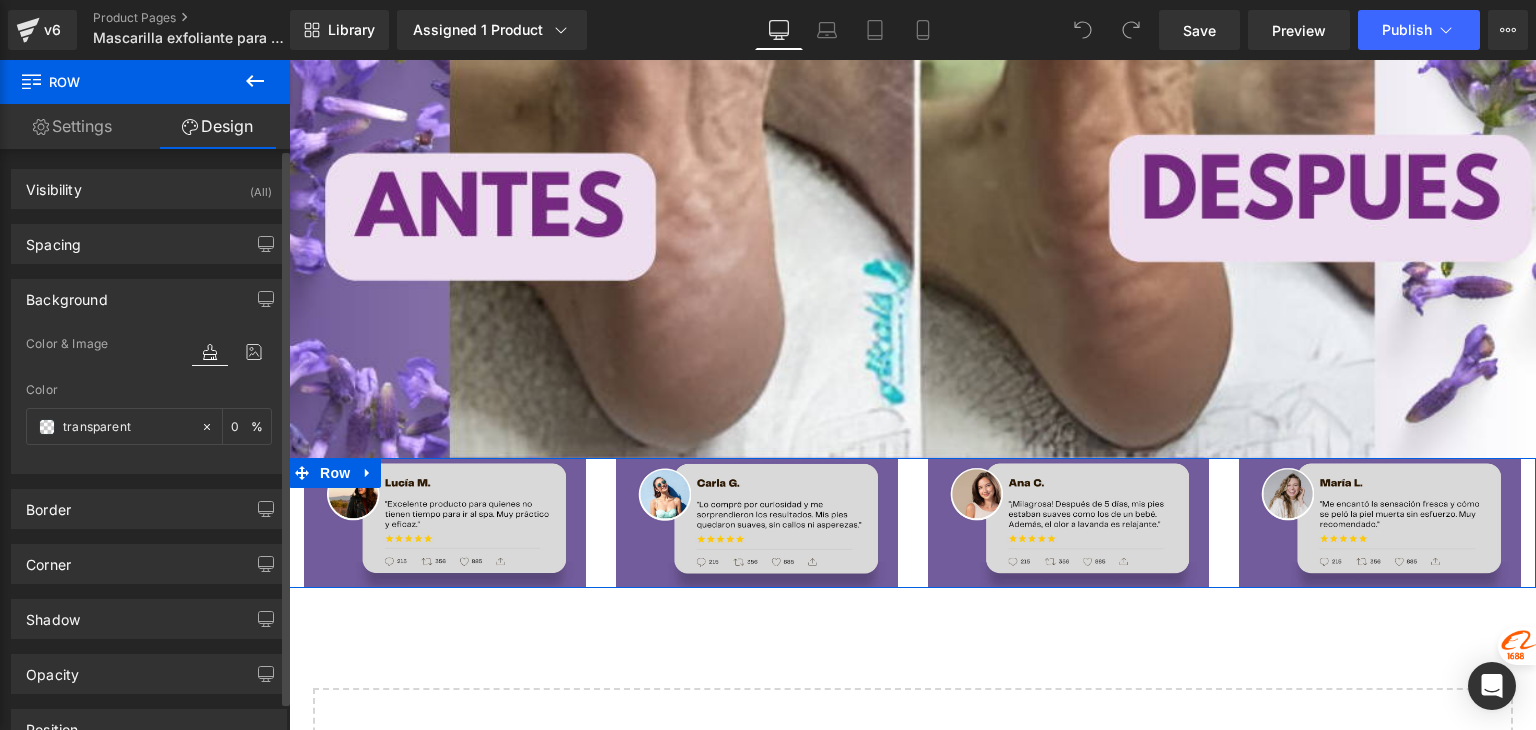 click on "Background" at bounding box center (149, 299) 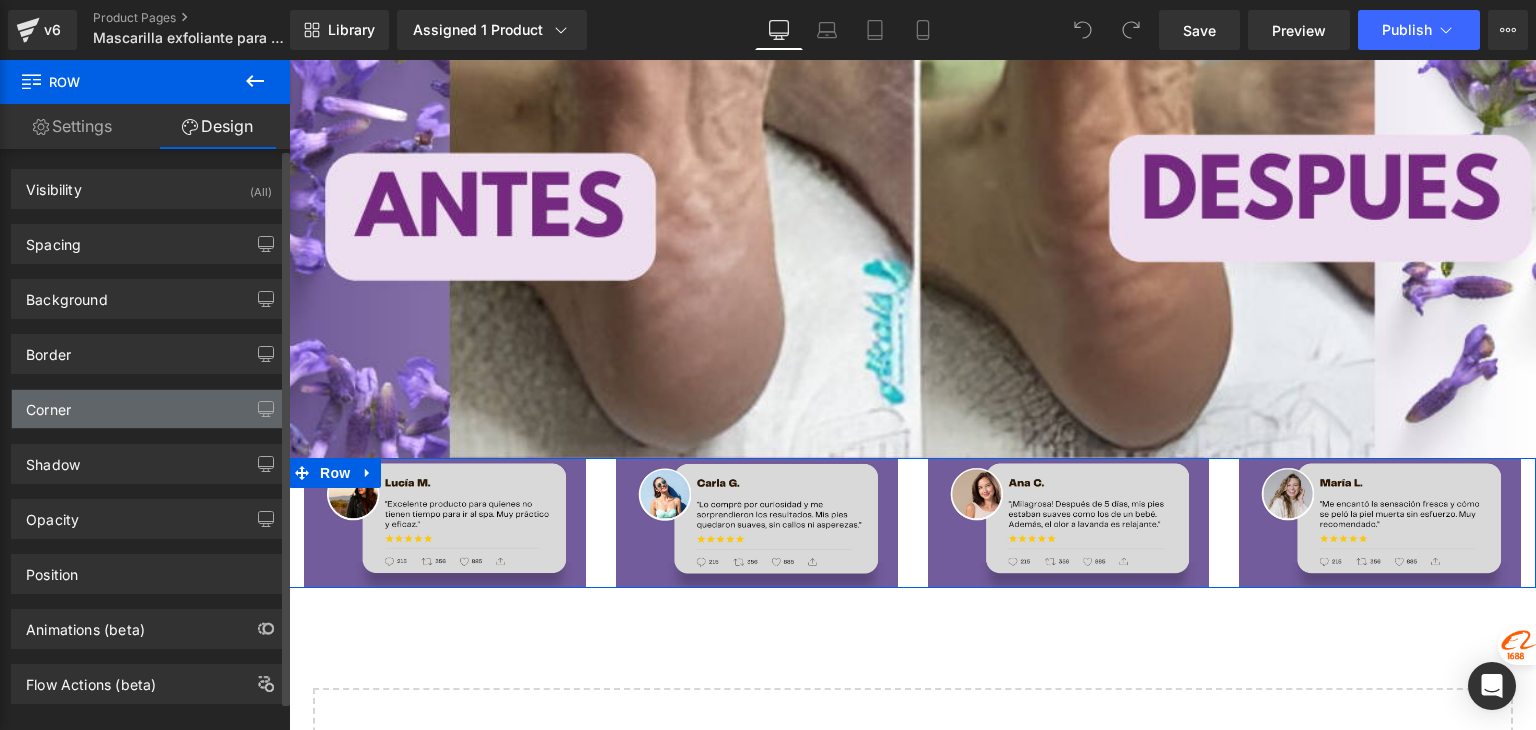 click on "Corner" at bounding box center (149, 409) 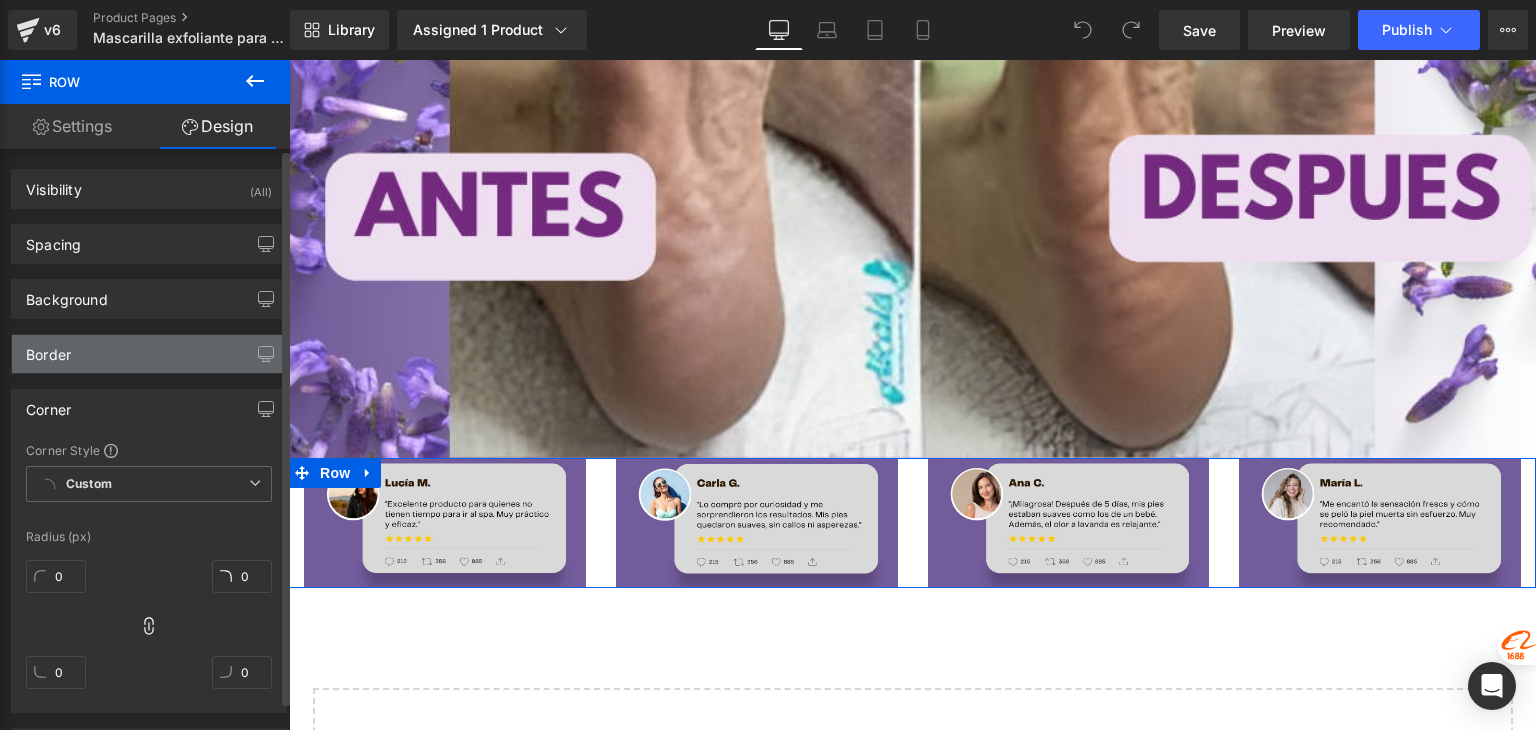 click on "Border" at bounding box center (149, 354) 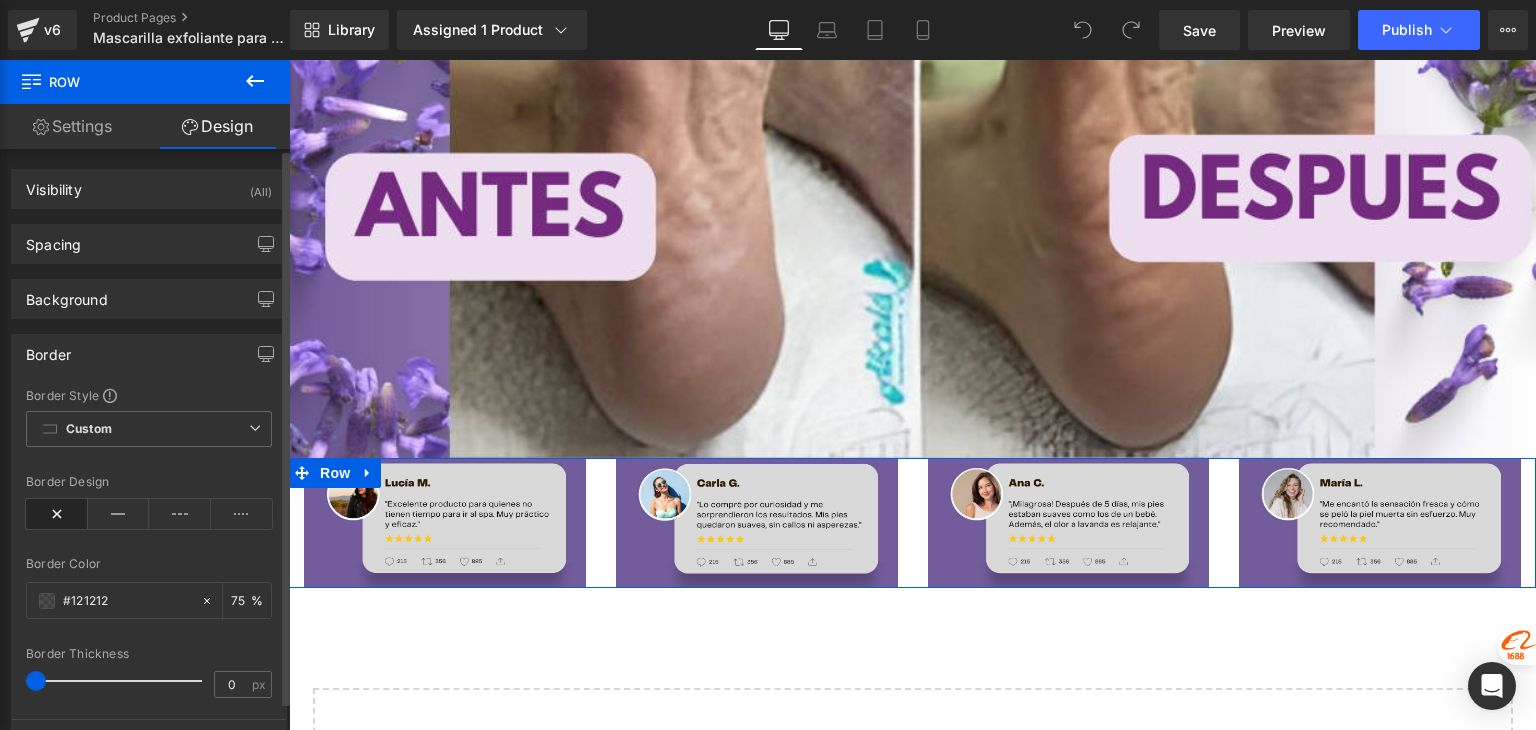 click on "Border" at bounding box center [149, 354] 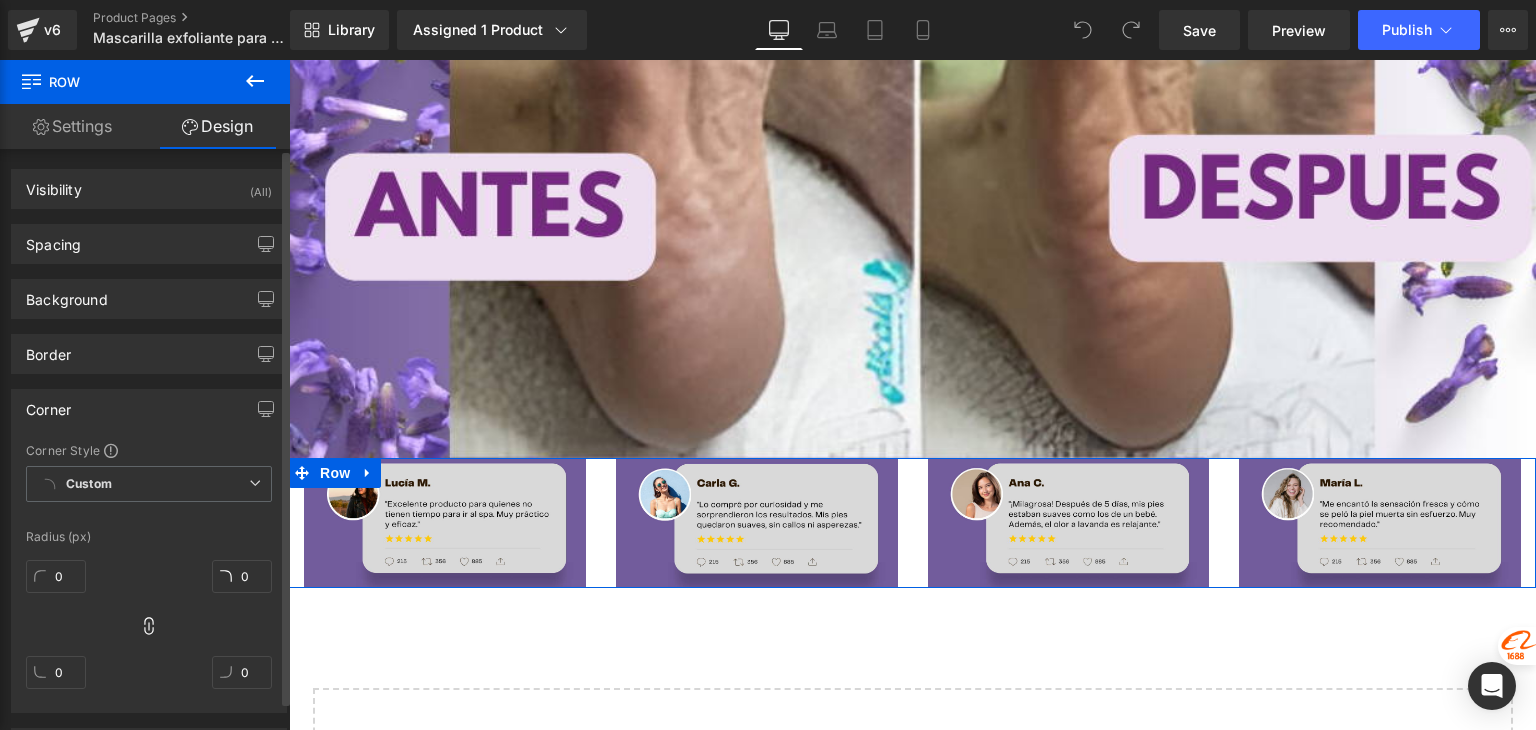 click on "Corner
Corner Style Custom
Custom
Setup Global Style
Custom
Setup Global Style
Radius (px)
0px 0
0px 0
0px 0
0px 0" at bounding box center [149, 543] 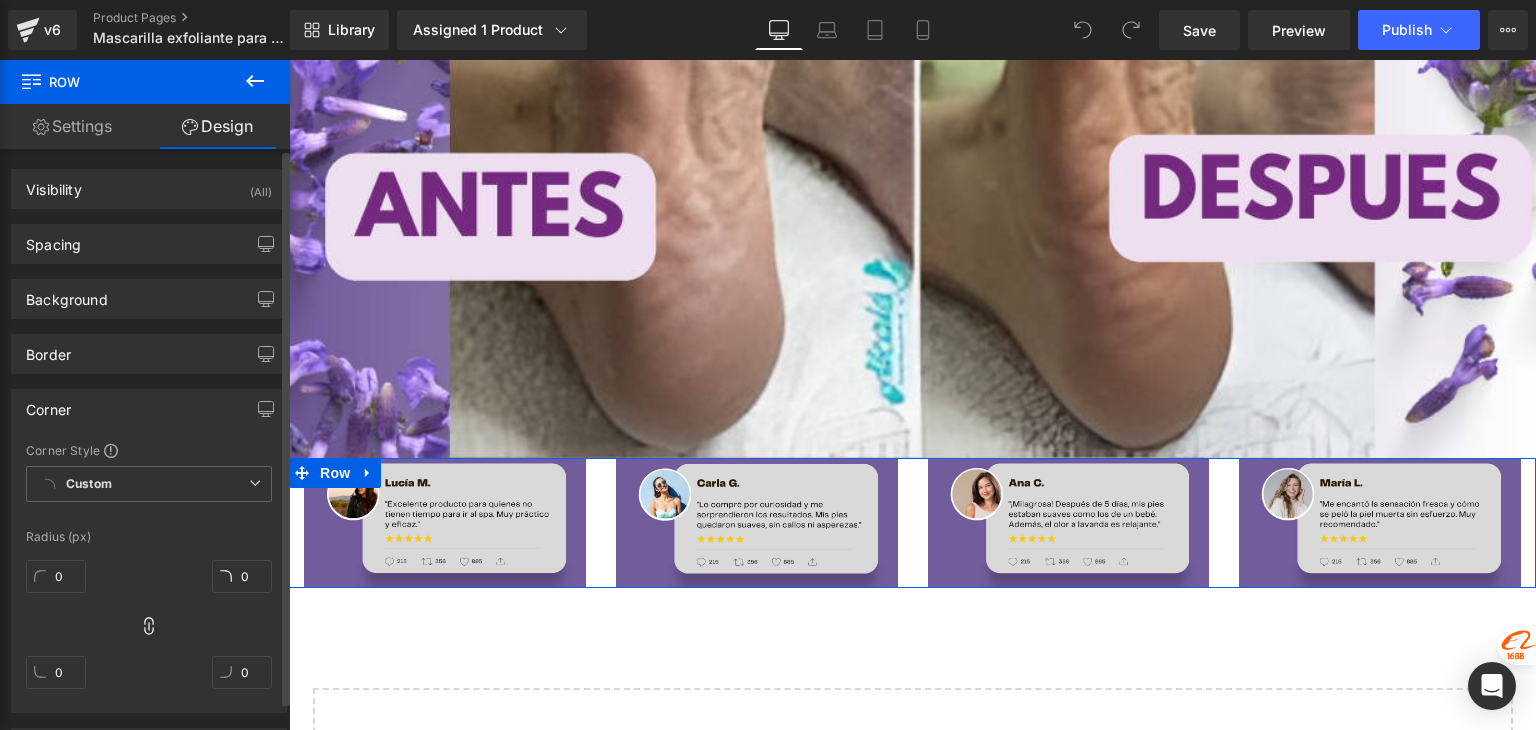 click on "Corner" at bounding box center [149, 409] 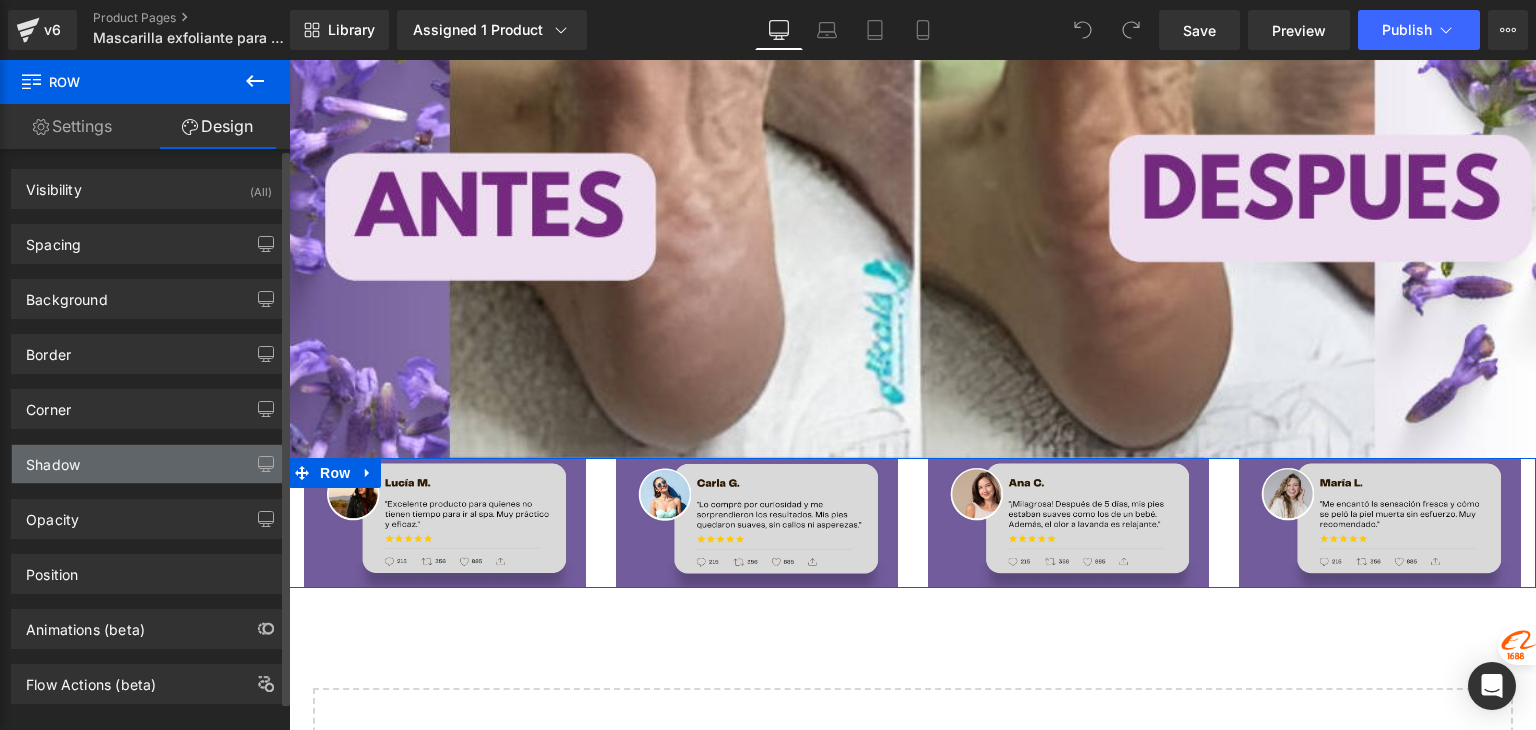 click on "Shadow" at bounding box center (149, 464) 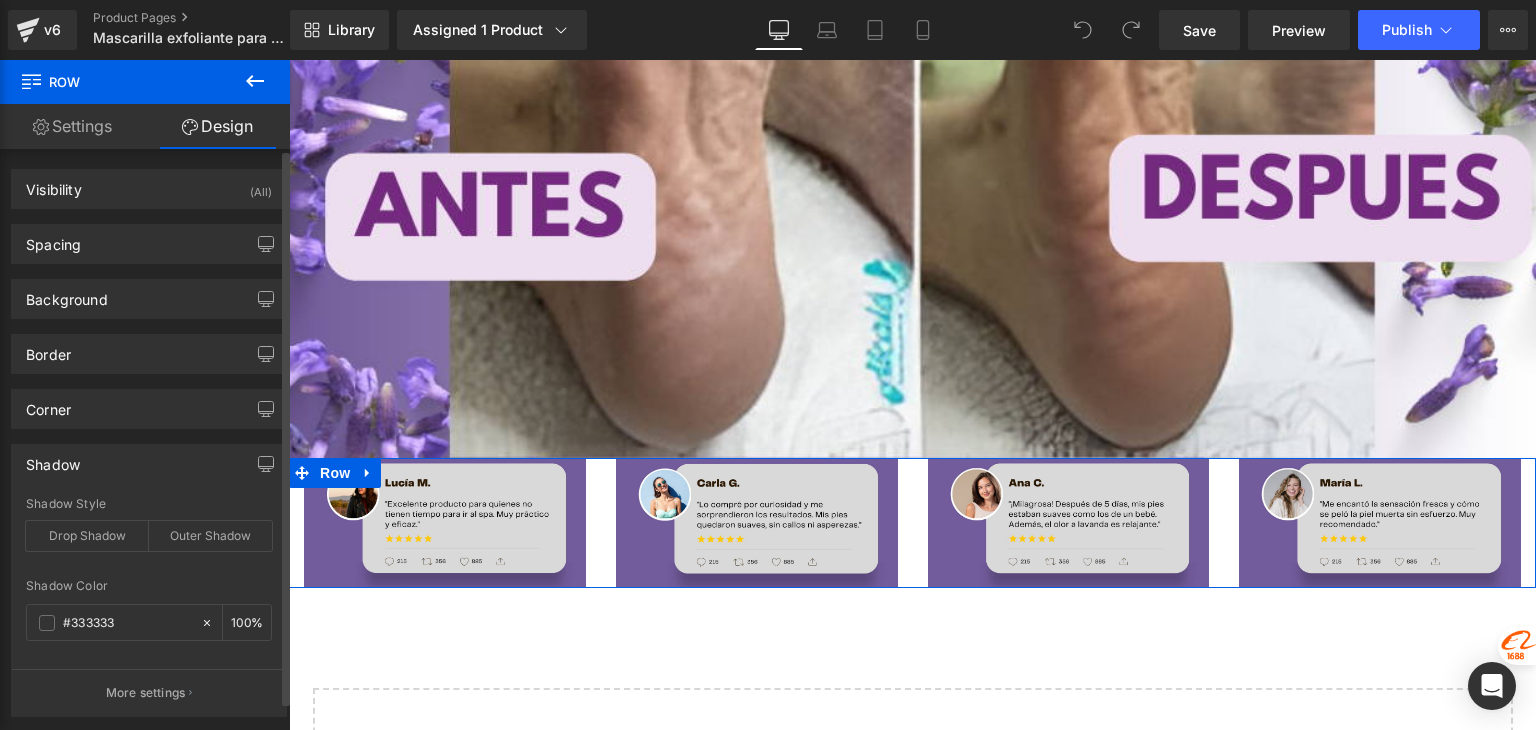 click on "Shadow" at bounding box center [149, 464] 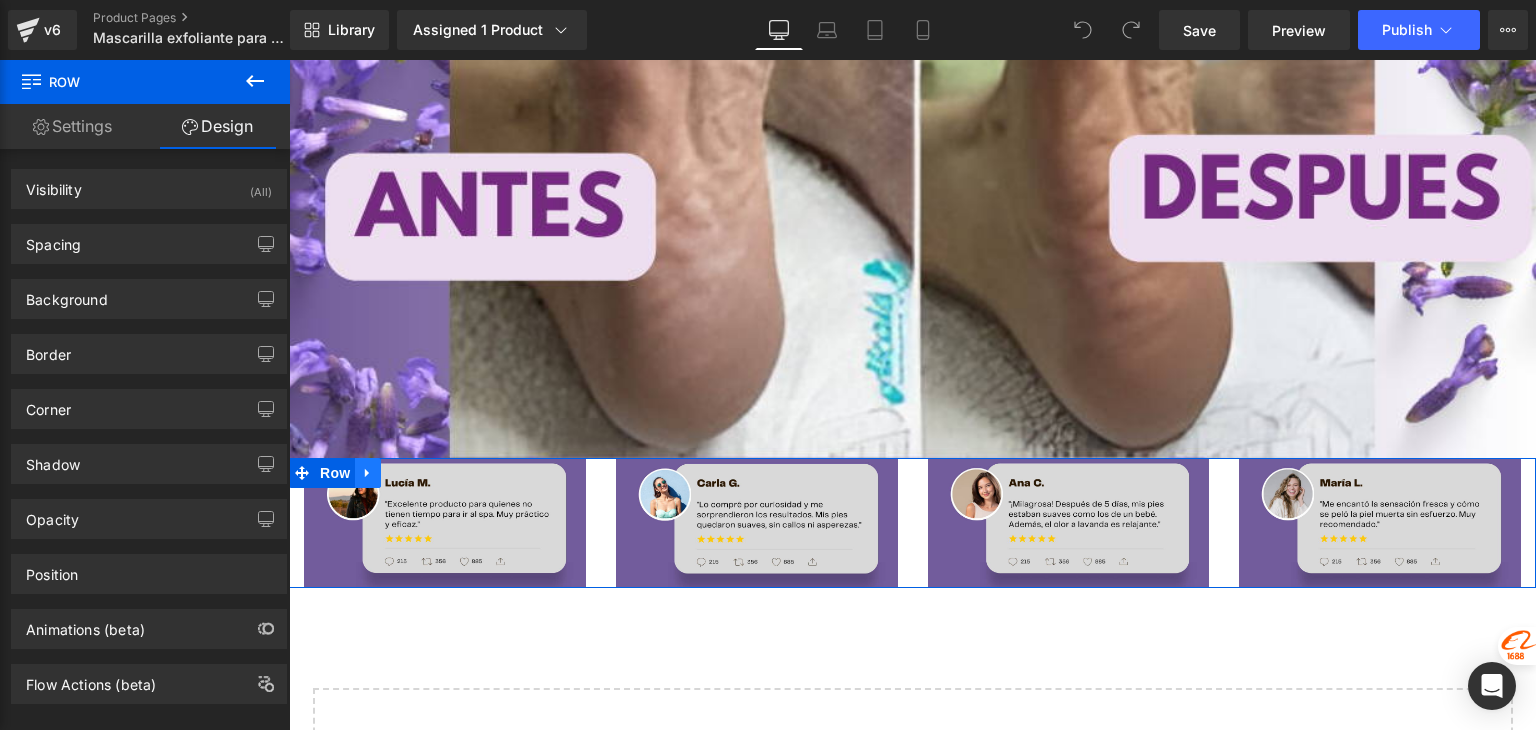 click 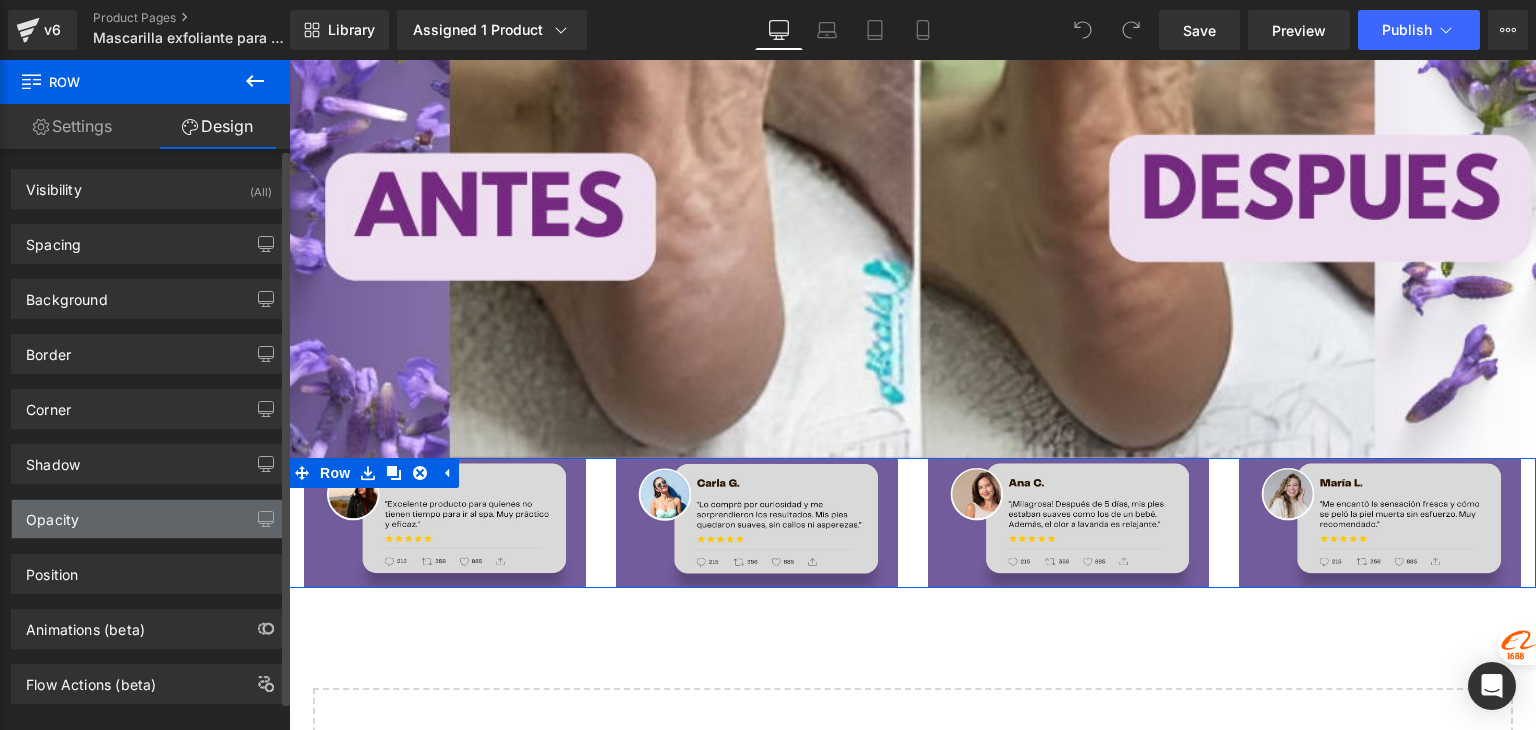 click on "Opacity" at bounding box center [149, 519] 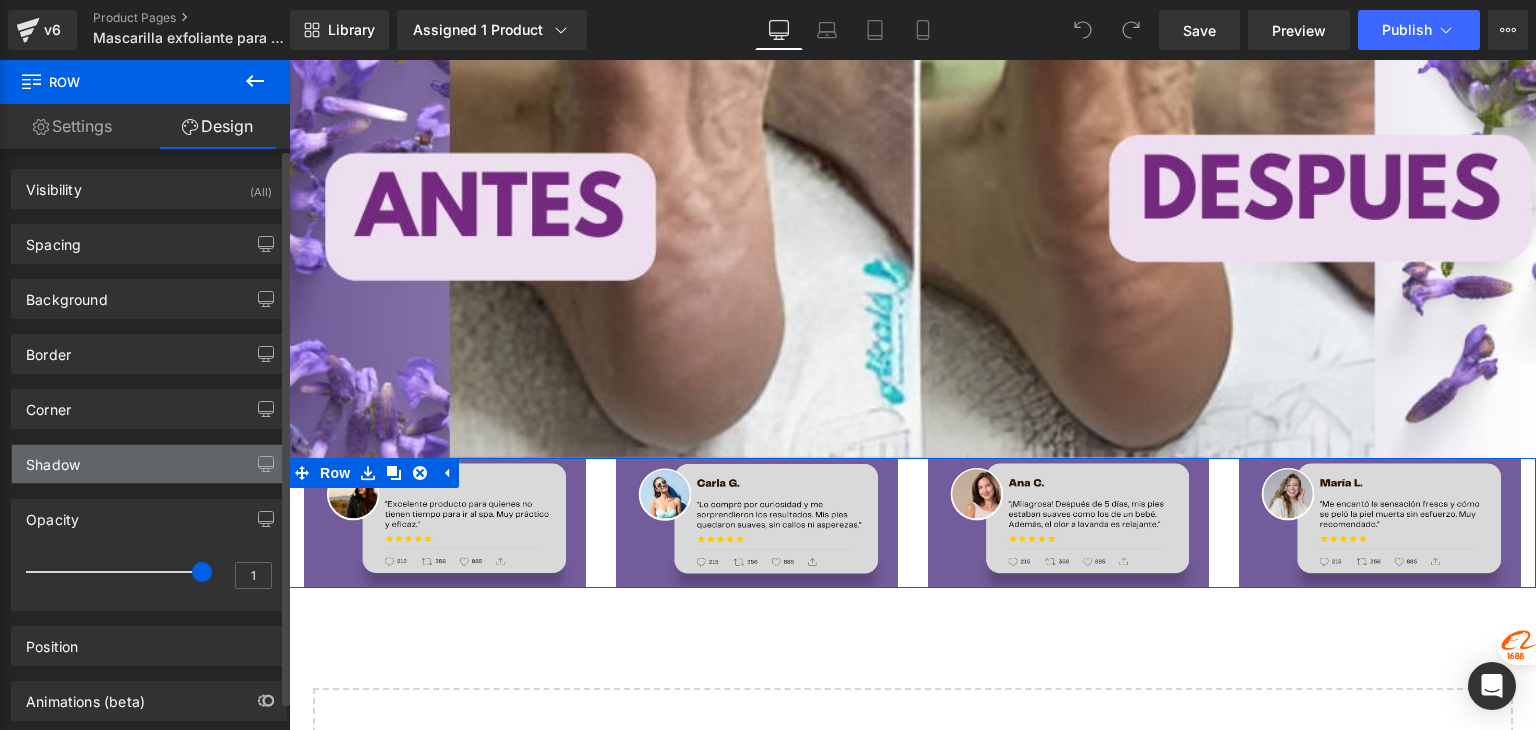 click on "Shadow" at bounding box center [149, 464] 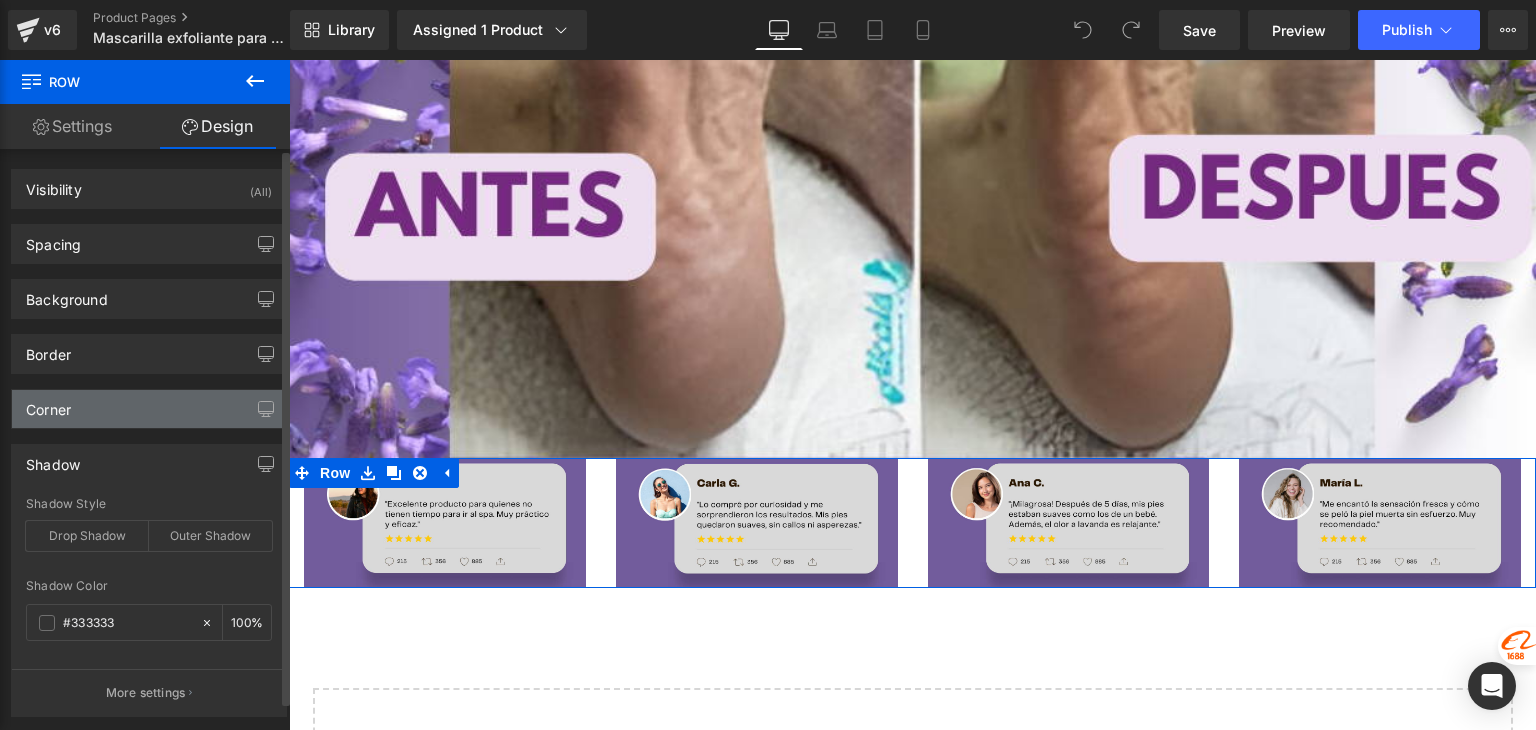 click on "Corner" at bounding box center (149, 409) 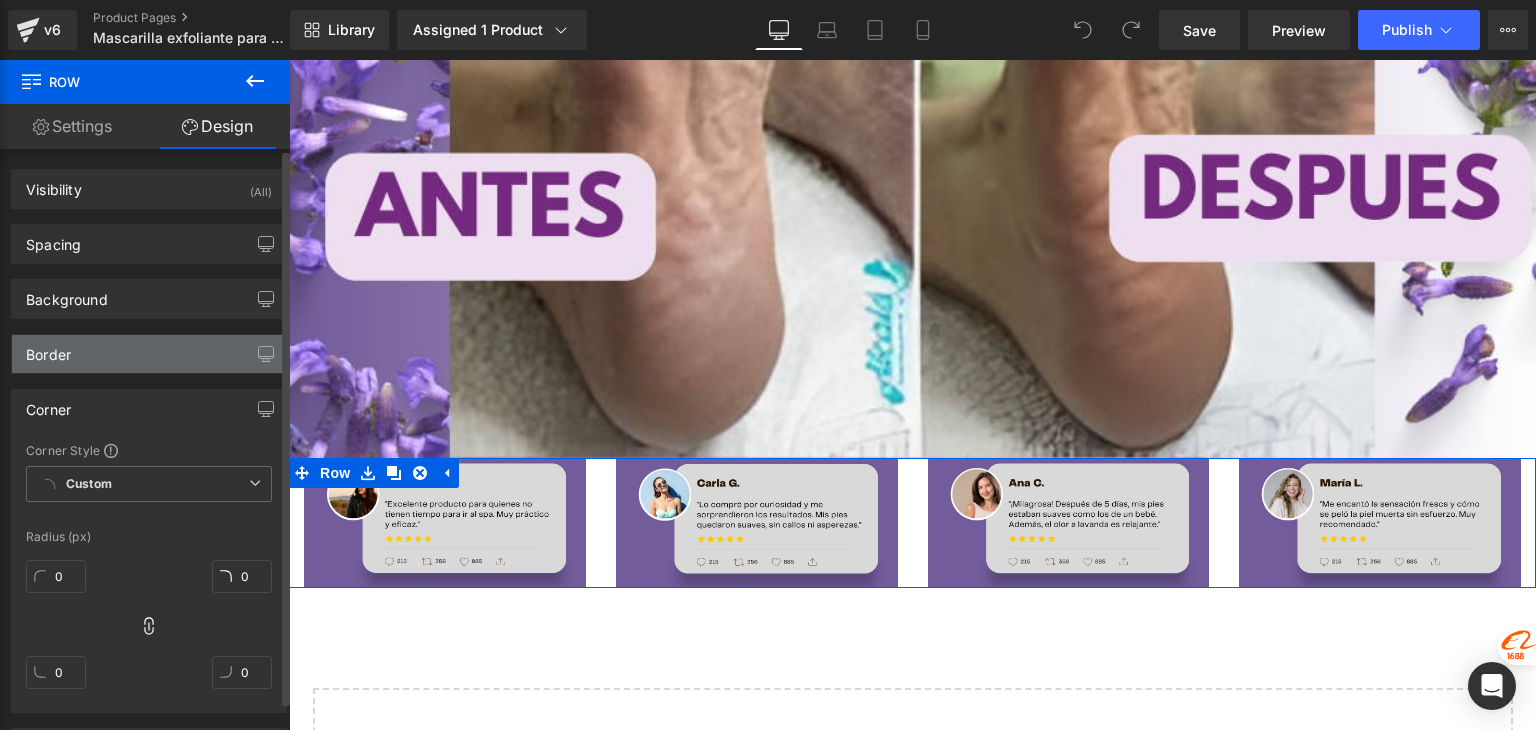 click on "Border" at bounding box center (149, 354) 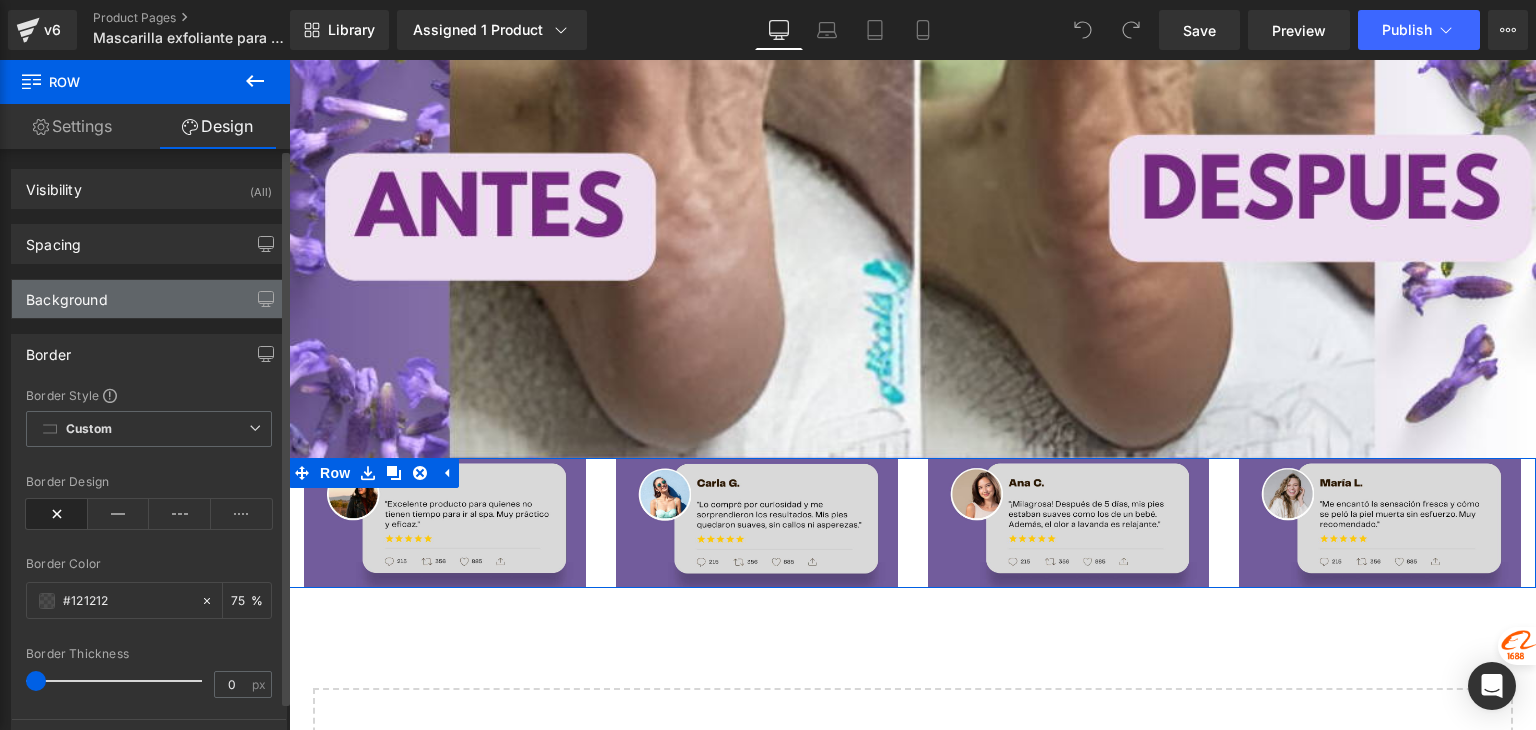 click on "Background" at bounding box center (149, 299) 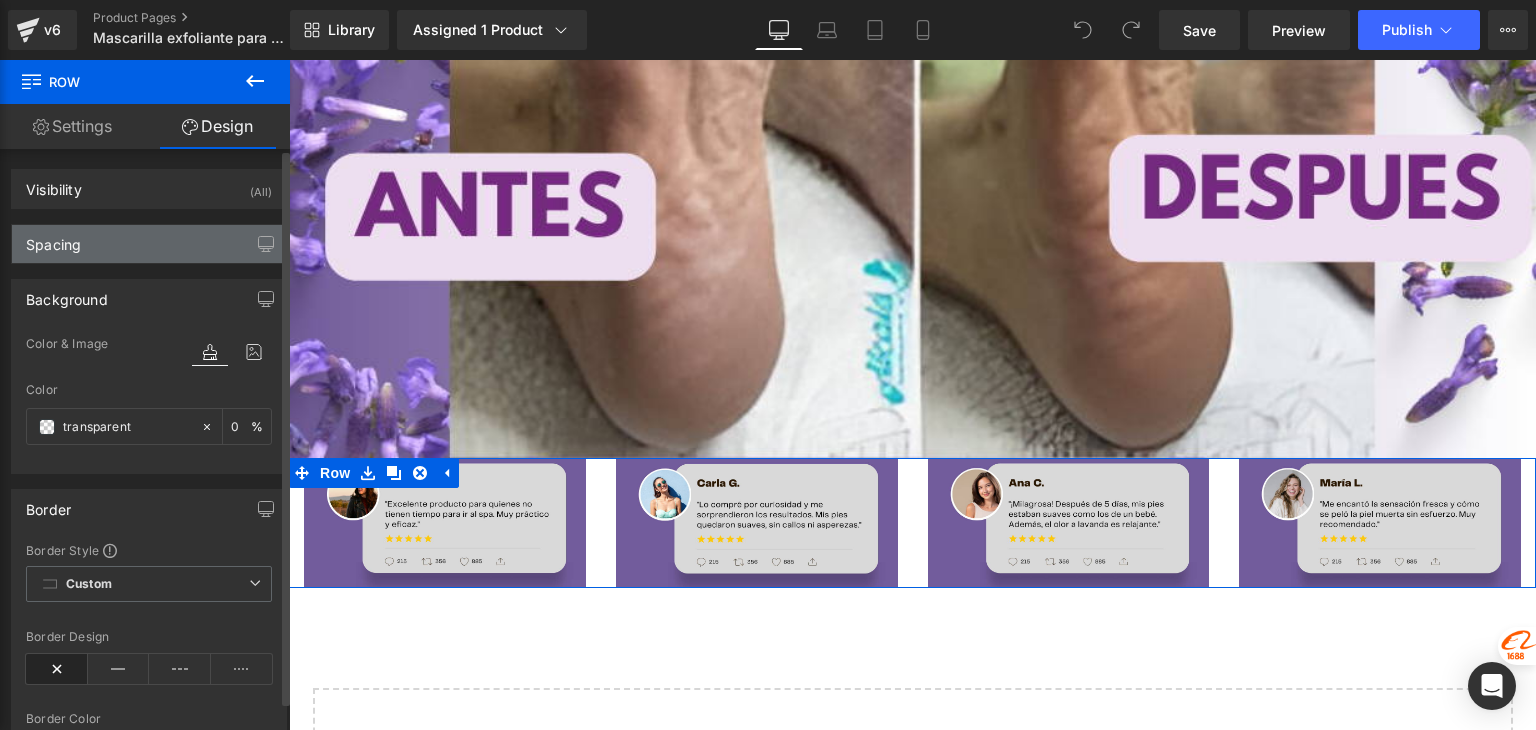 click on "Spacing" at bounding box center [149, 244] 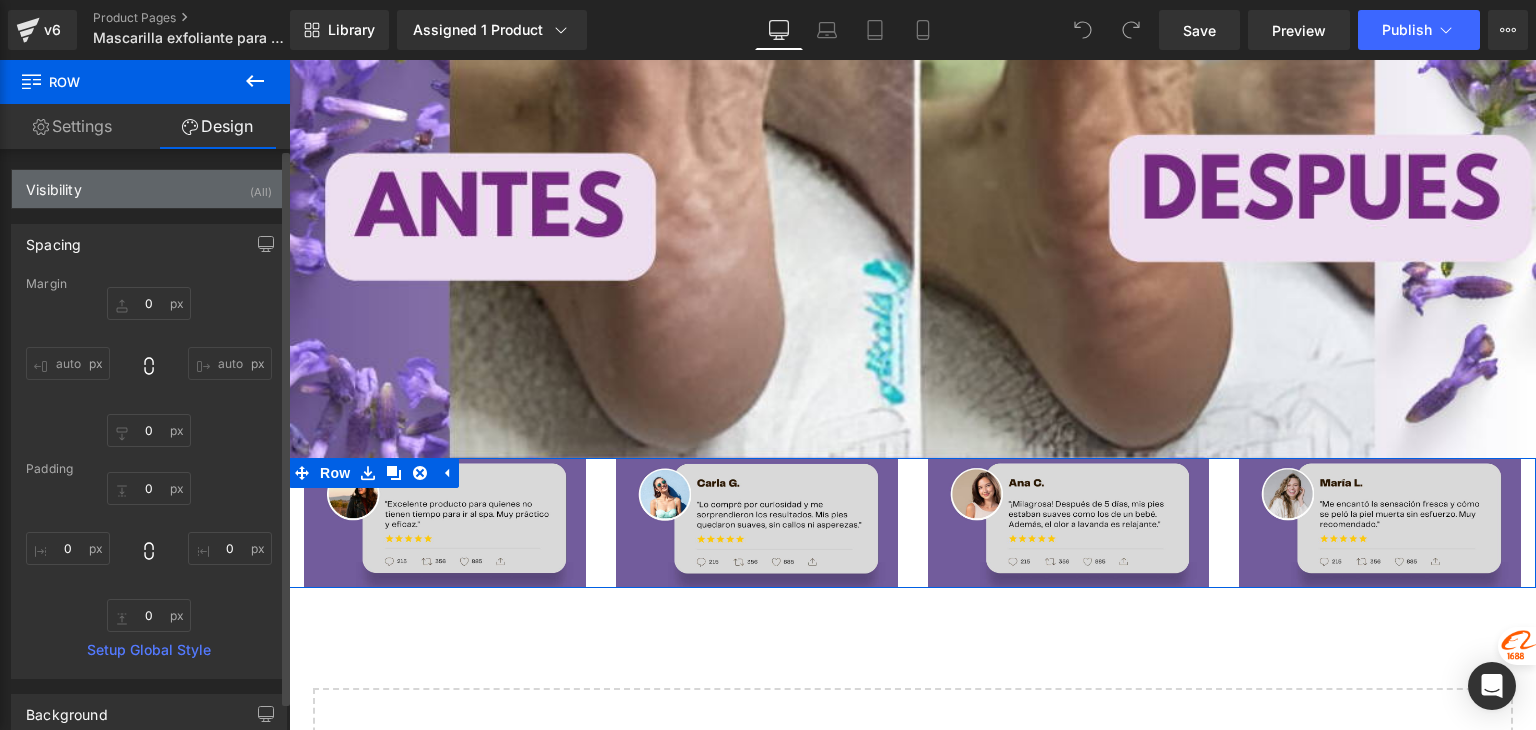 click on "Visibility
(All)" at bounding box center [149, 189] 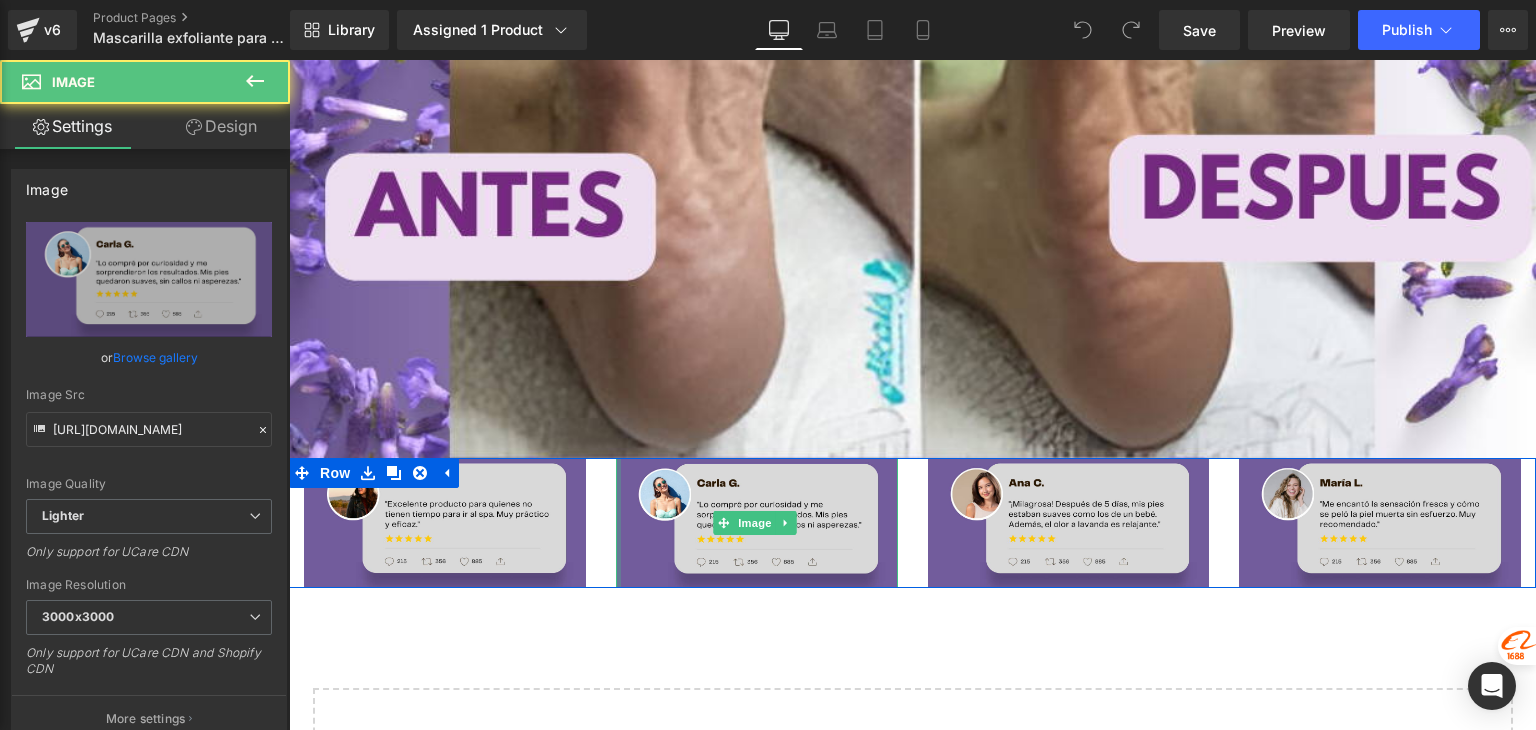 drag, startPoint x: 616, startPoint y: 381, endPoint x: 588, endPoint y: 373, distance: 29.12044 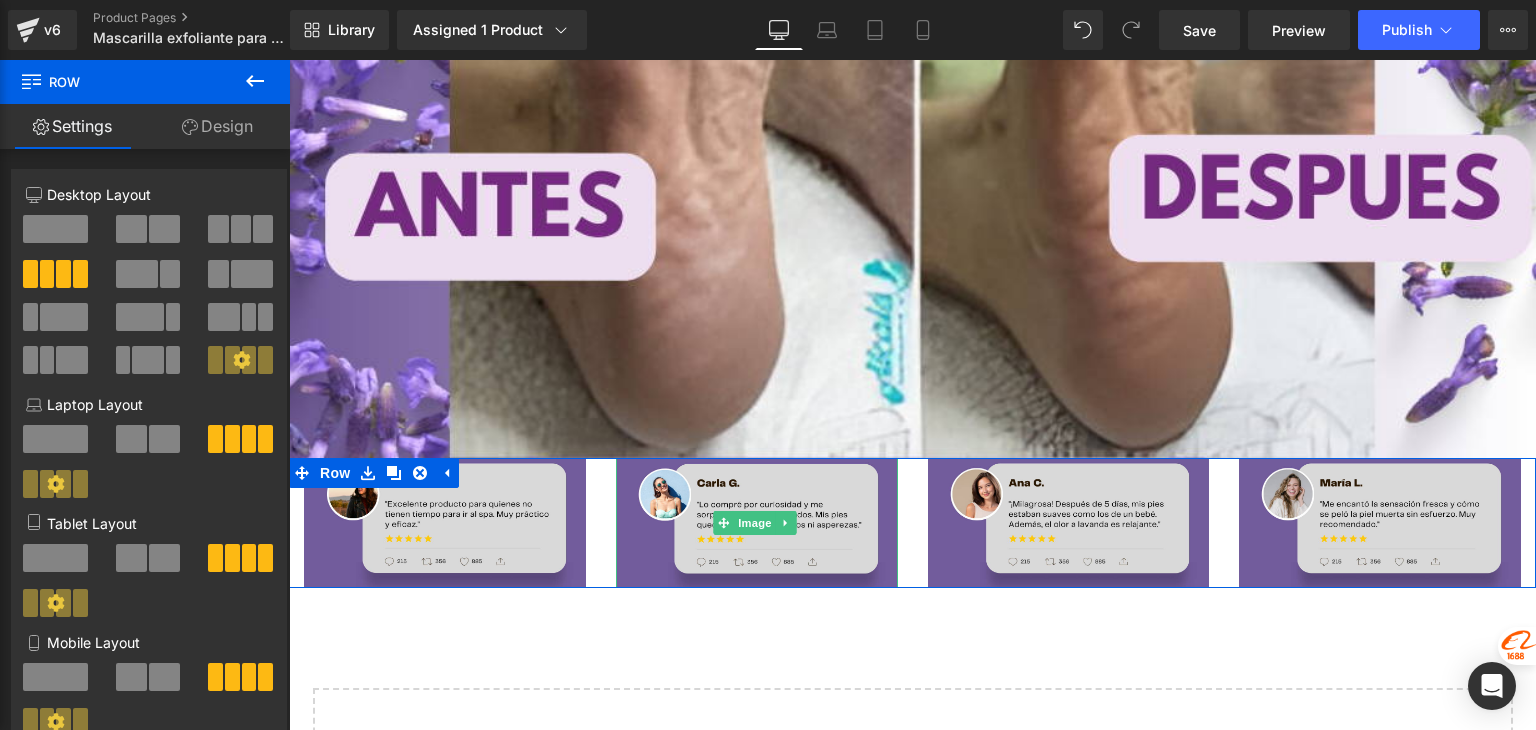 click on "Image" at bounding box center (445, 523) 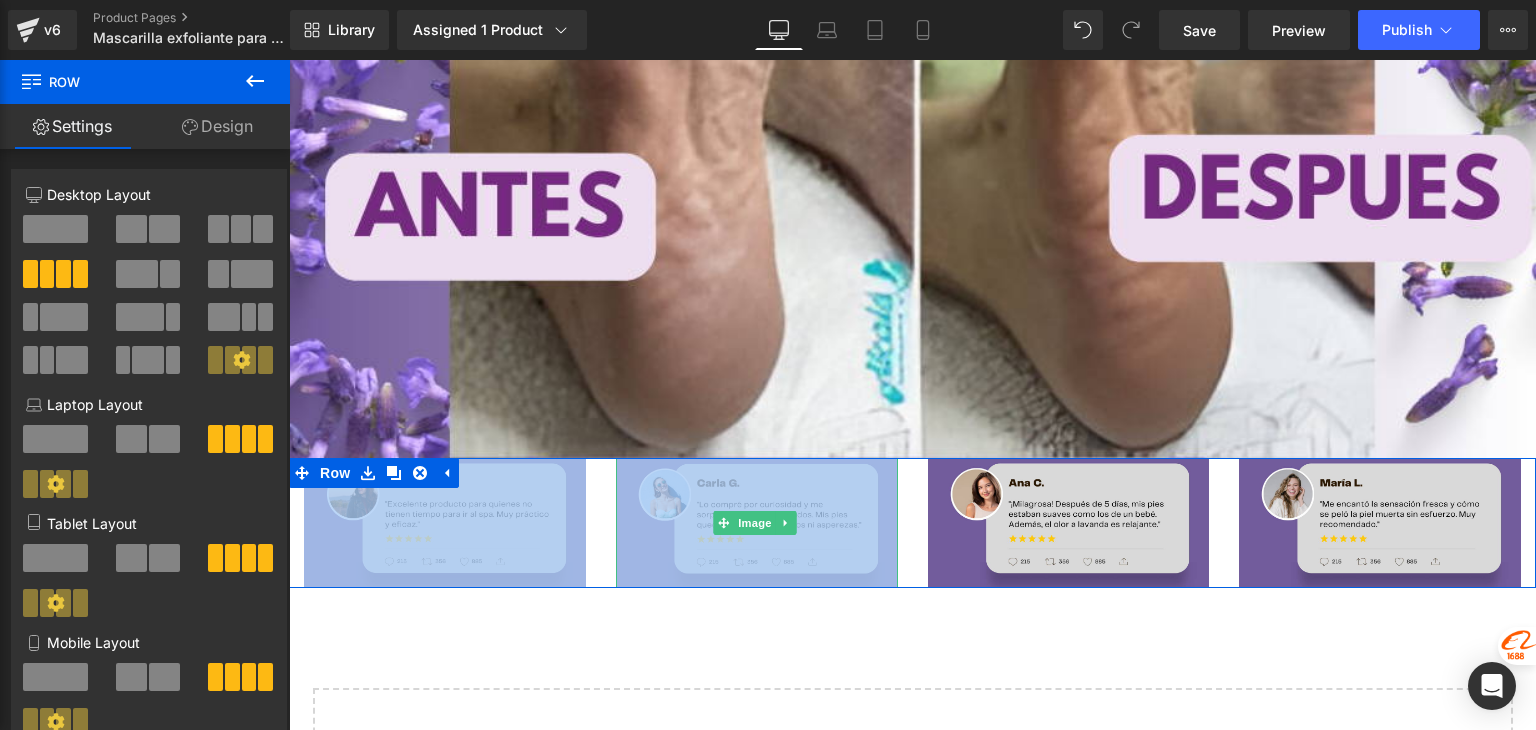 click on "Image" at bounding box center [445, 523] 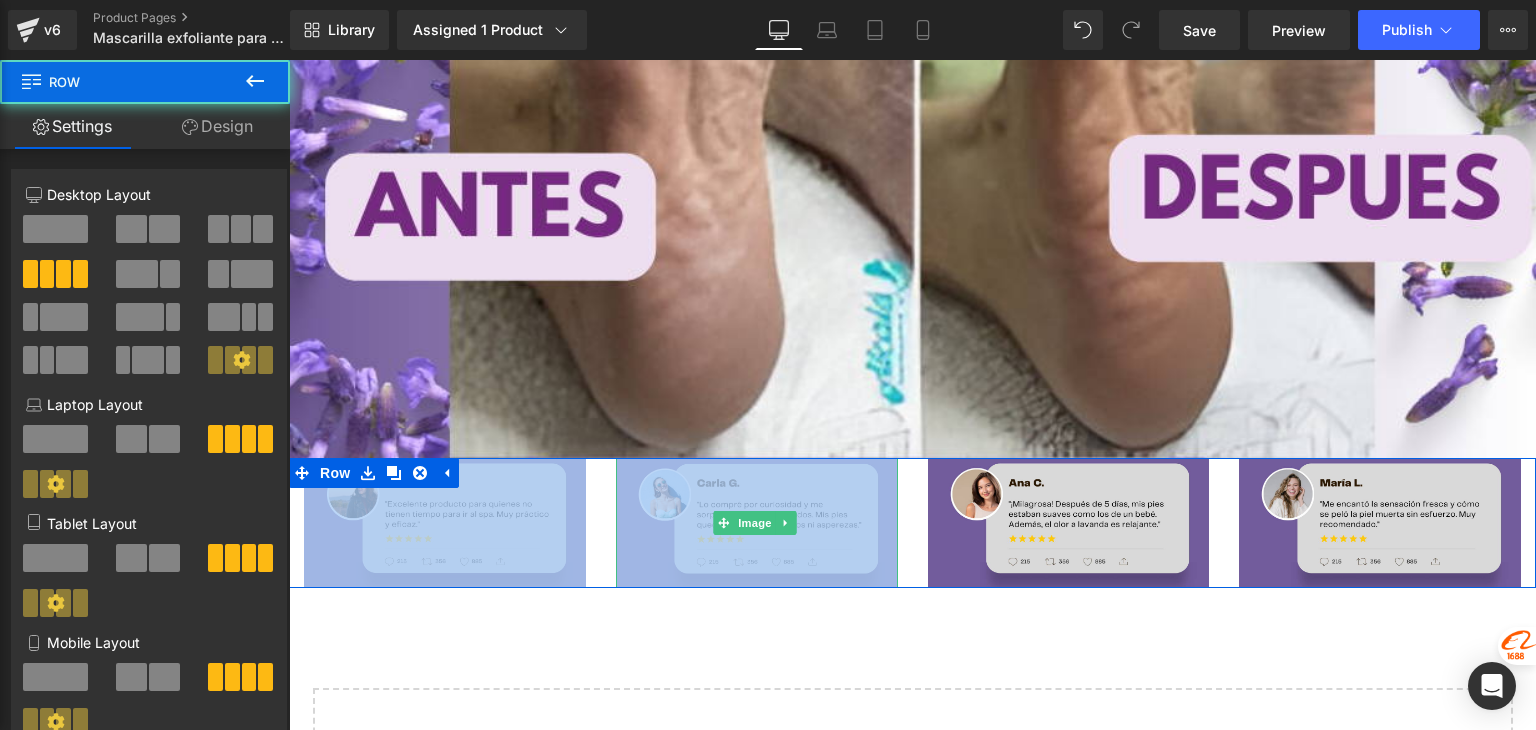 click on "Image" at bounding box center (445, 523) 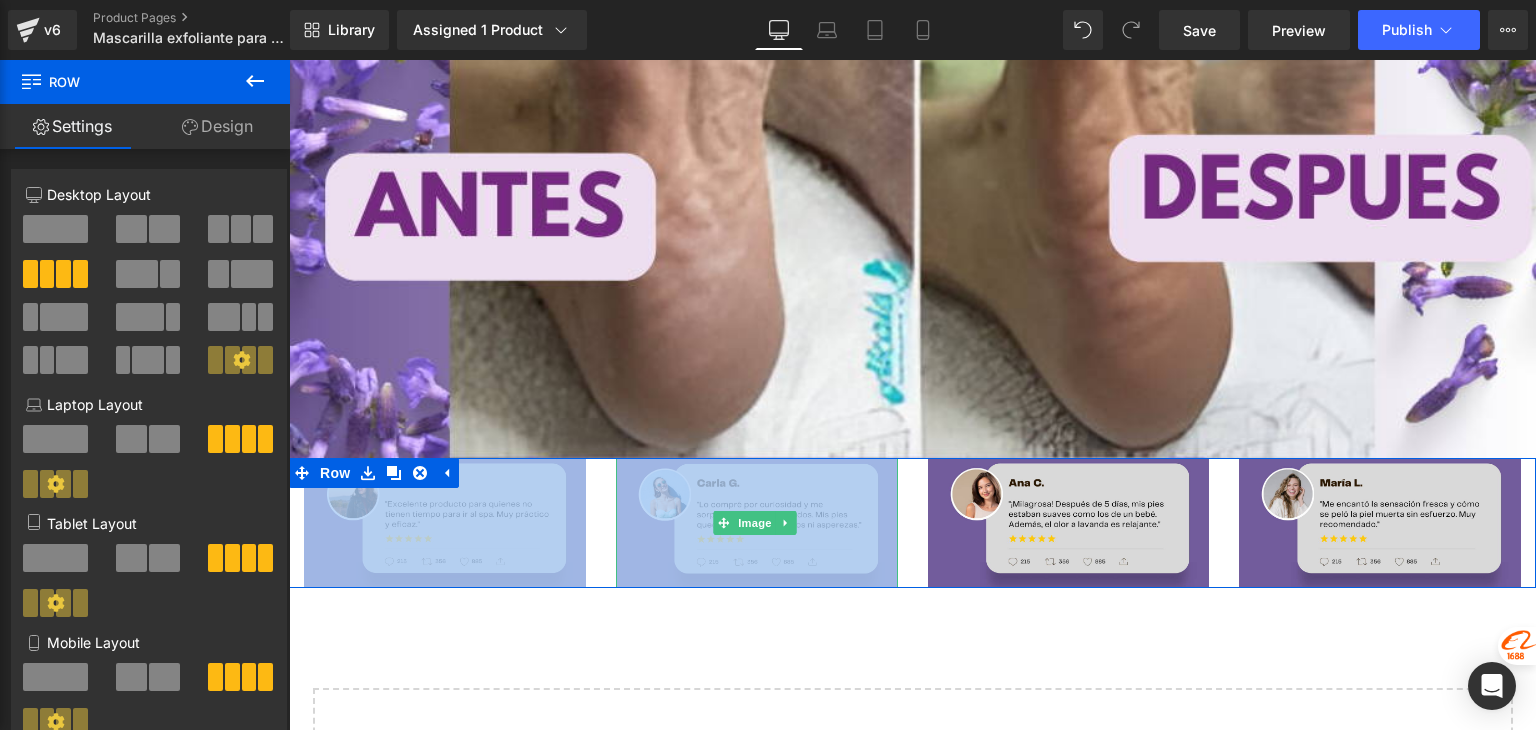 click on "Image" at bounding box center (445, 523) 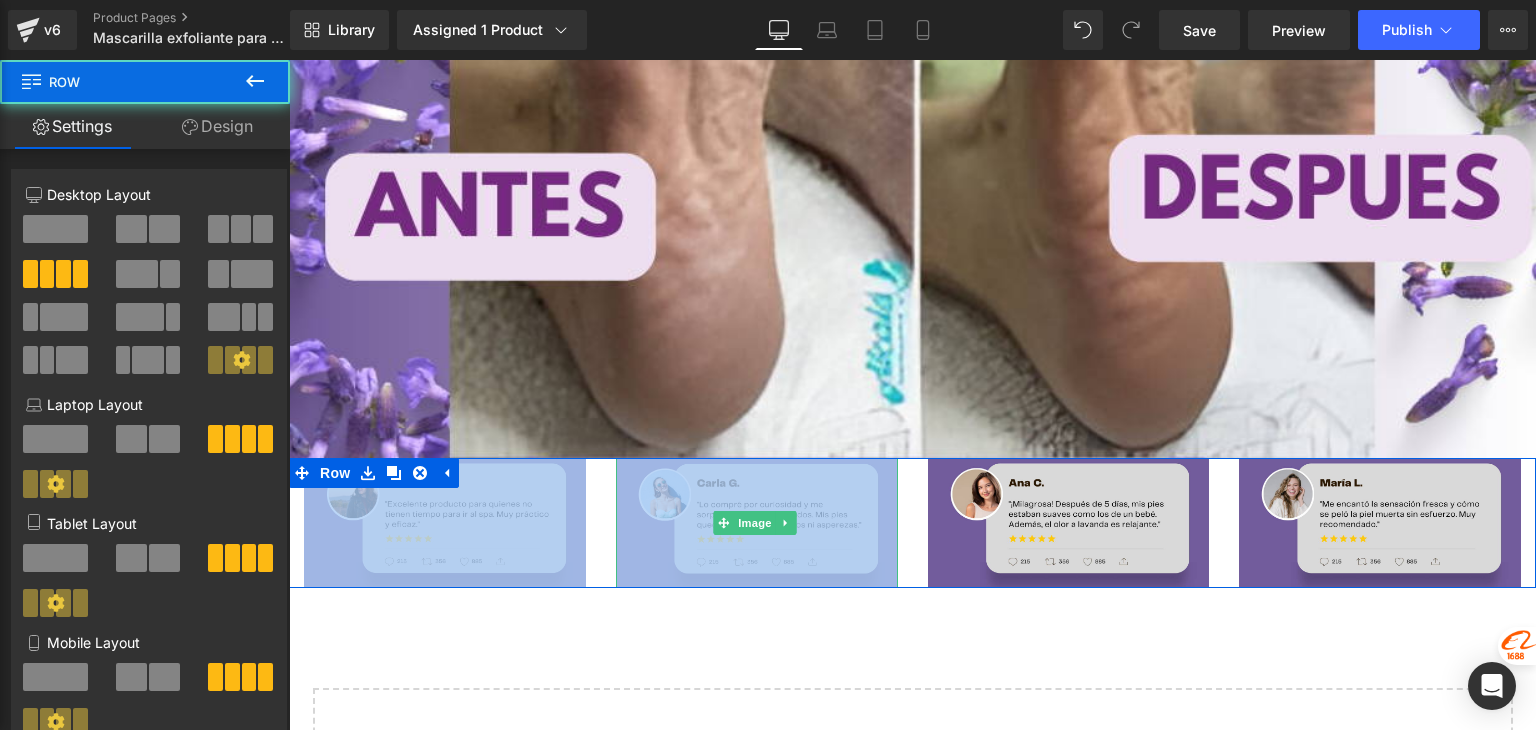 click on "Image" at bounding box center [445, 523] 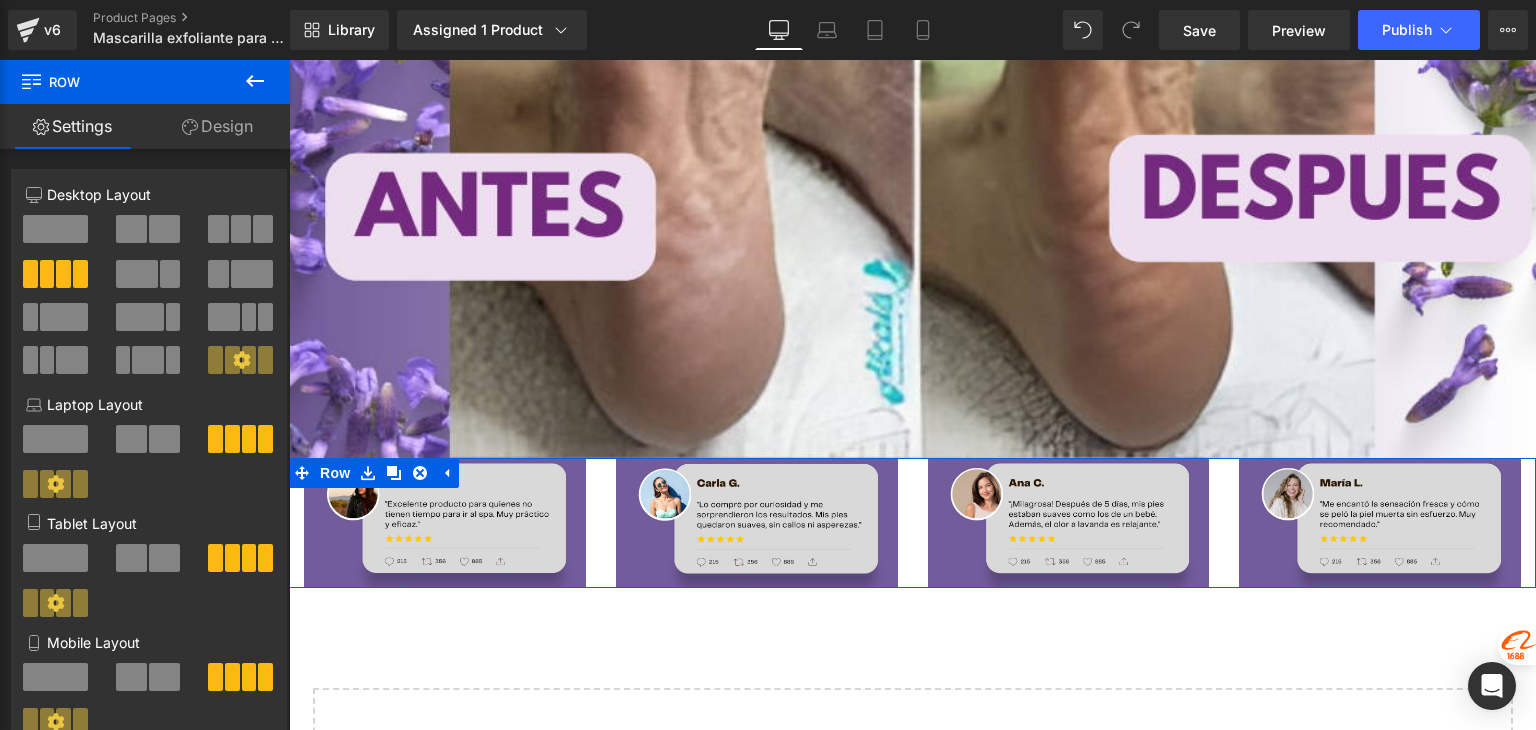 click on "Image" at bounding box center [1069, 523] 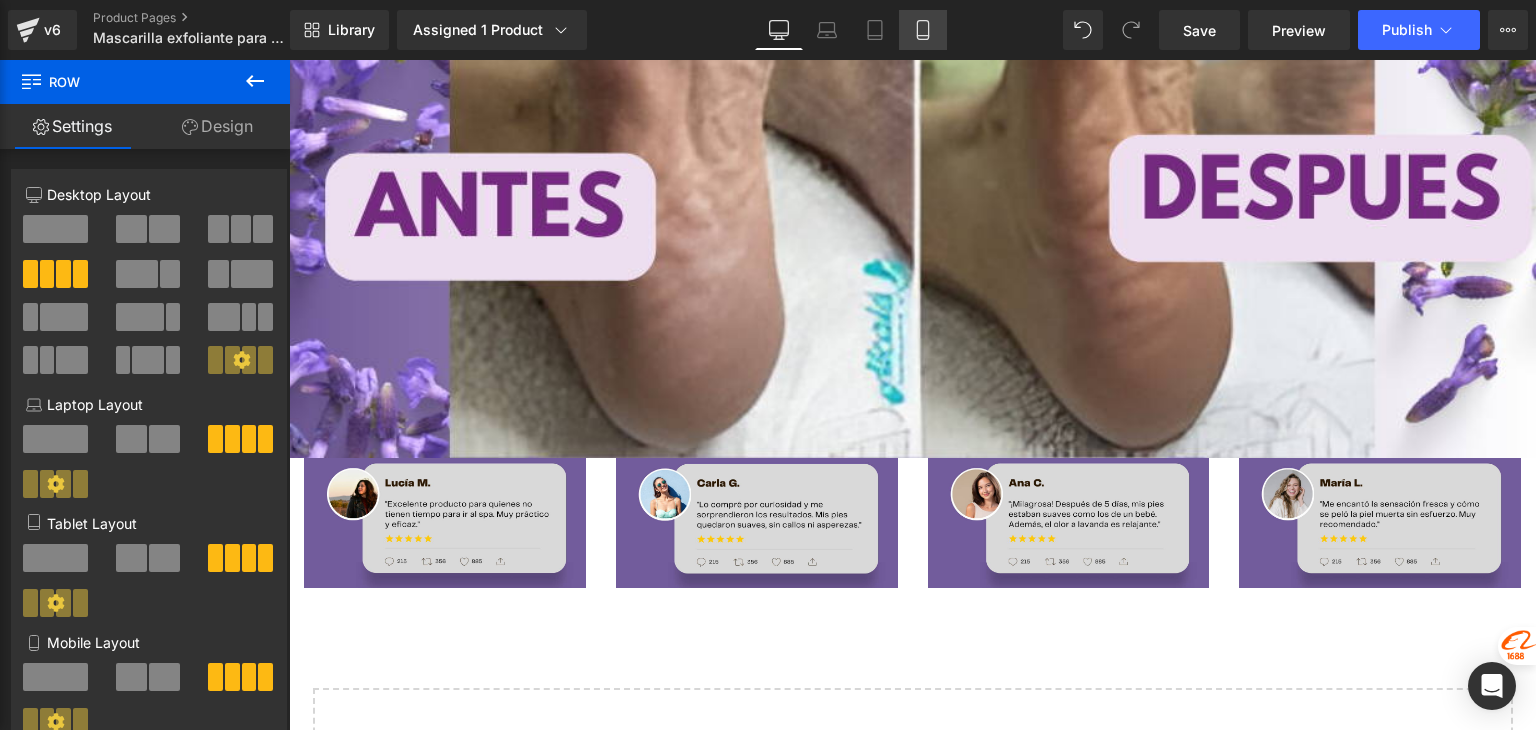click 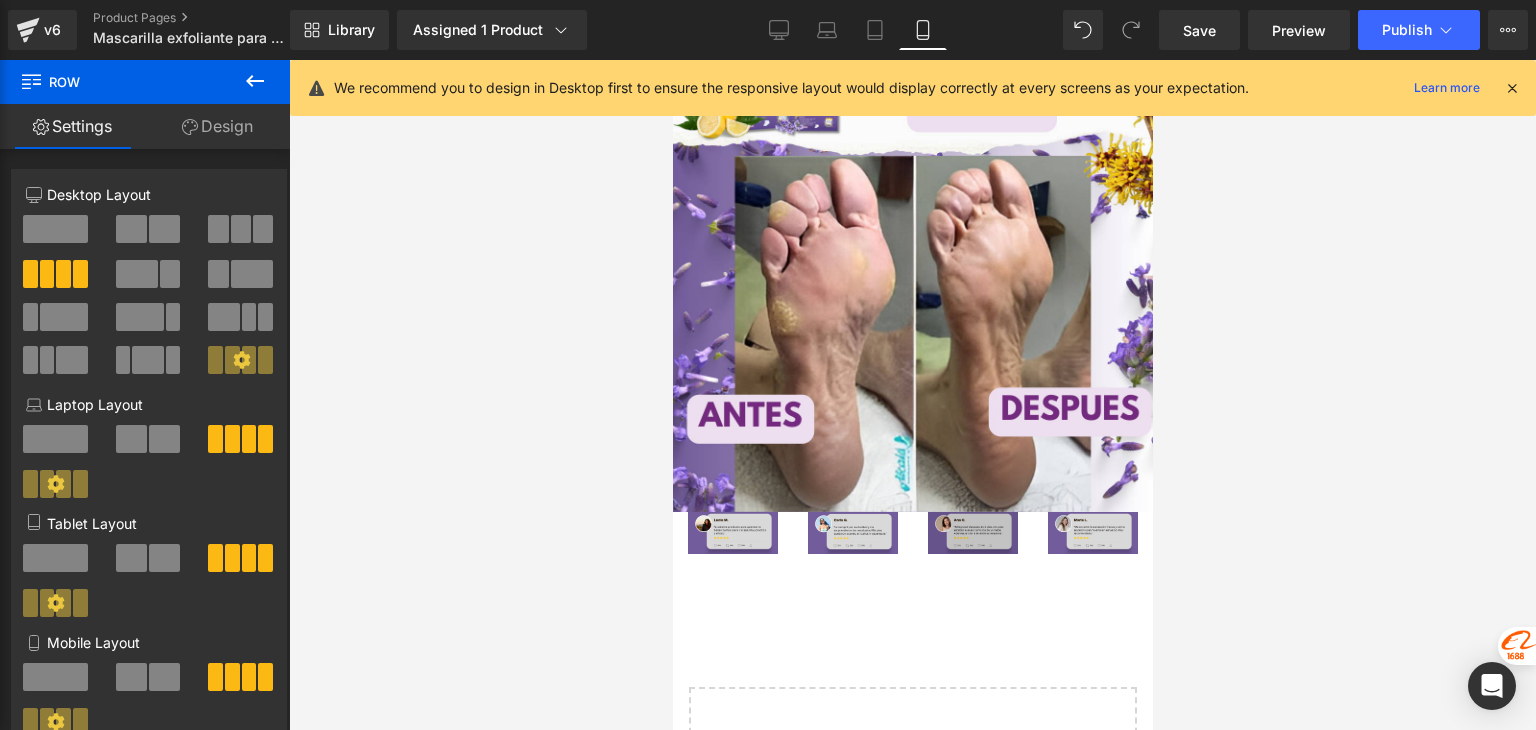 scroll, scrollTop: 5283, scrollLeft: 0, axis: vertical 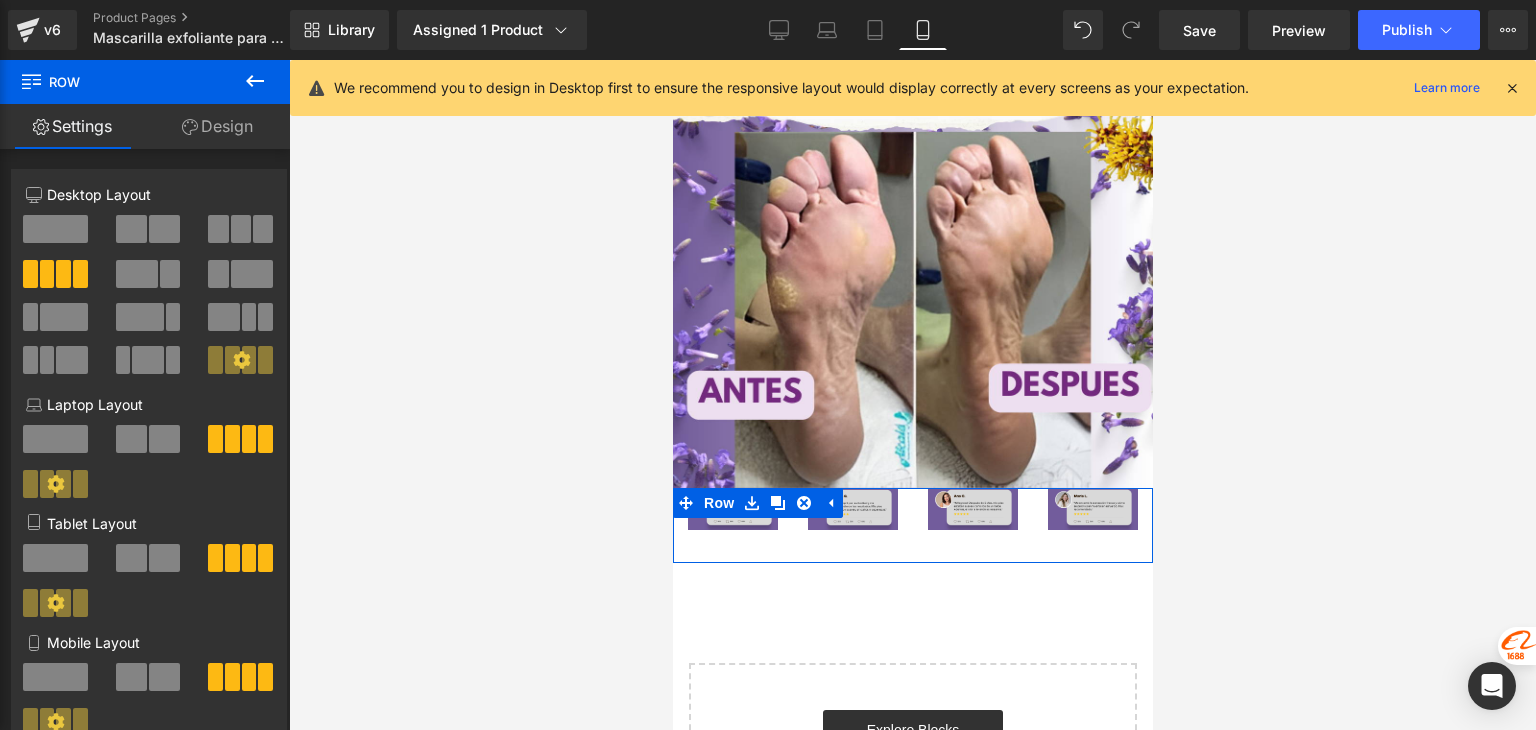 click at bounding box center [55, 229] 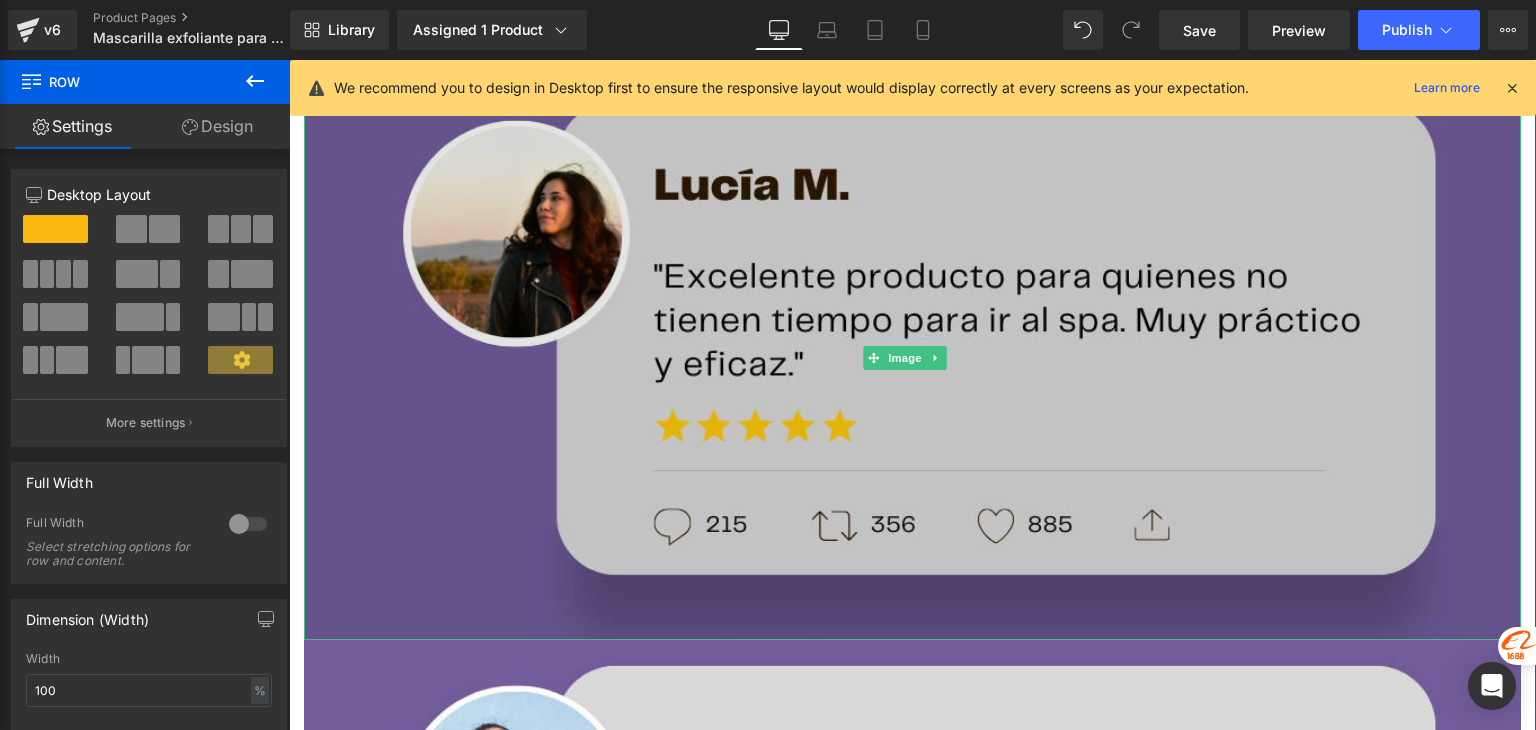 scroll, scrollTop: 15028, scrollLeft: 0, axis: vertical 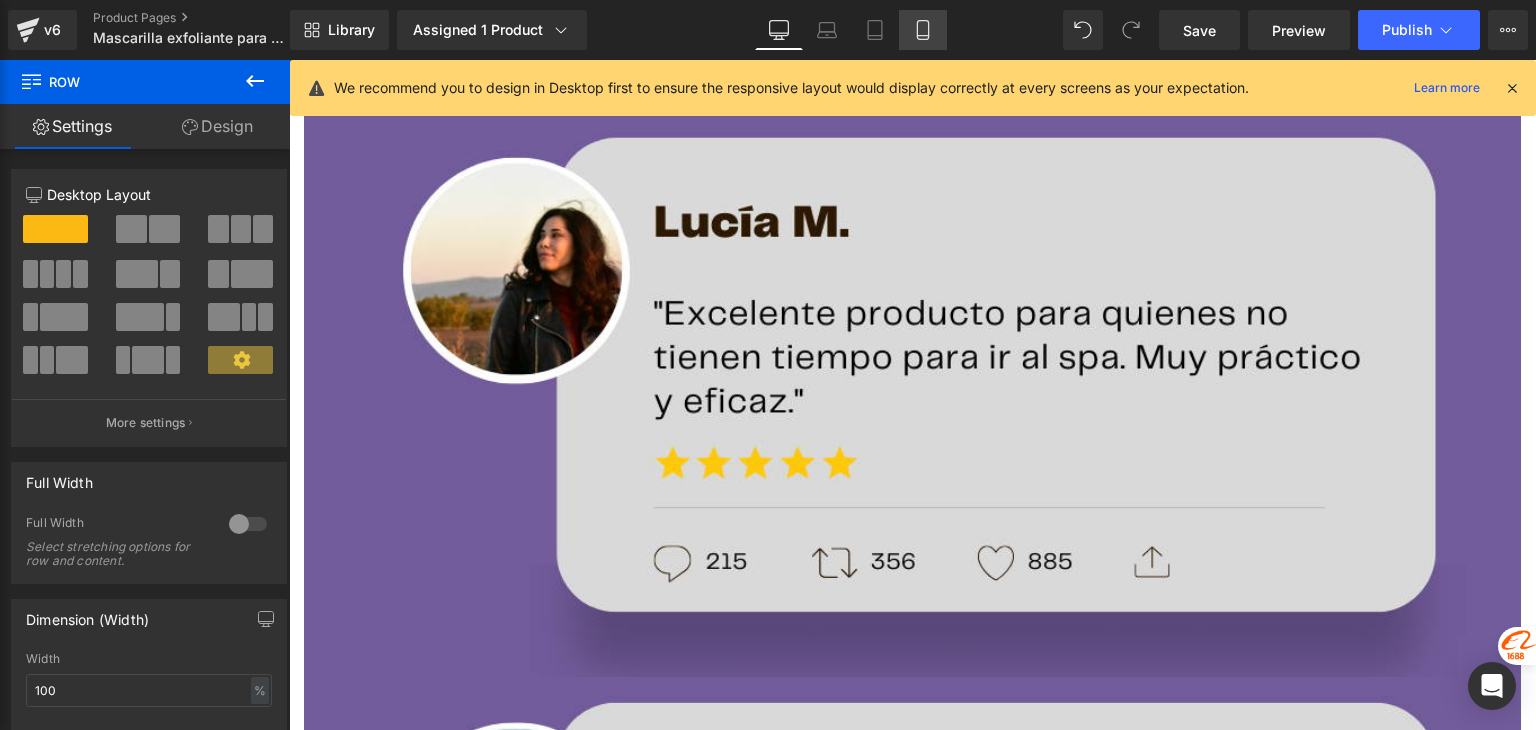 click 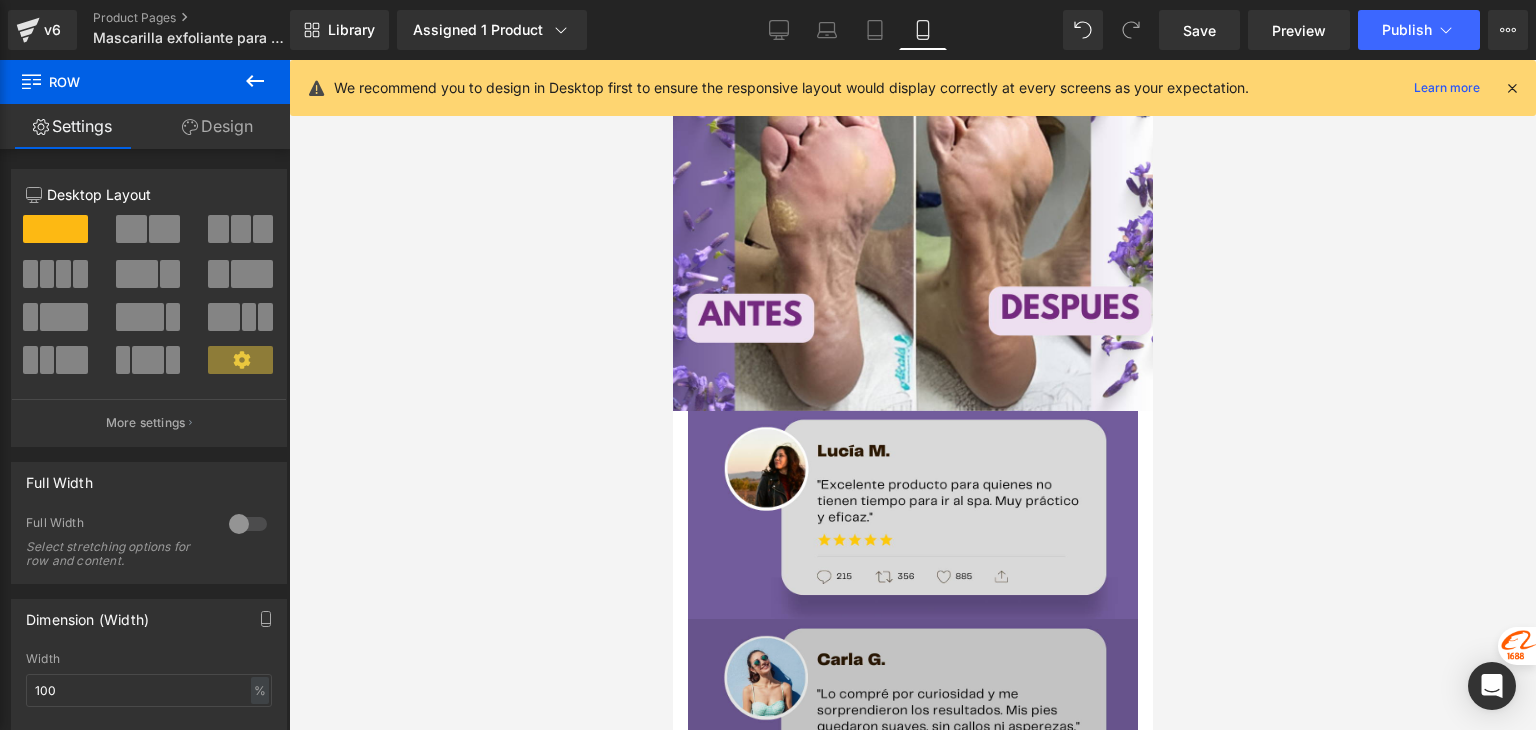 scroll, scrollTop: 5404, scrollLeft: 0, axis: vertical 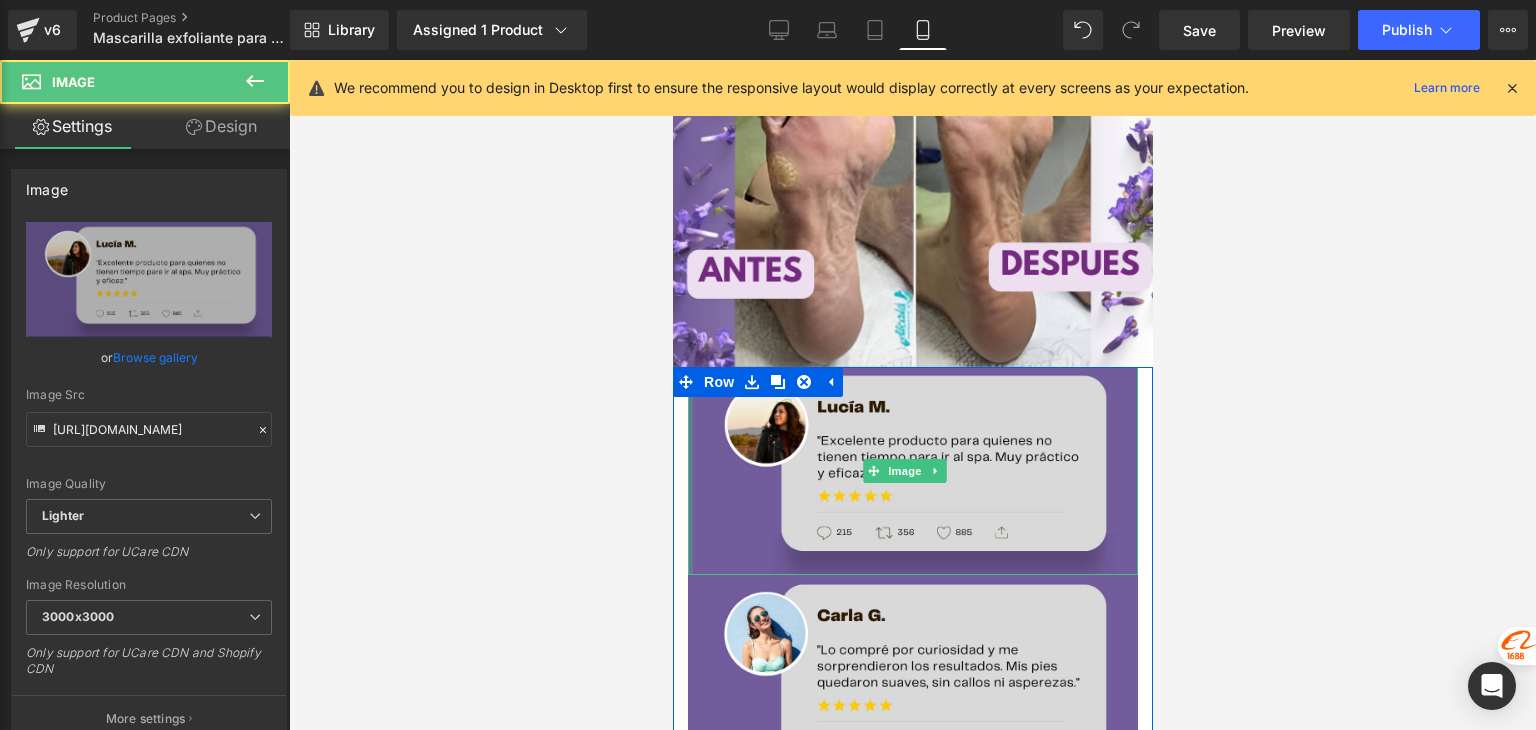 drag, startPoint x: 687, startPoint y: 368, endPoint x: 652, endPoint y: 367, distance: 35.014282 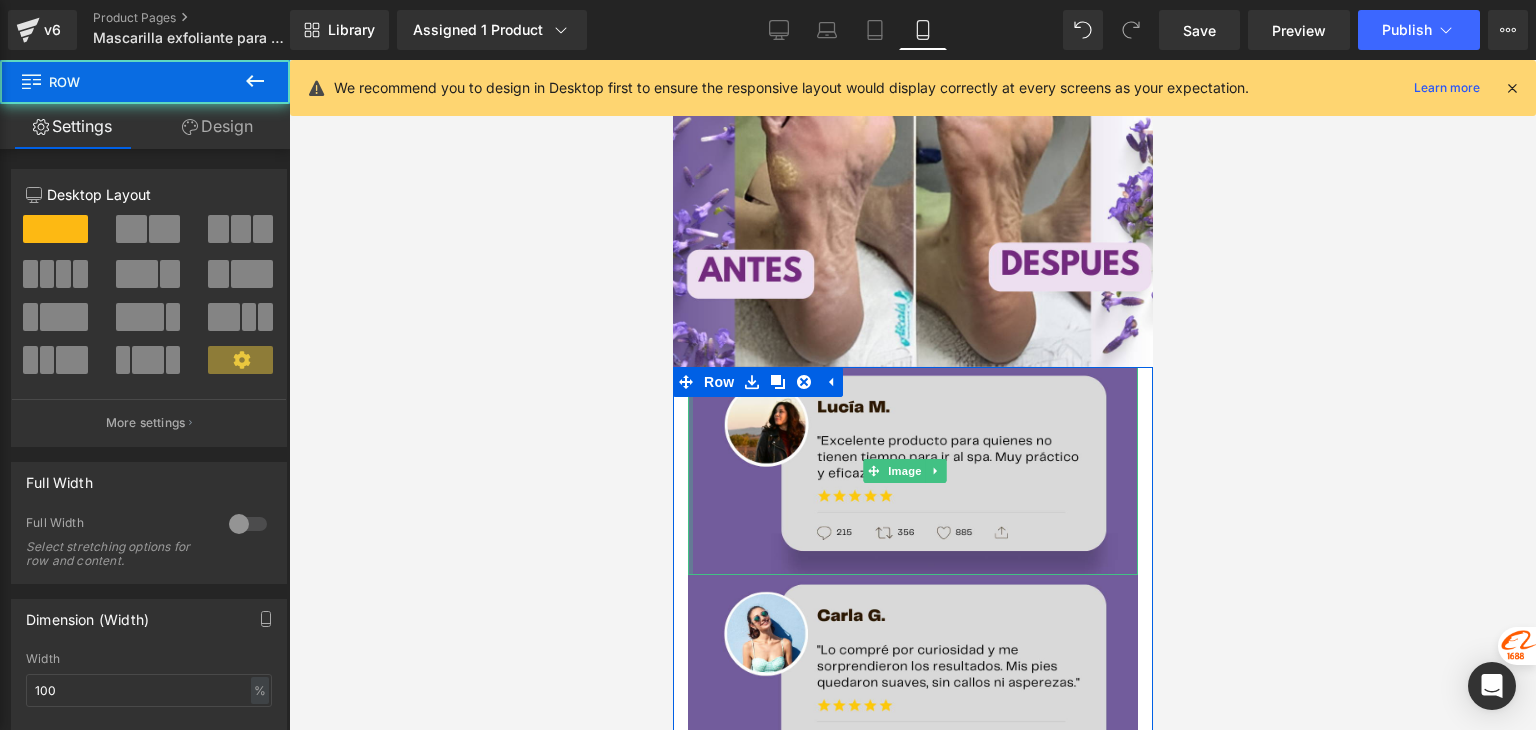 click on "Image         Image         Image         Image" at bounding box center (912, 784) 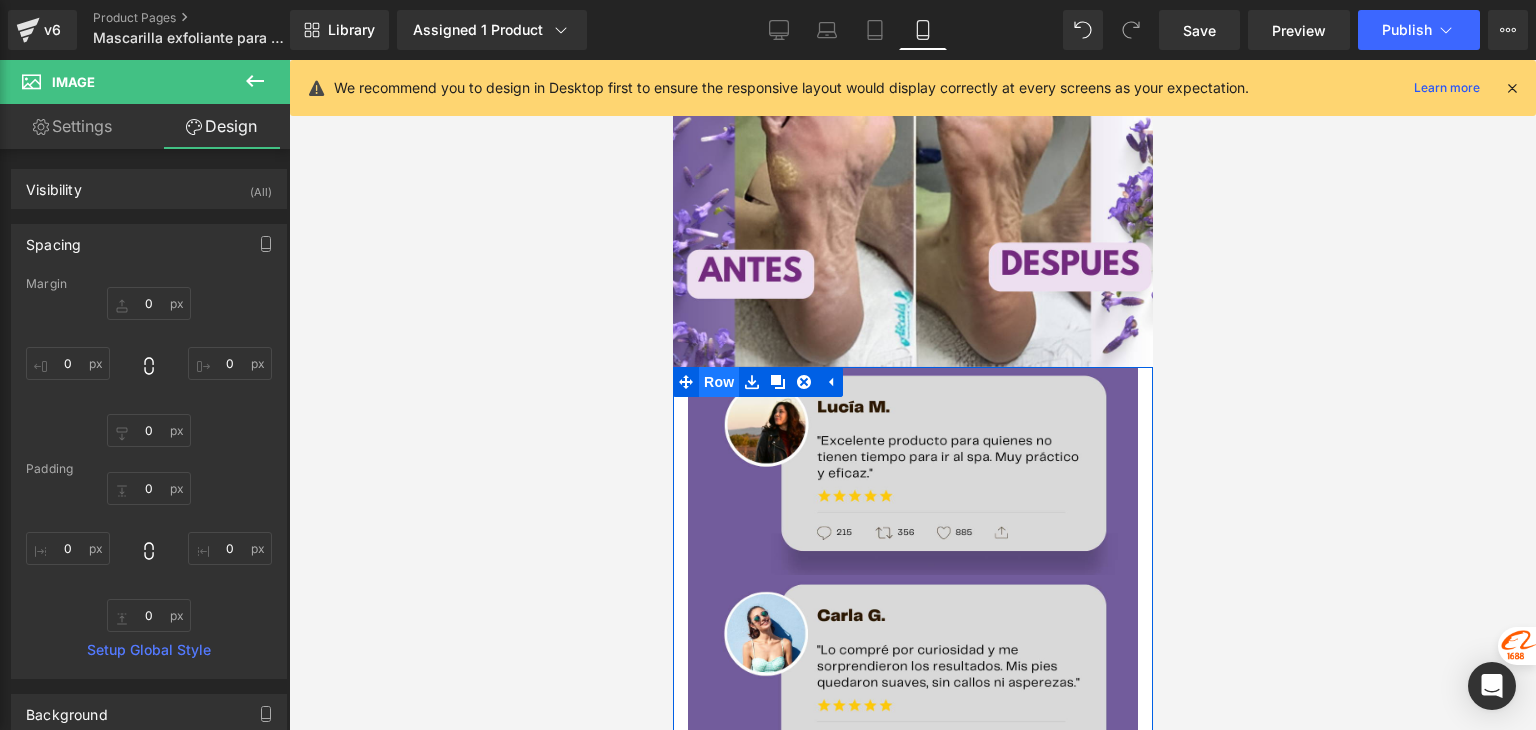 click on "Row" at bounding box center (718, 382) 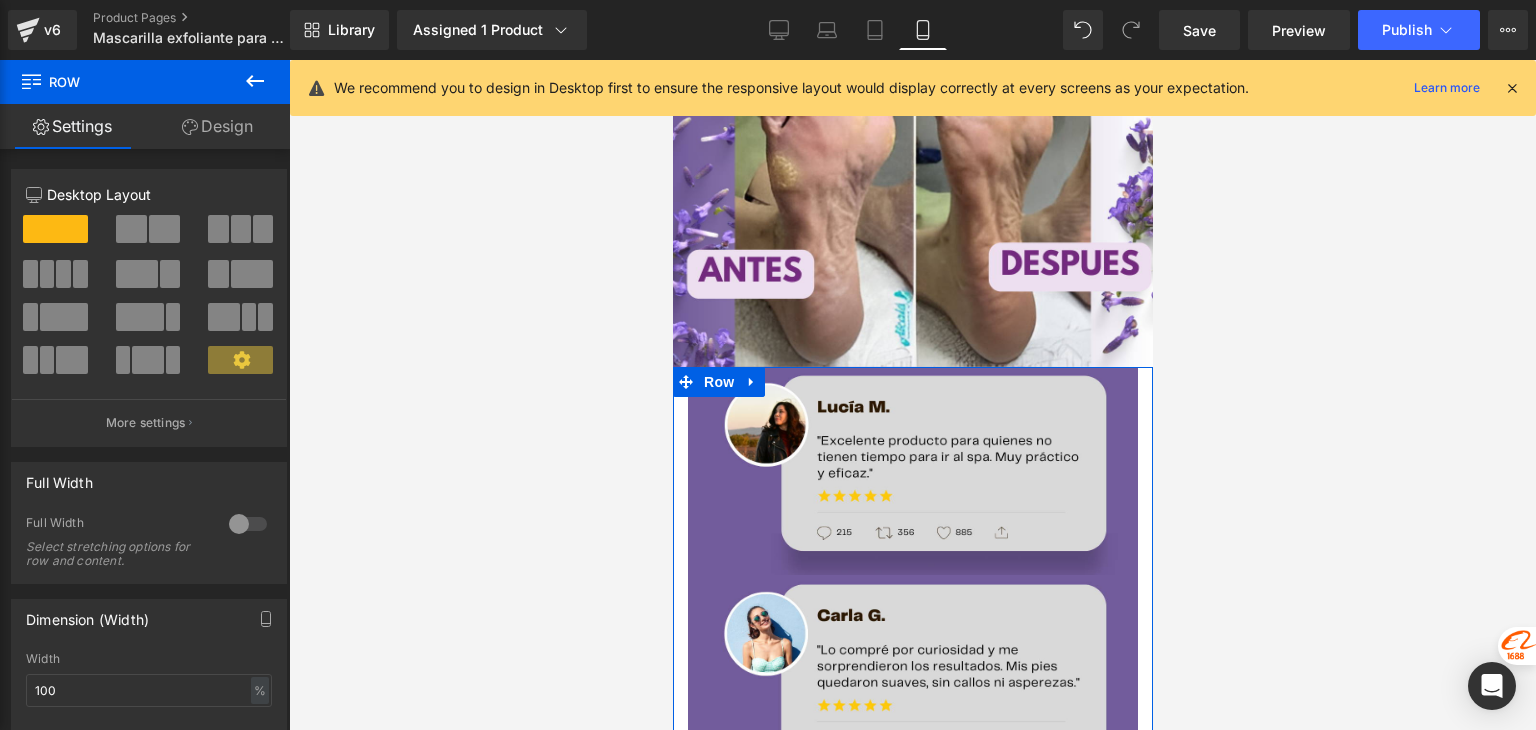 click on "Design" at bounding box center (217, 126) 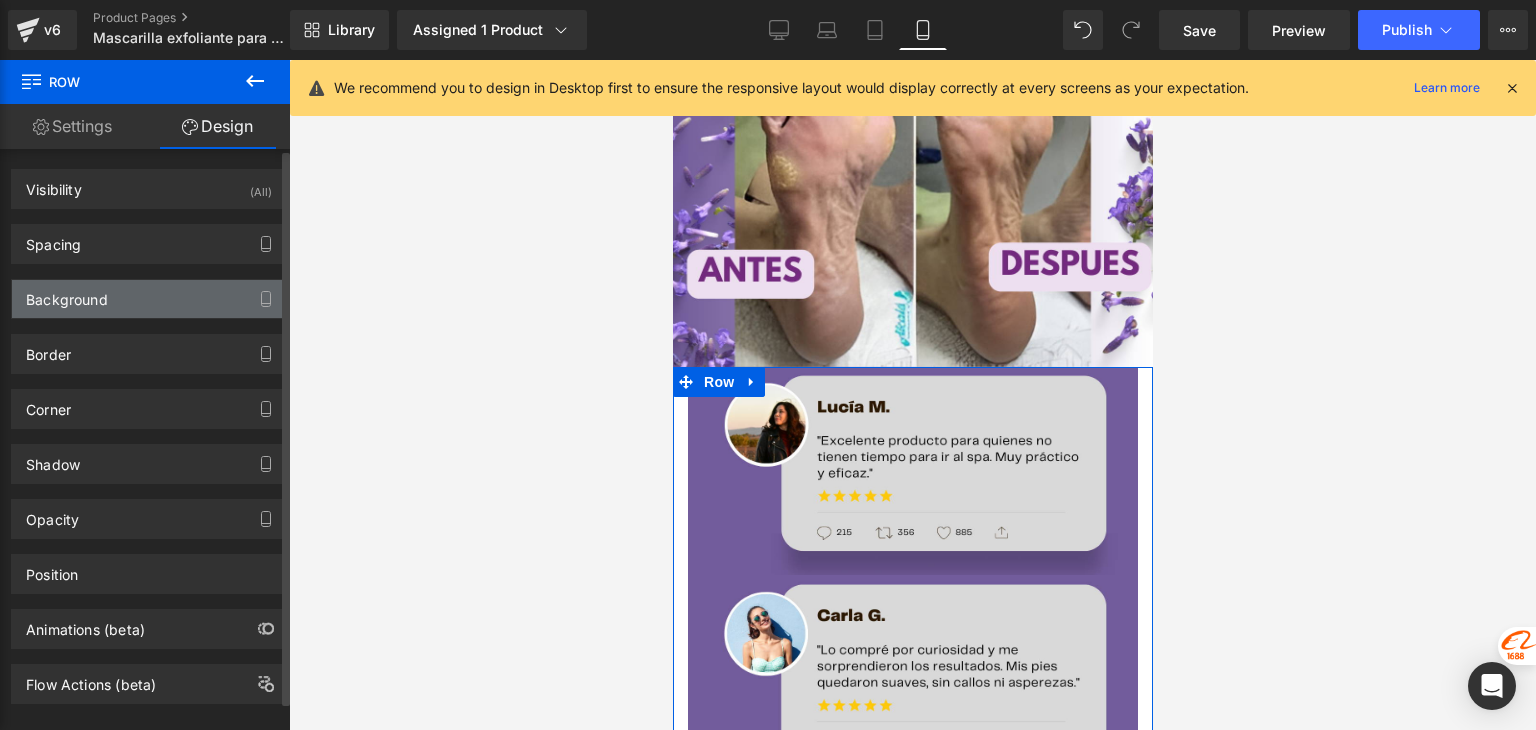 click on "Background" at bounding box center [149, 299] 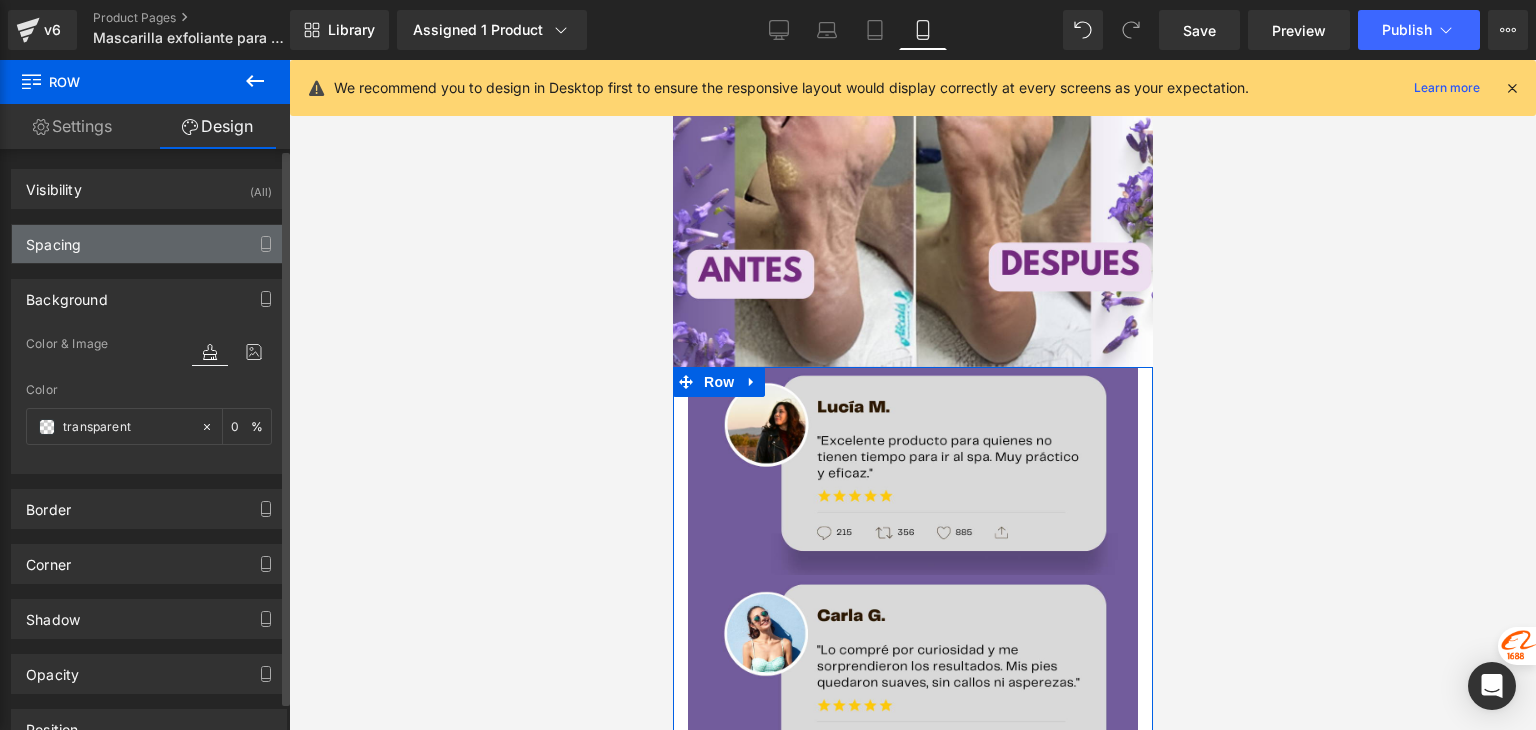 click on "Spacing" at bounding box center [149, 244] 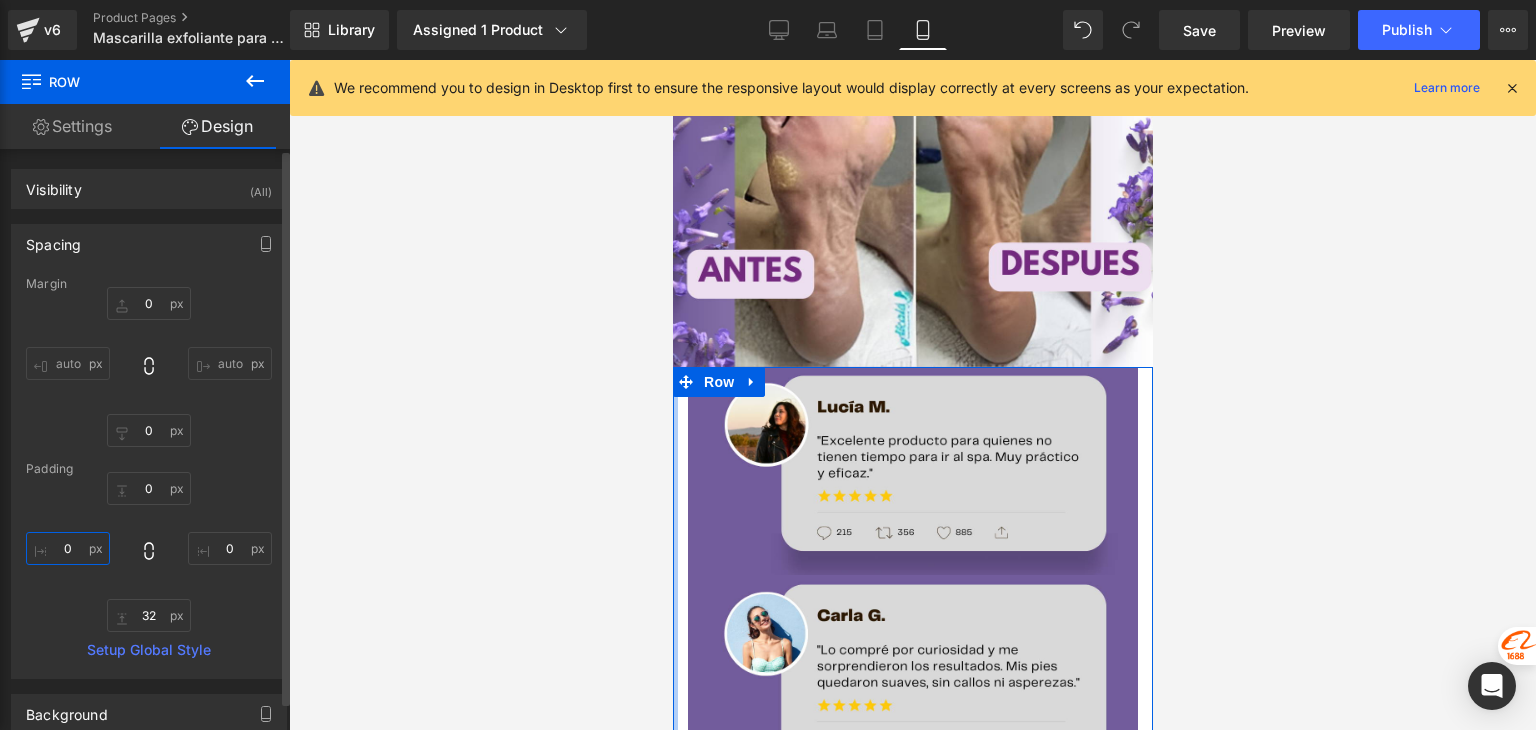 click on "0" at bounding box center [68, 548] 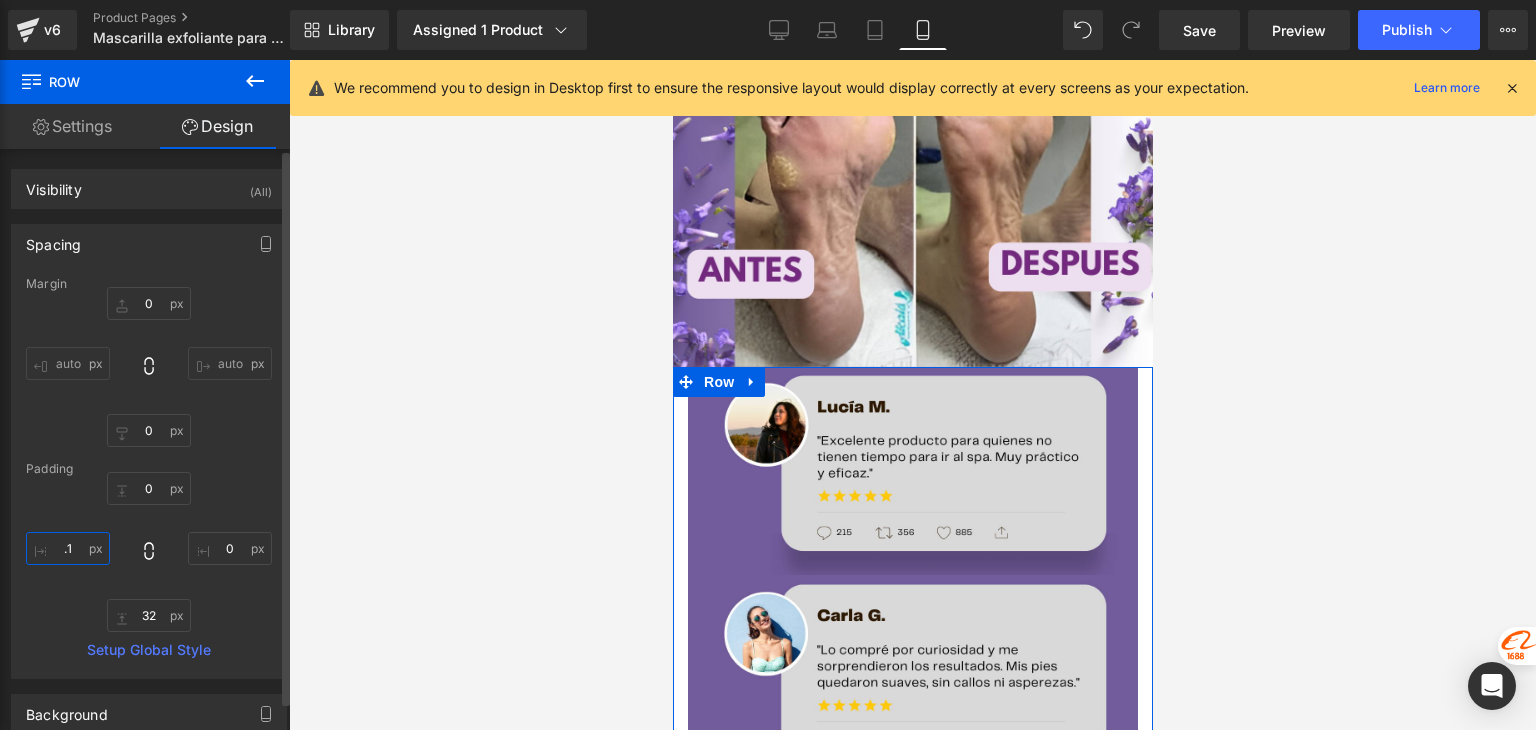 type on ".1" 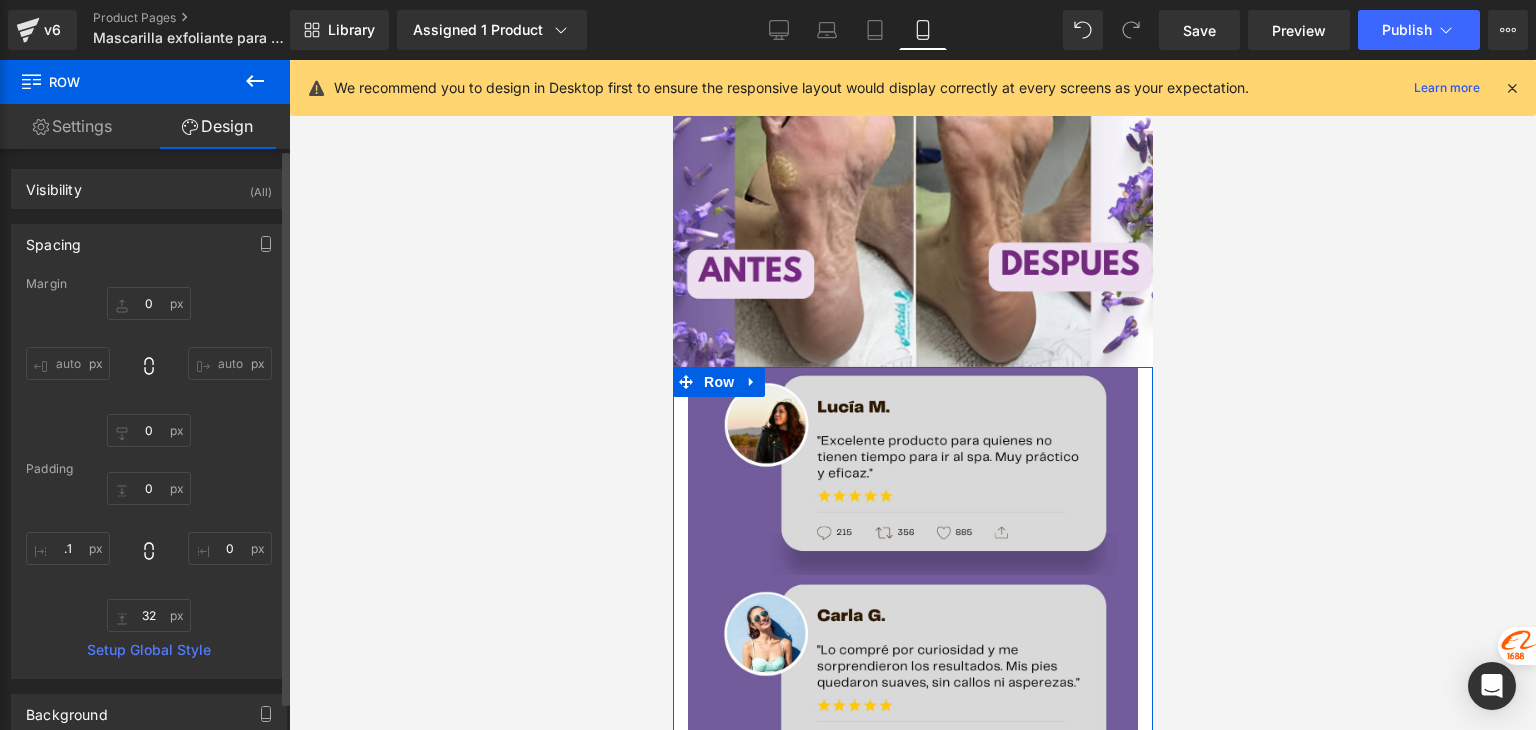 click on "0px 0
0px 0
32px 32
.1 .1" at bounding box center (149, 552) 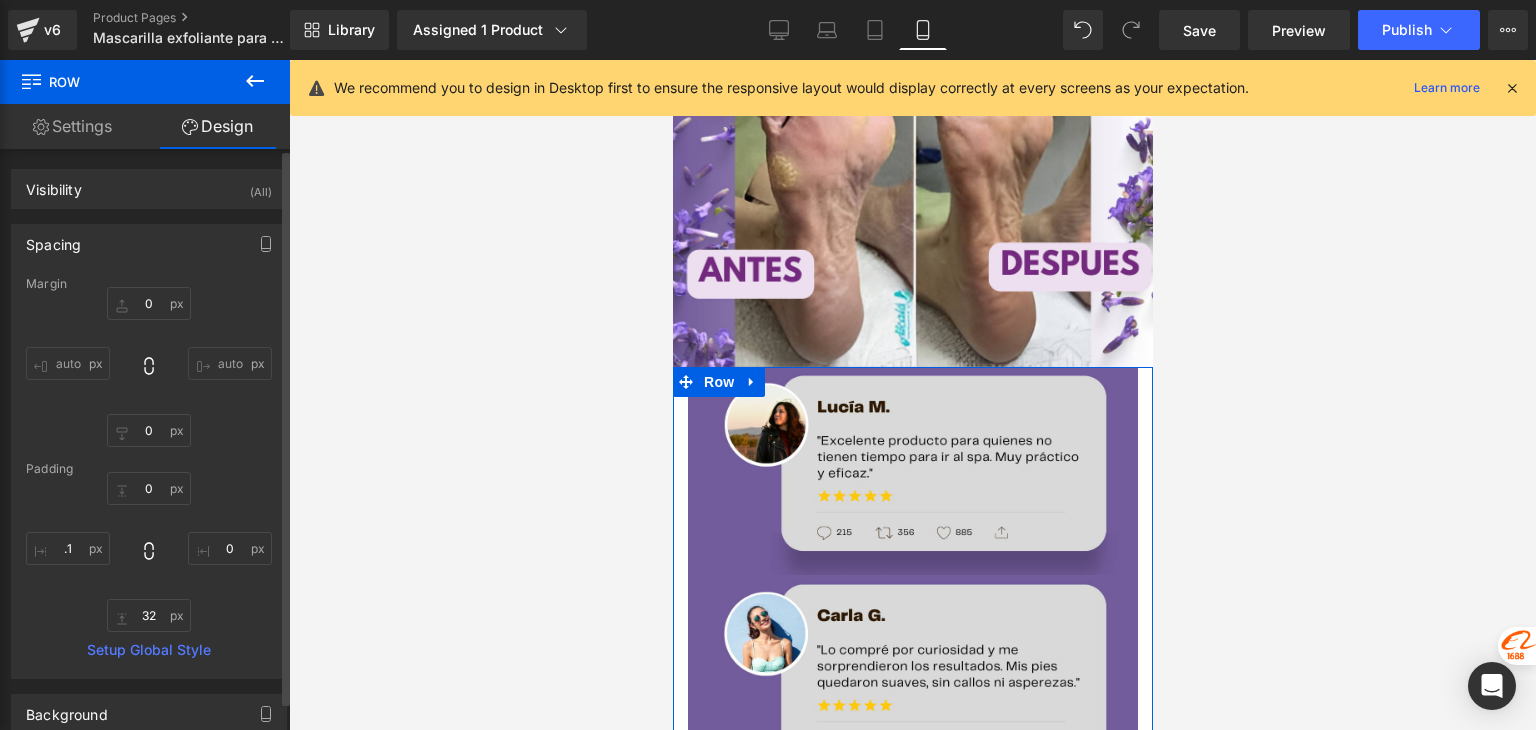 click on "0px 0
0px 0
32px 32
.1 .1" at bounding box center (149, 552) 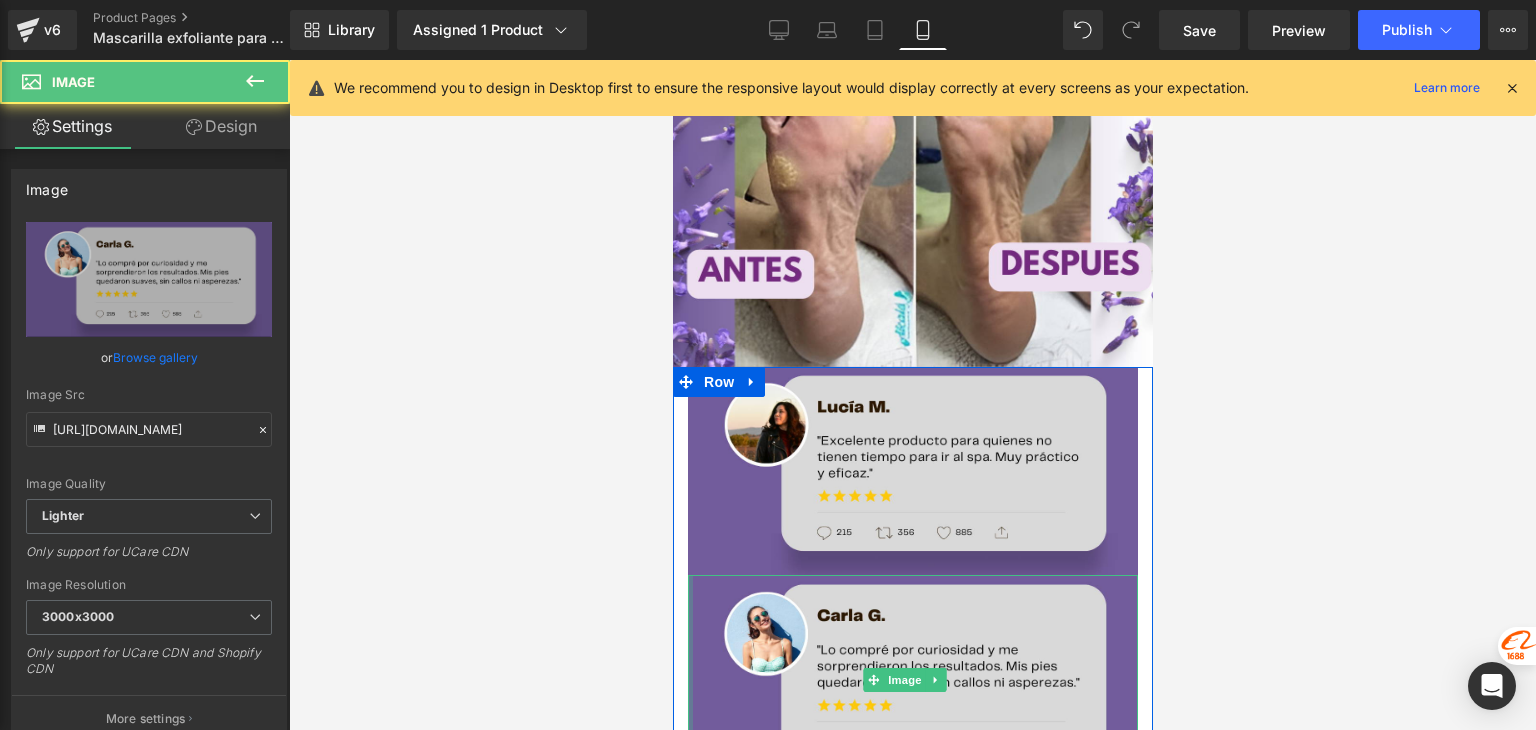 drag, startPoint x: 689, startPoint y: 535, endPoint x: 661, endPoint y: 535, distance: 28 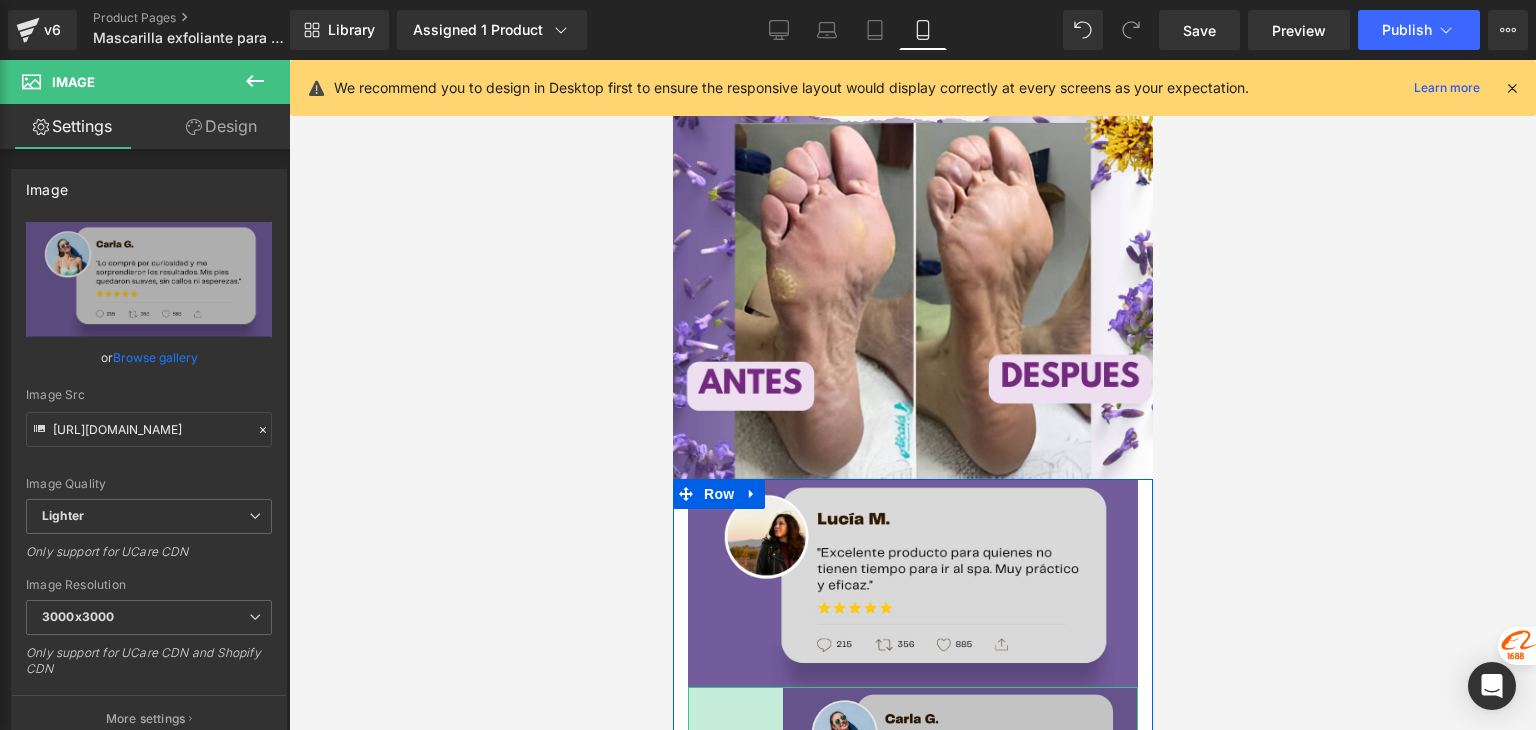 scroll, scrollTop: 5283, scrollLeft: 0, axis: vertical 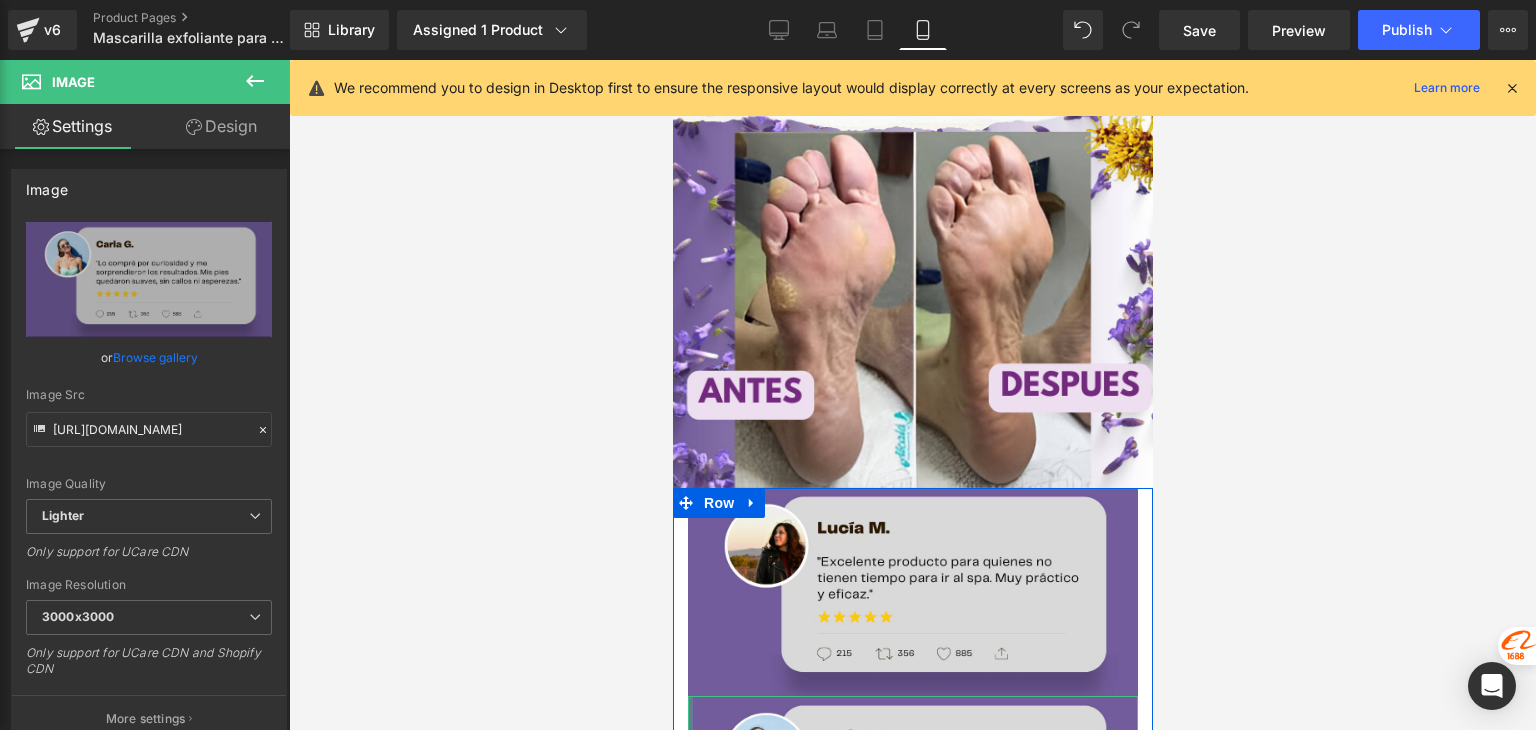 click at bounding box center [912, 395] 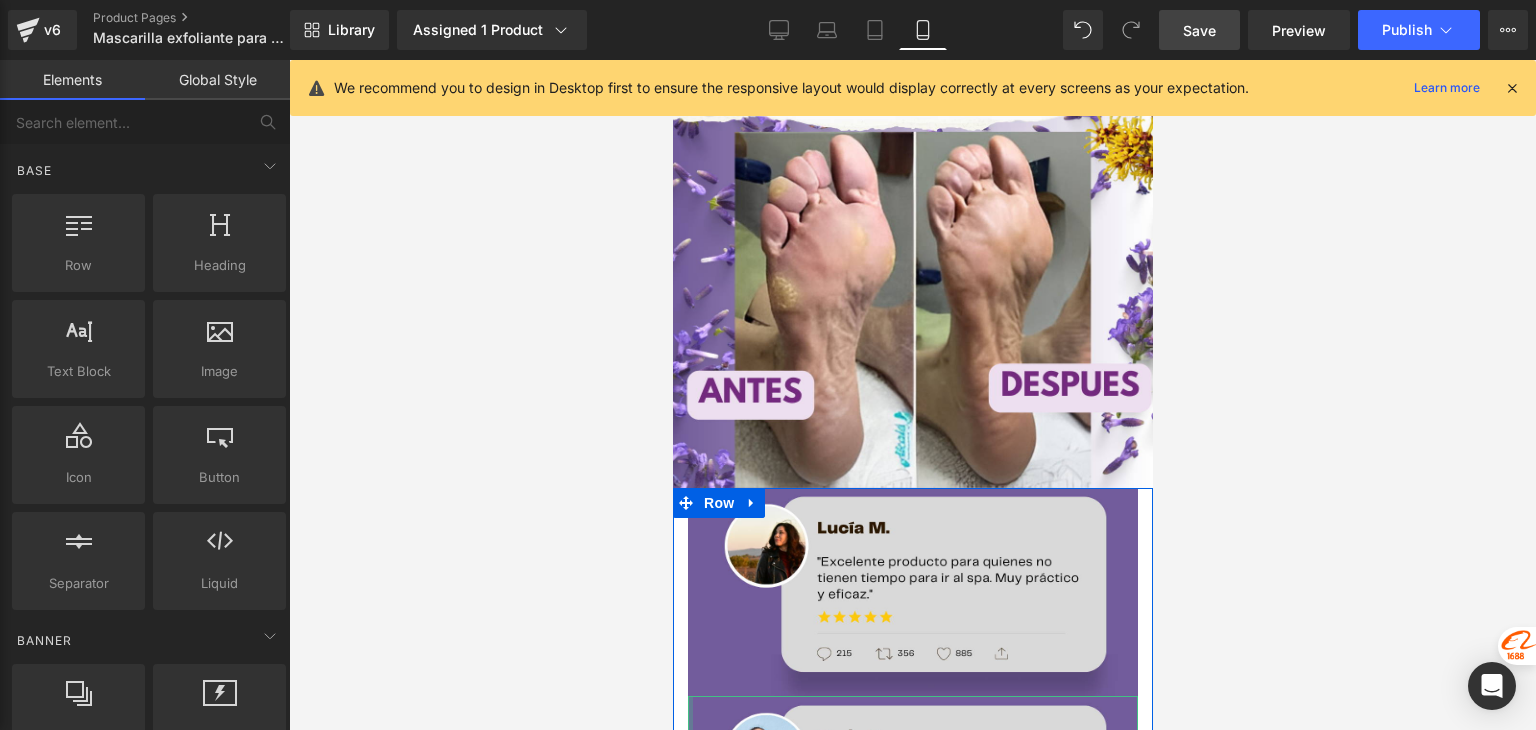 click on "Save" at bounding box center (1199, 30) 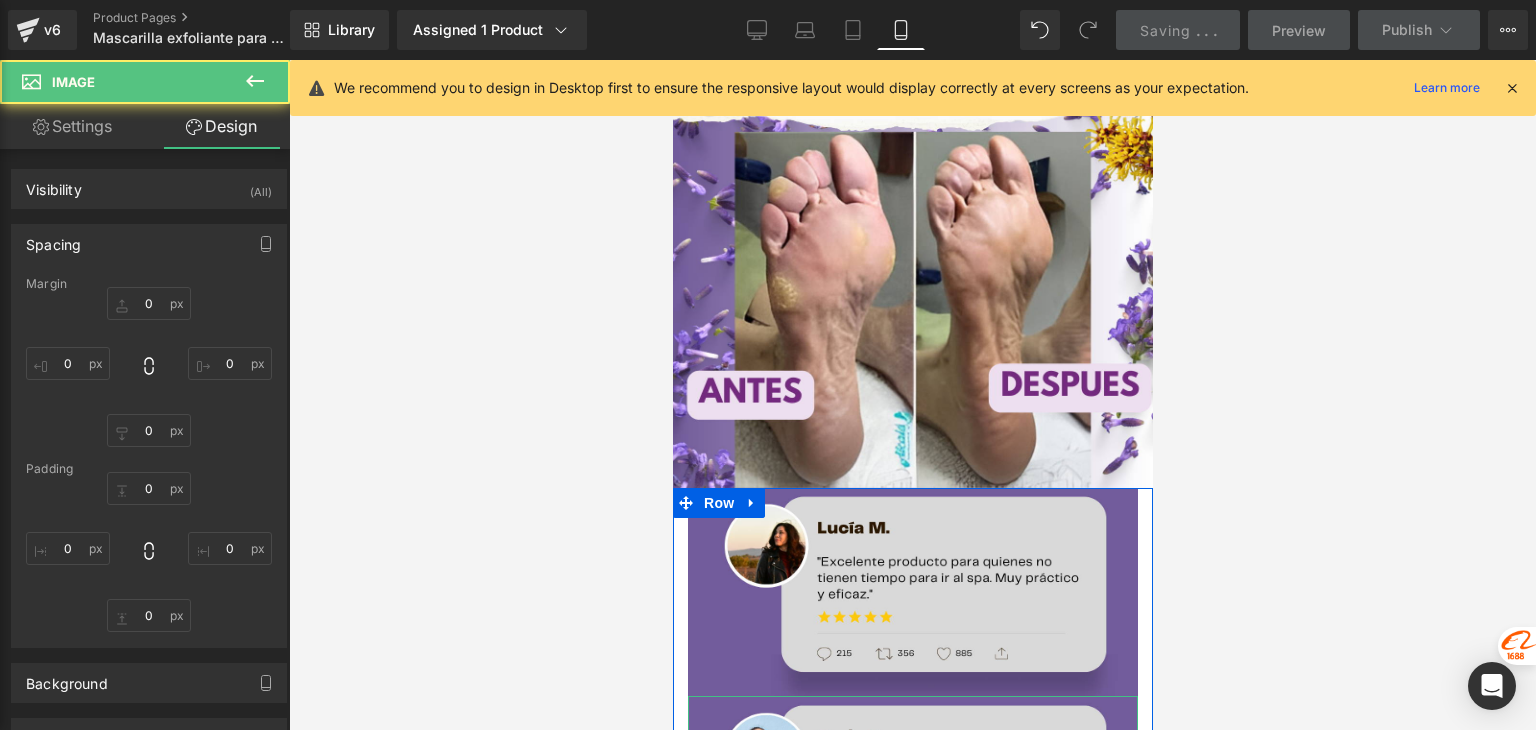 type on "0" 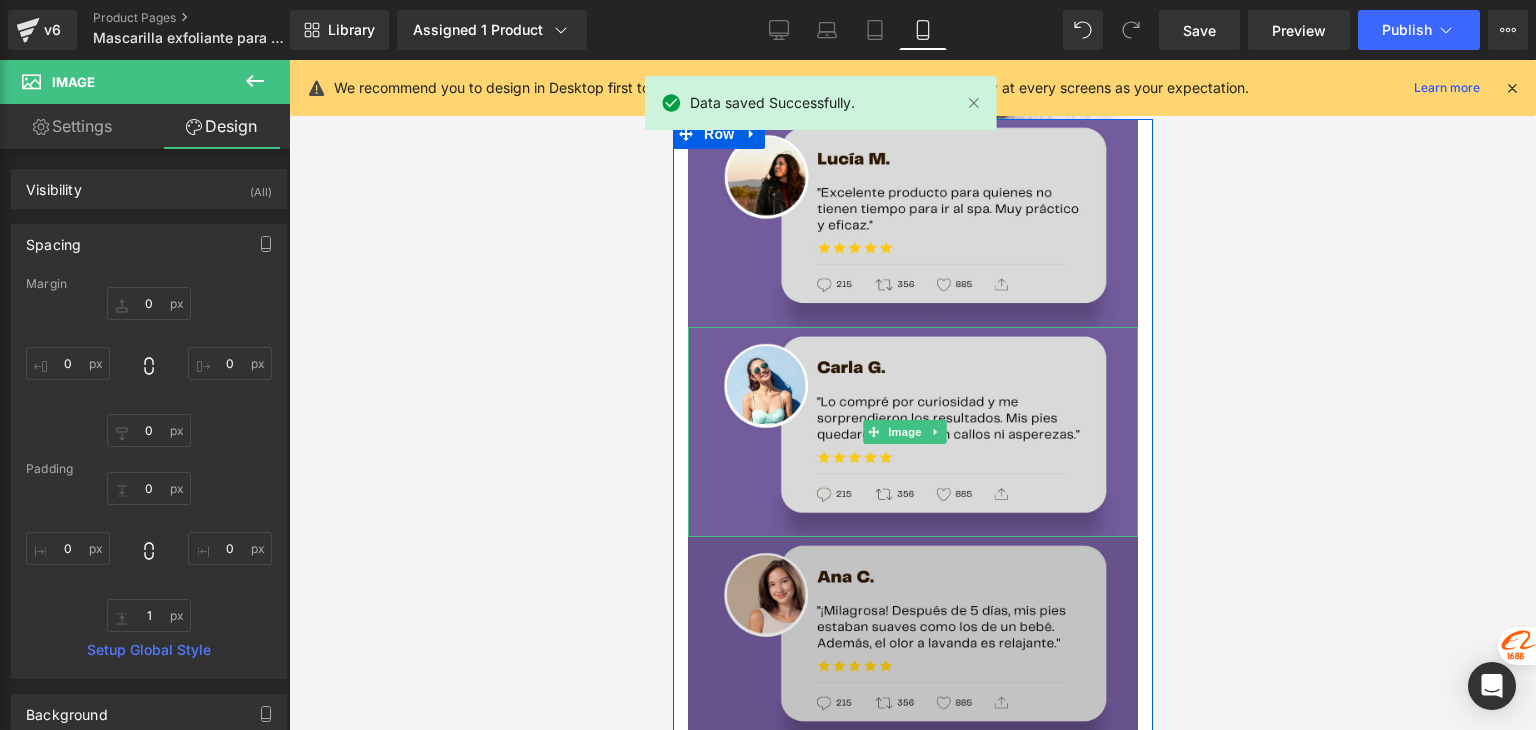 scroll, scrollTop: 5683, scrollLeft: 0, axis: vertical 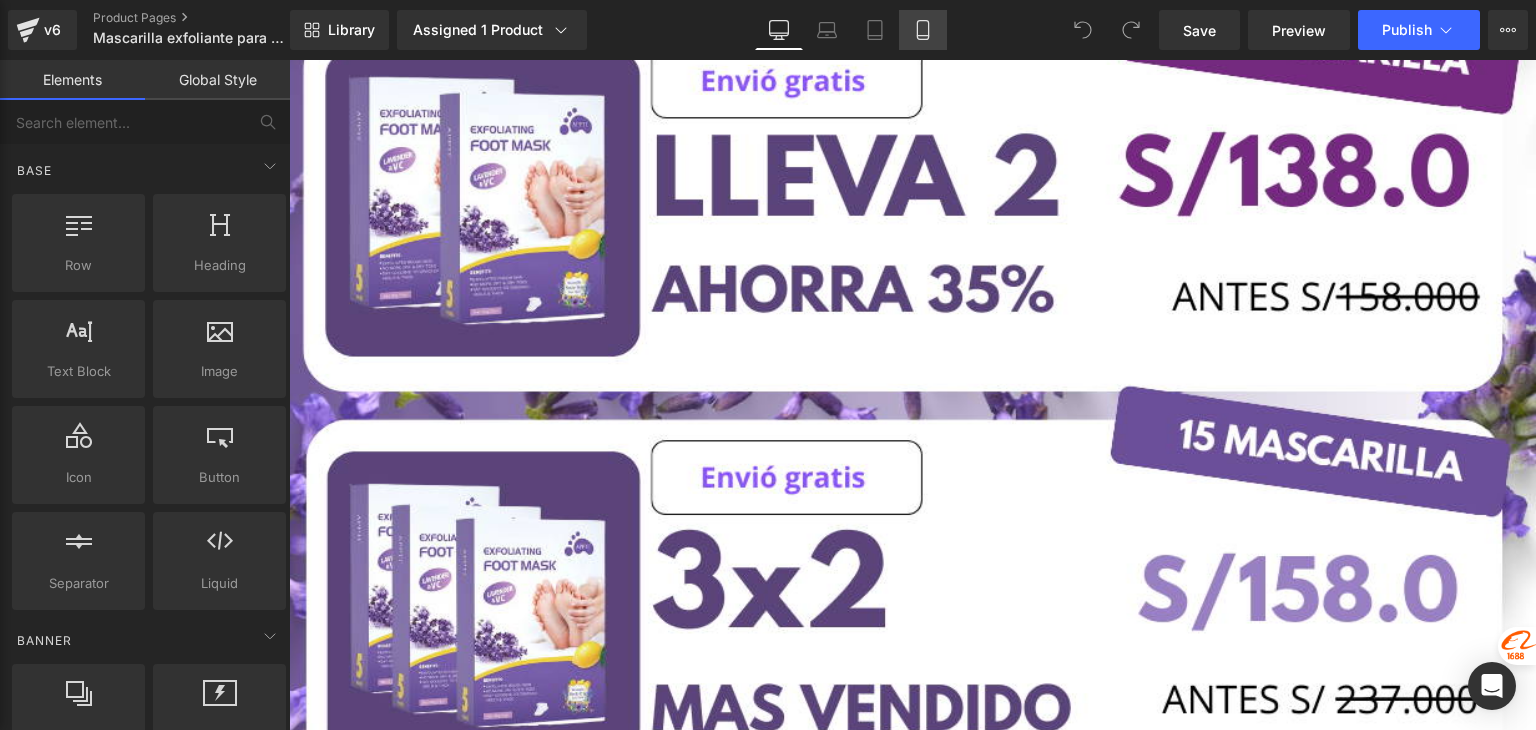 drag, startPoint x: 905, startPoint y: 12, endPoint x: 900, endPoint y: 41, distance: 29.427877 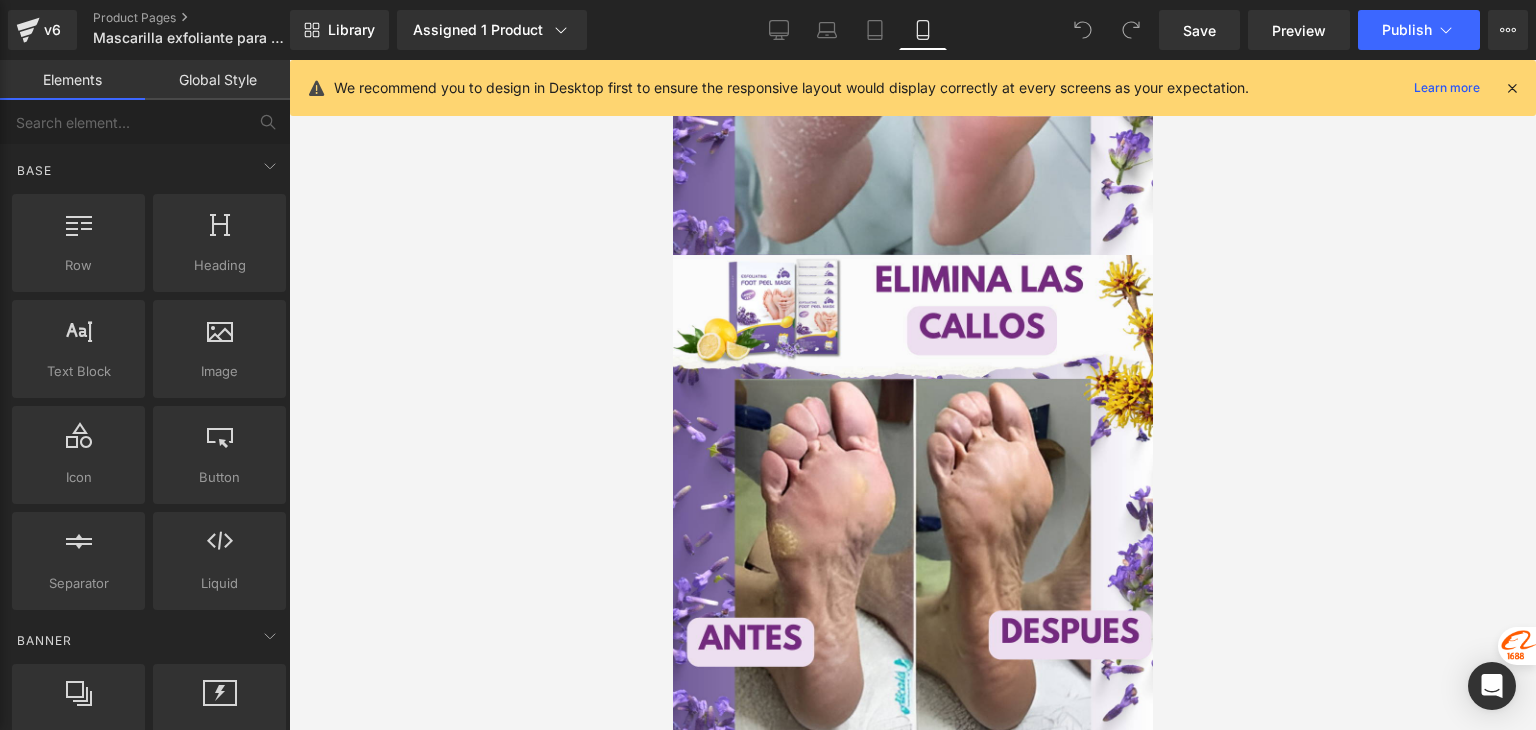 scroll, scrollTop: 5100, scrollLeft: 0, axis: vertical 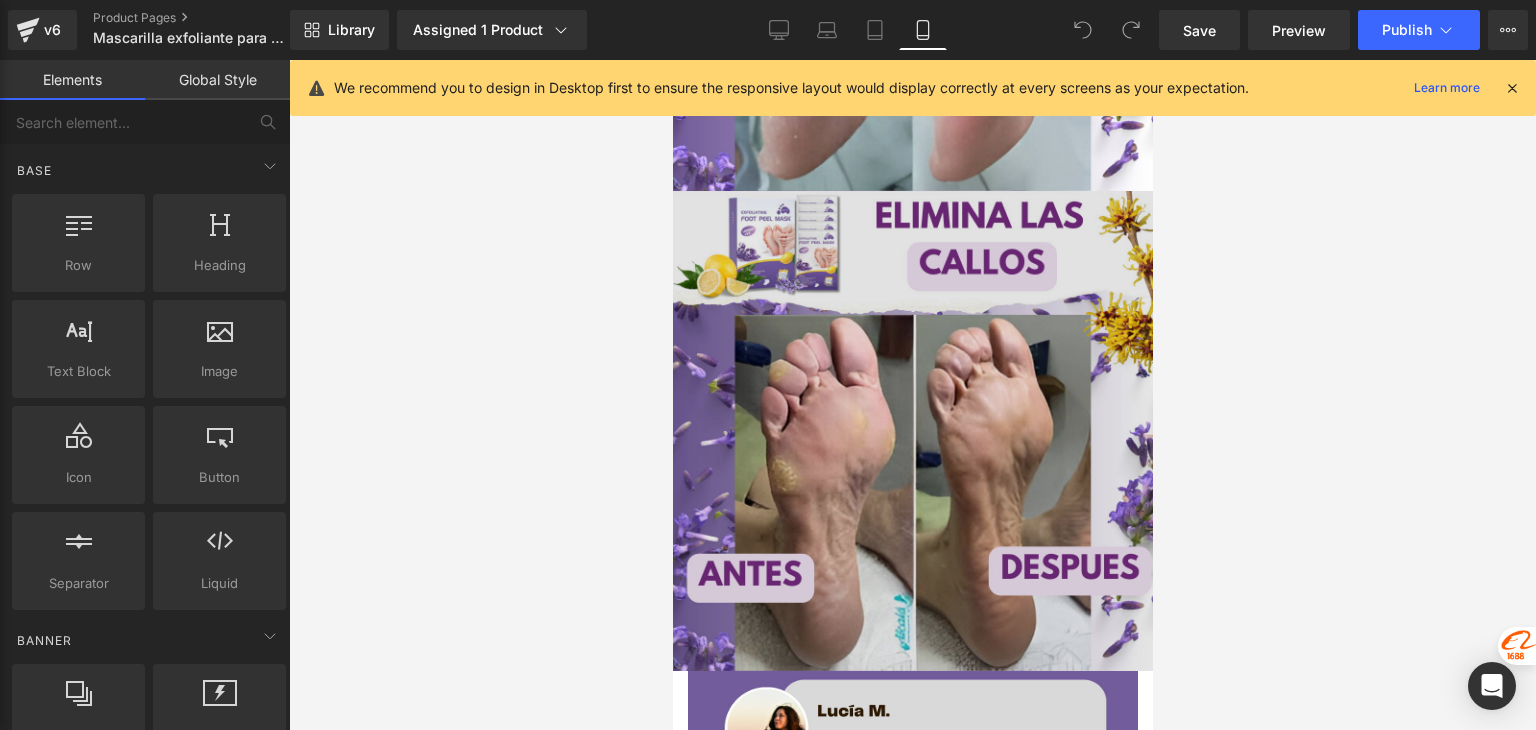 click at bounding box center [912, 431] 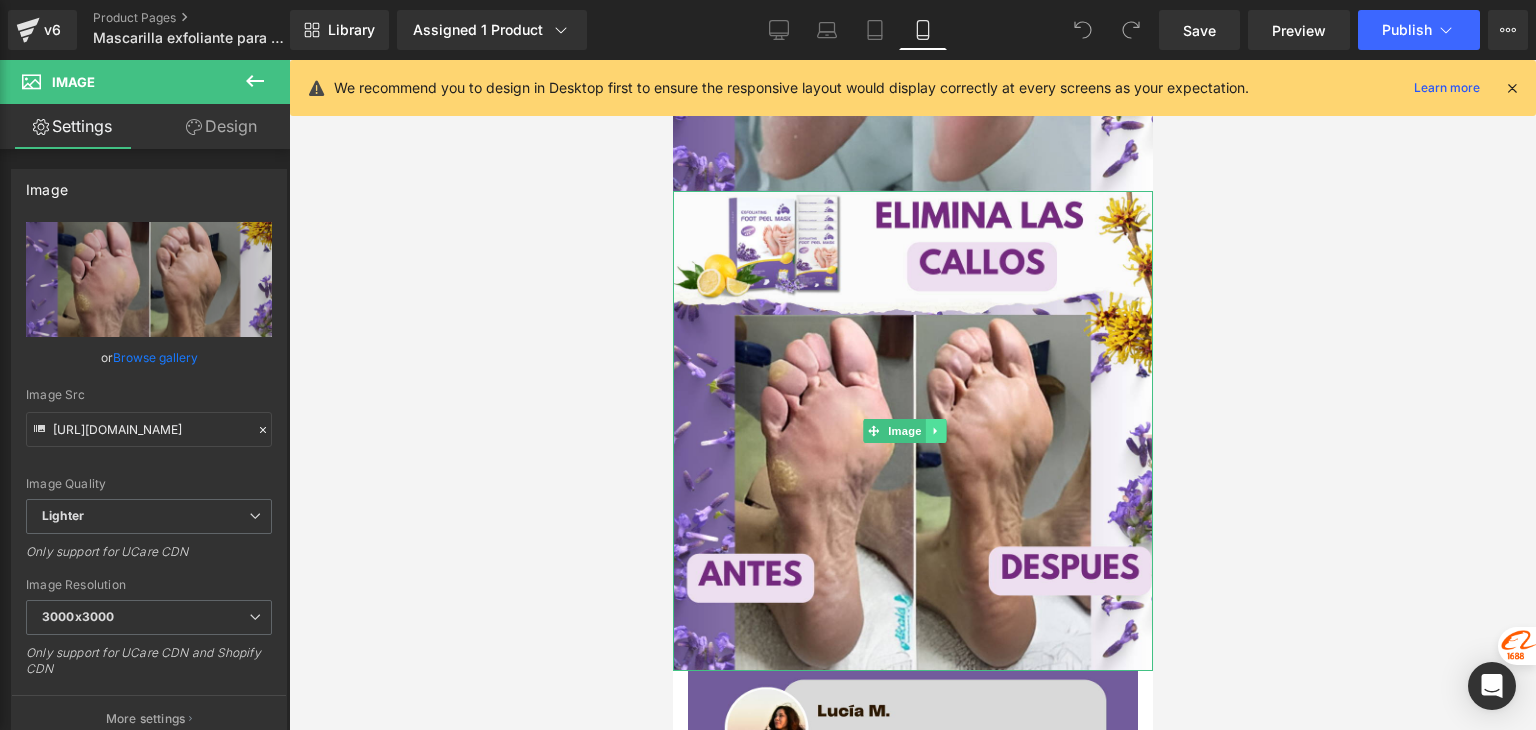 click at bounding box center [935, 431] 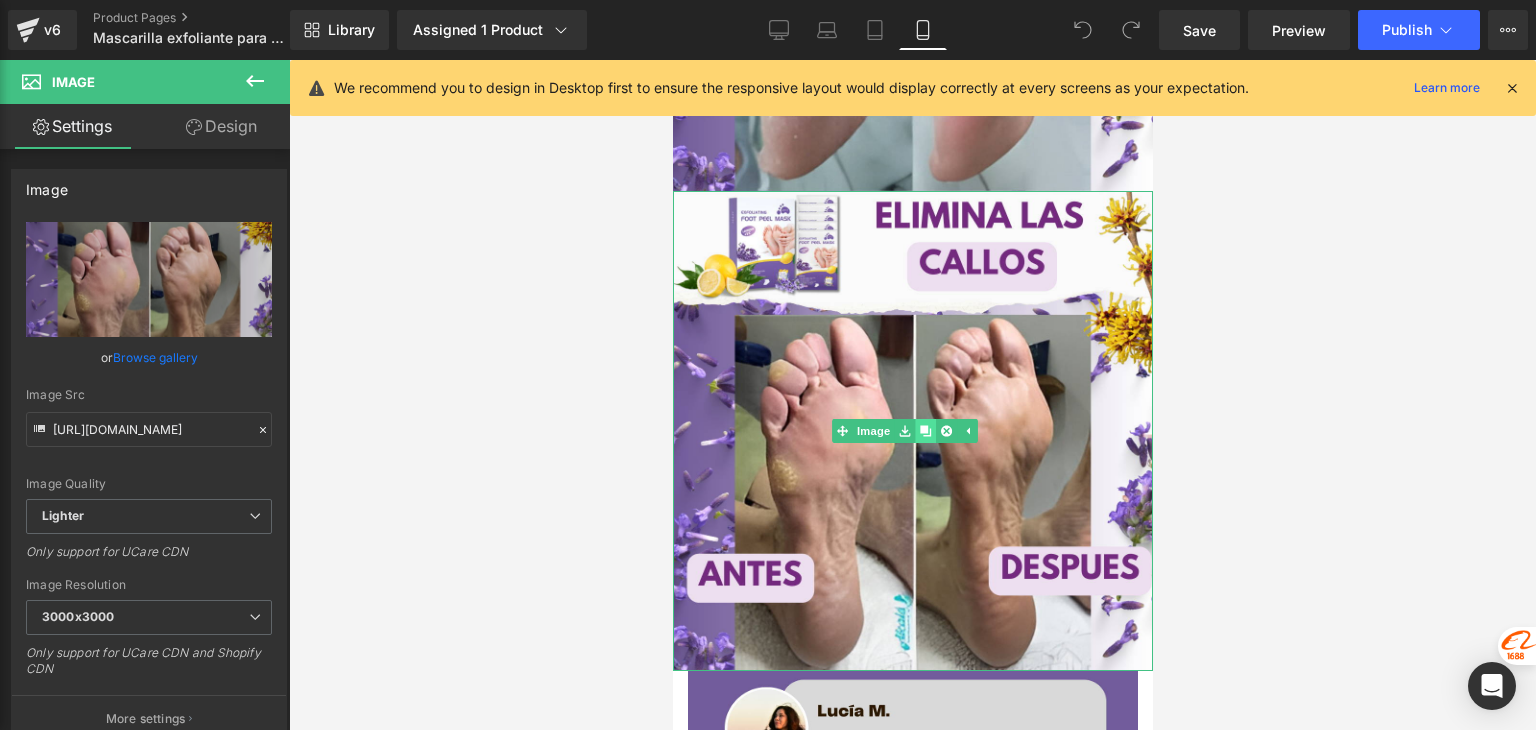 click 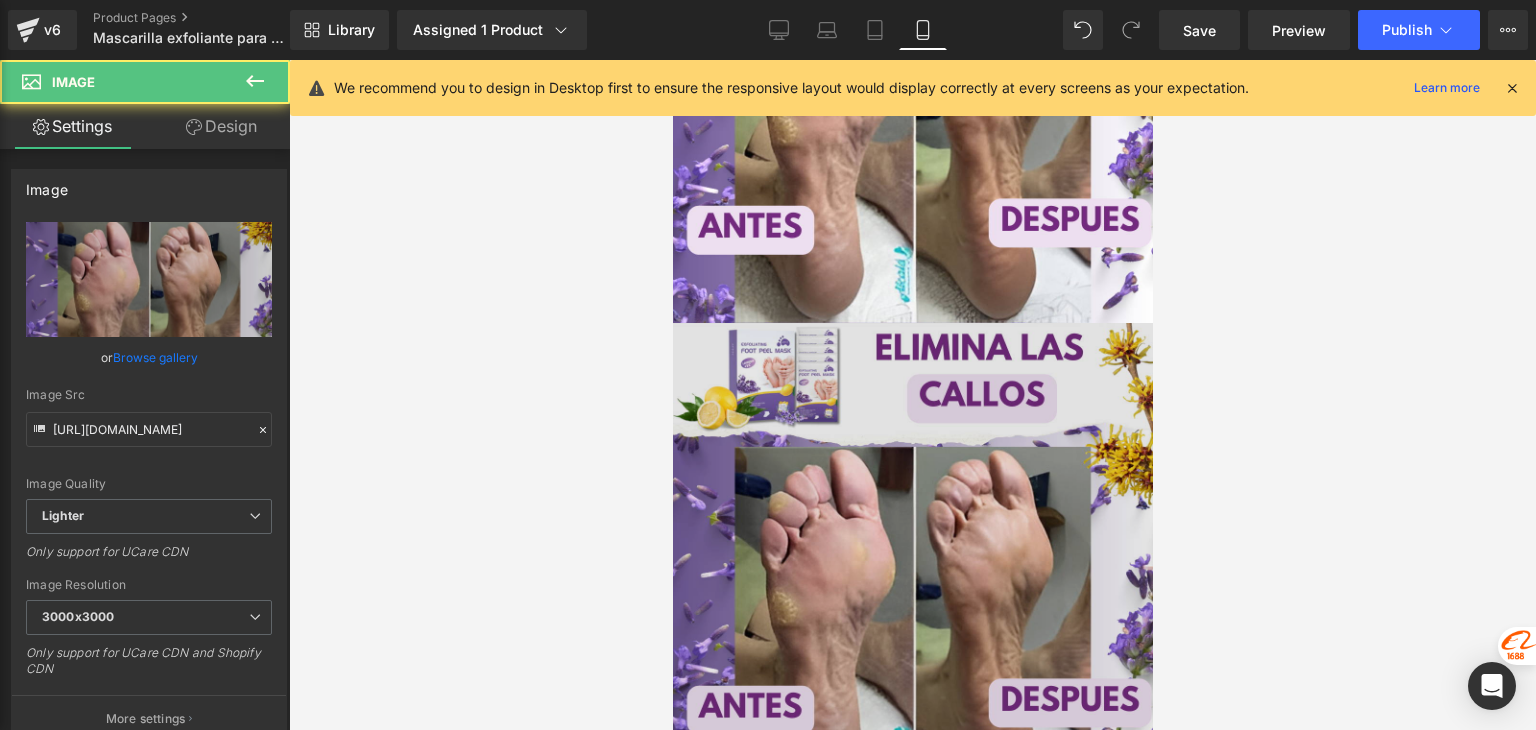 click on "Image" at bounding box center (912, 563) 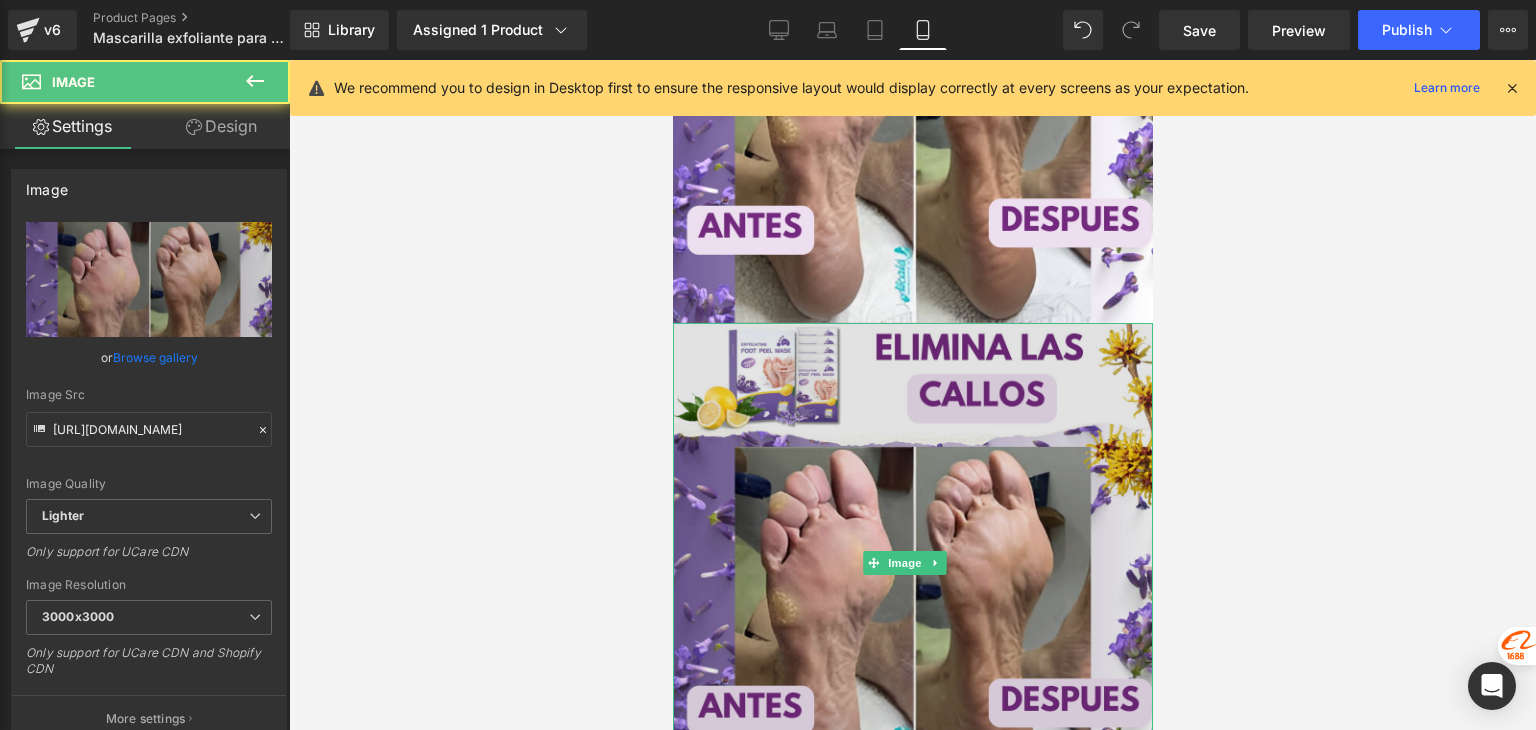 scroll, scrollTop: 5450, scrollLeft: 0, axis: vertical 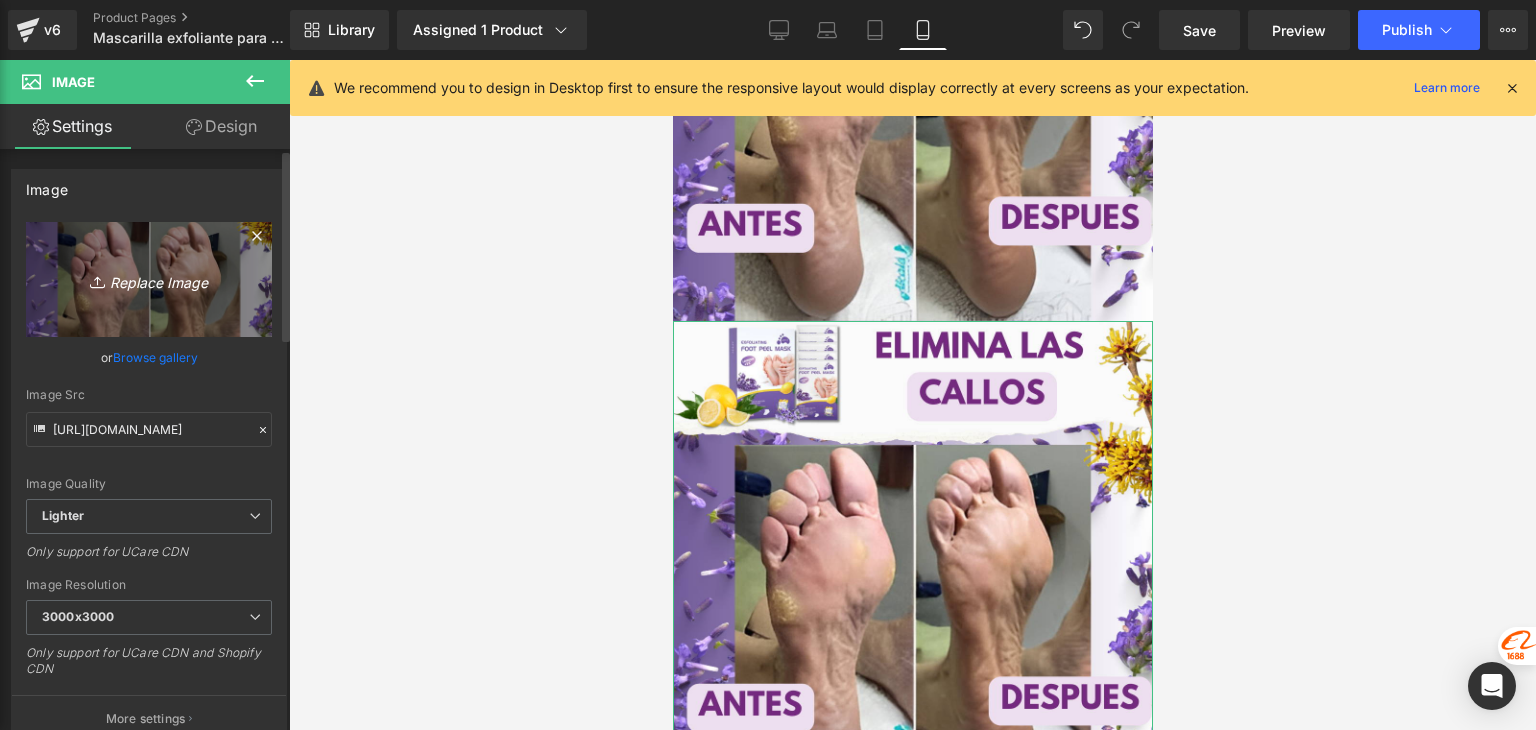 click on "Replace Image" at bounding box center (149, 279) 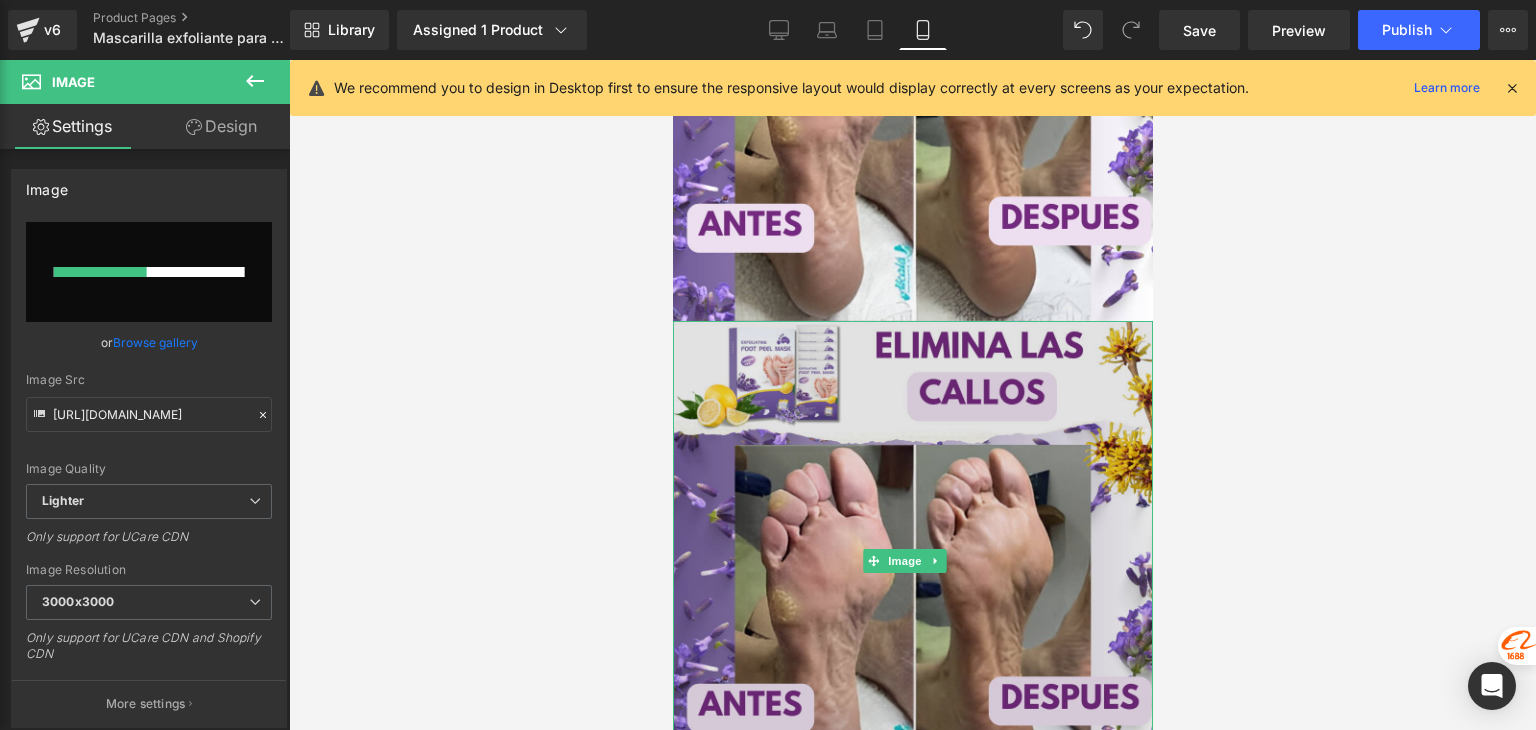 type 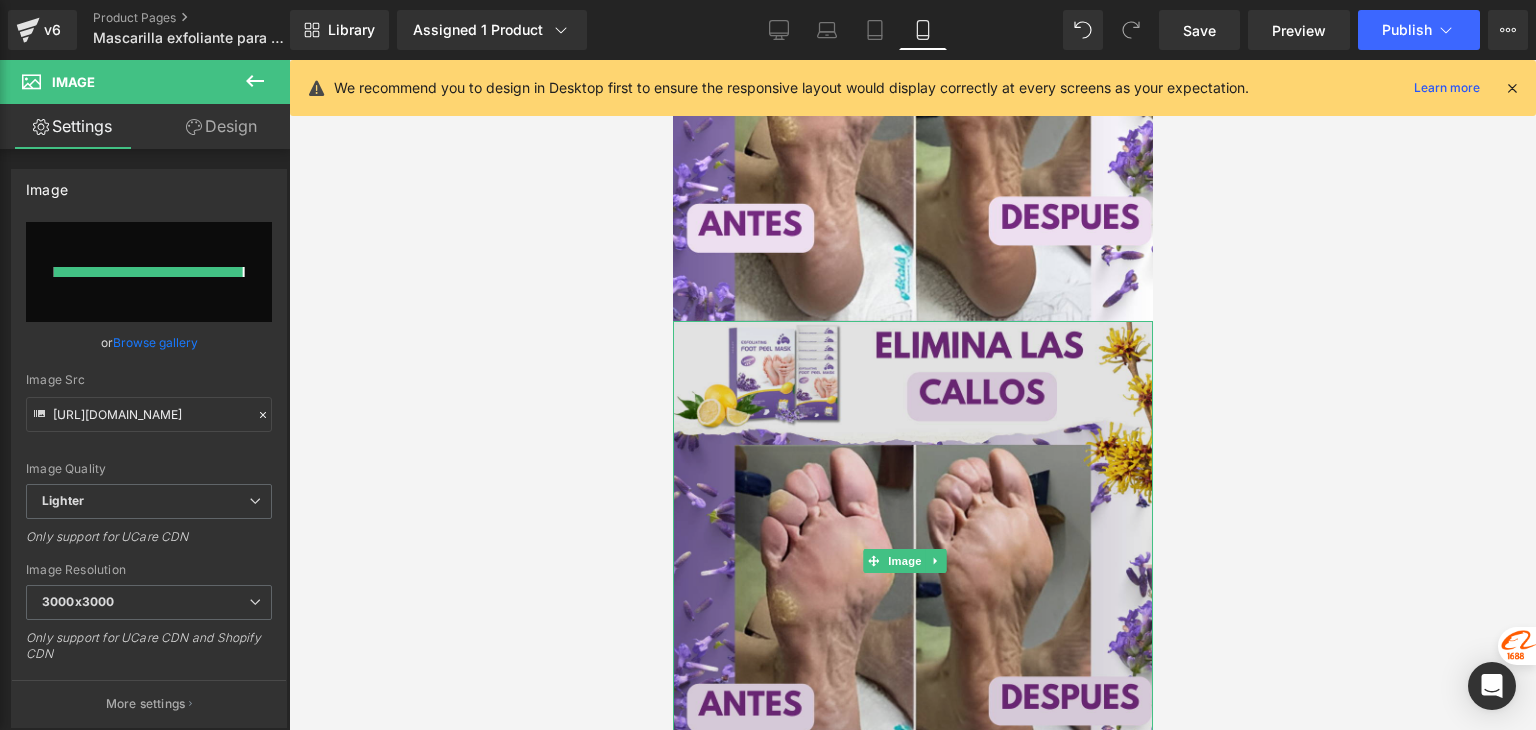 type on "[URL][DOMAIN_NAME]" 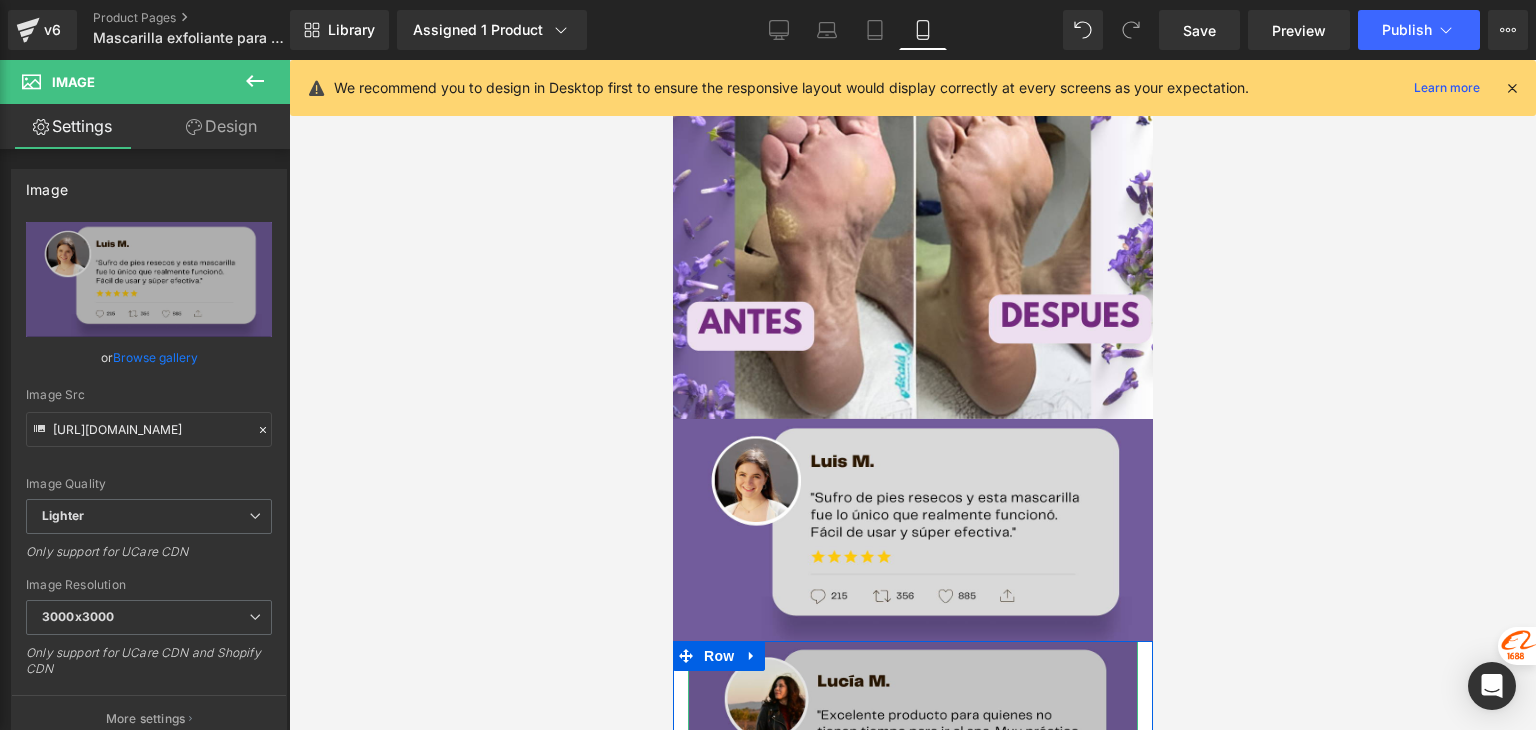 scroll, scrollTop: 5350, scrollLeft: 0, axis: vertical 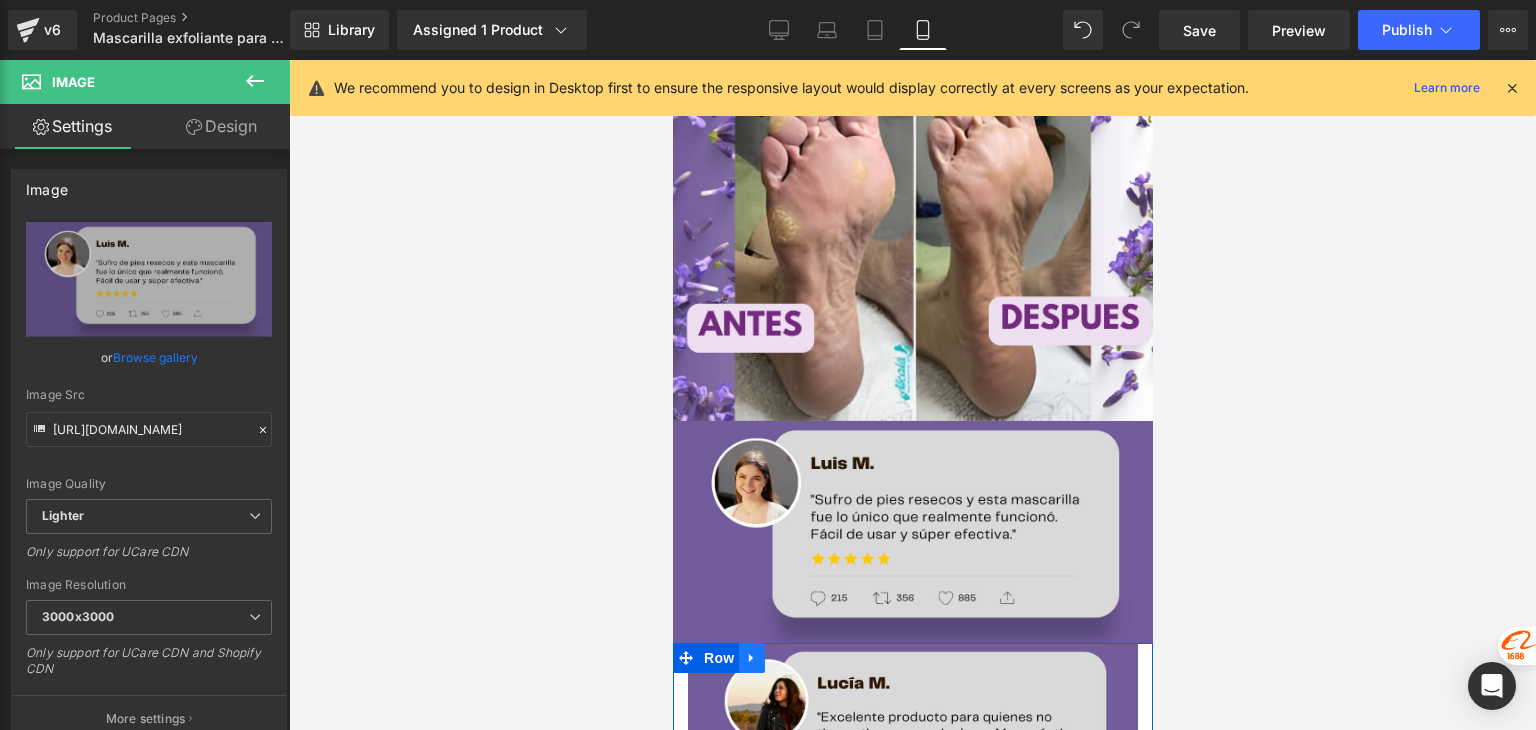 click 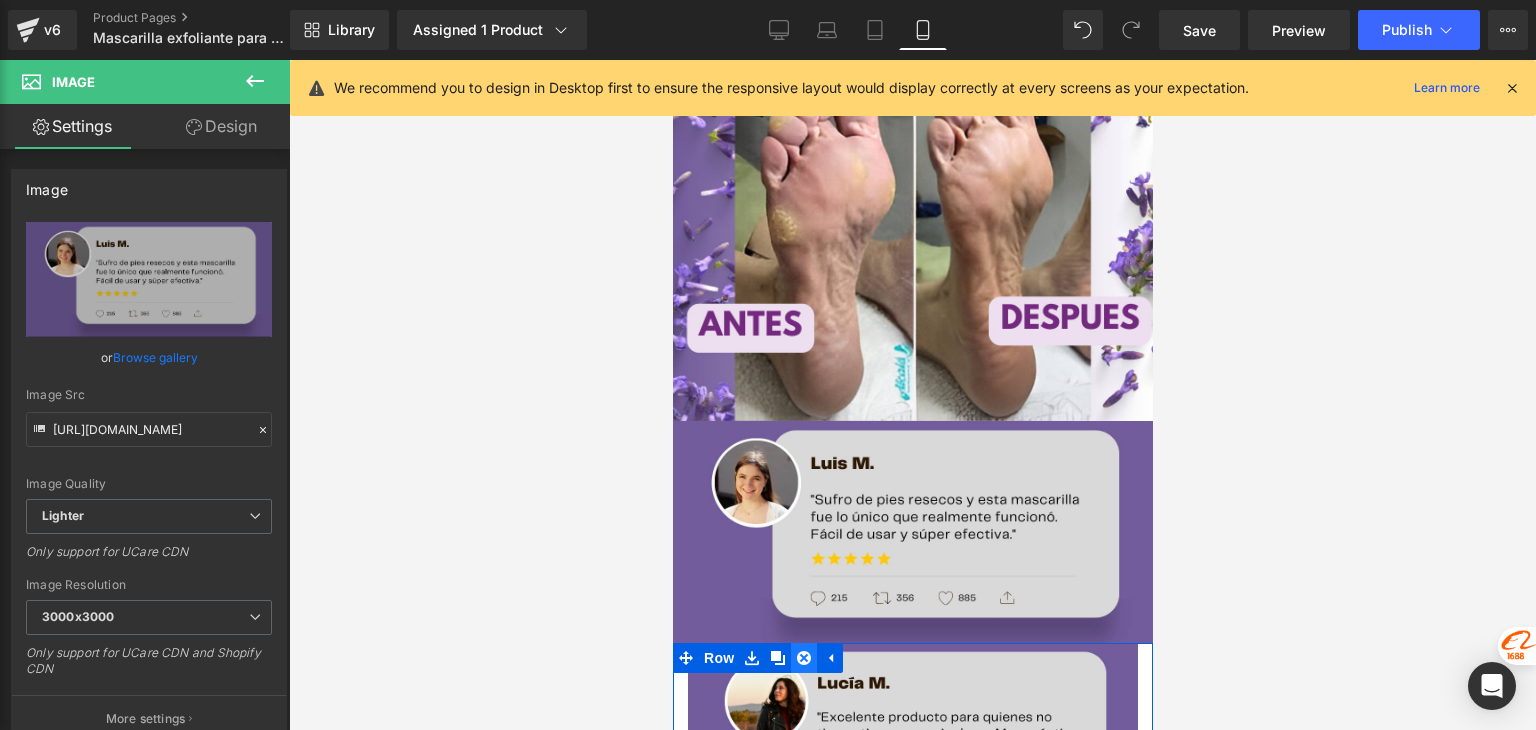 click 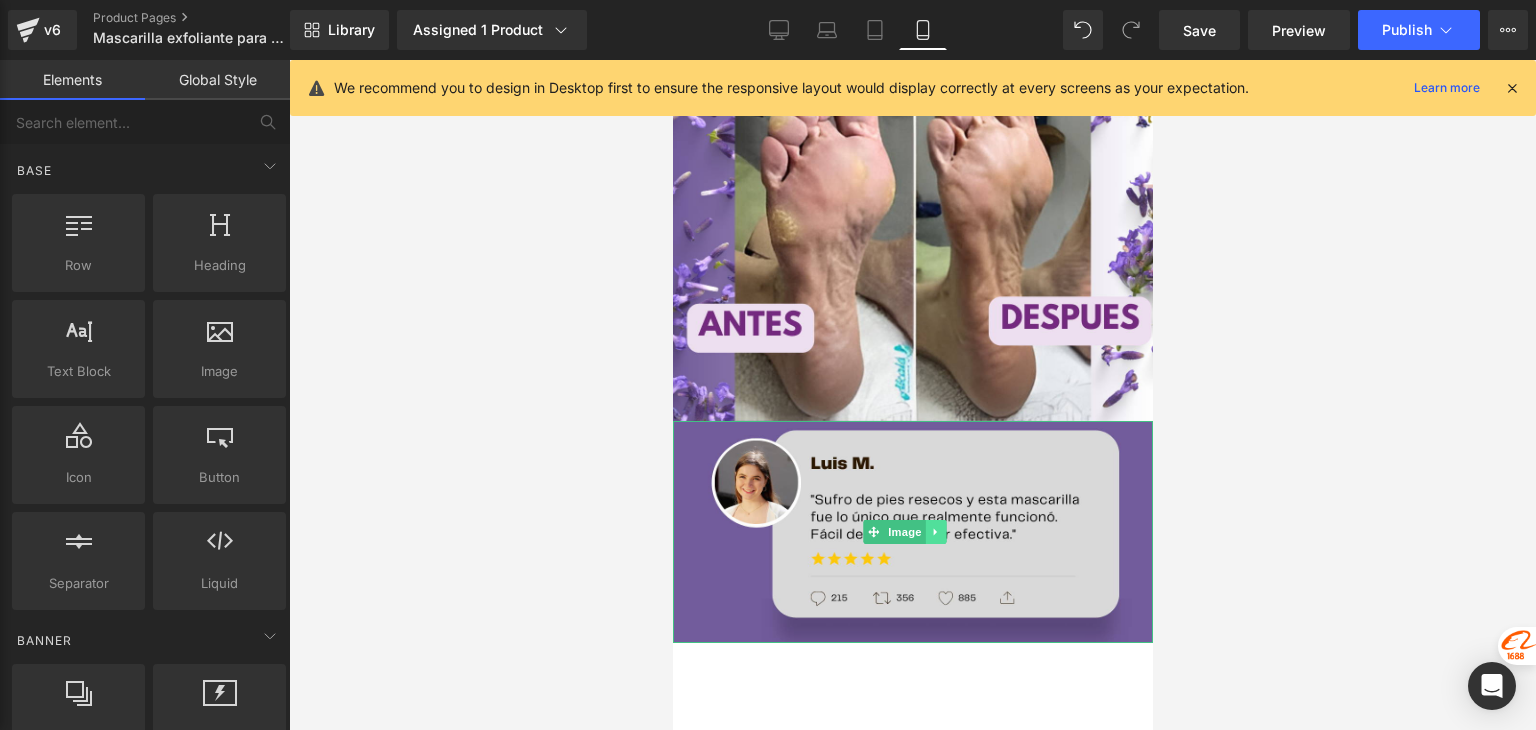 click at bounding box center [935, 532] 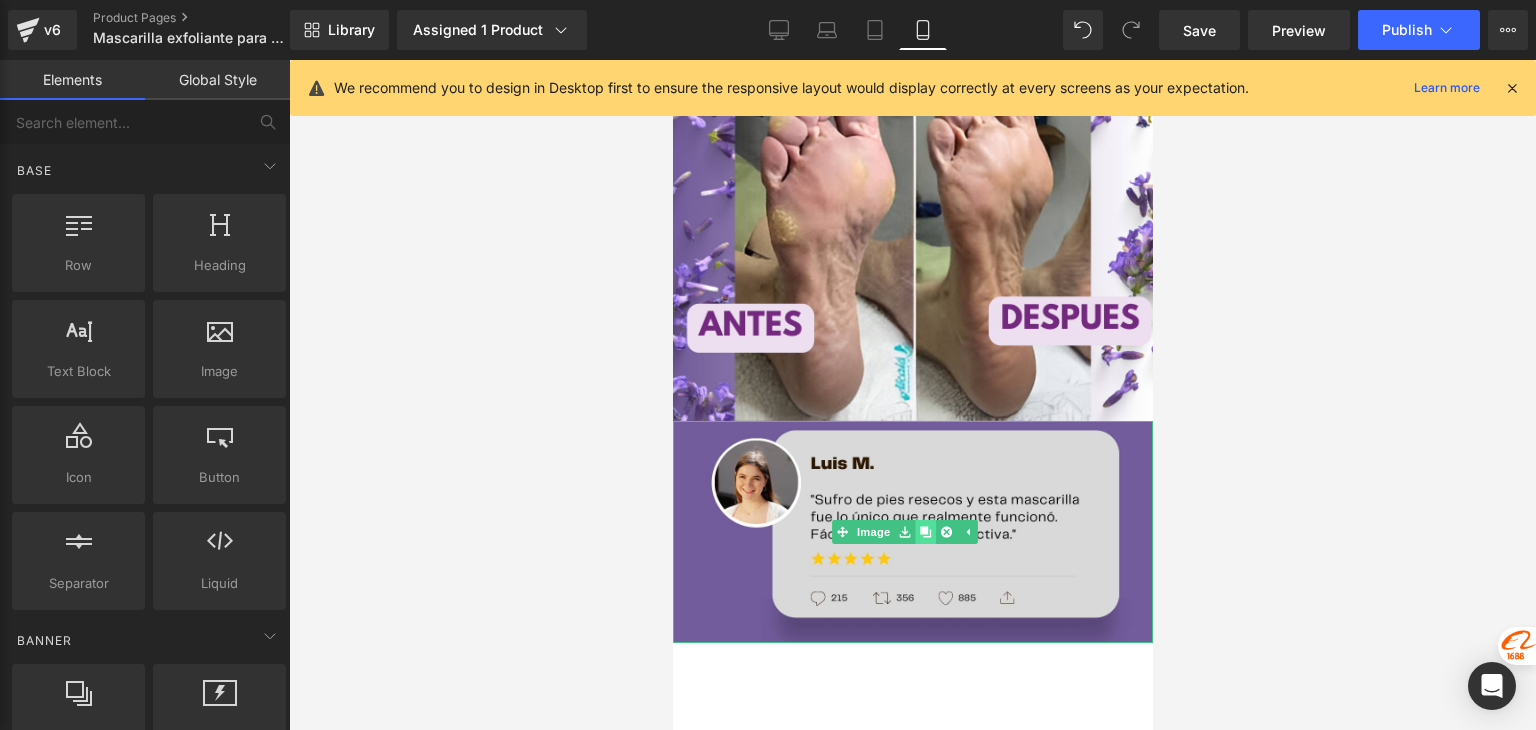 click 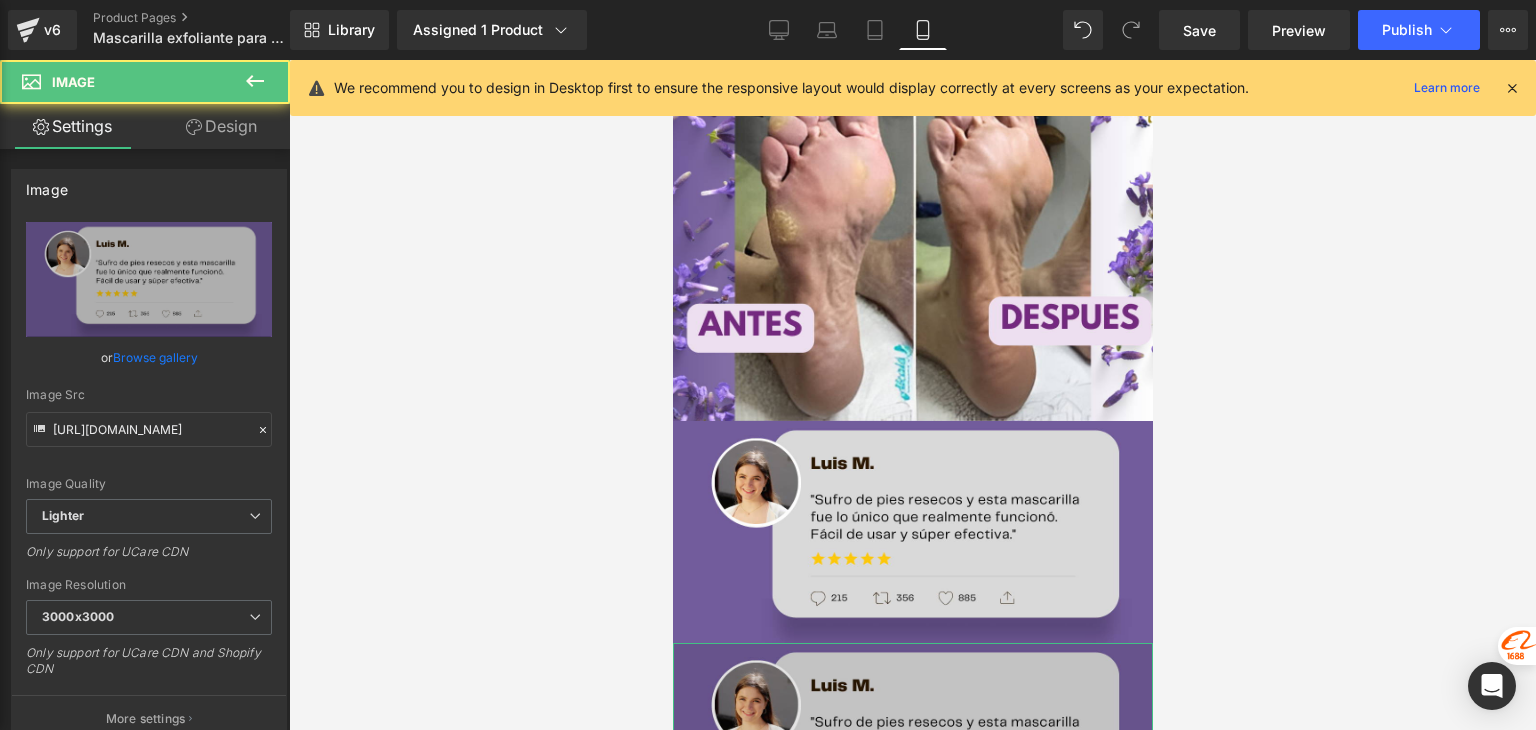 click at bounding box center [912, 754] 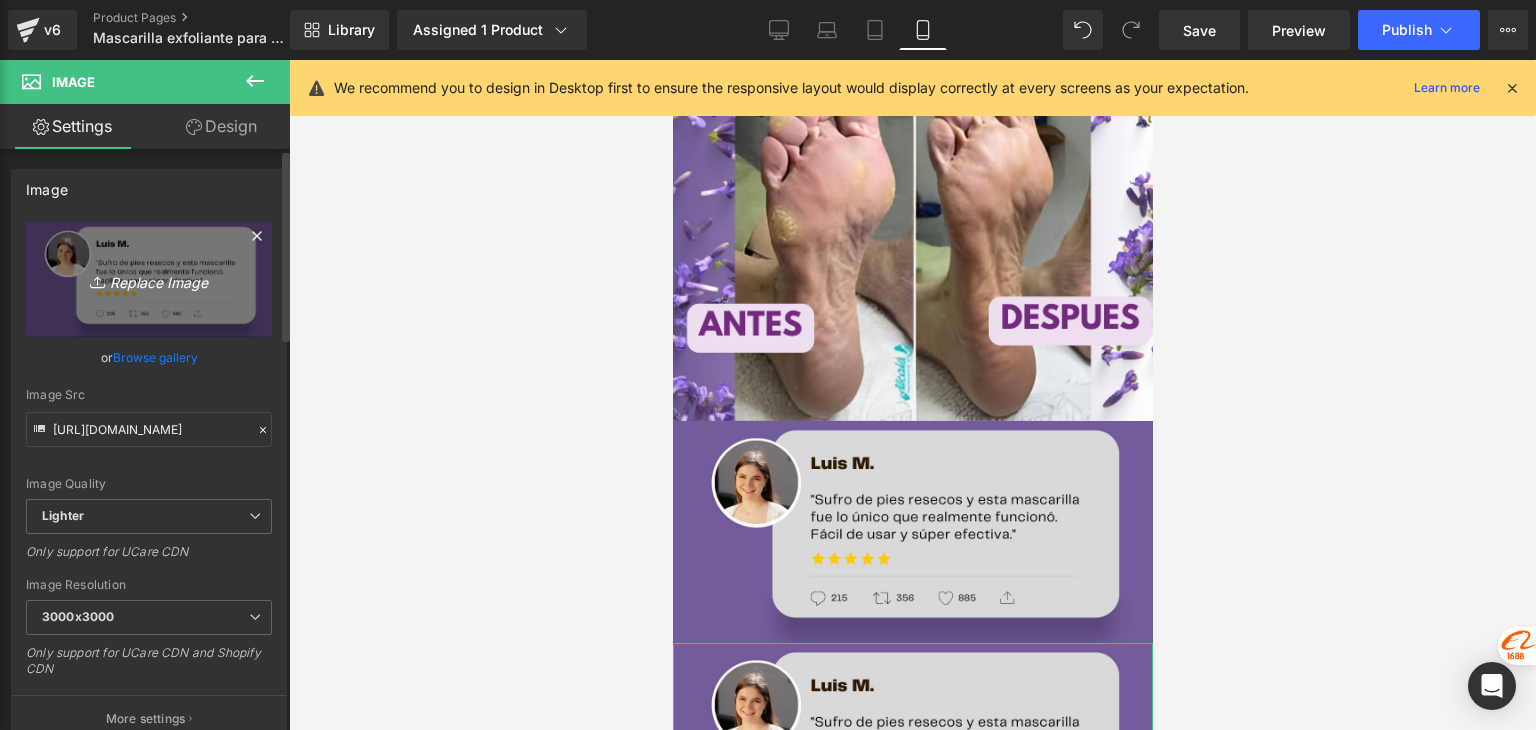 click on "Replace Image" at bounding box center [149, 279] 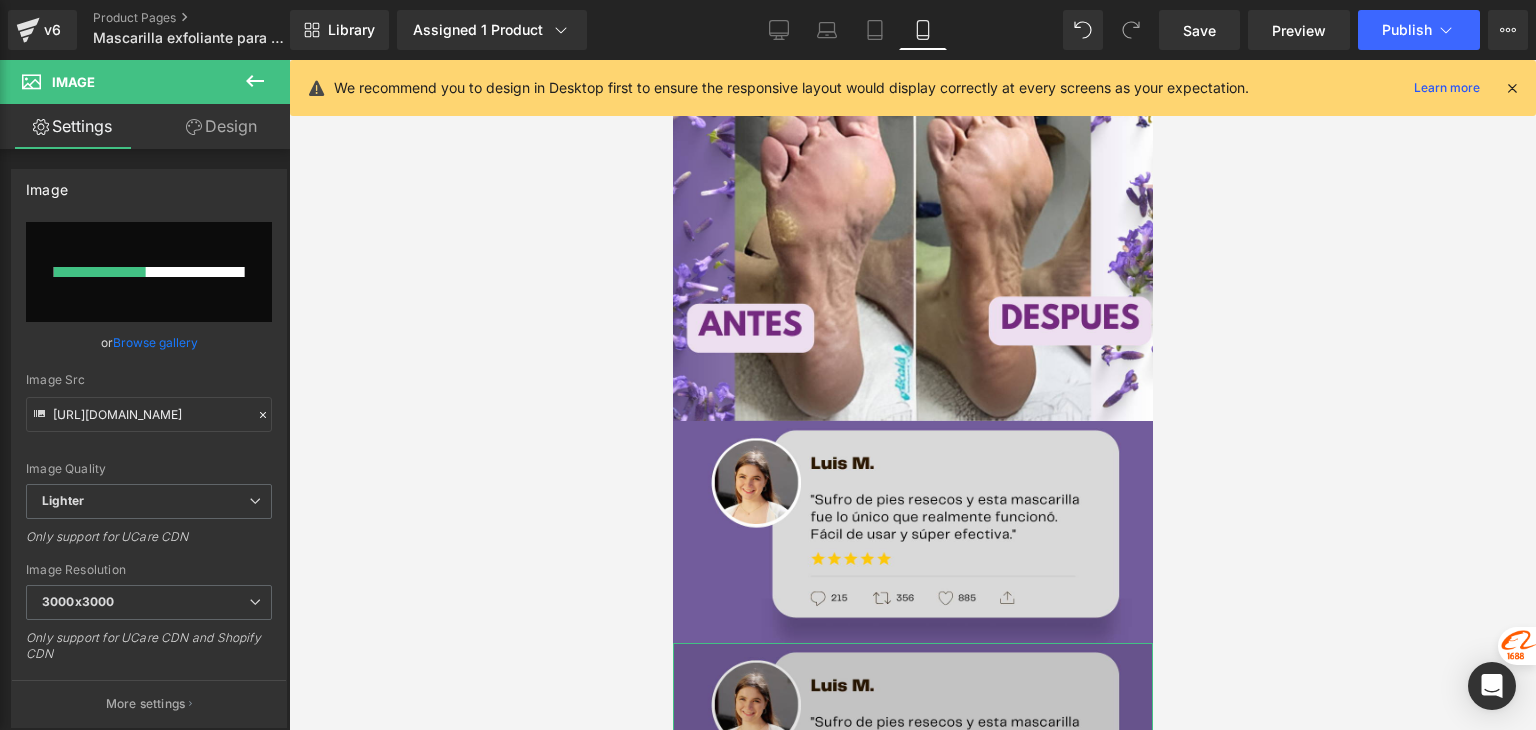 type 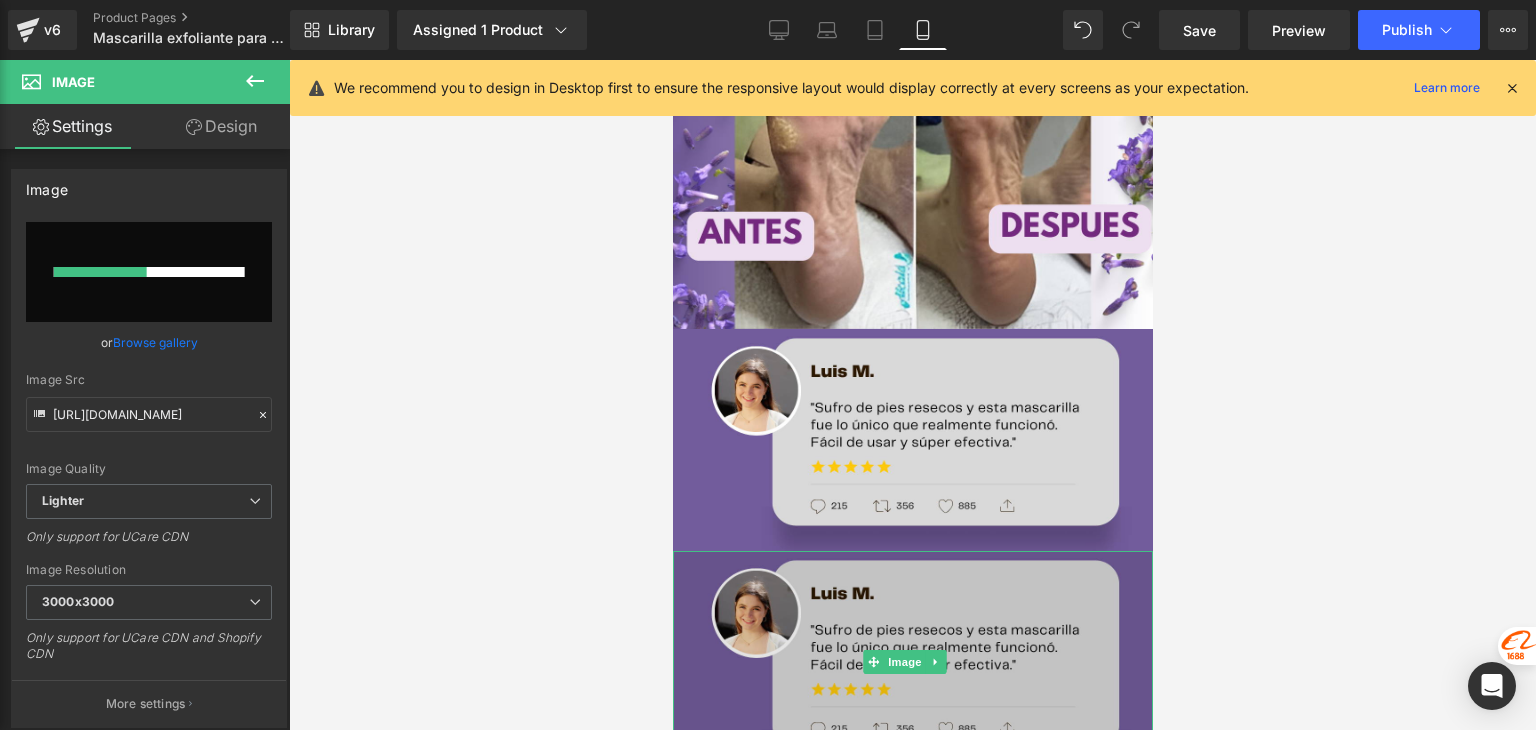 scroll, scrollTop: 5450, scrollLeft: 0, axis: vertical 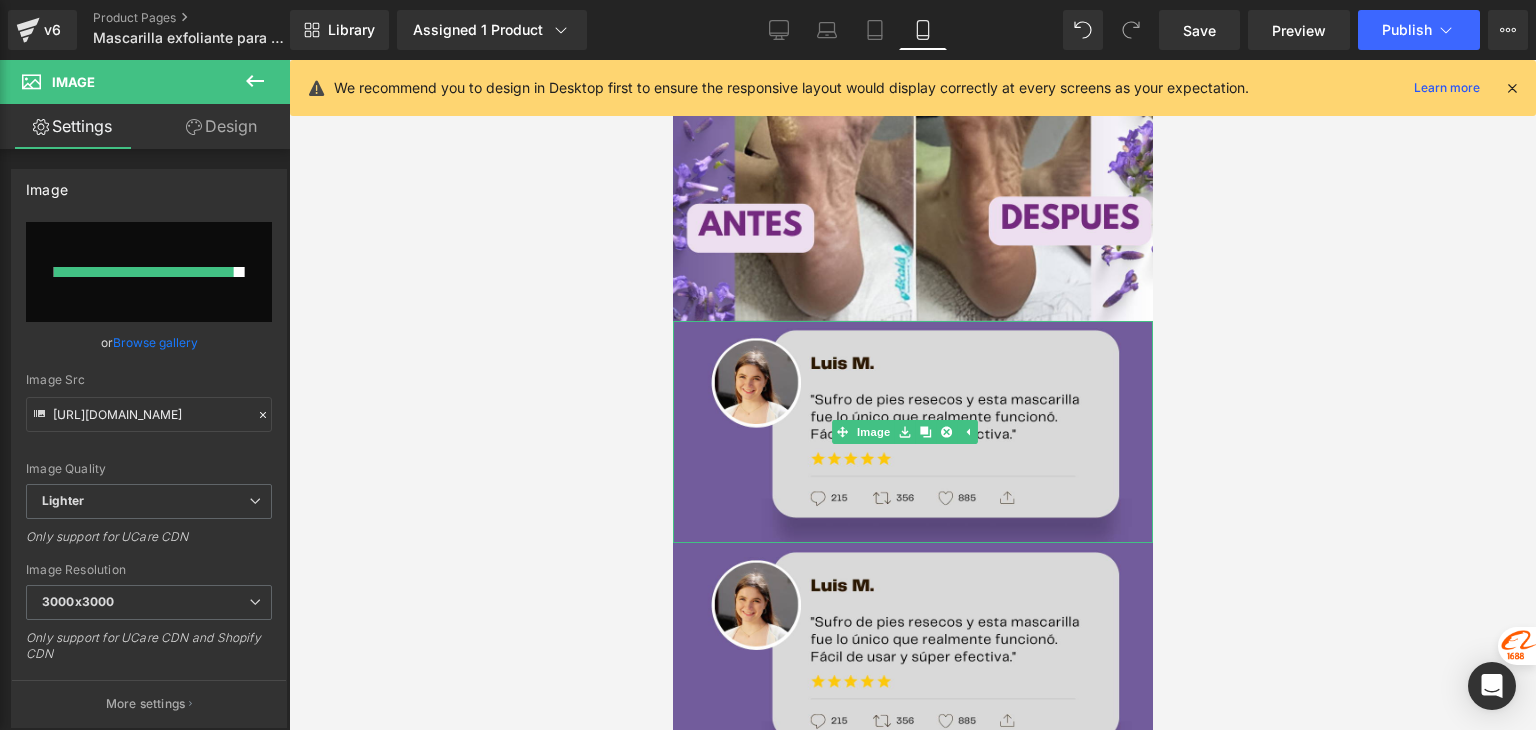 type on "[URL][DOMAIN_NAME]" 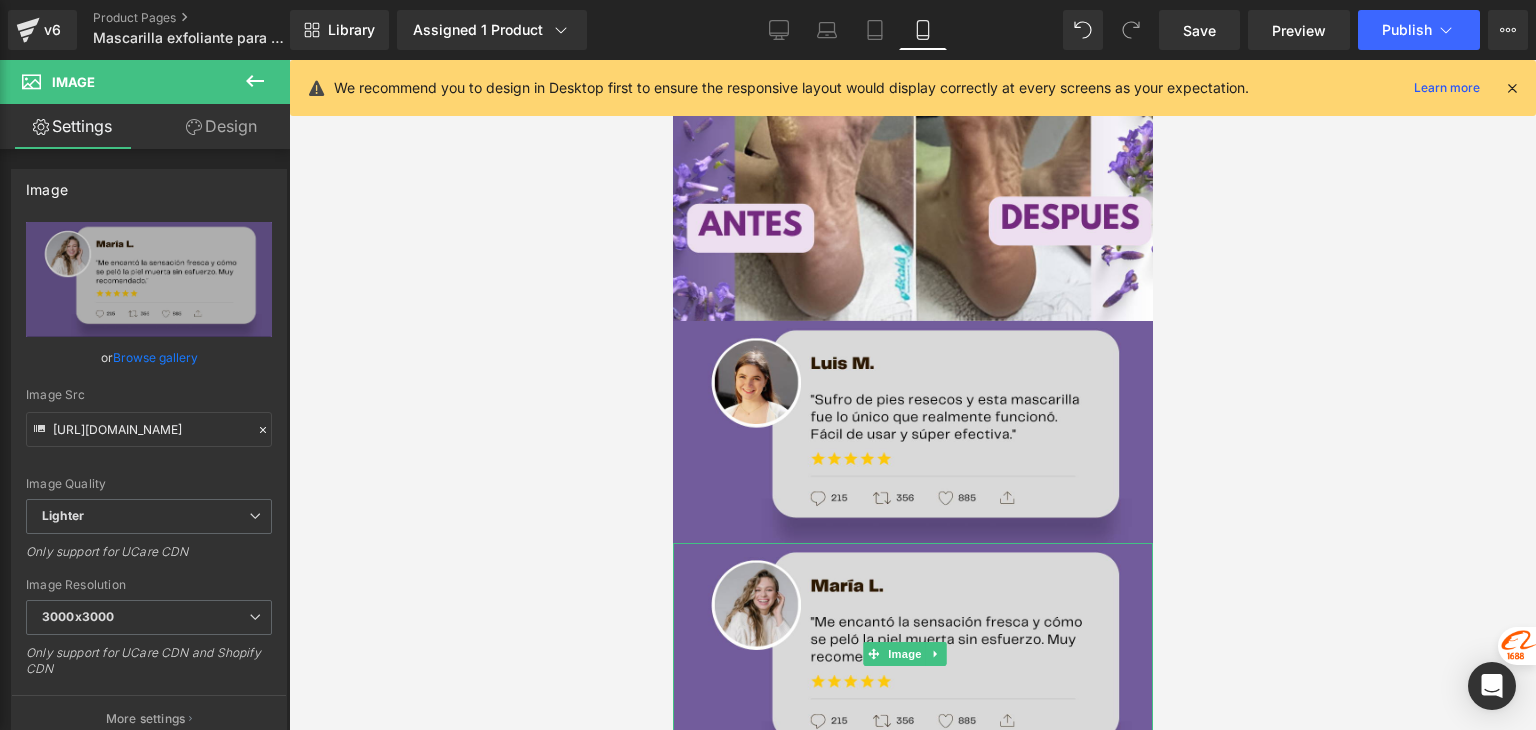 click at bounding box center [935, 654] 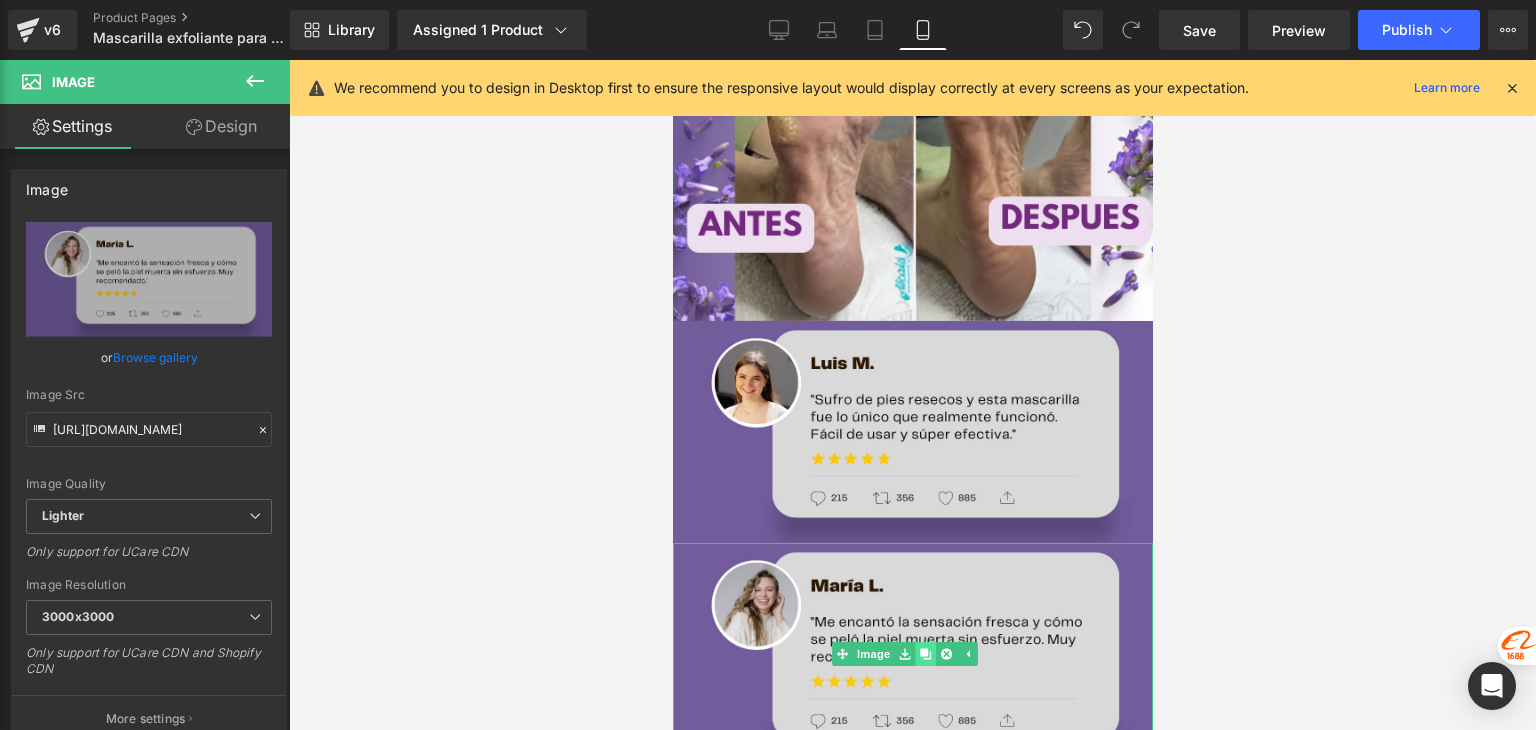 click at bounding box center [925, 654] 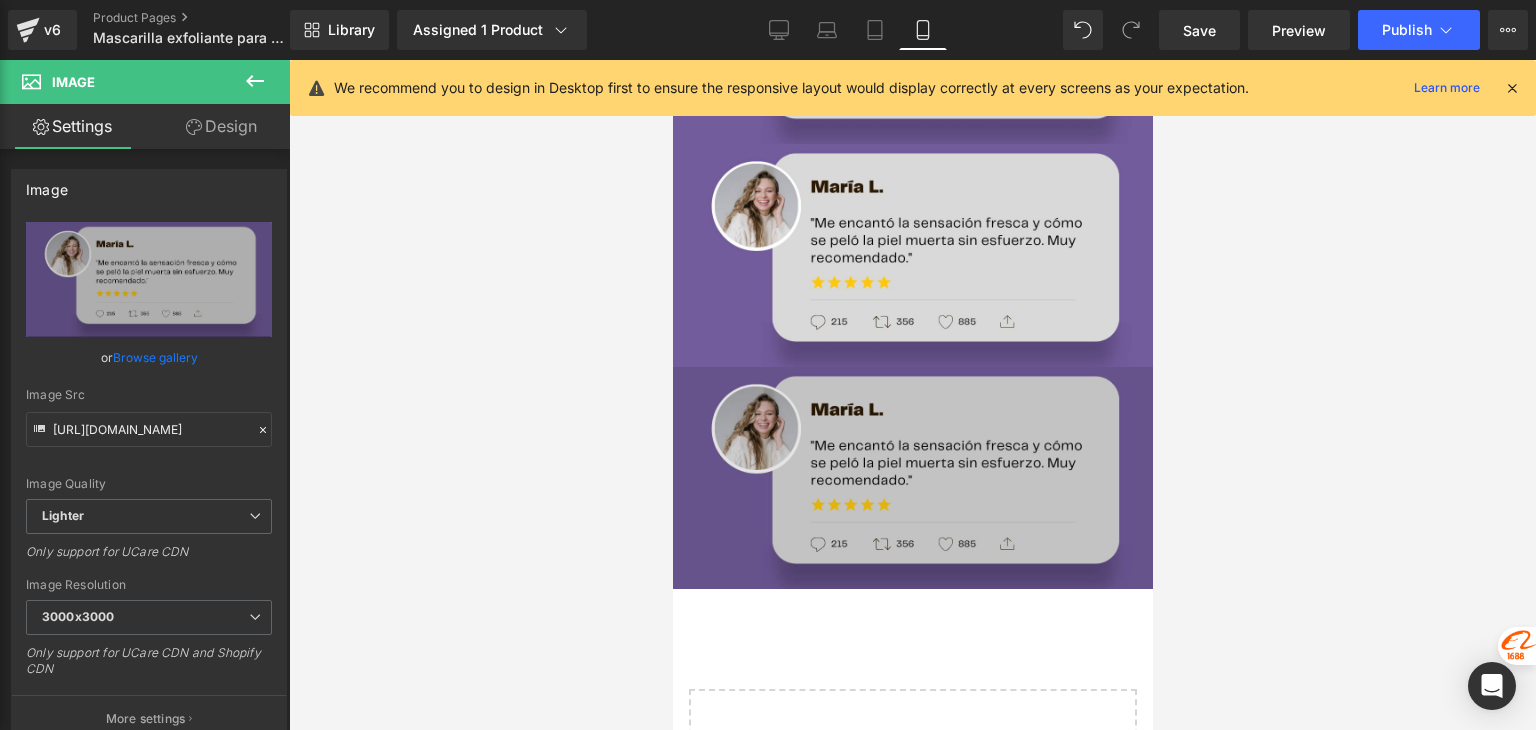 scroll, scrollTop: 5856, scrollLeft: 0, axis: vertical 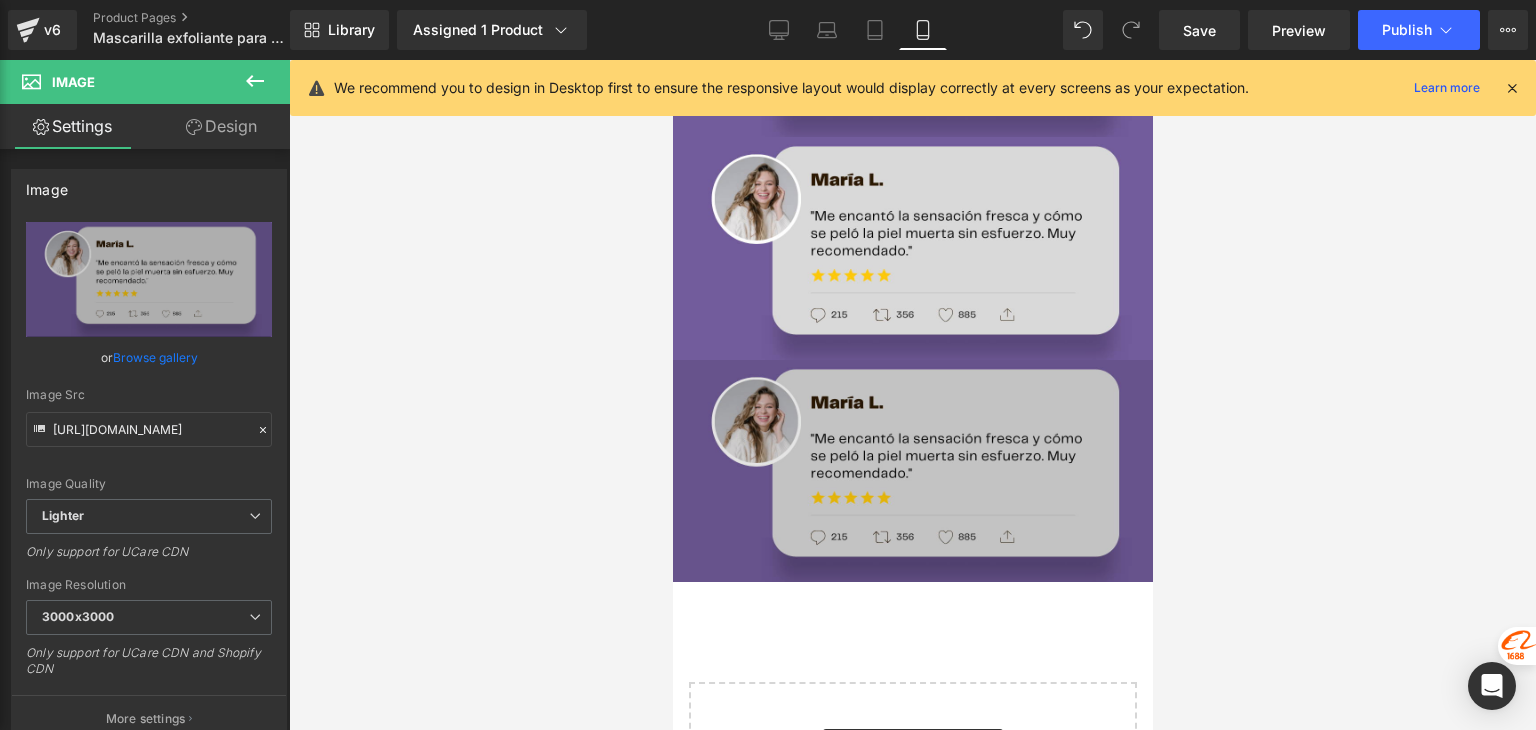 click at bounding box center [912, 471] 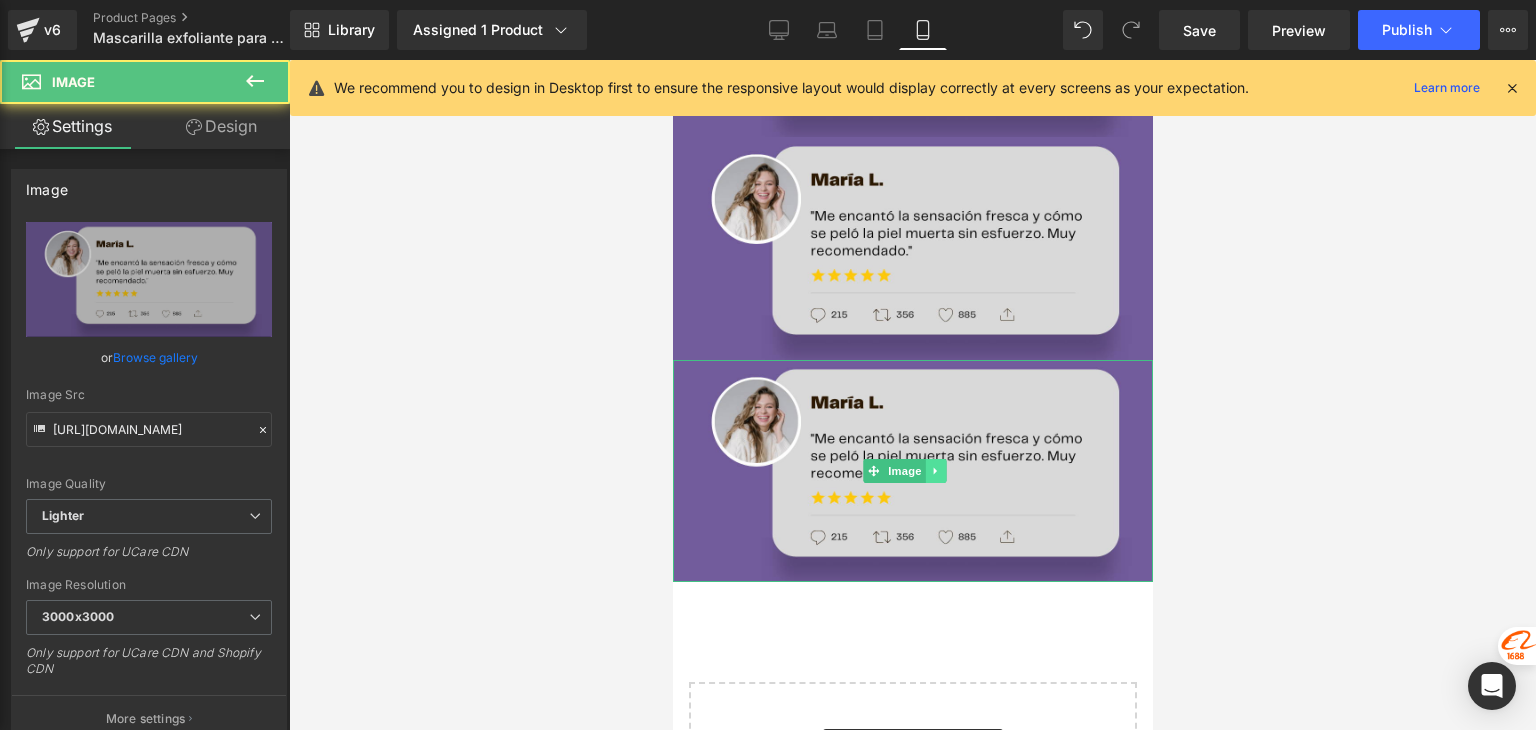 click 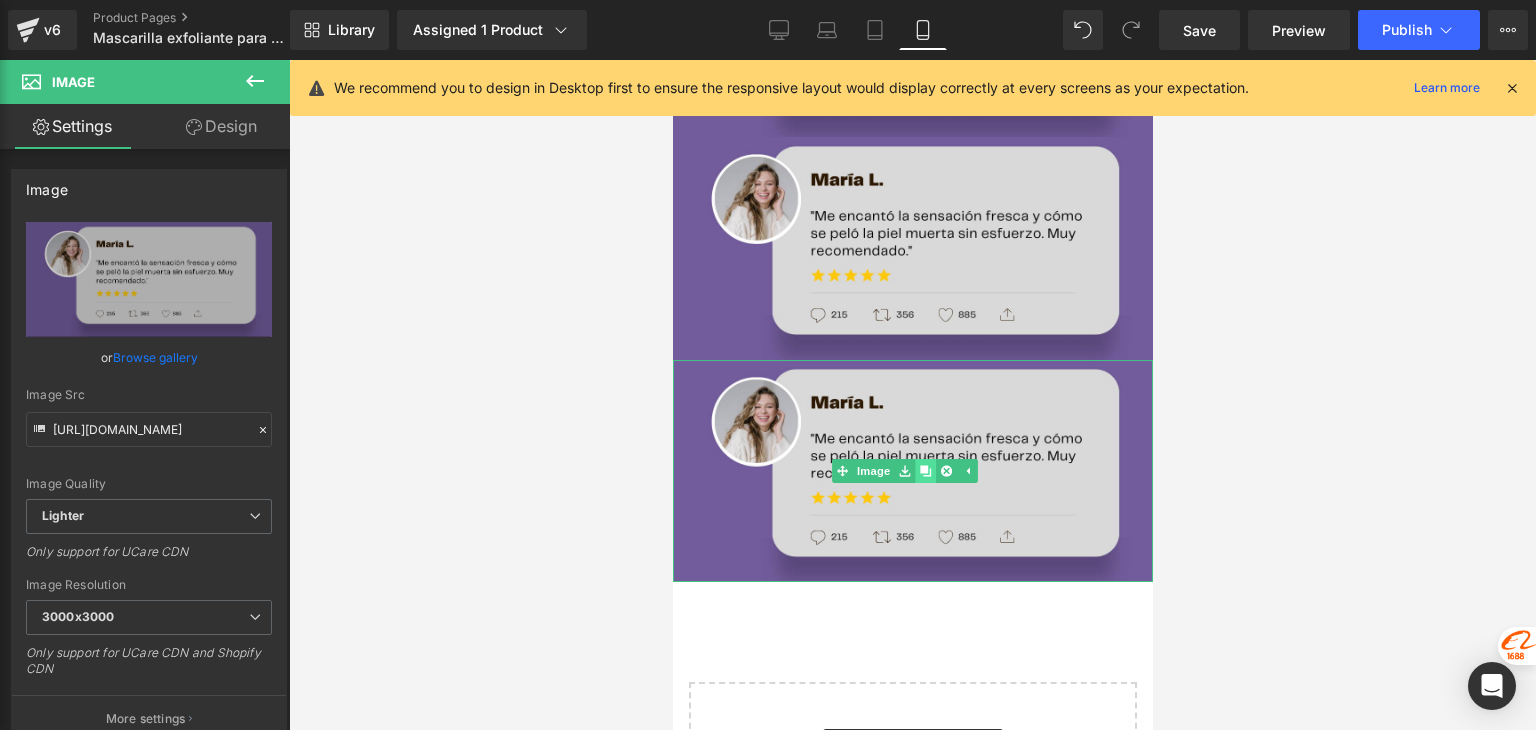 click 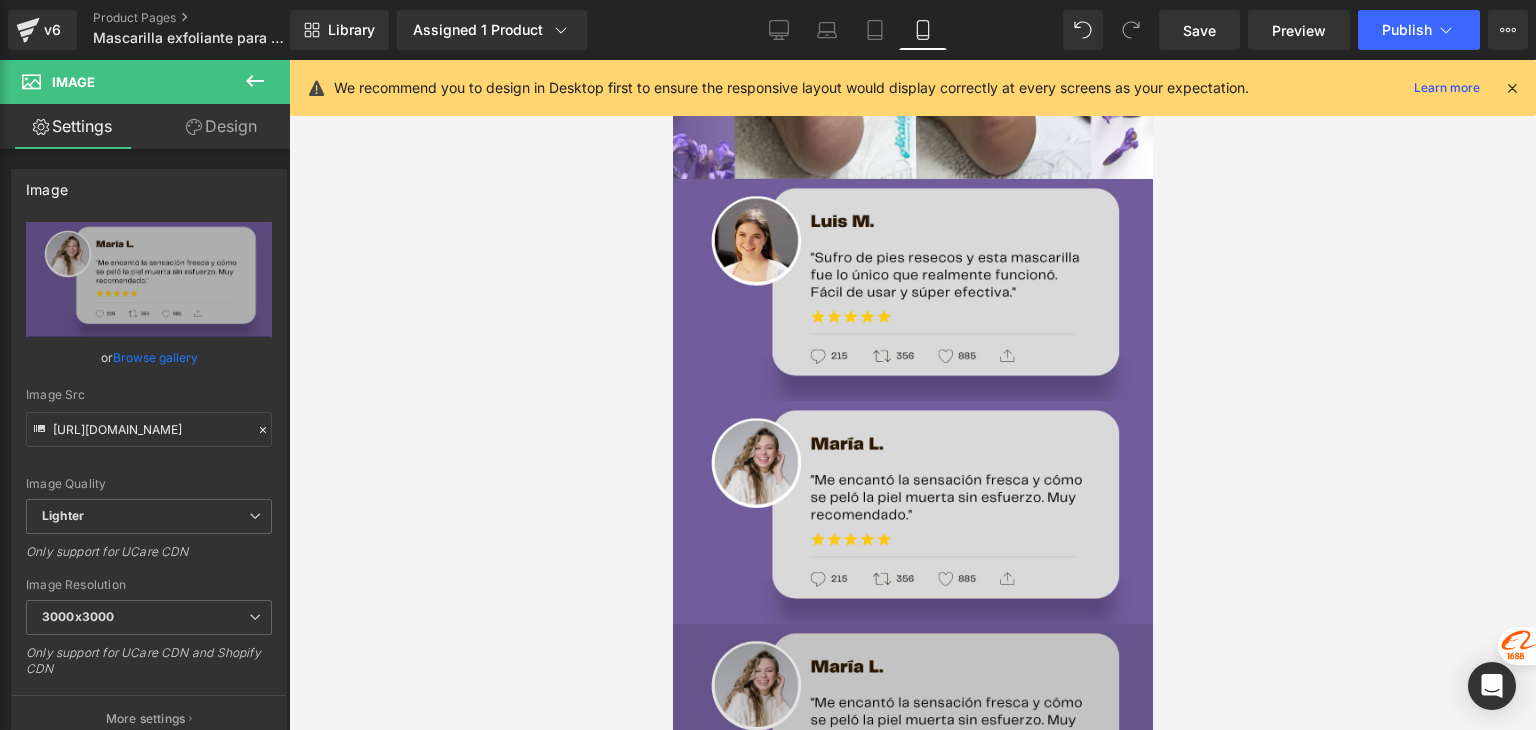 scroll, scrollTop: 5656, scrollLeft: 0, axis: vertical 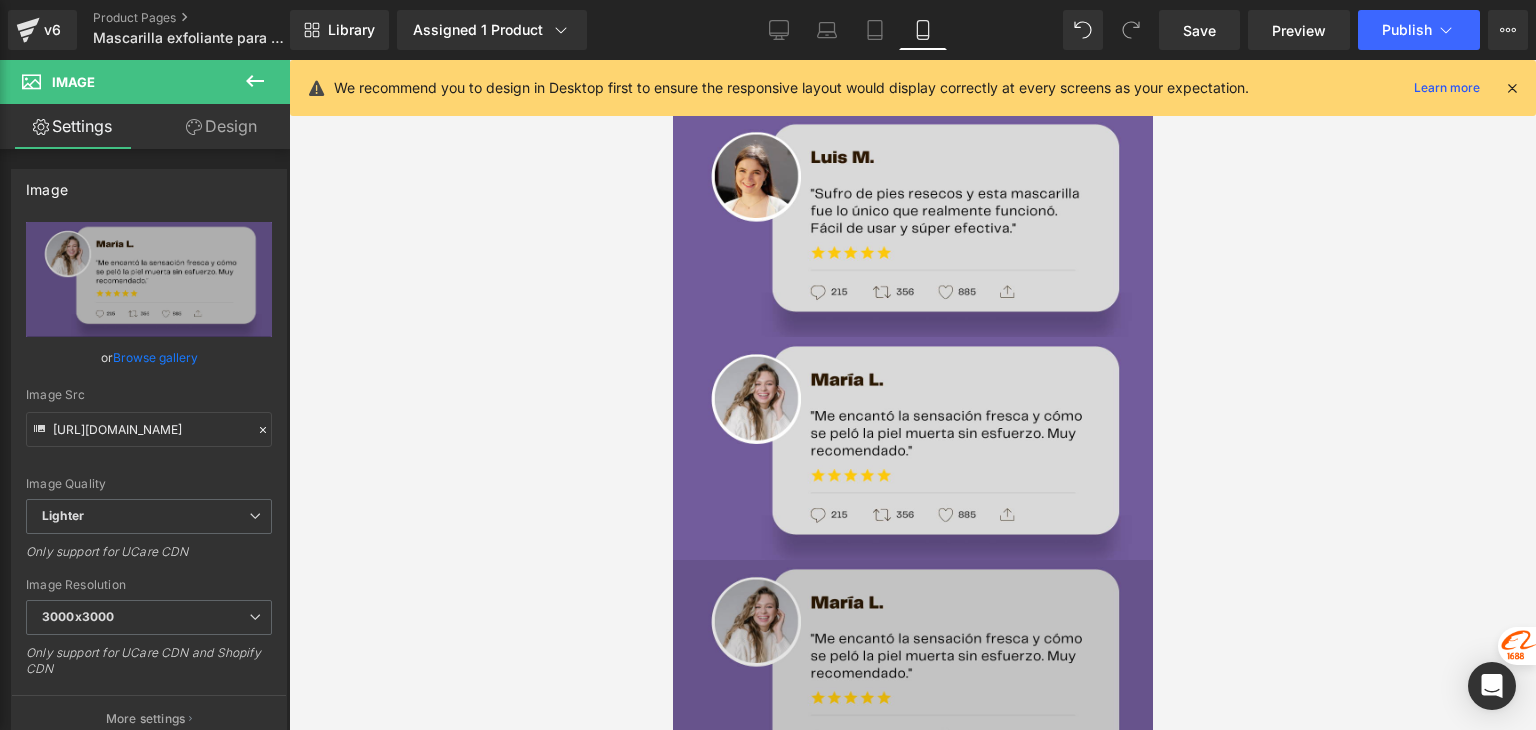 click at bounding box center [912, 671] 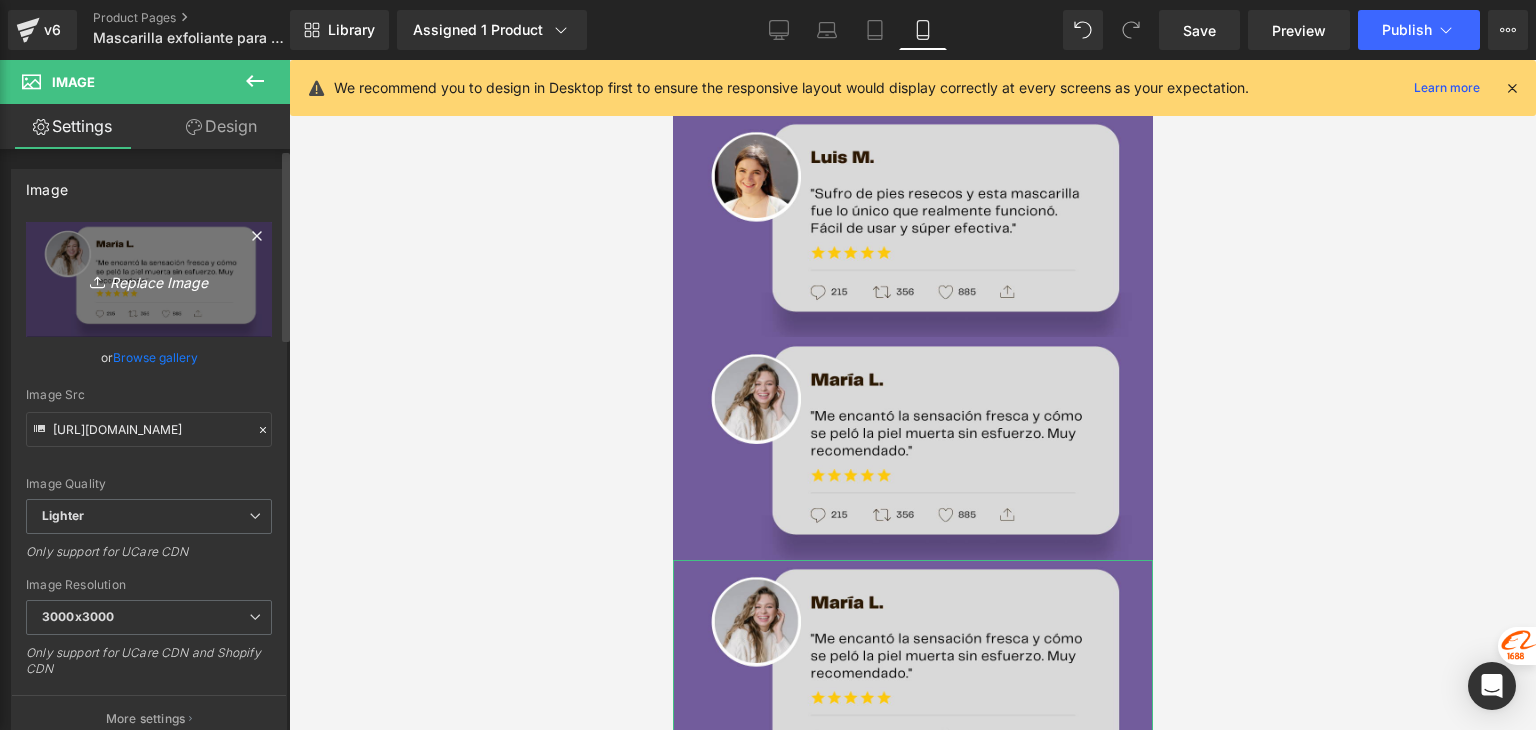click on "Replace Image" at bounding box center [149, 279] 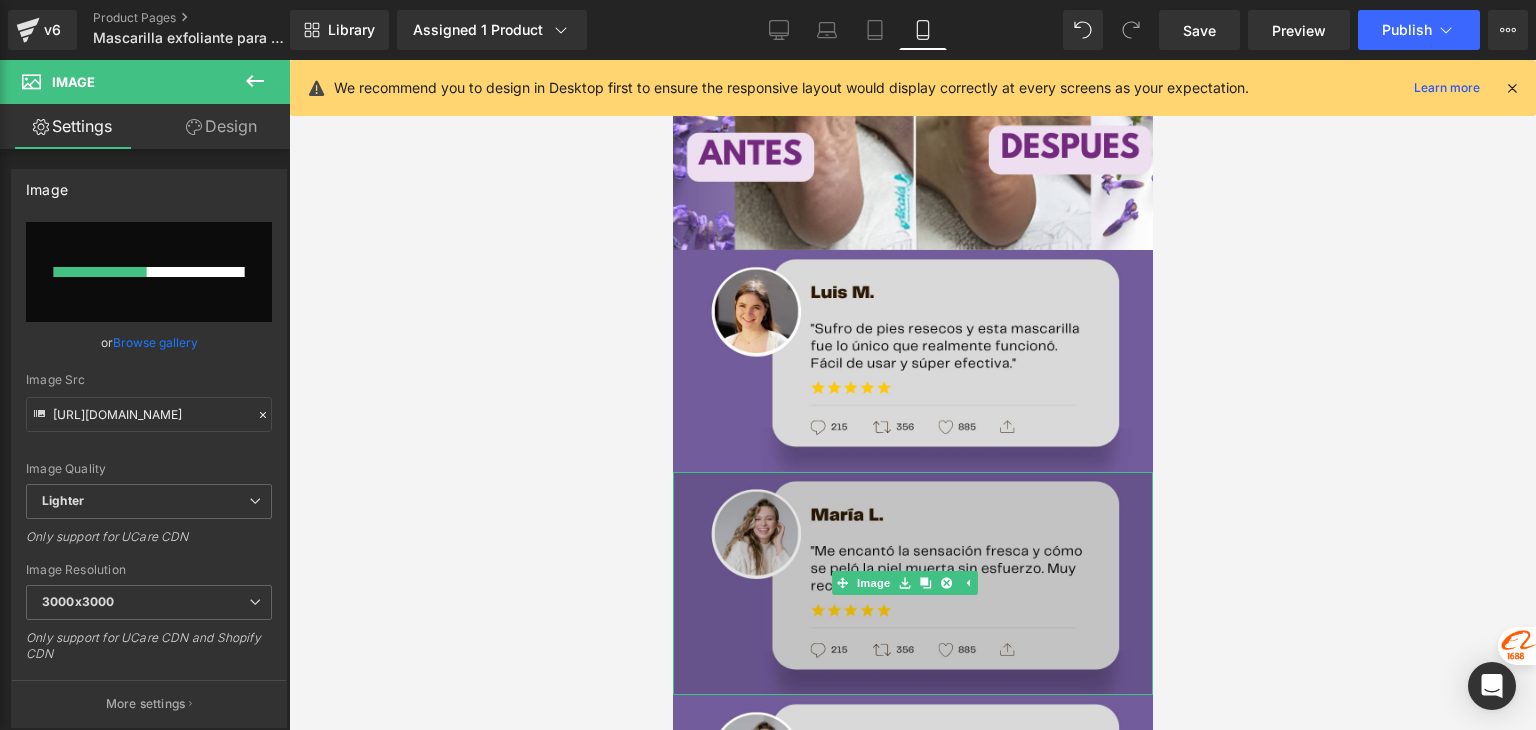type 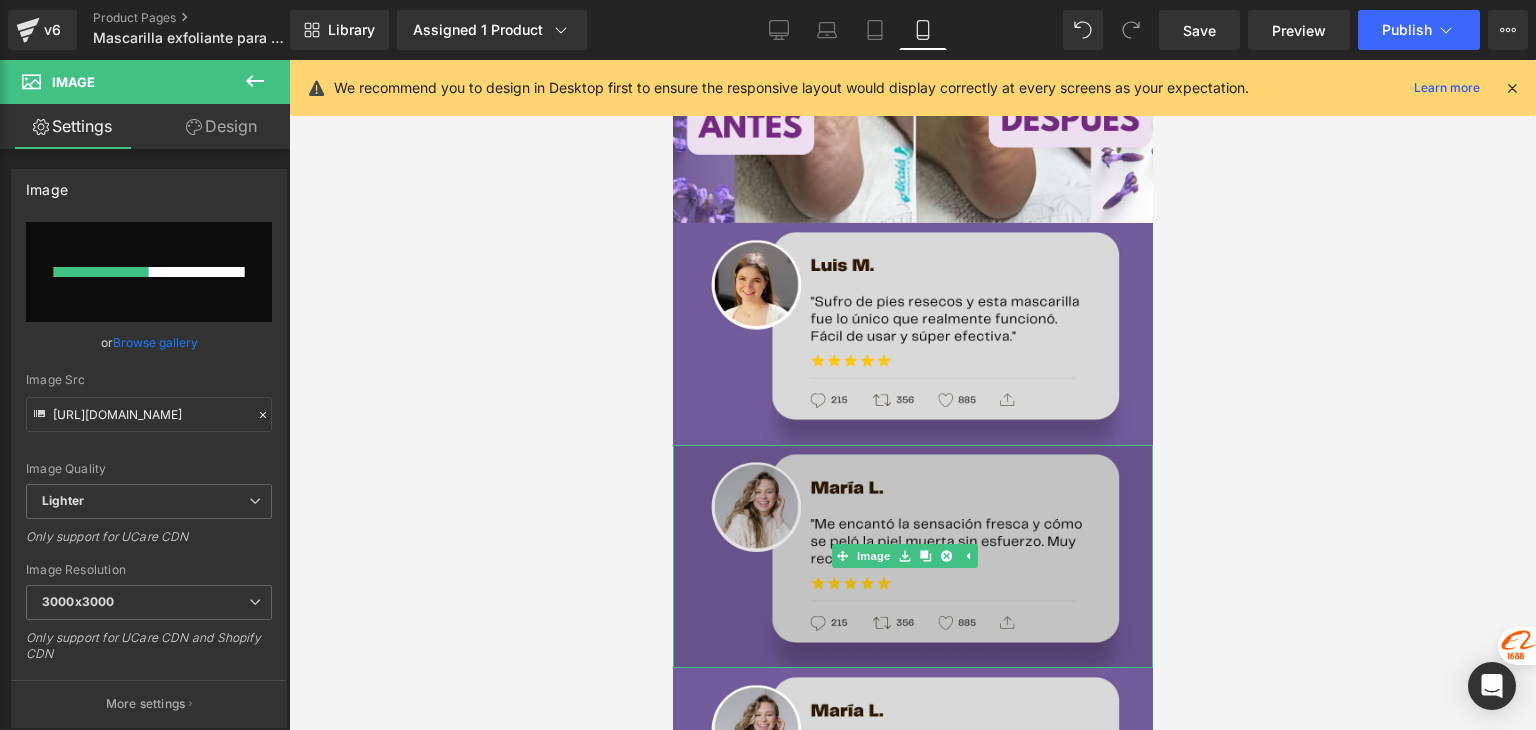 scroll, scrollTop: 5556, scrollLeft: 0, axis: vertical 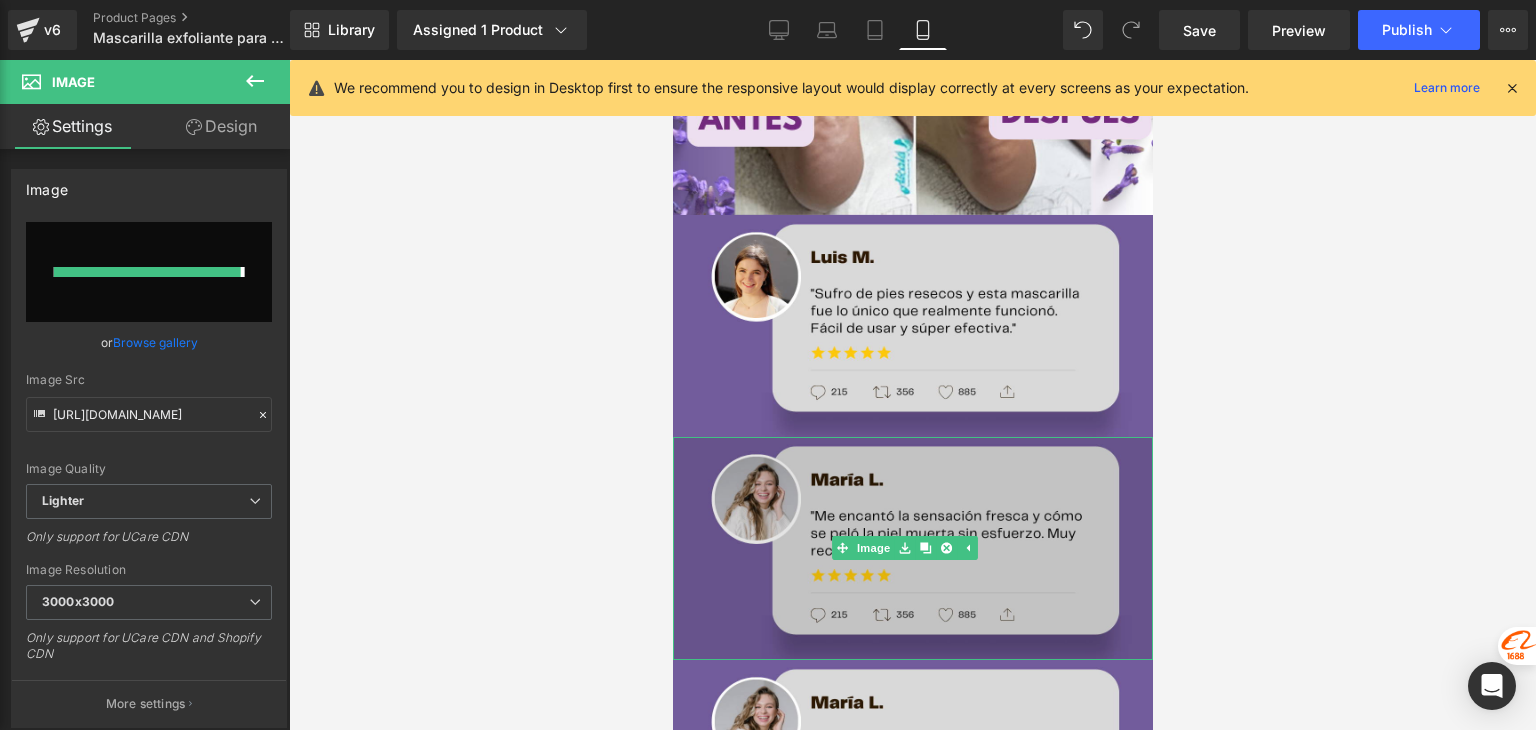 type on "[URL][DOMAIN_NAME]" 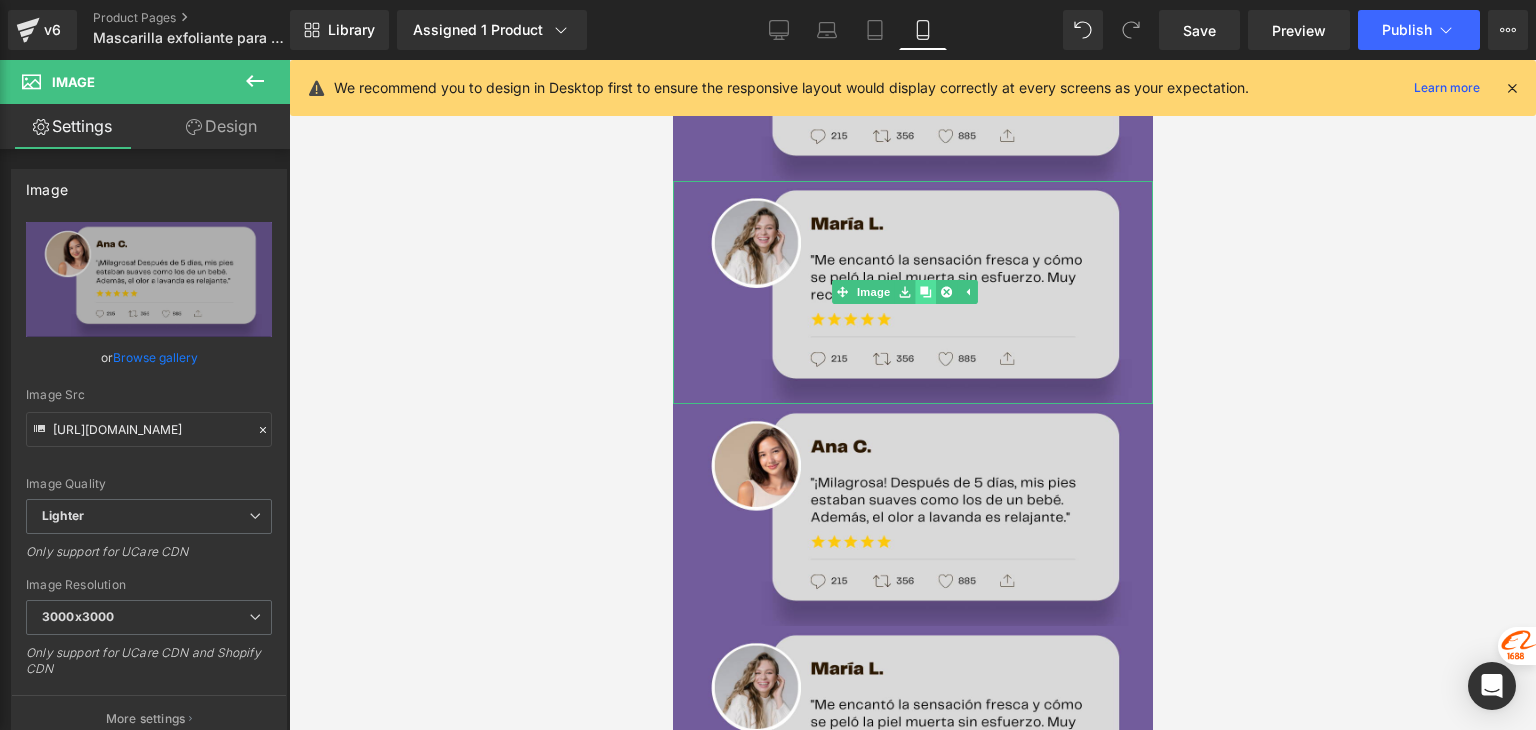 scroll, scrollTop: 5856, scrollLeft: 0, axis: vertical 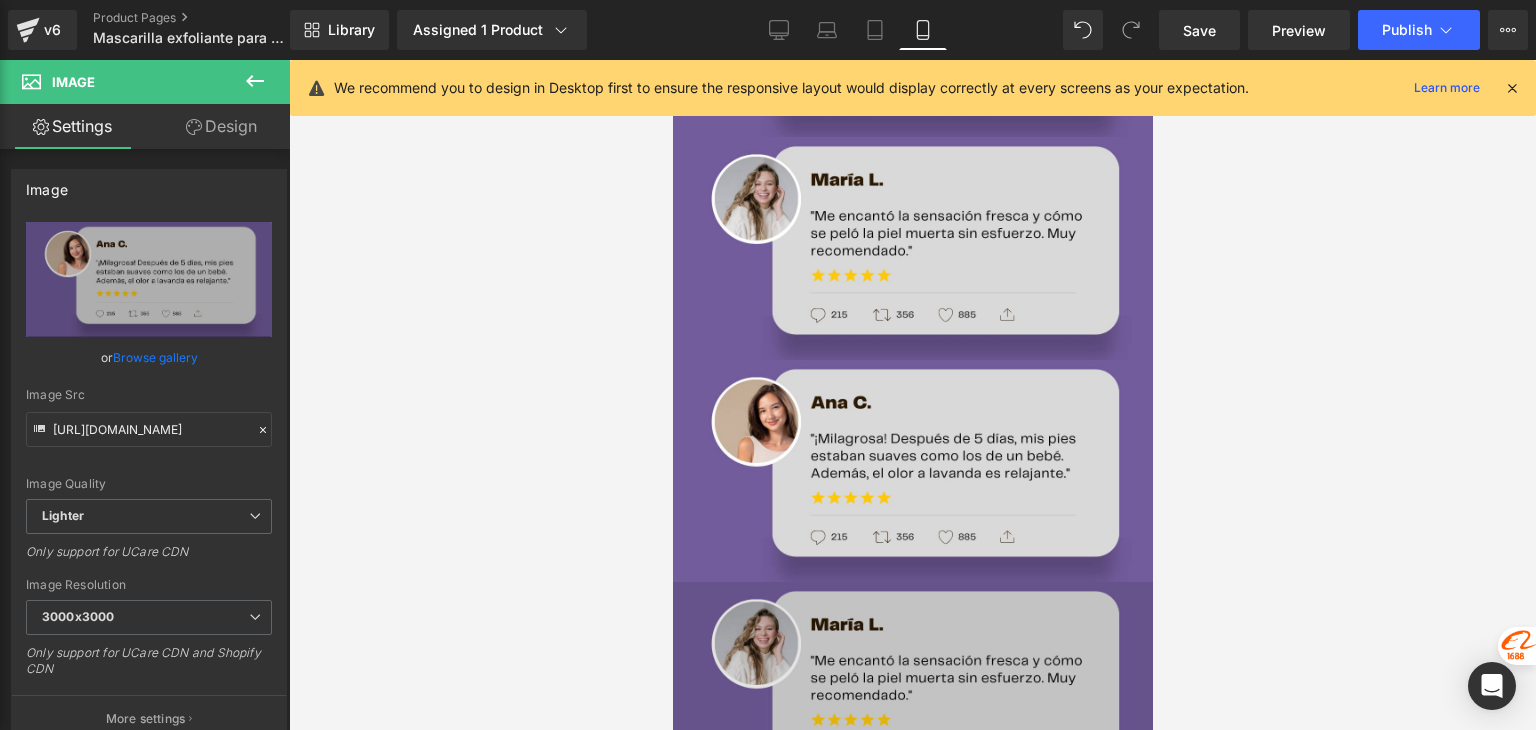 click at bounding box center [912, 693] 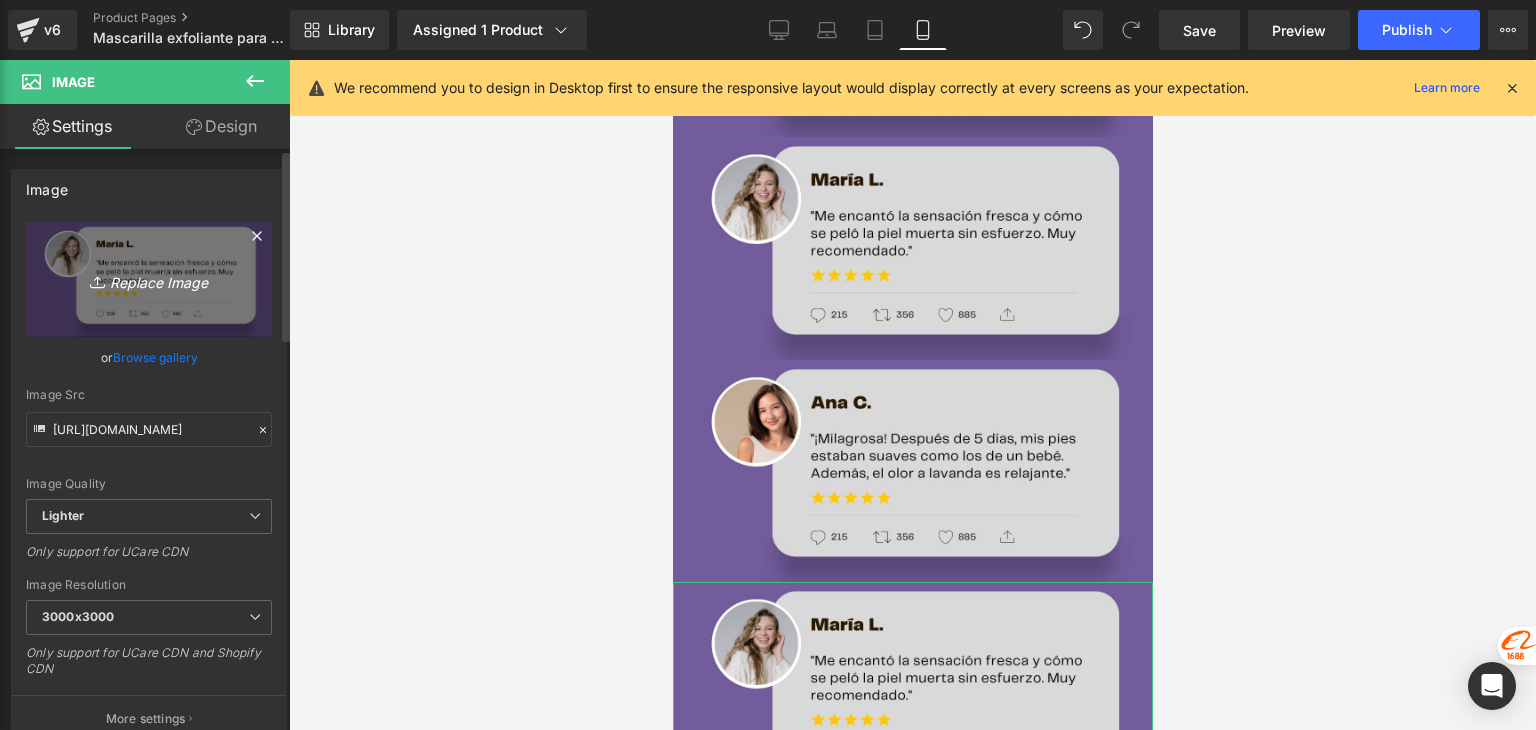 click on "Replace Image" at bounding box center [149, 279] 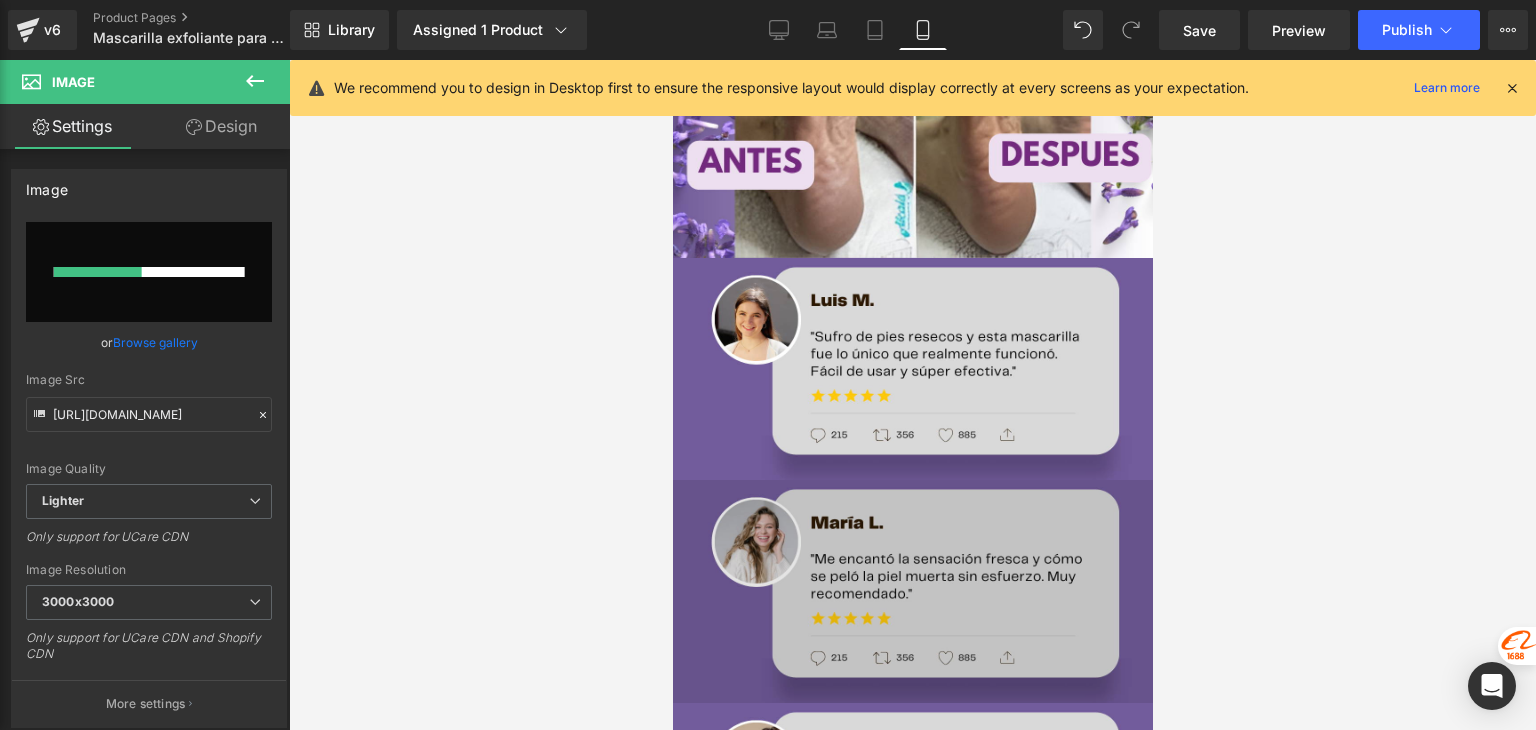 type 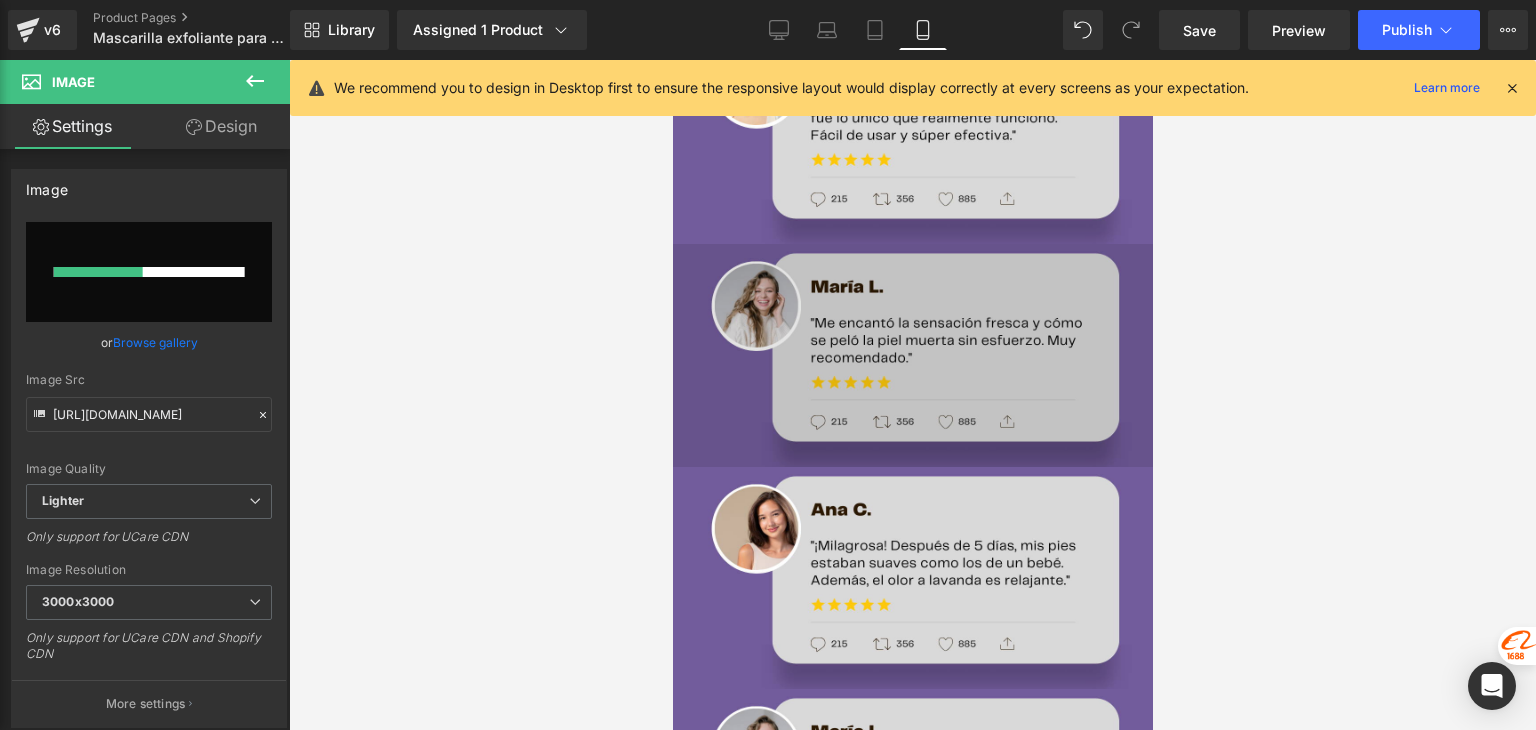 scroll, scrollTop: 5756, scrollLeft: 0, axis: vertical 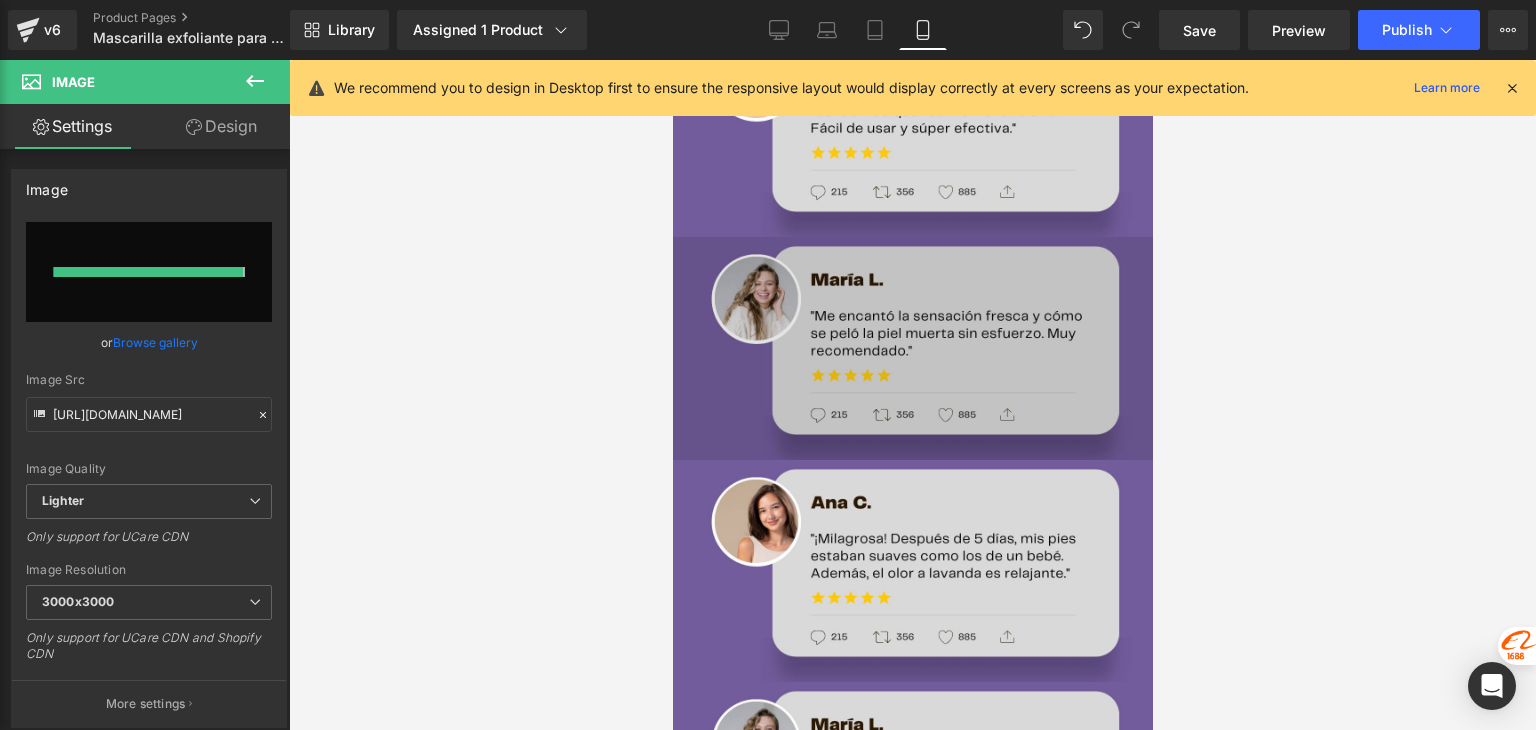 type on "[URL][DOMAIN_NAME]" 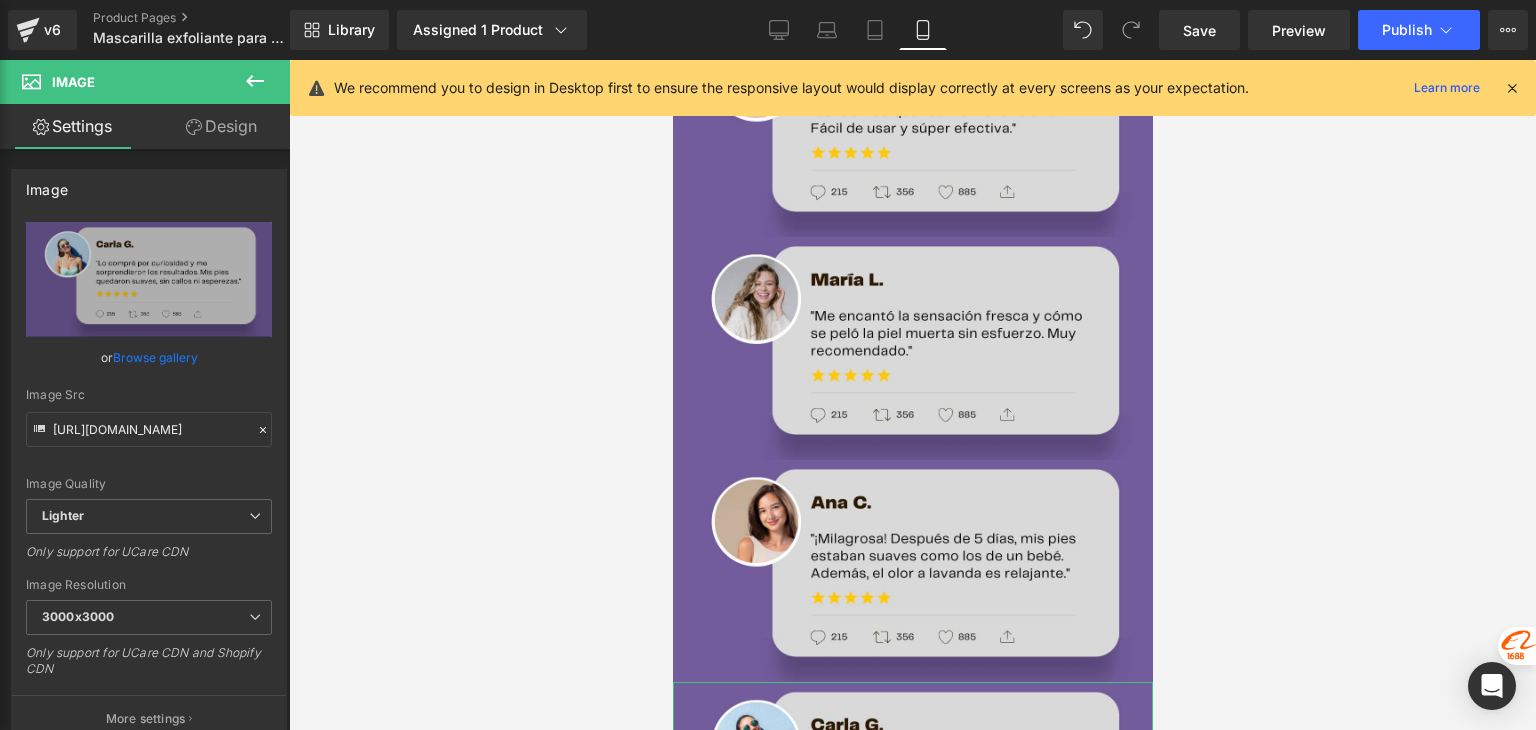 click 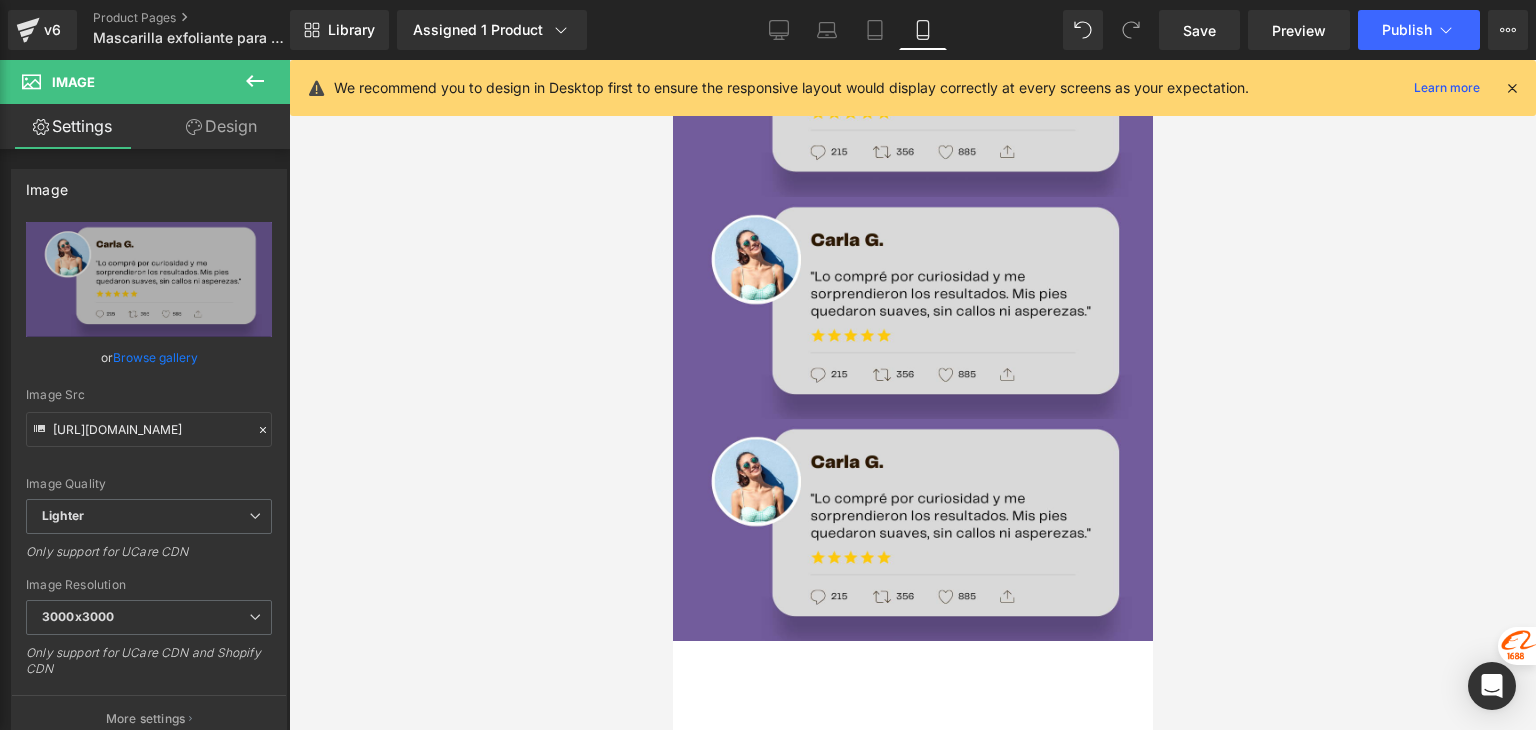 scroll, scrollTop: 6286, scrollLeft: 0, axis: vertical 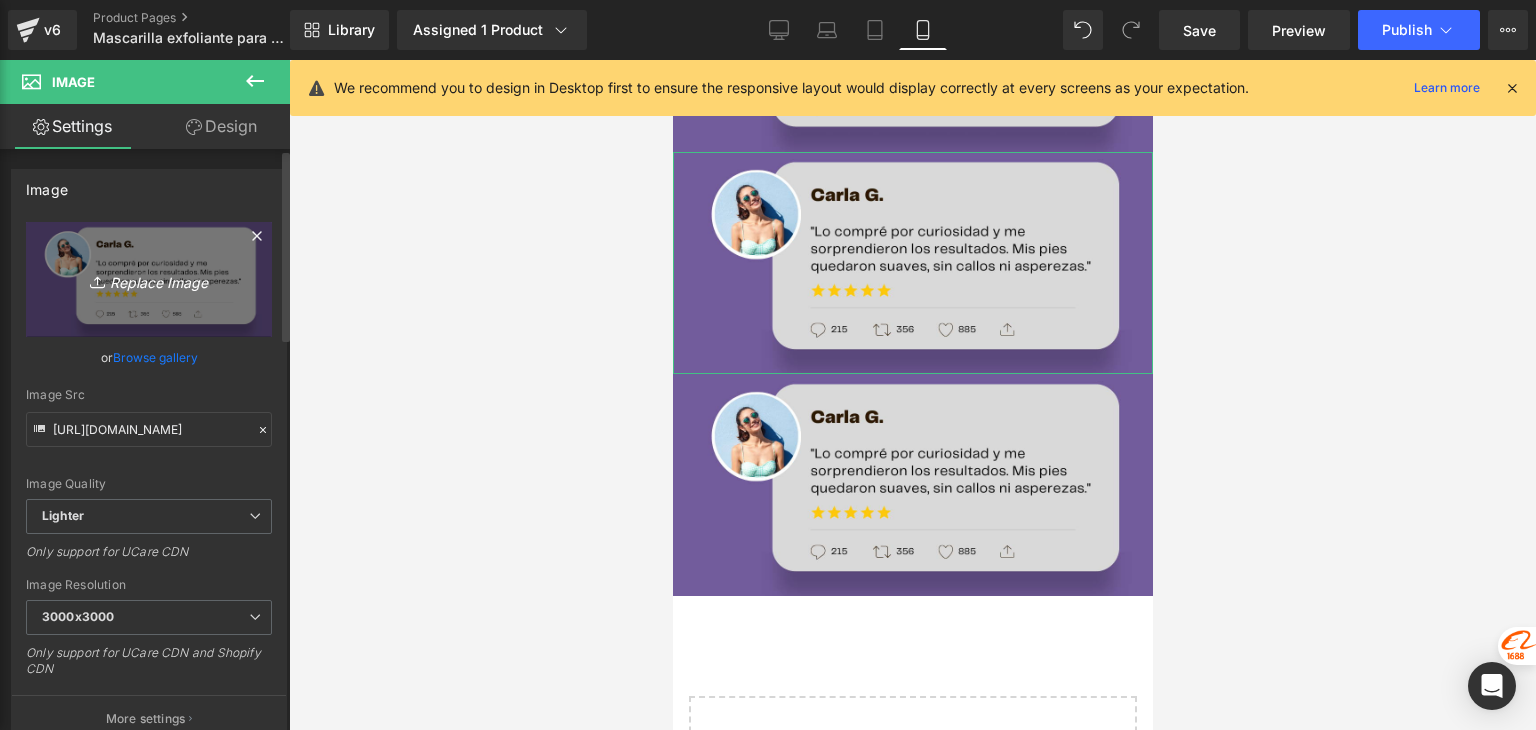 click on "Replace Image" at bounding box center [149, 279] 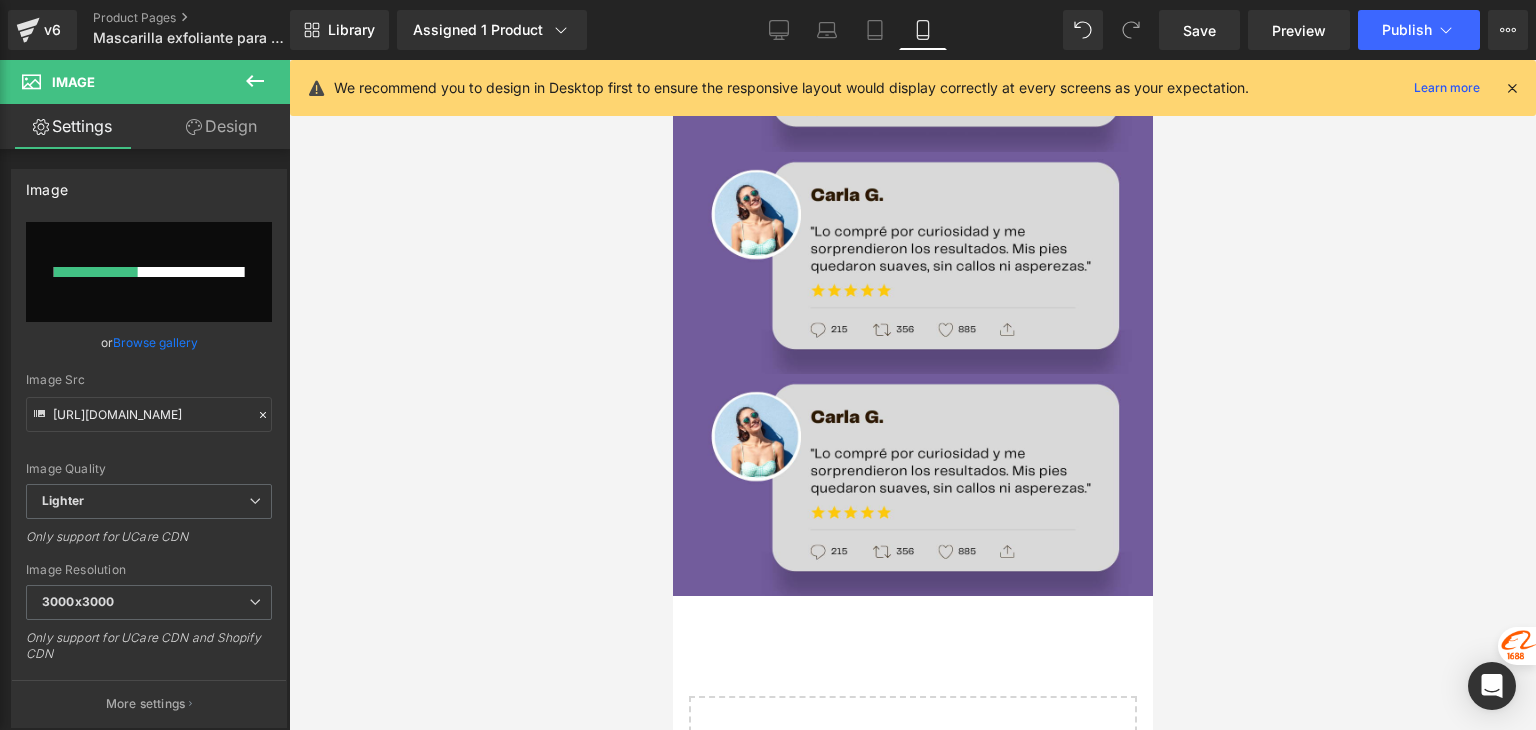 type 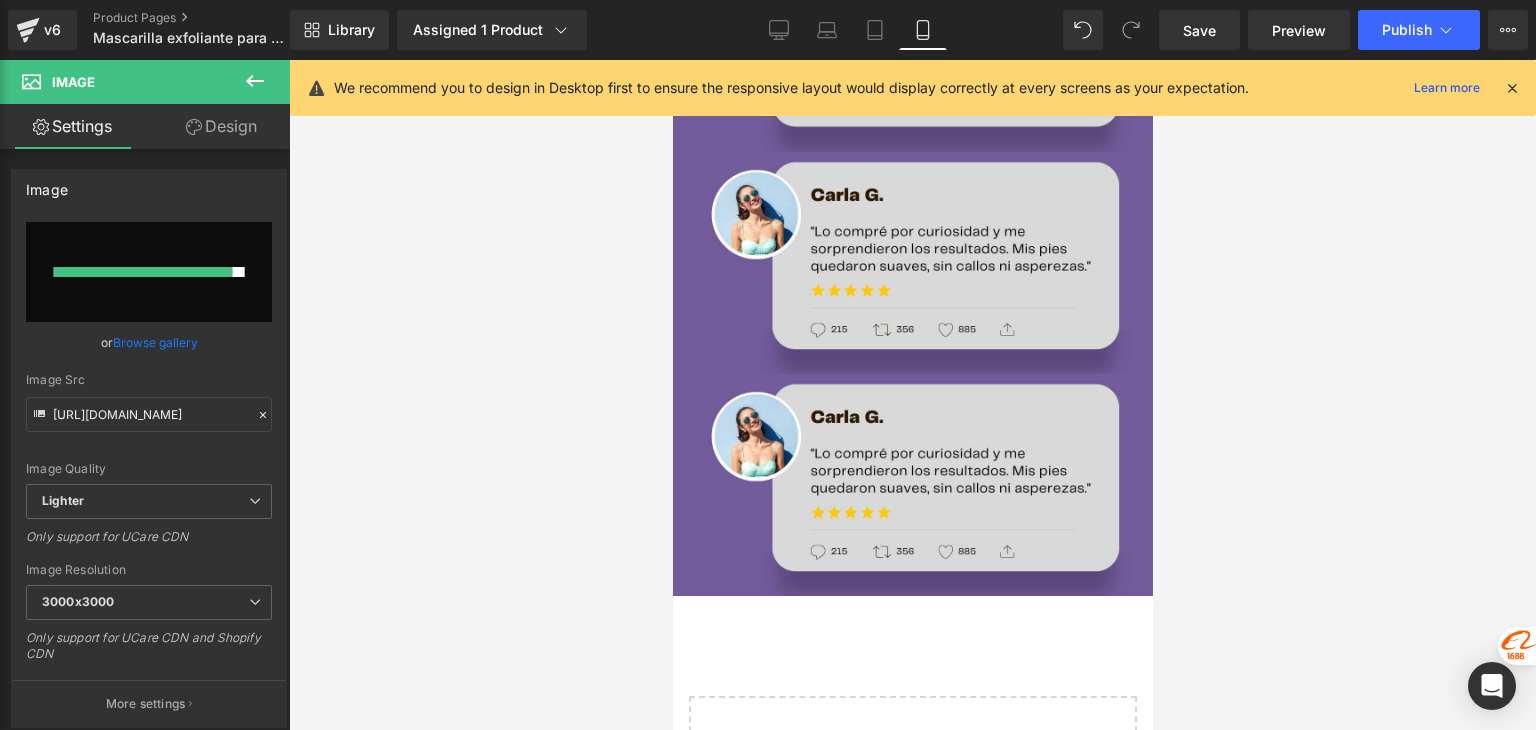 type on "[URL][DOMAIN_NAME]" 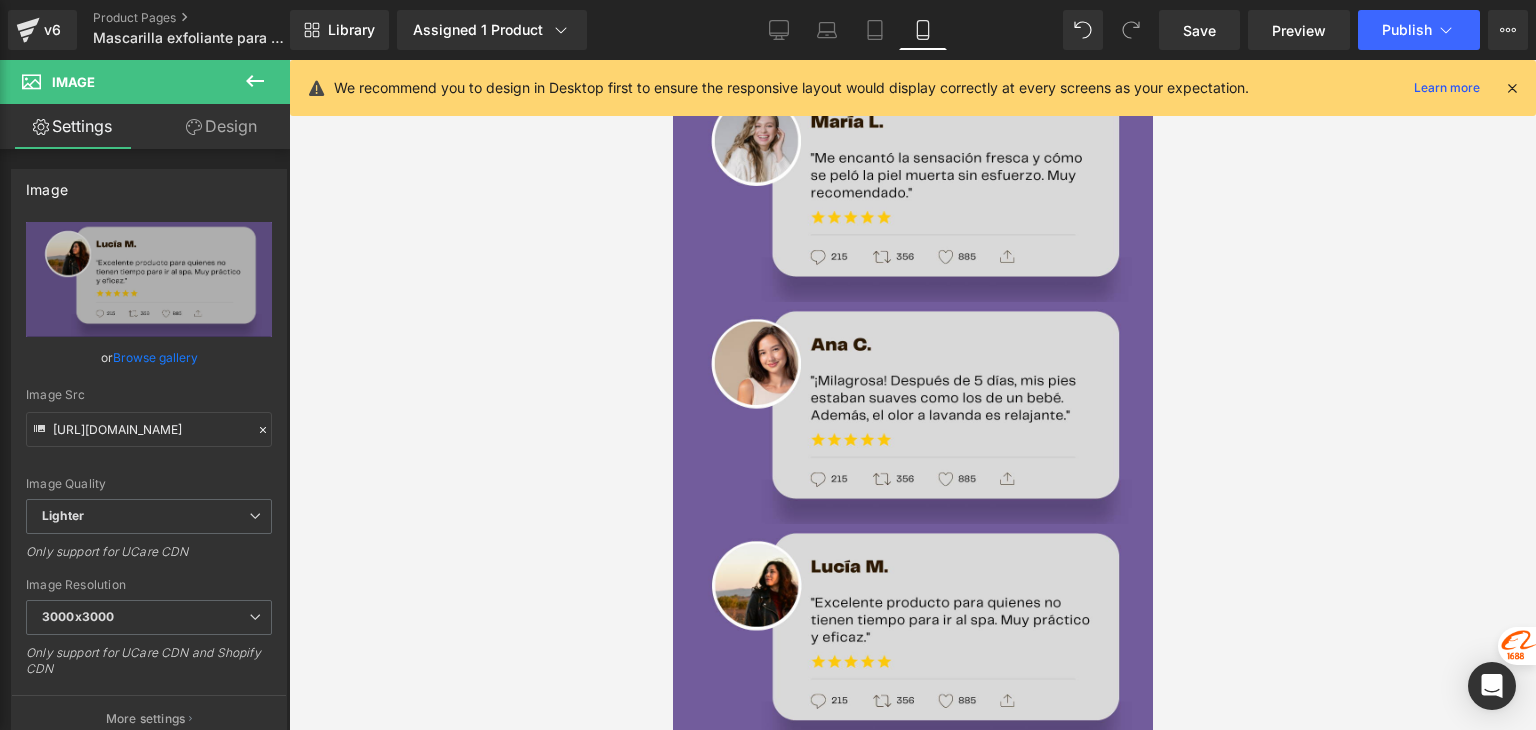 scroll, scrollTop: 5986, scrollLeft: 0, axis: vertical 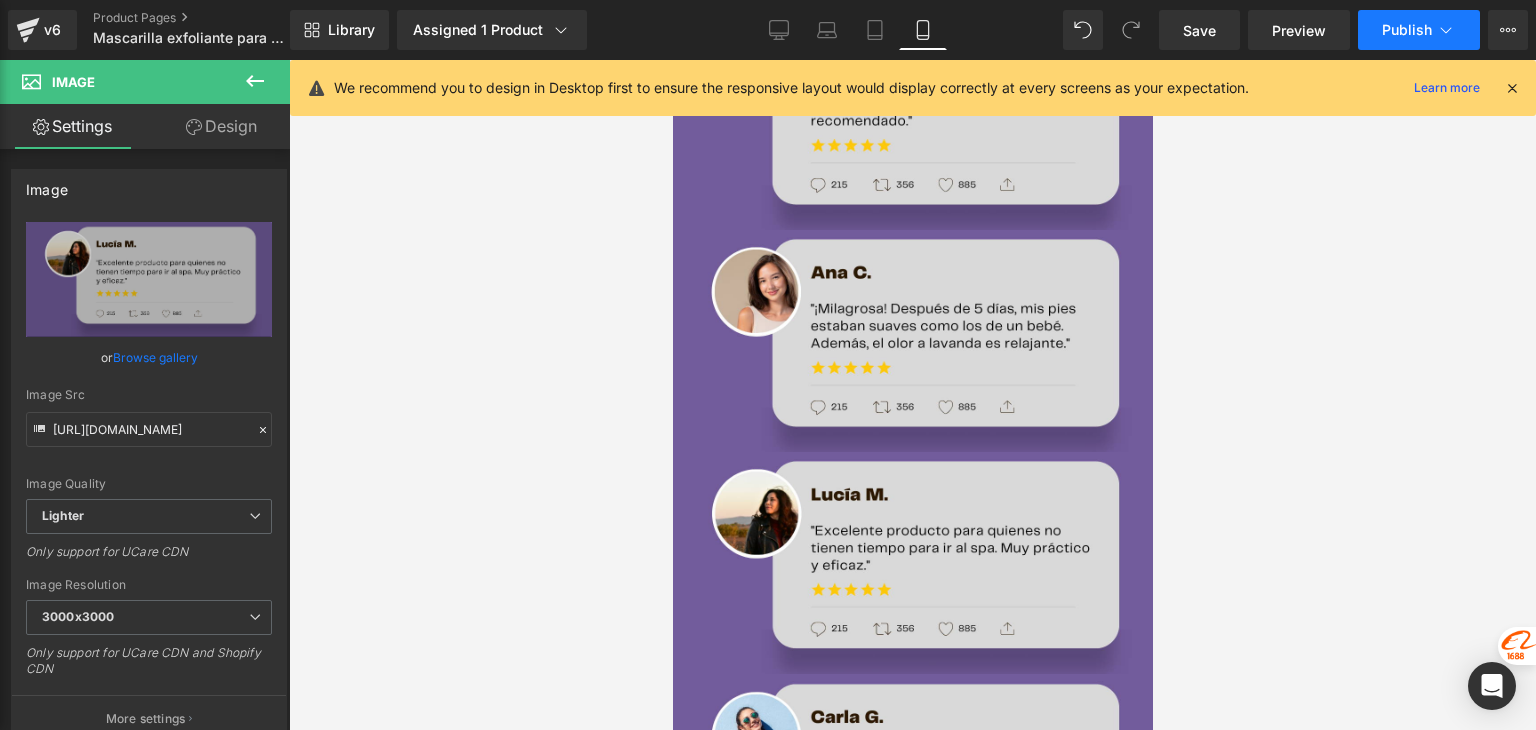 click on "Publish" at bounding box center (1407, 30) 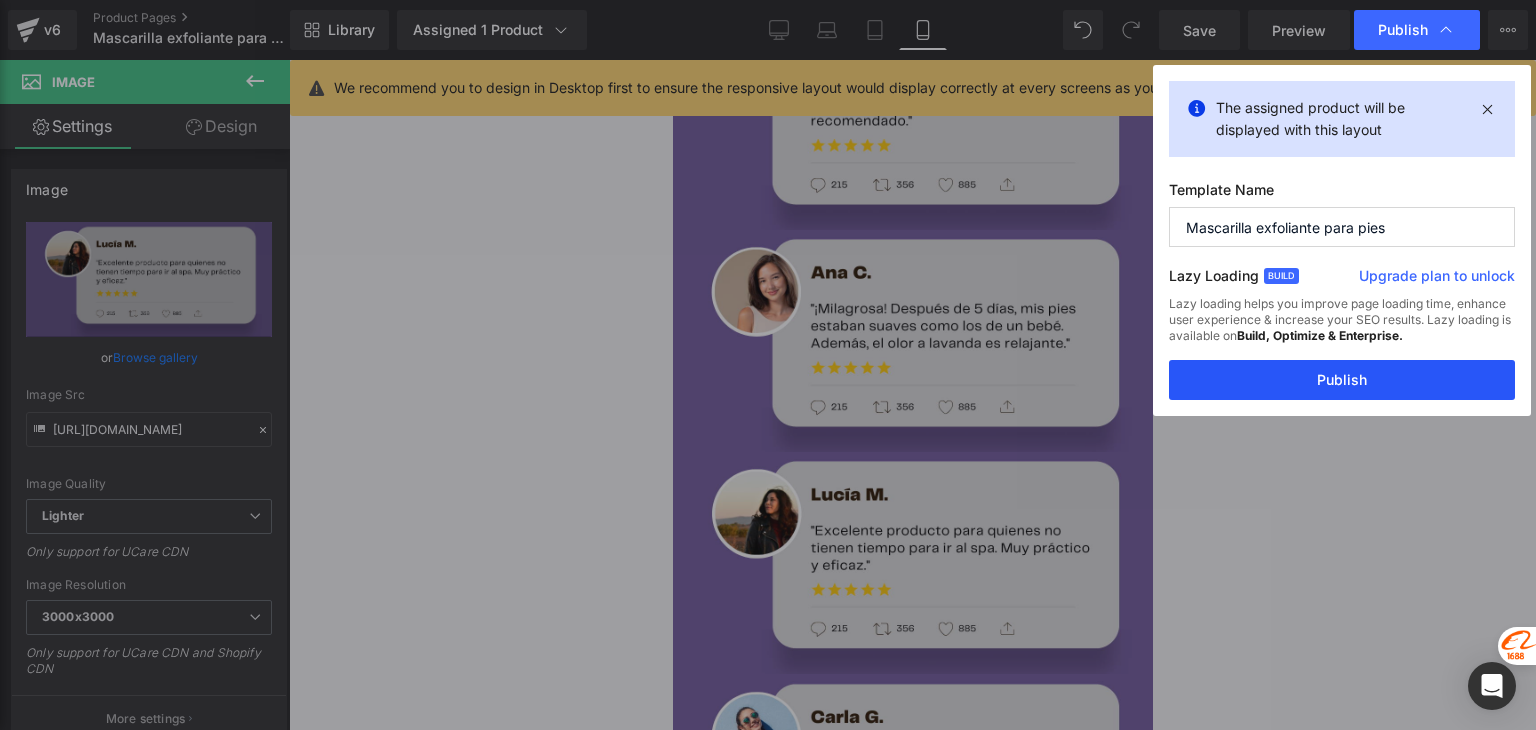 click on "Publish" at bounding box center (1342, 380) 